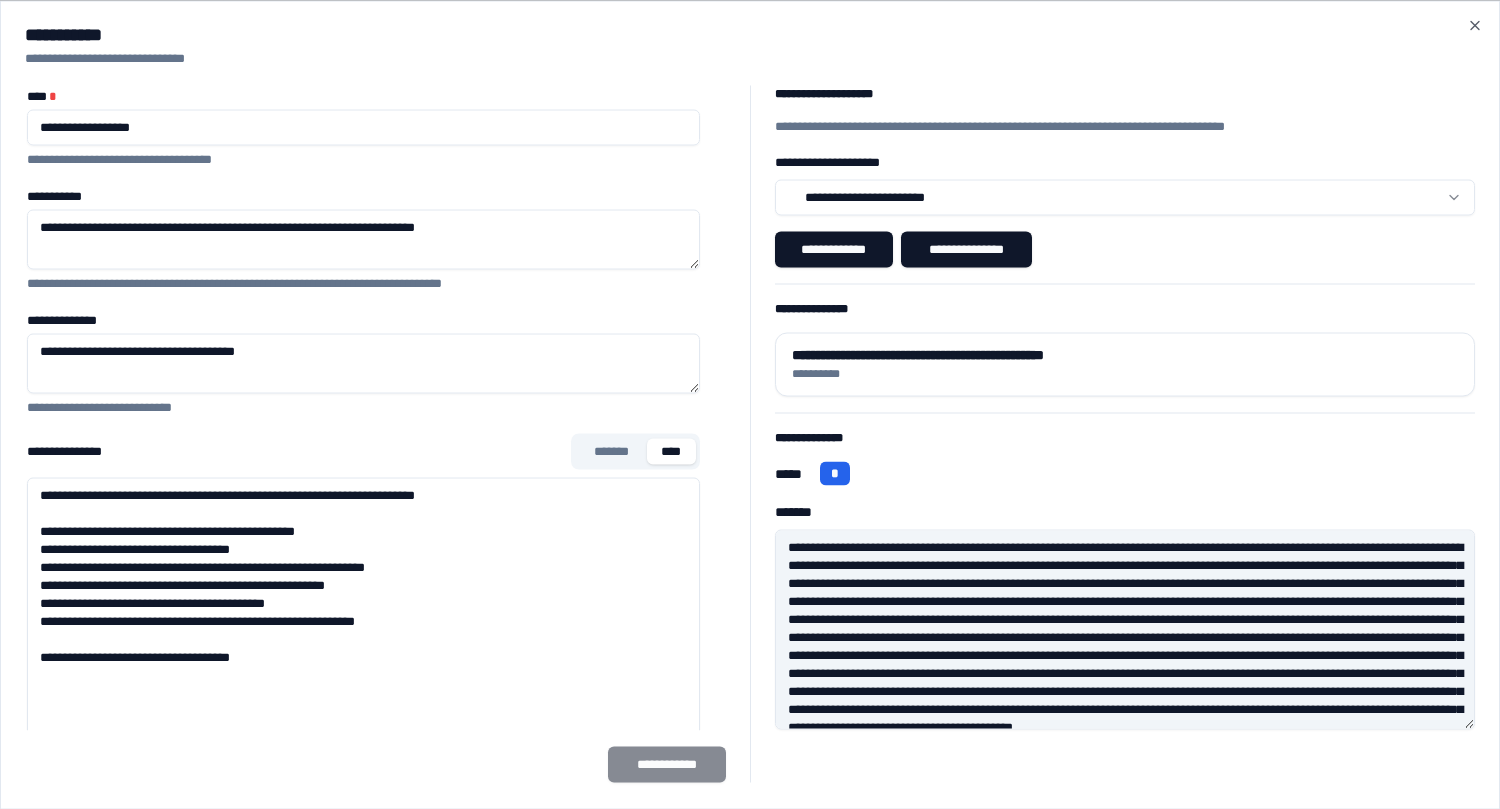 scroll, scrollTop: 0, scrollLeft: 0, axis: both 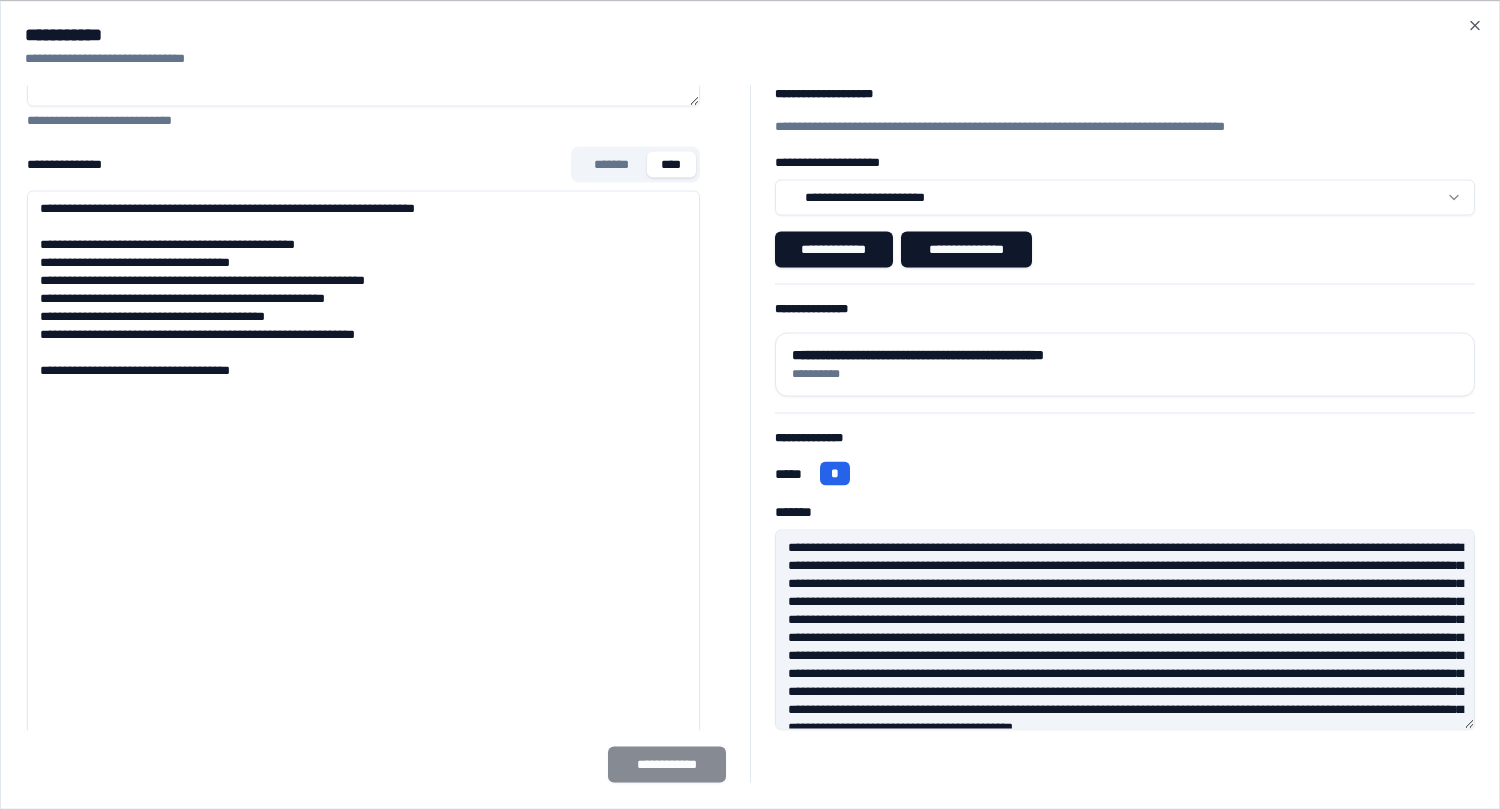 type 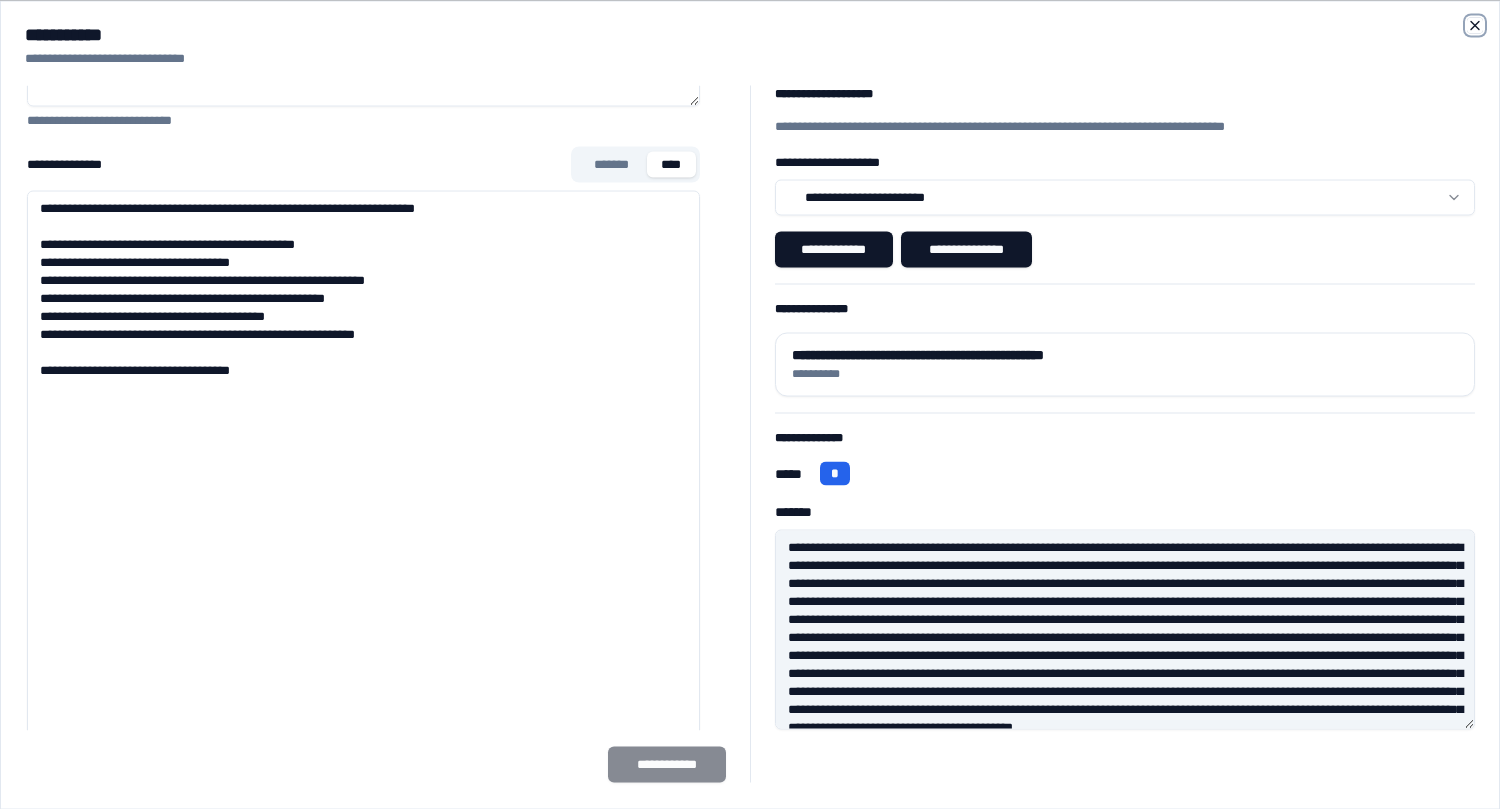click 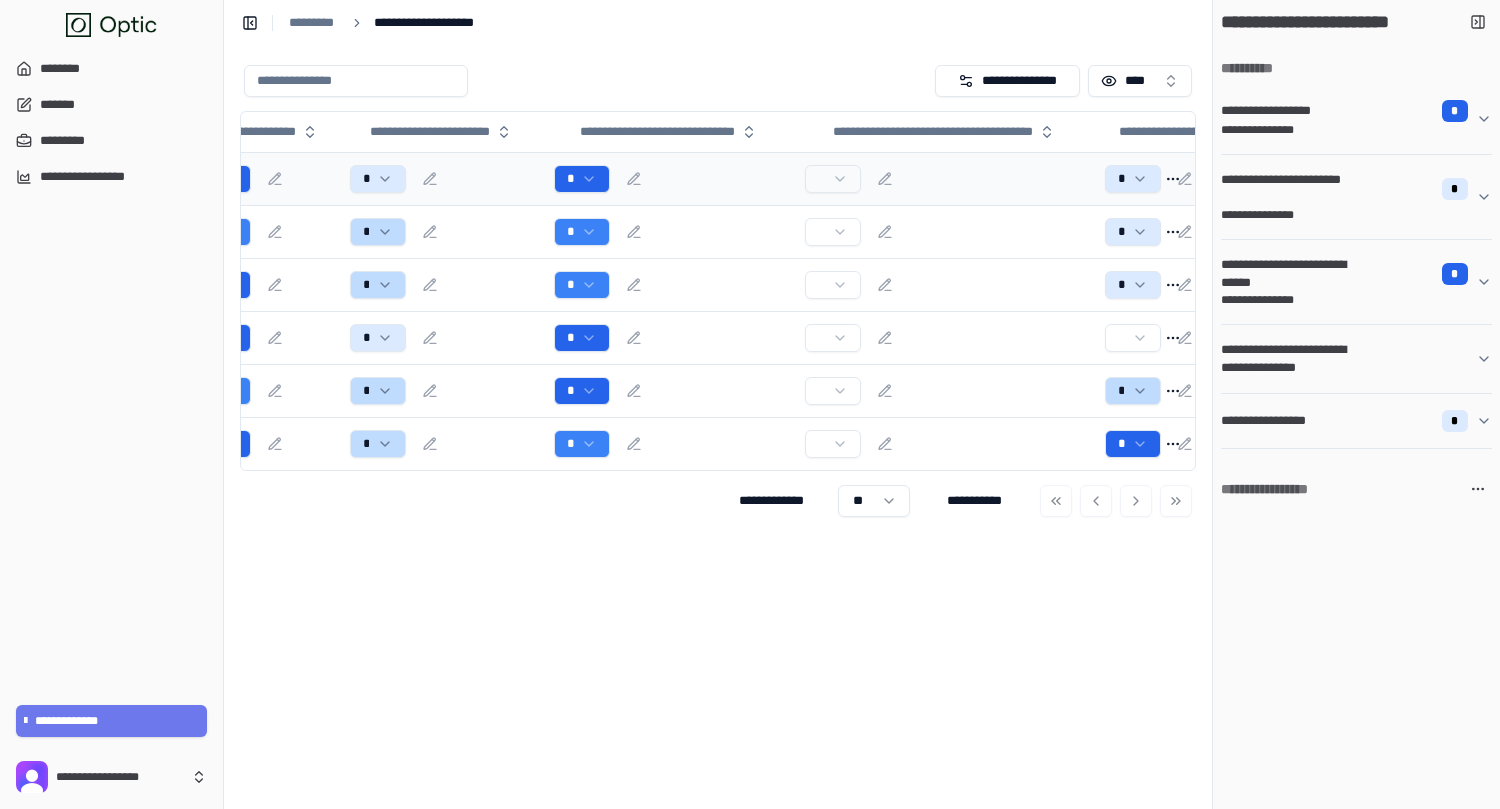 scroll, scrollTop: 0, scrollLeft: 294, axis: horizontal 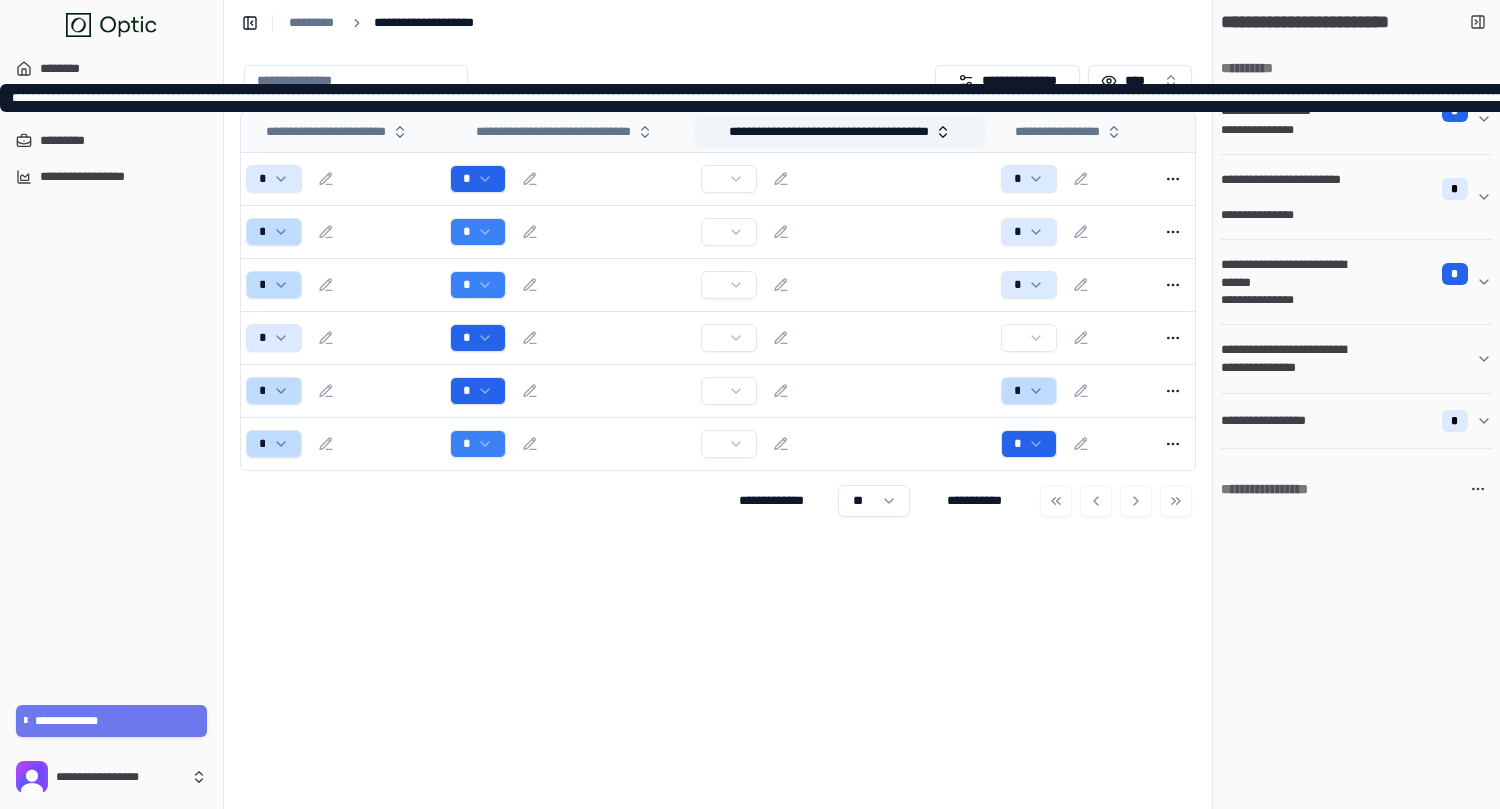 click on "**********" at bounding box center [840, 132] 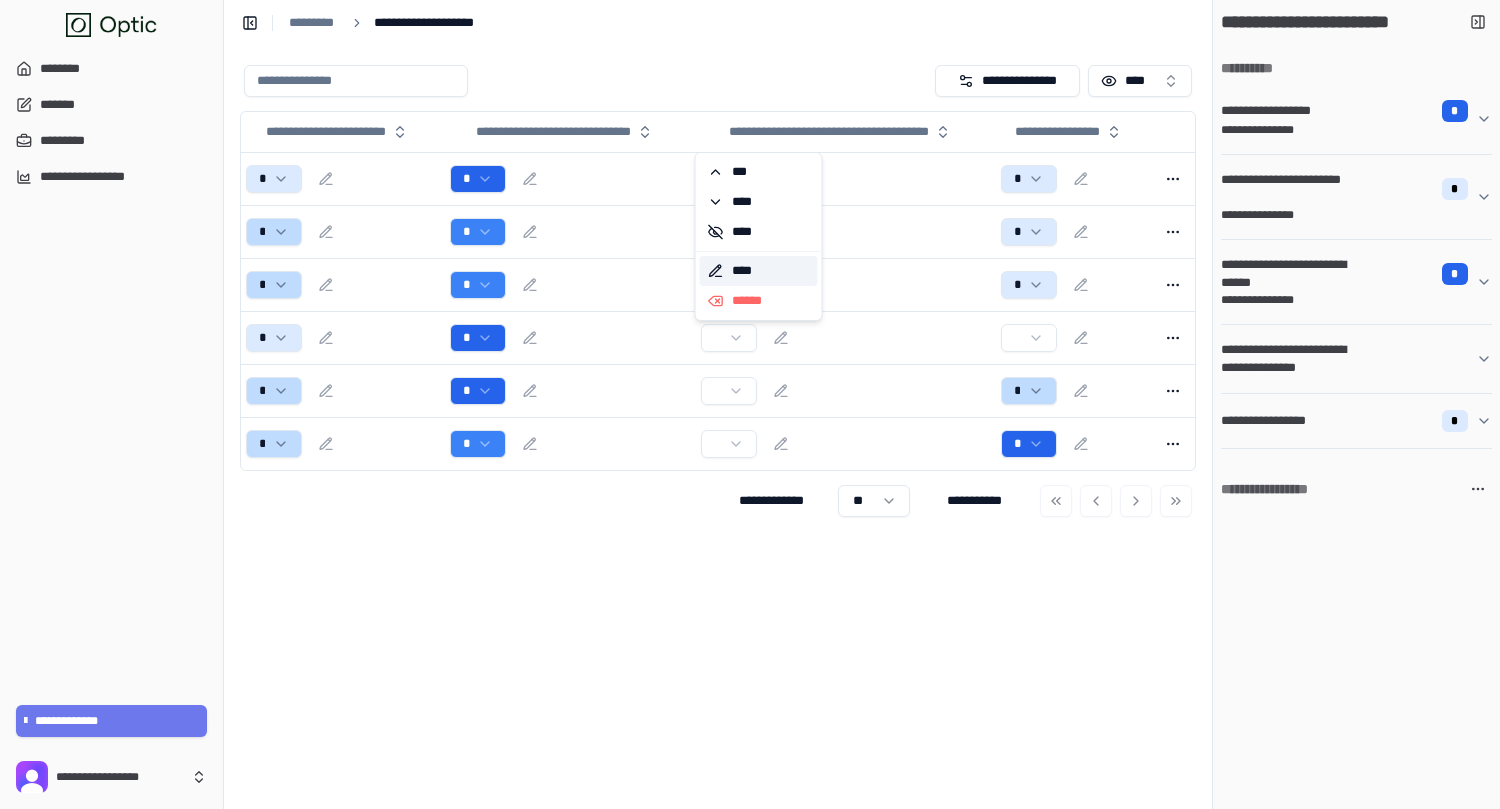 click on "****" at bounding box center (759, 271) 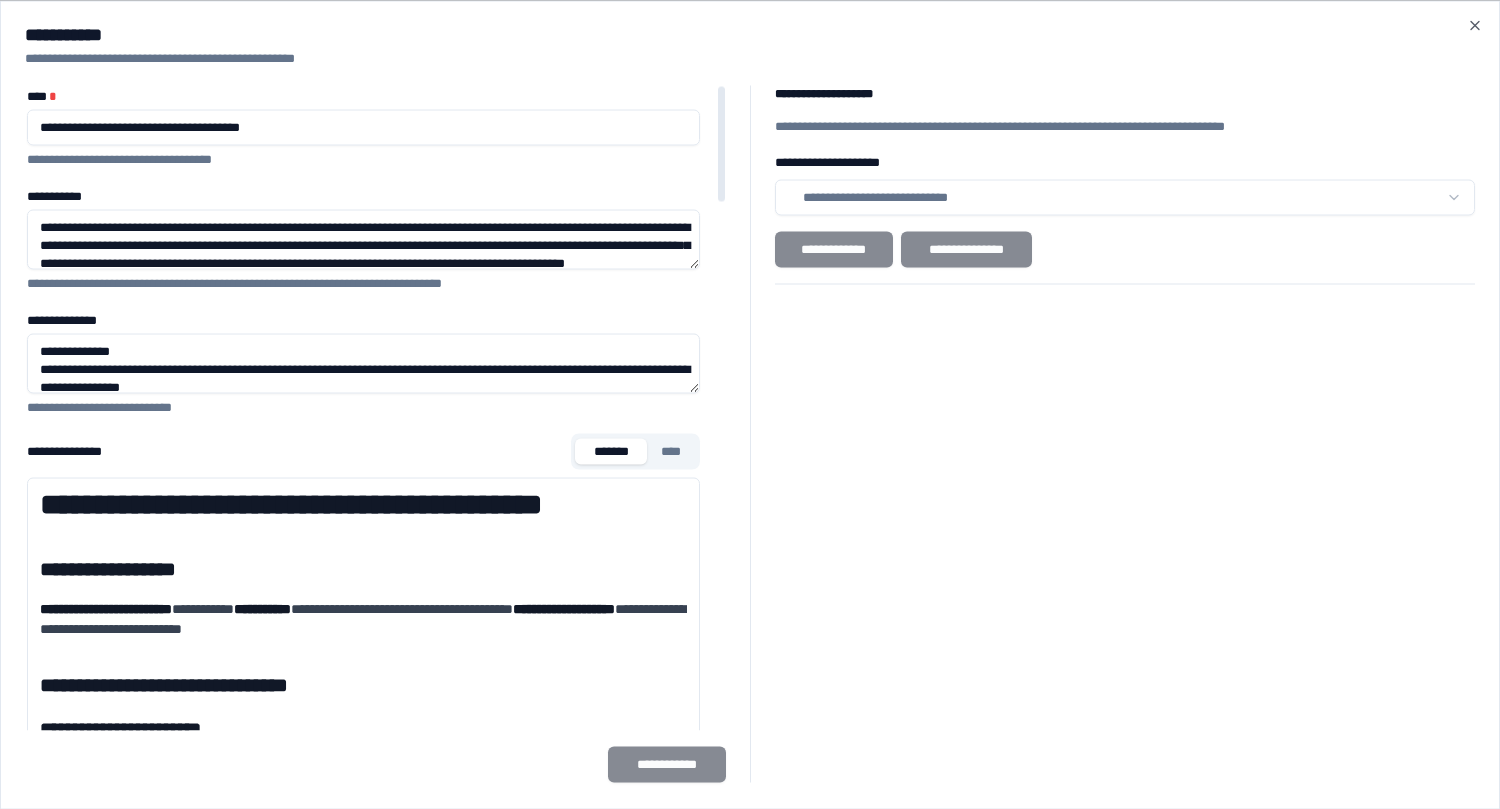 click on "**********" at bounding box center [363, 127] 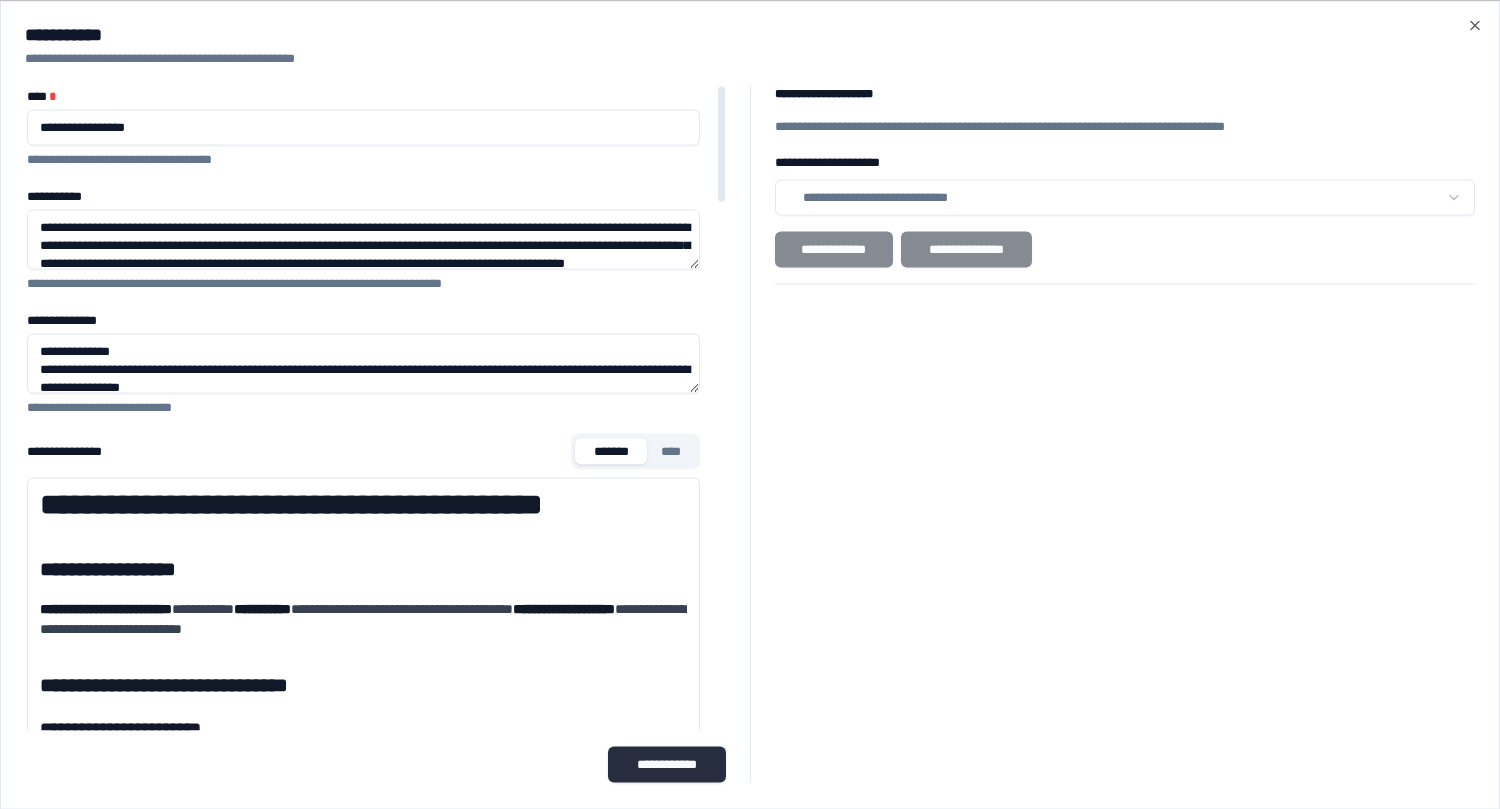 type on "**********" 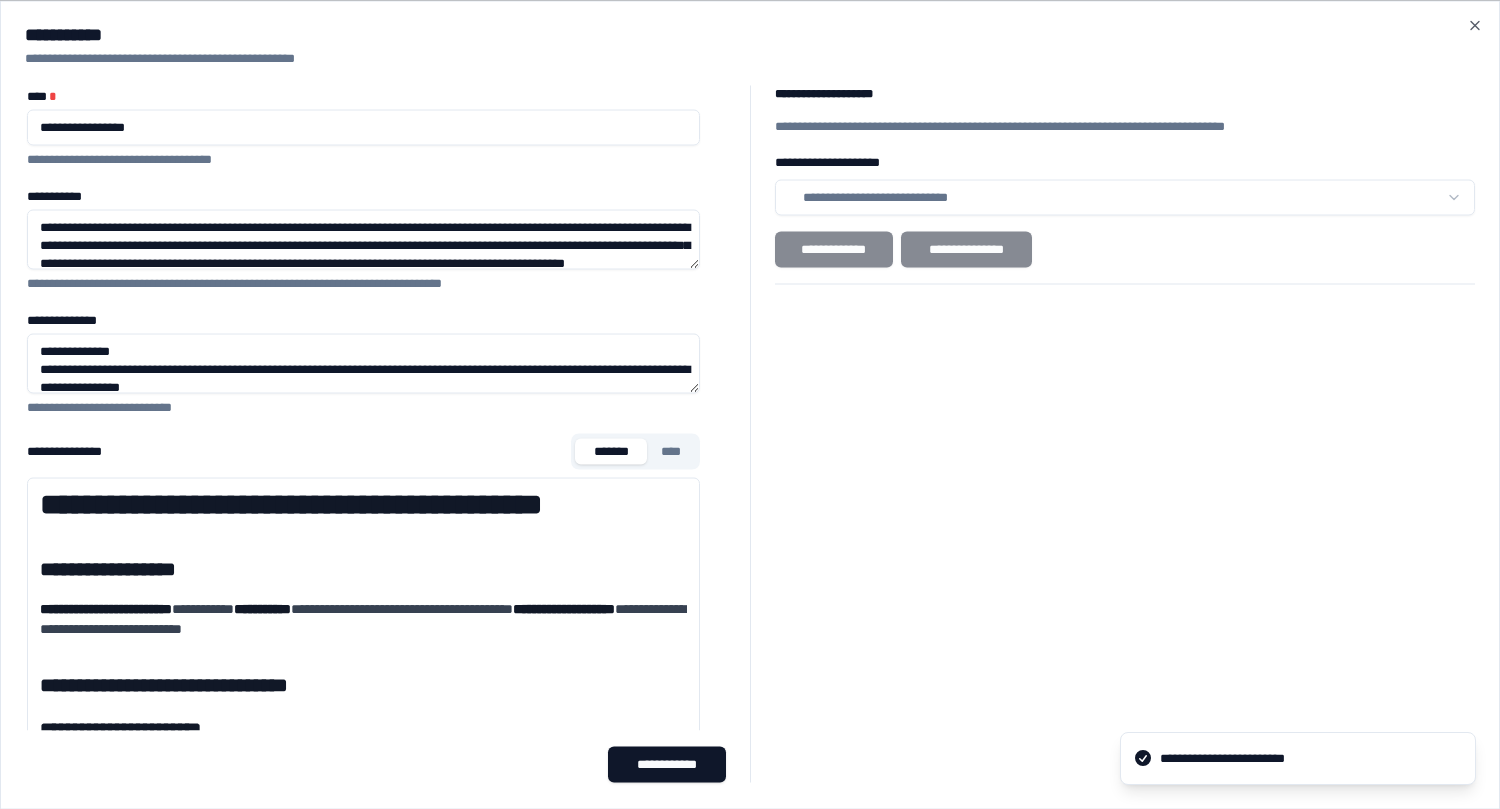 scroll, scrollTop: 0, scrollLeft: 148, axis: horizontal 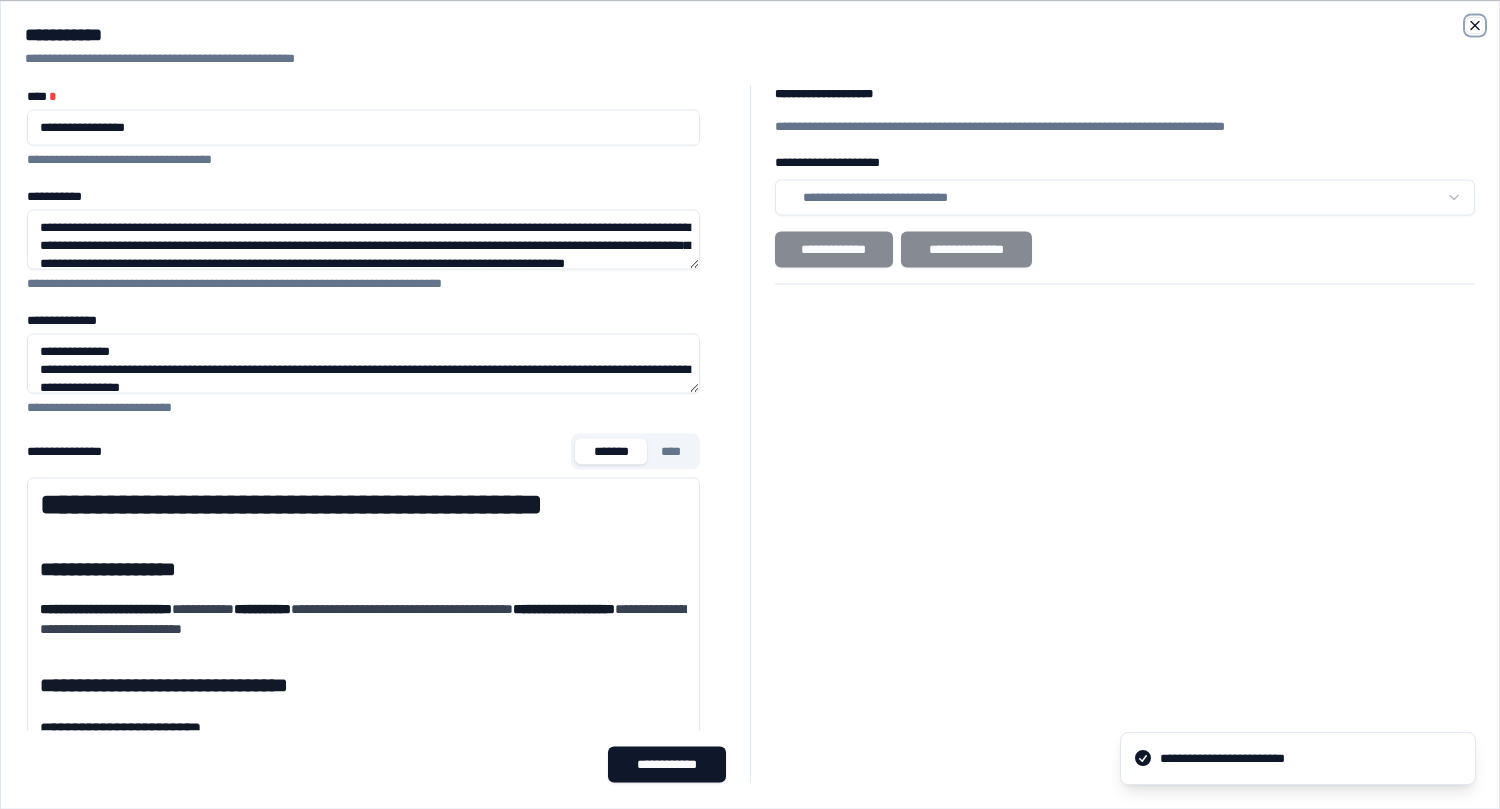 click 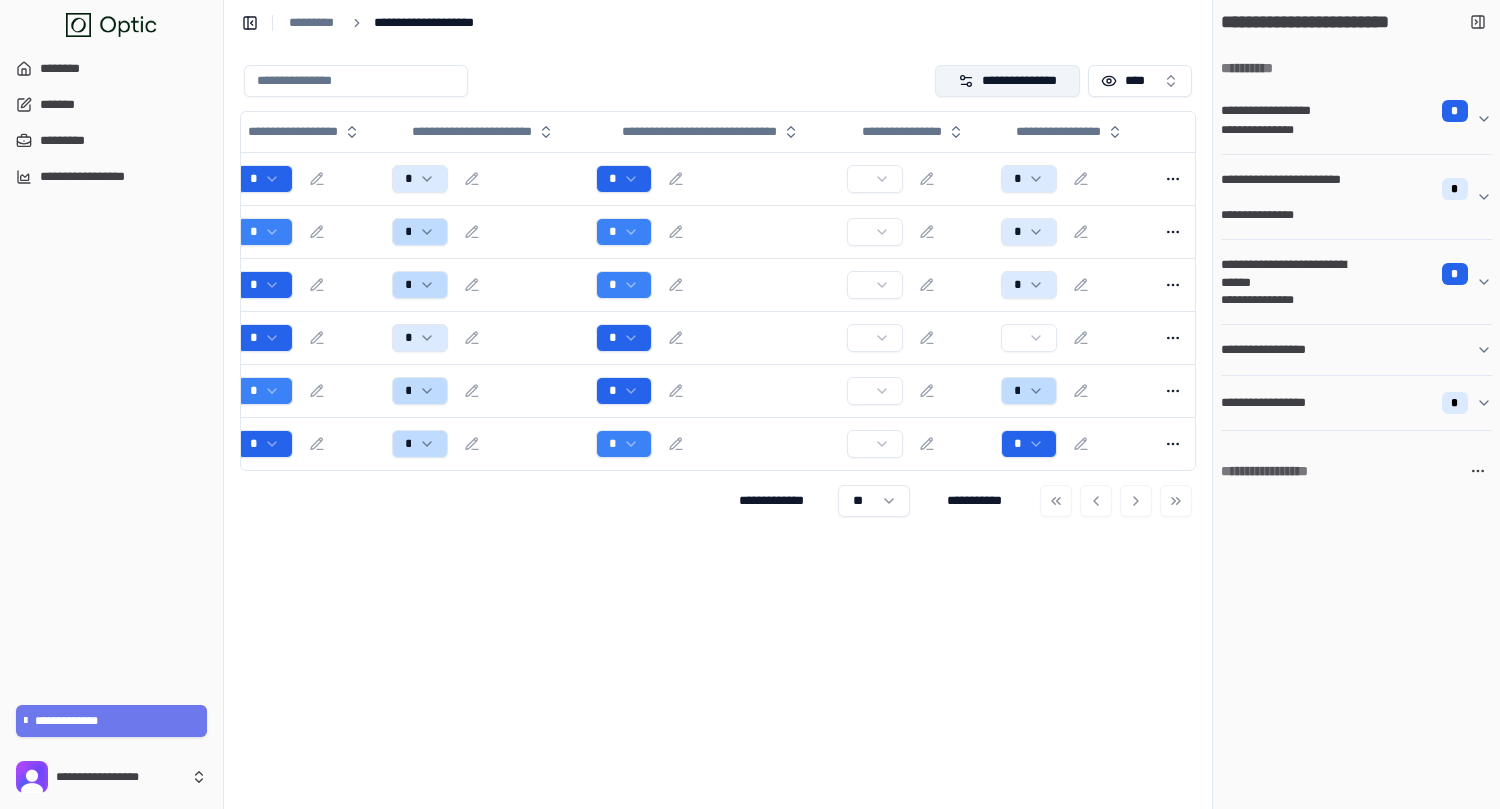click on "**********" at bounding box center (1008, 81) 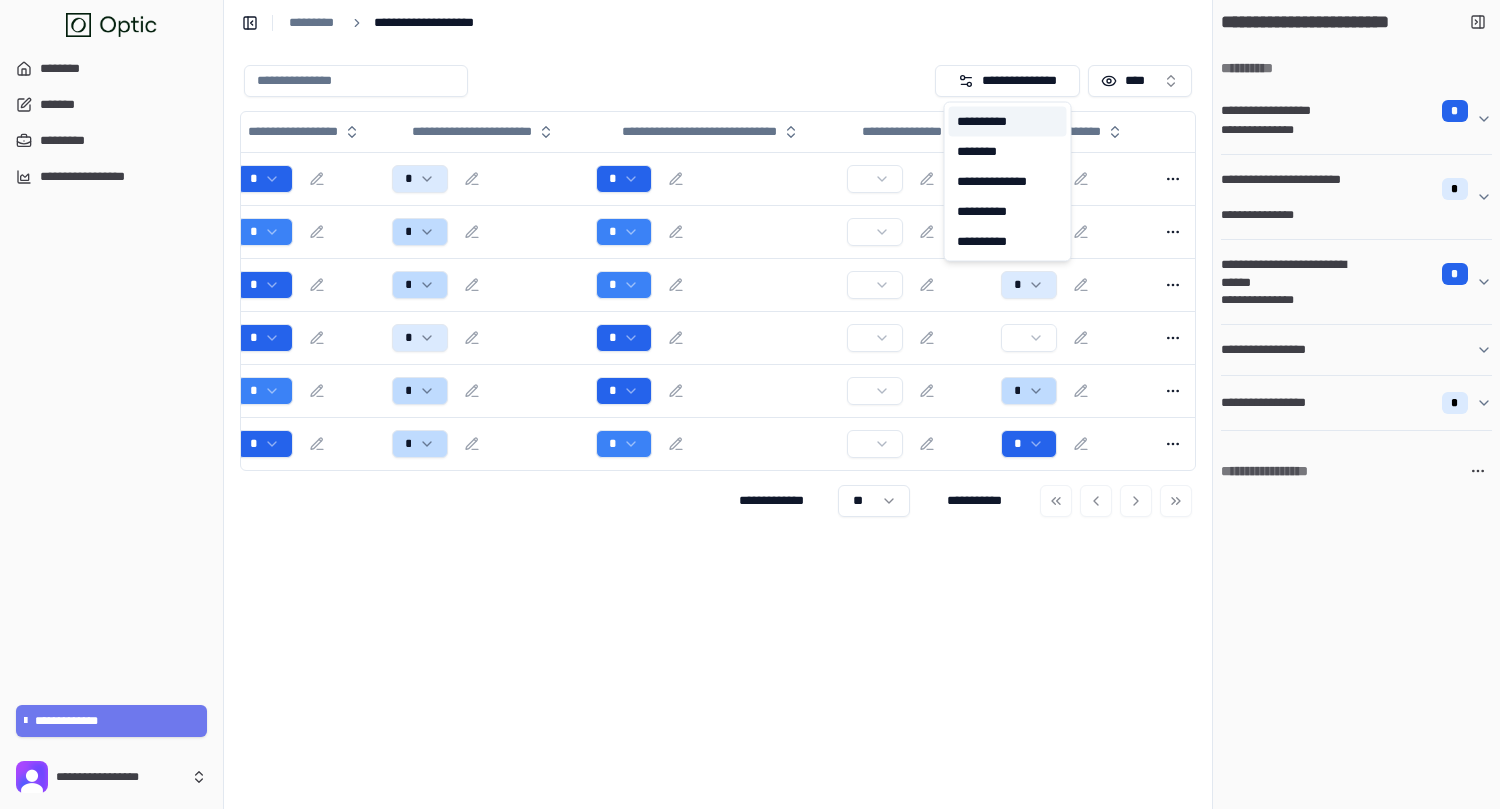 click on "**********" at bounding box center [1008, 122] 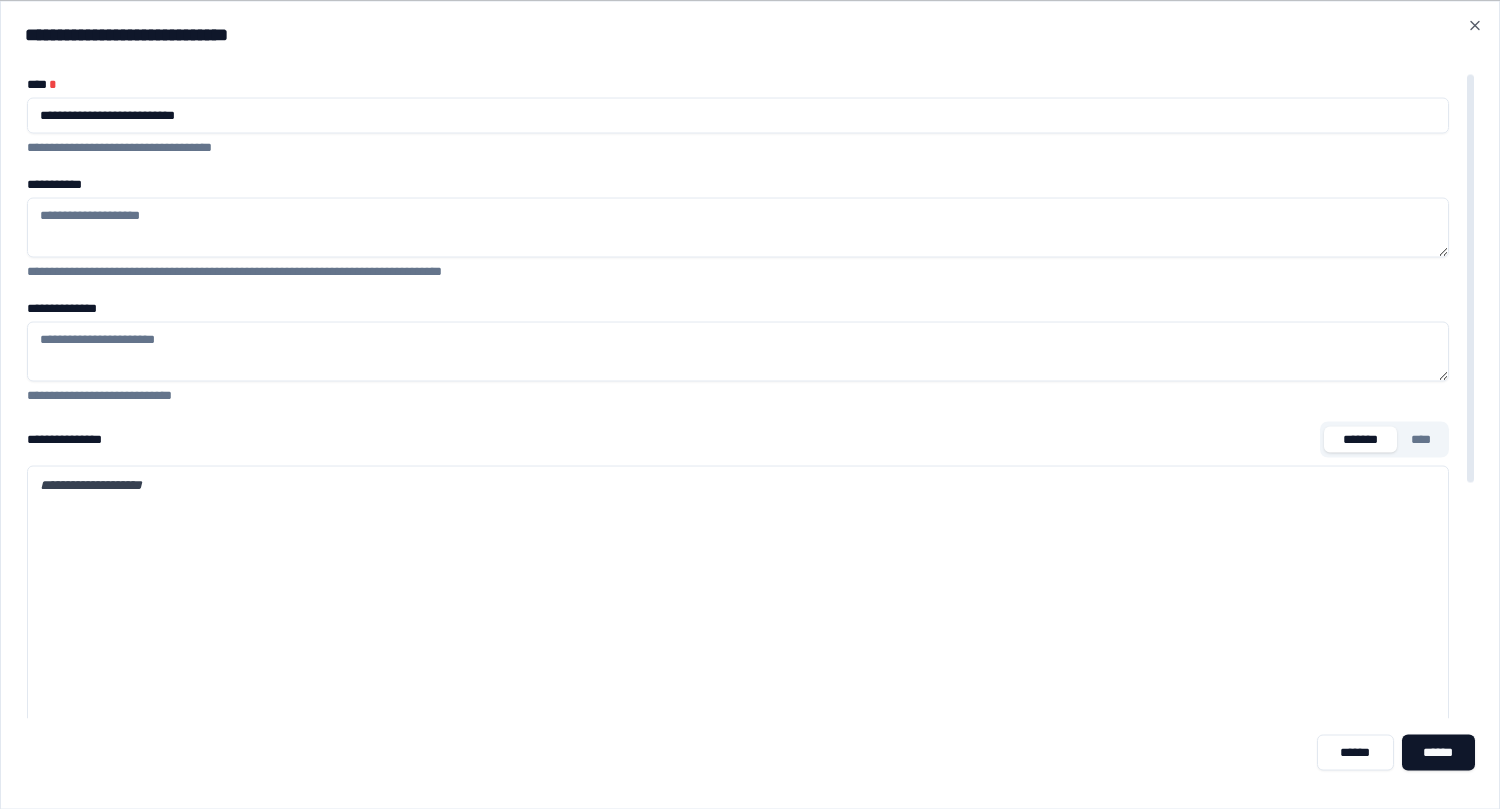 type on "**********" 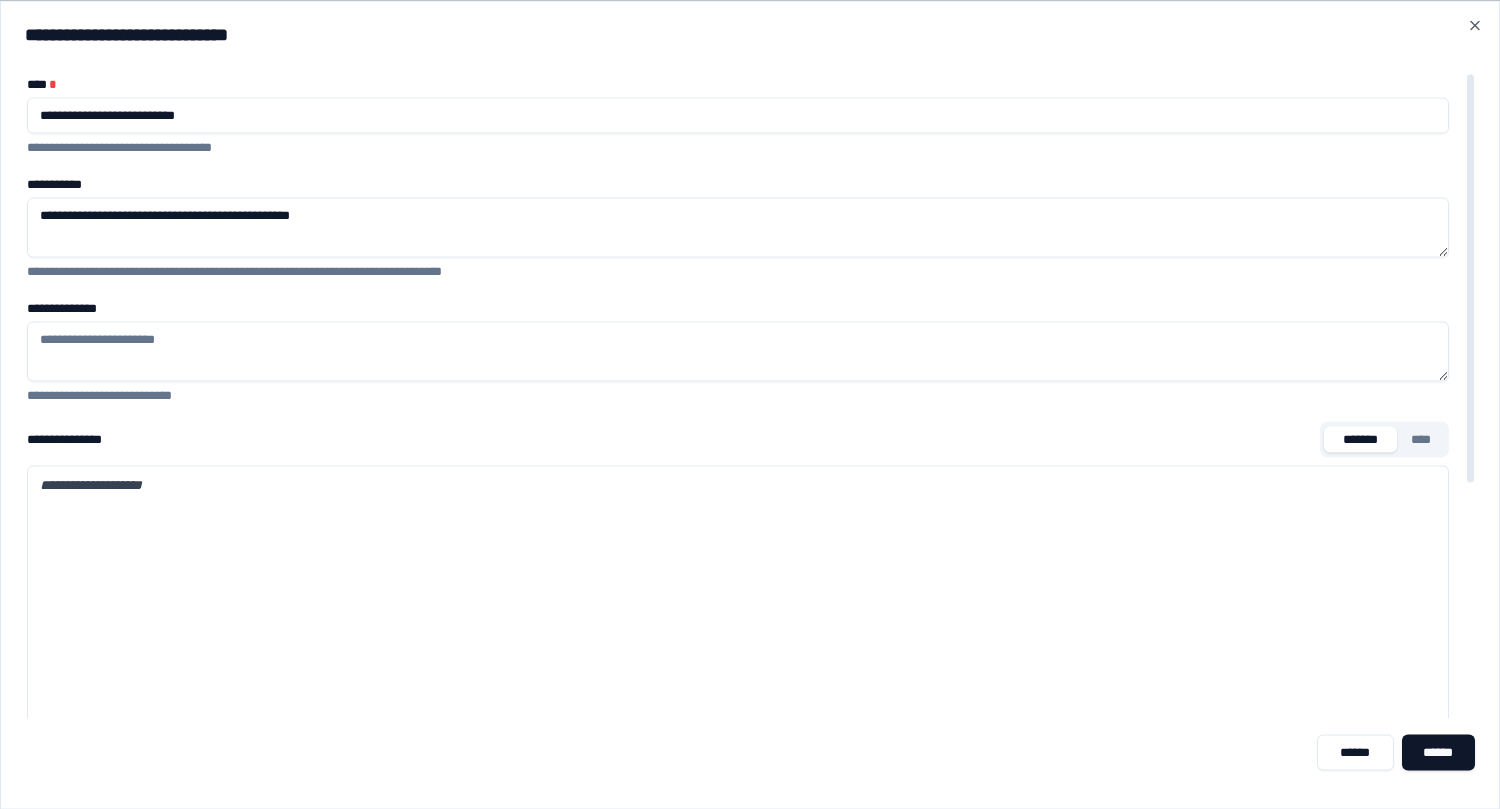 type on "**********" 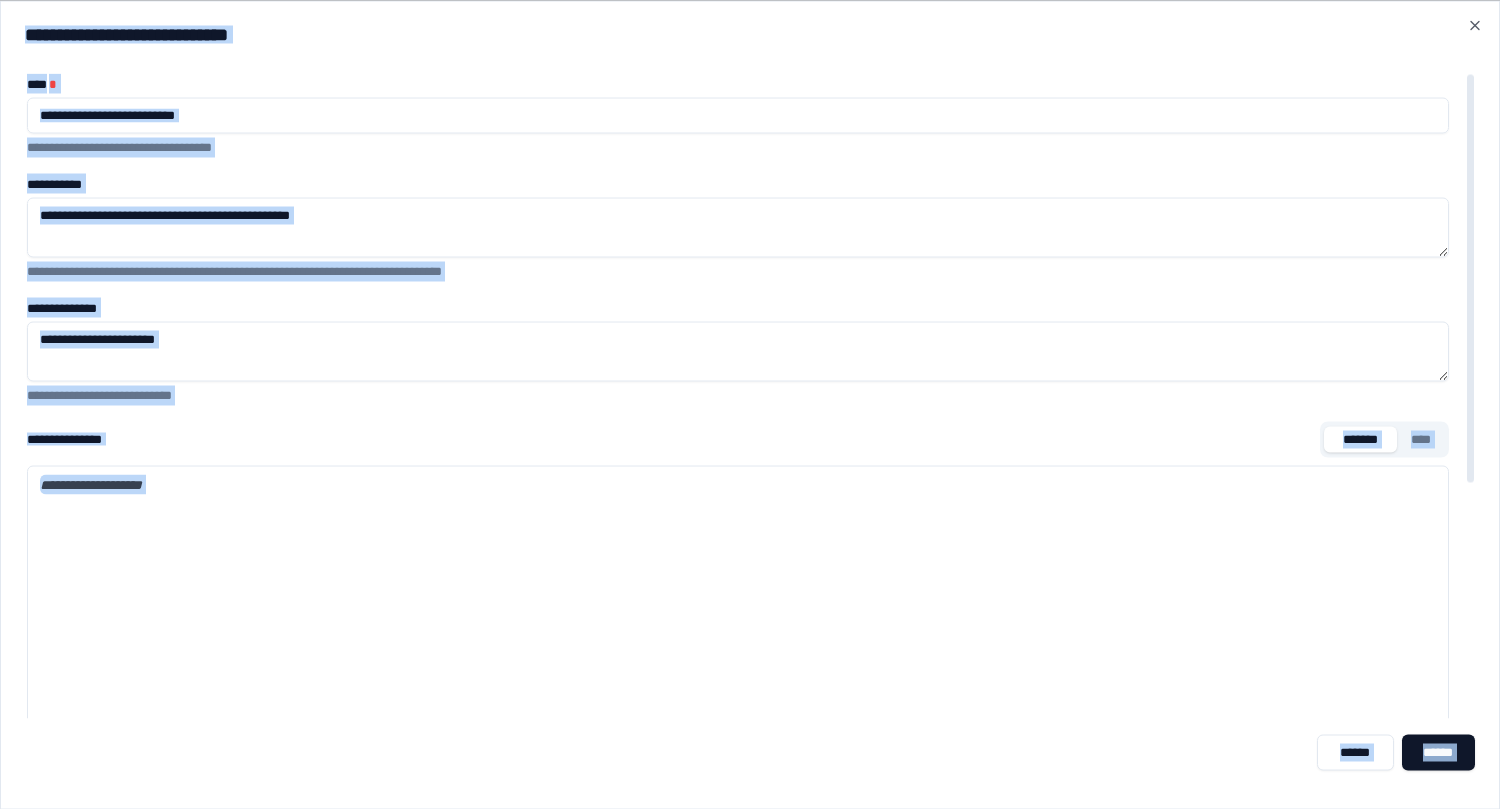 click on "**********" at bounding box center [738, 115] 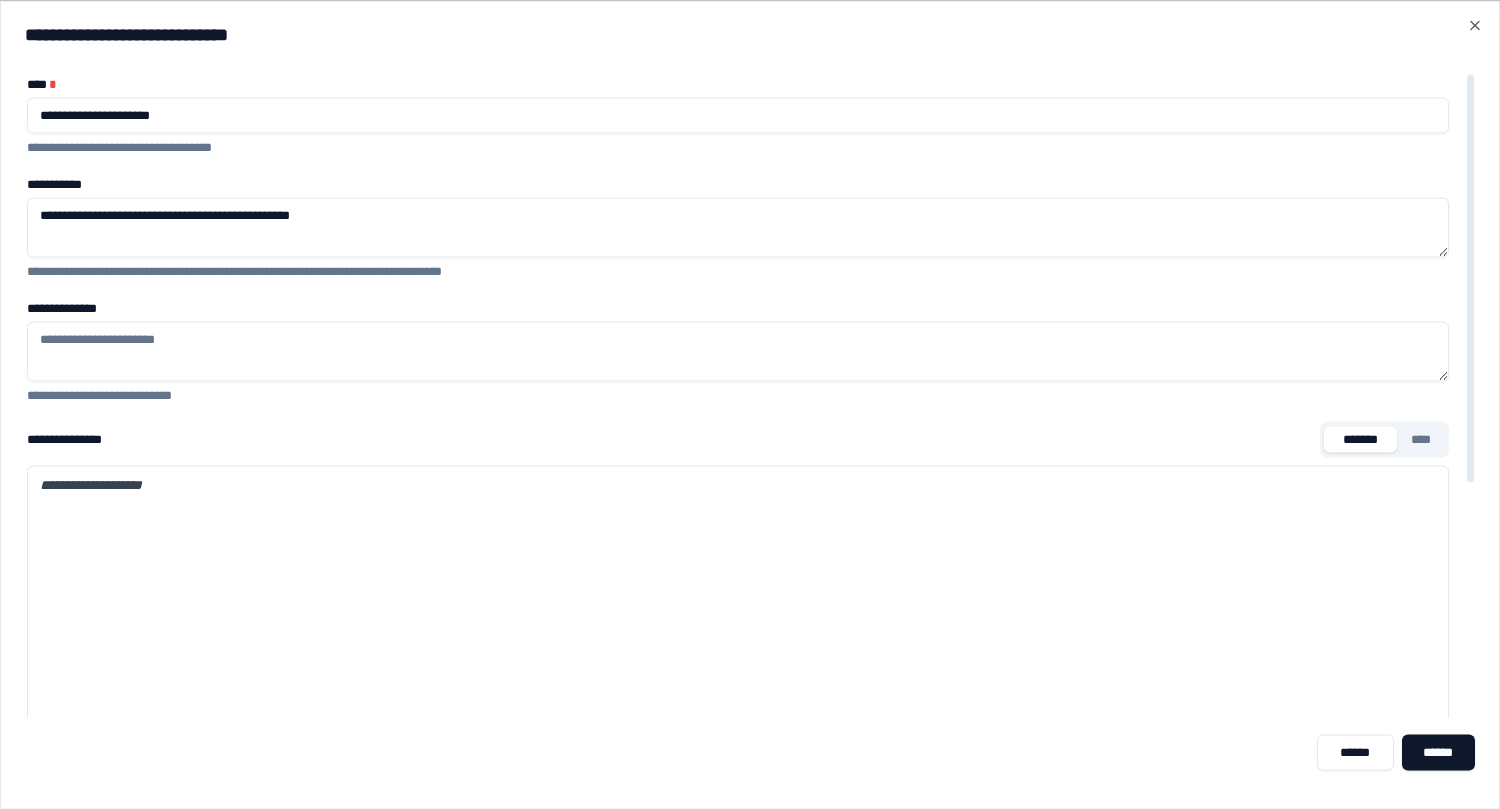 type on "**********" 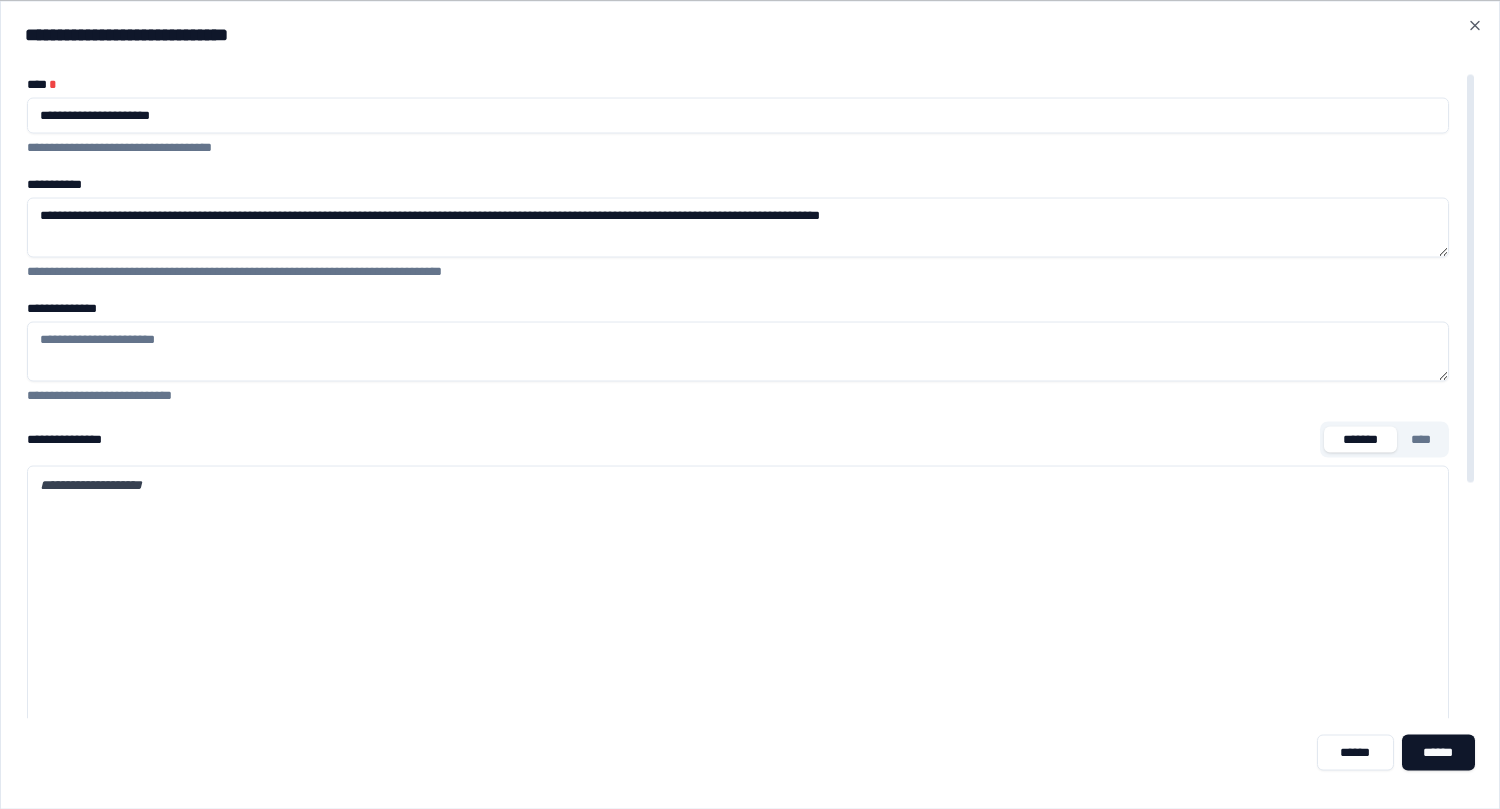 click on "**********" at bounding box center [738, 227] 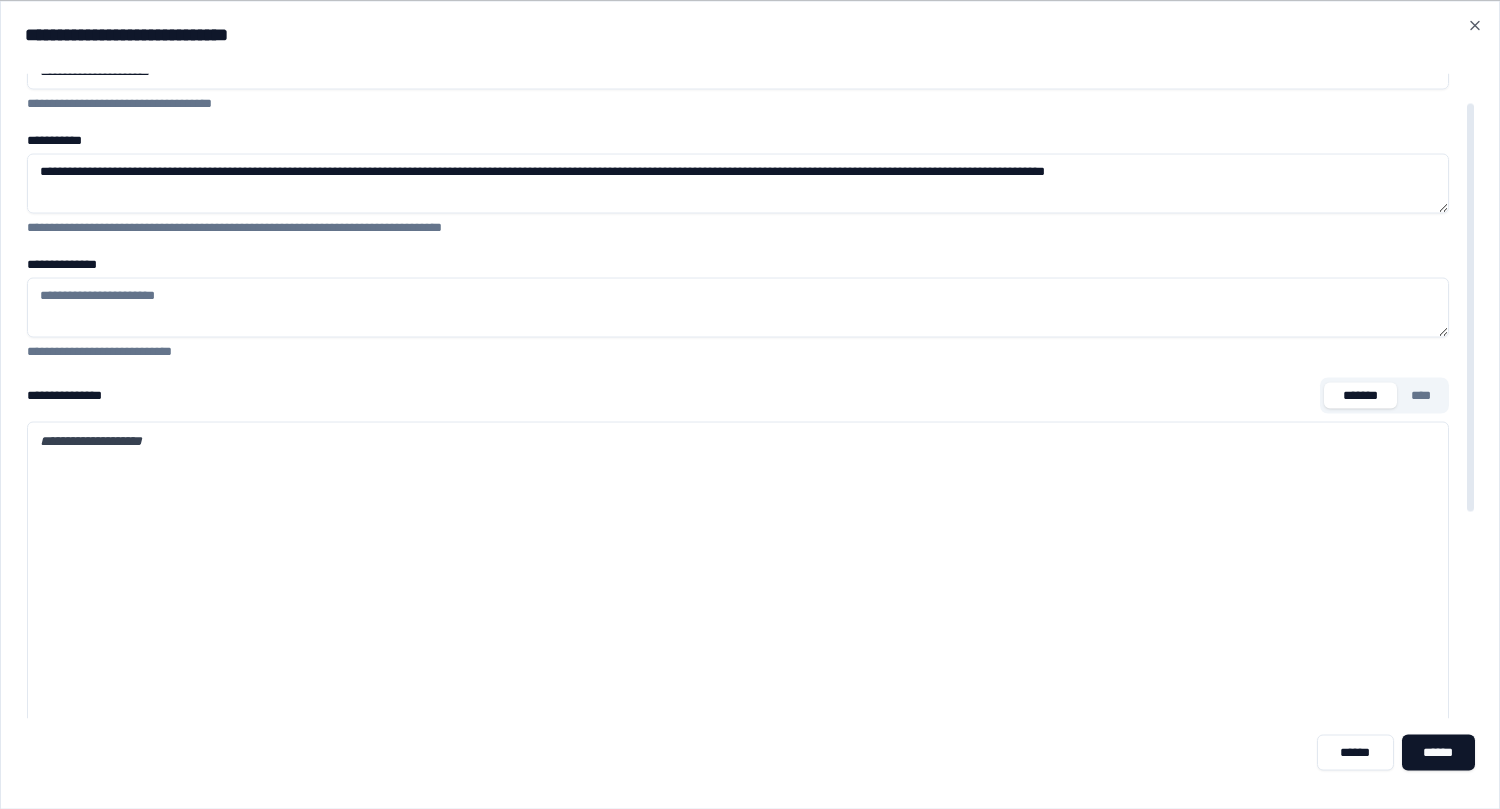 scroll, scrollTop: 46, scrollLeft: 0, axis: vertical 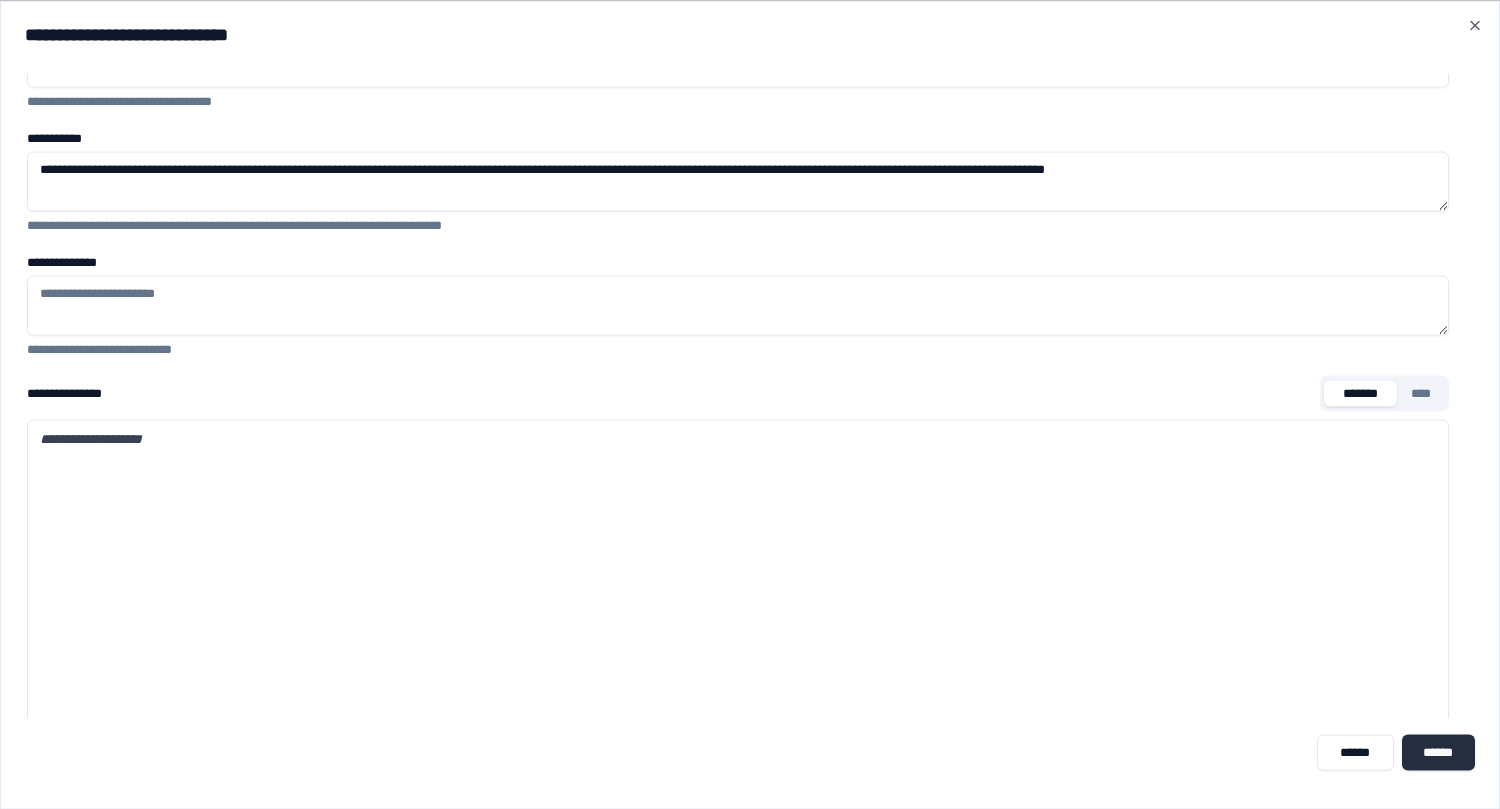 type on "**********" 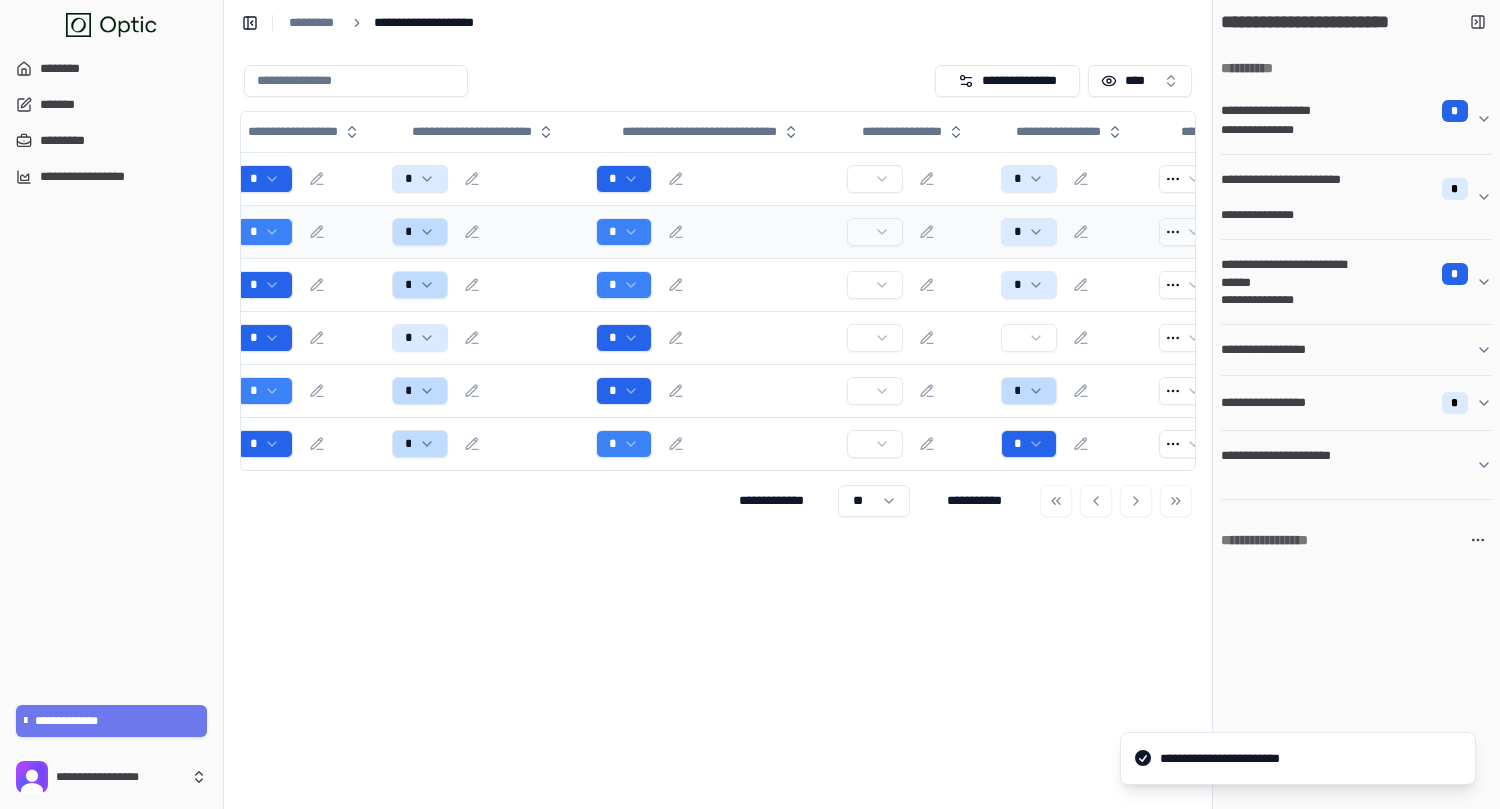 scroll, scrollTop: 0, scrollLeft: 345, axis: horizontal 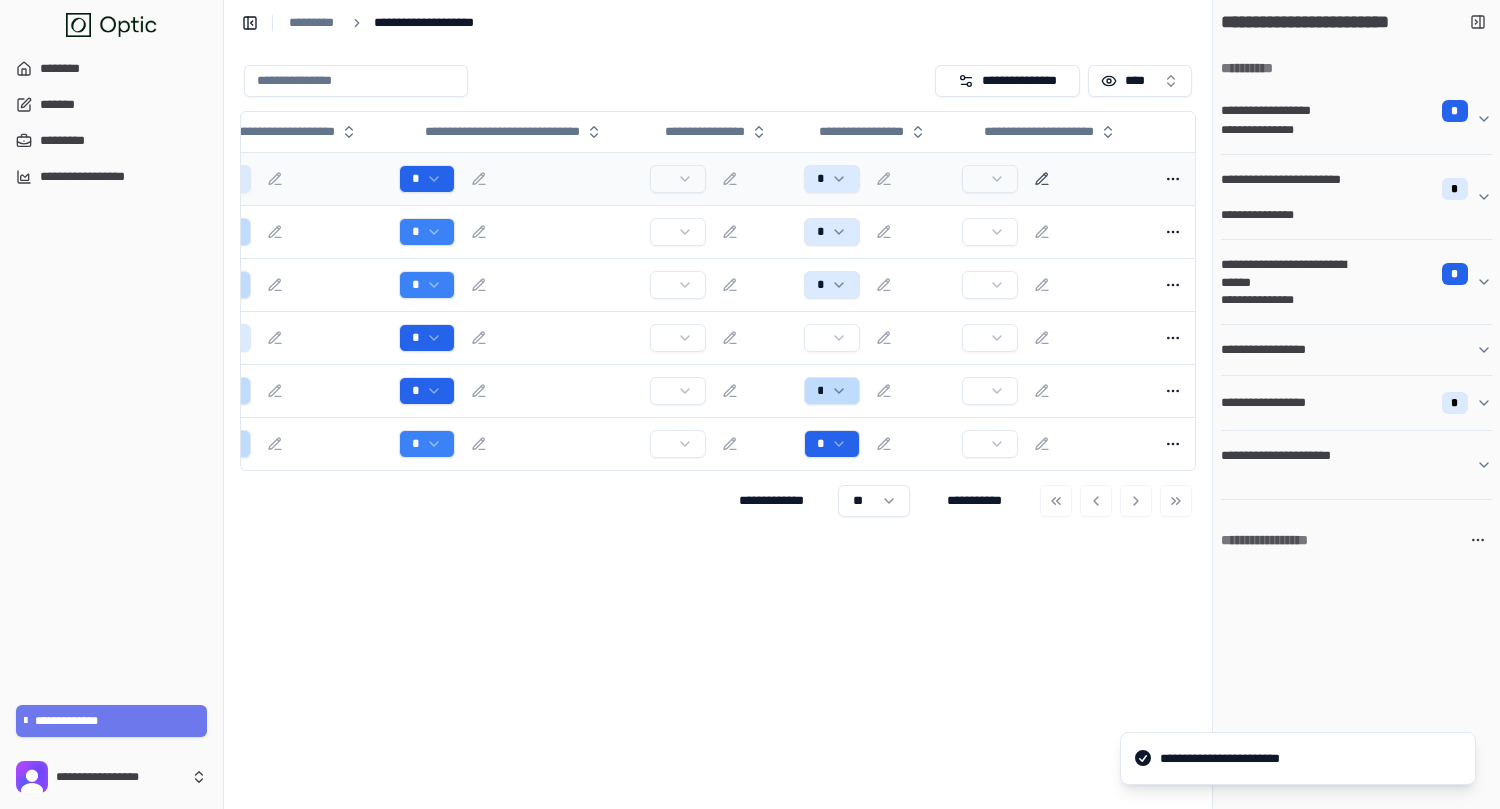 click 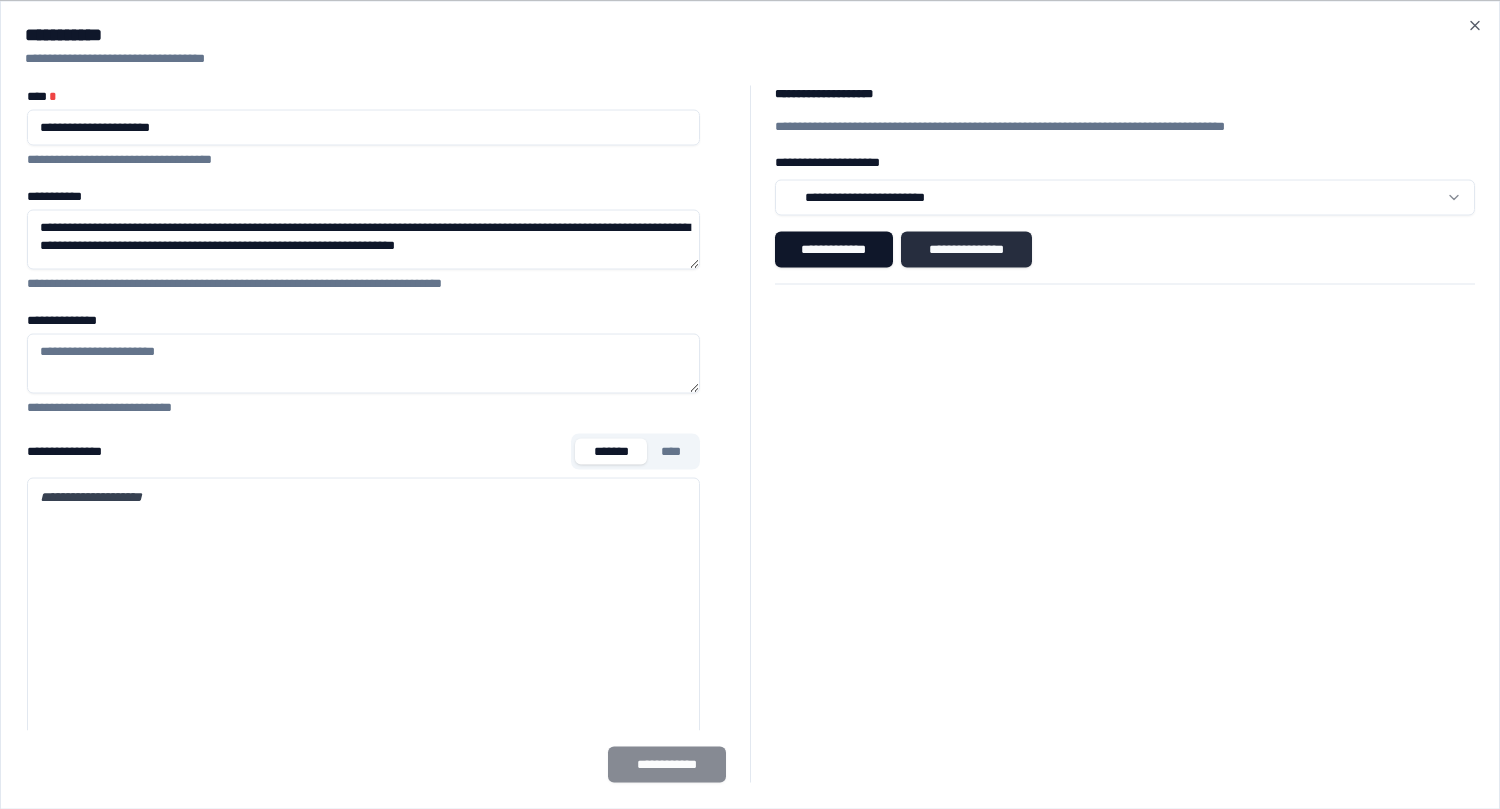 click on "**********" at bounding box center (966, 249) 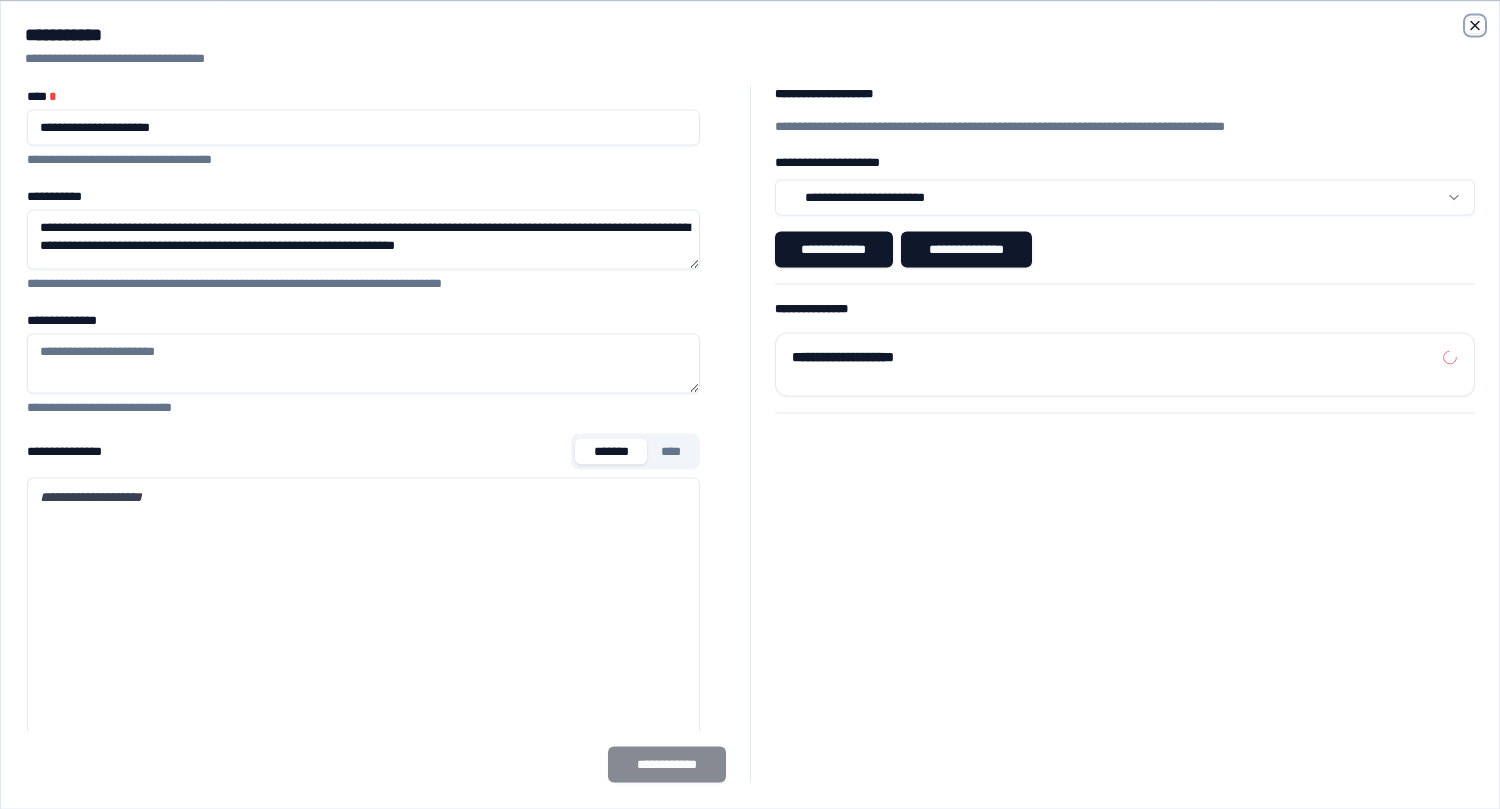 click 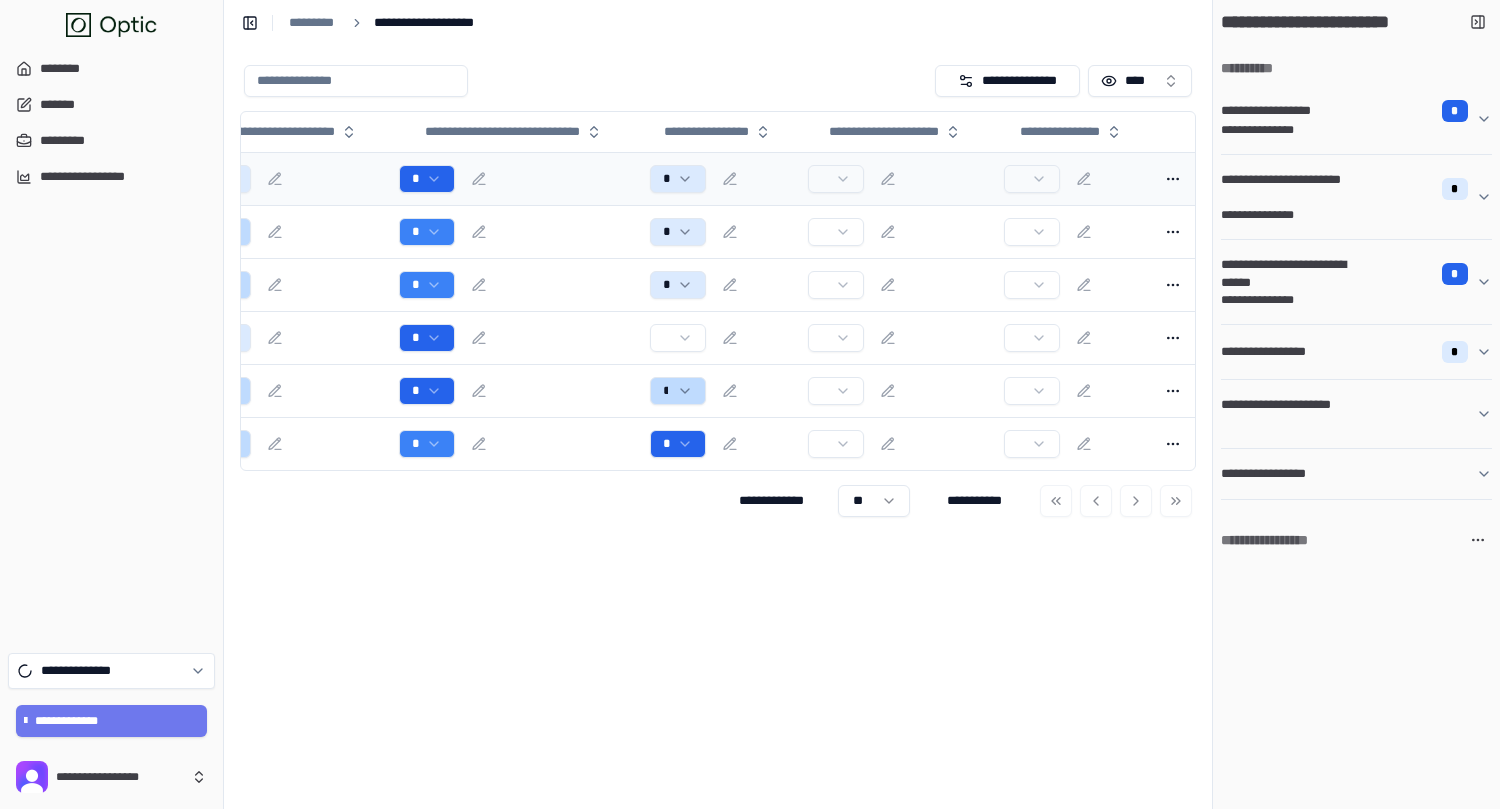 click at bounding box center [1073, 179] 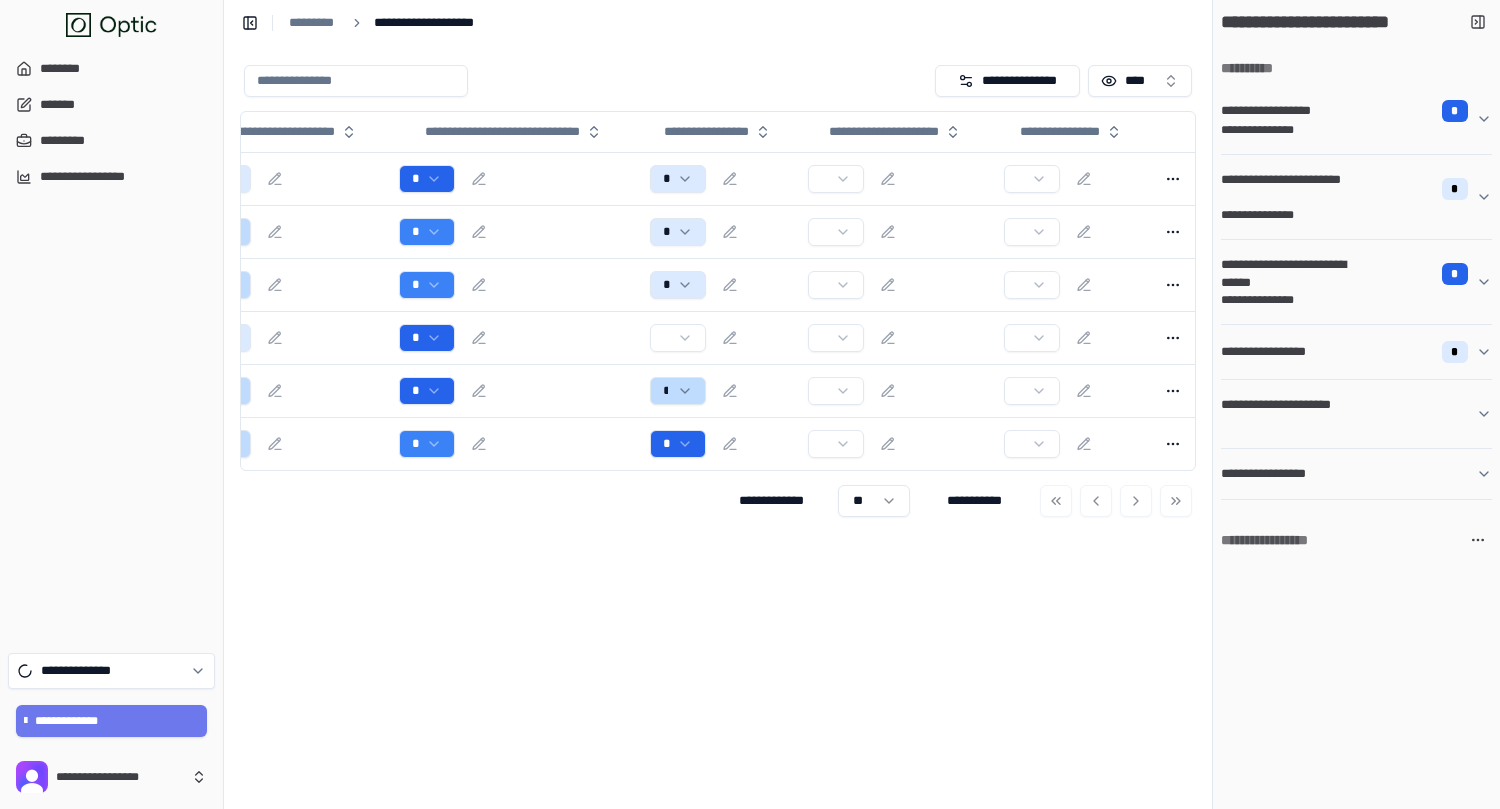 click on "**********" at bounding box center (1356, 119) 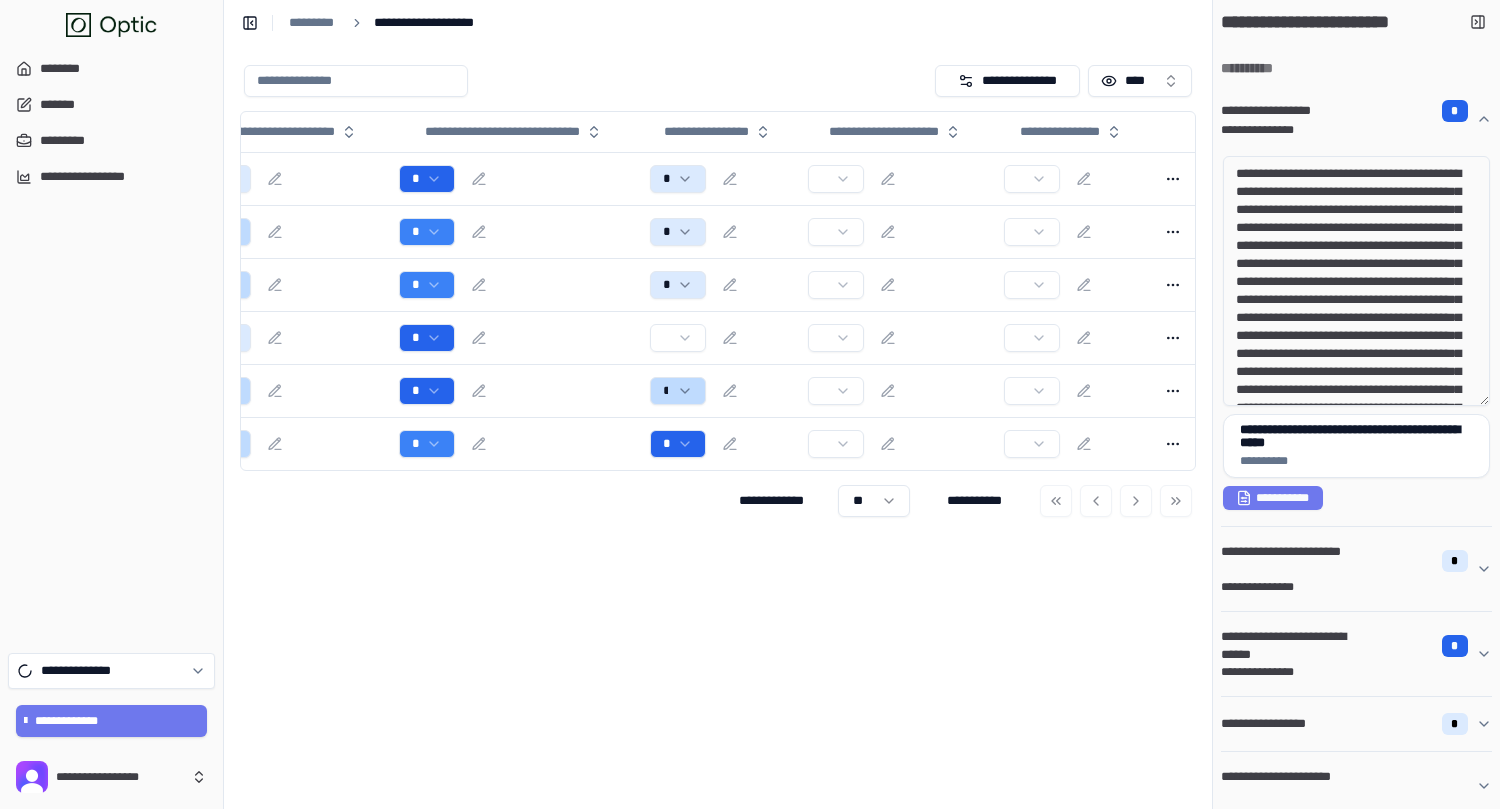 click on "**********" at bounding box center [1356, 119] 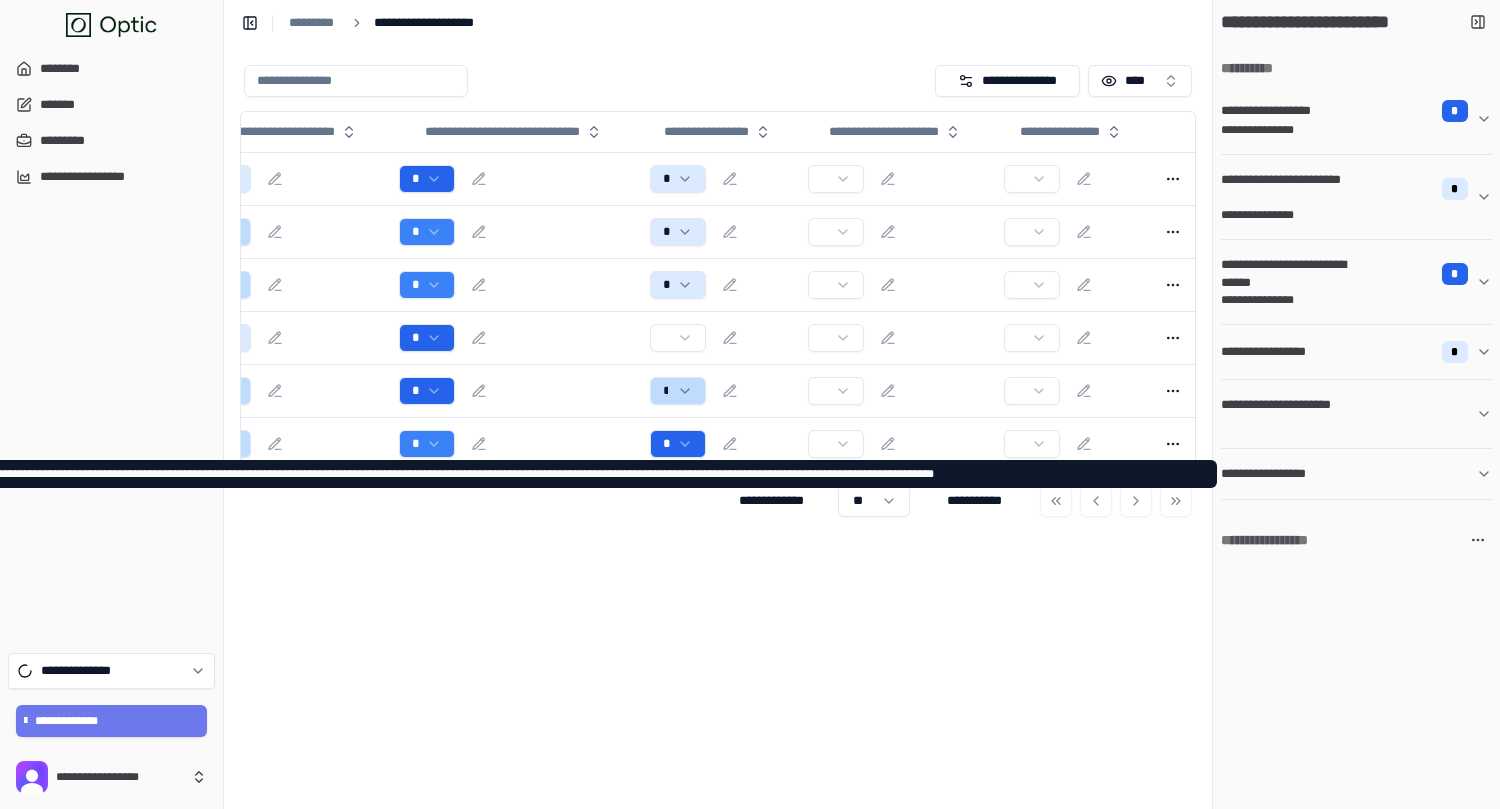 click on "**********" at bounding box center (1348, 474) 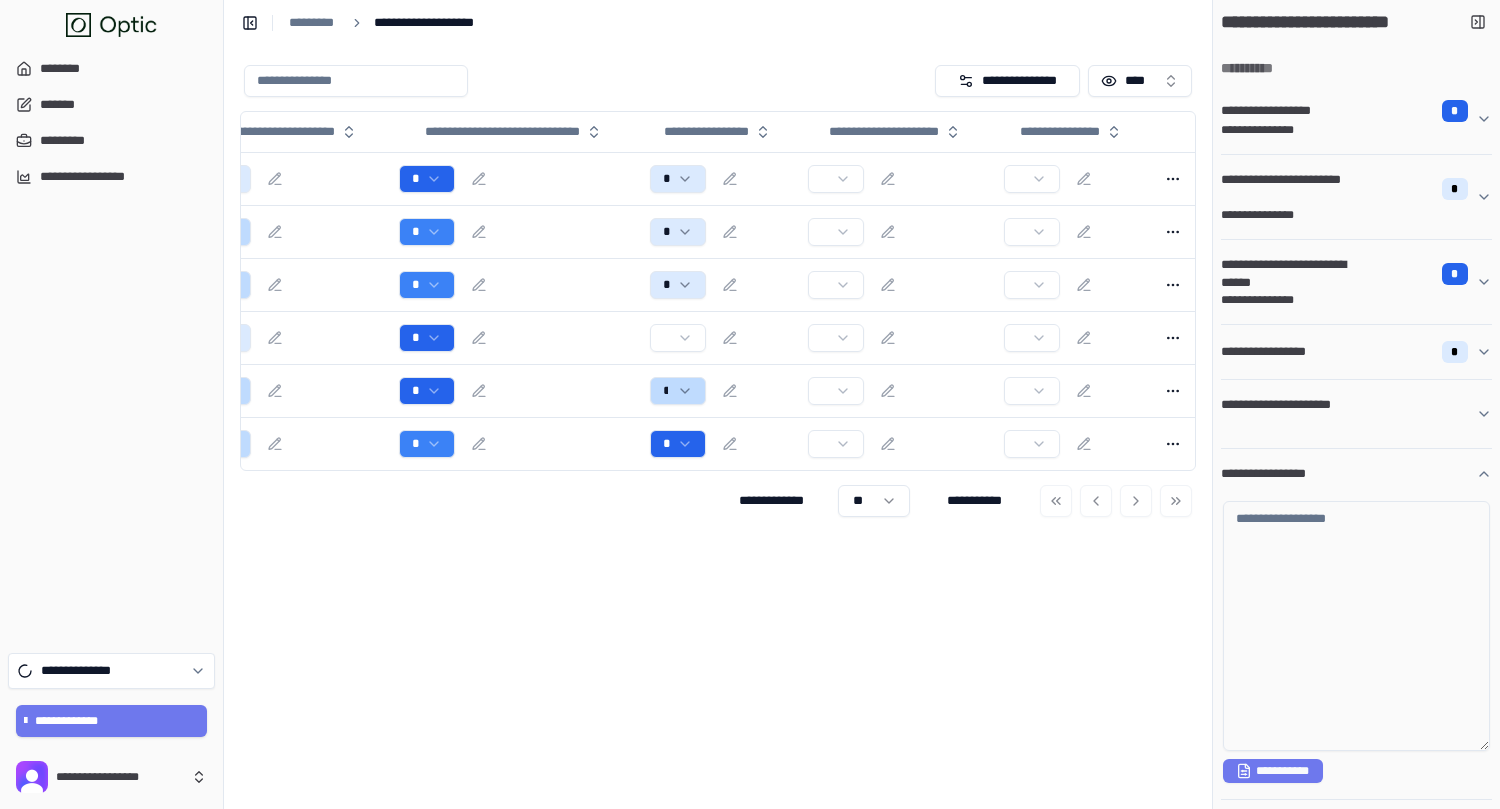 scroll, scrollTop: 55, scrollLeft: 0, axis: vertical 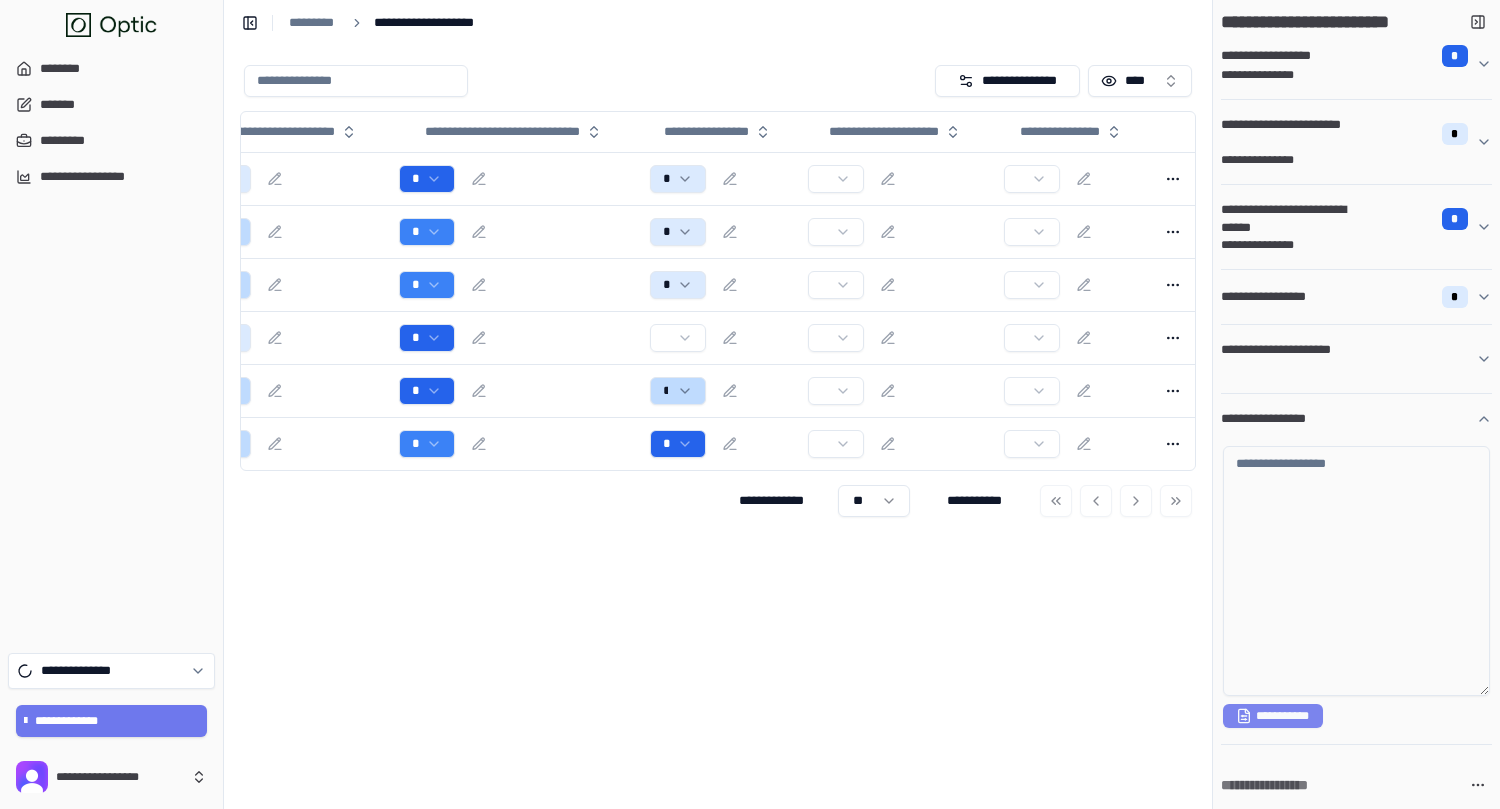 click on "**********" at bounding box center [1273, 716] 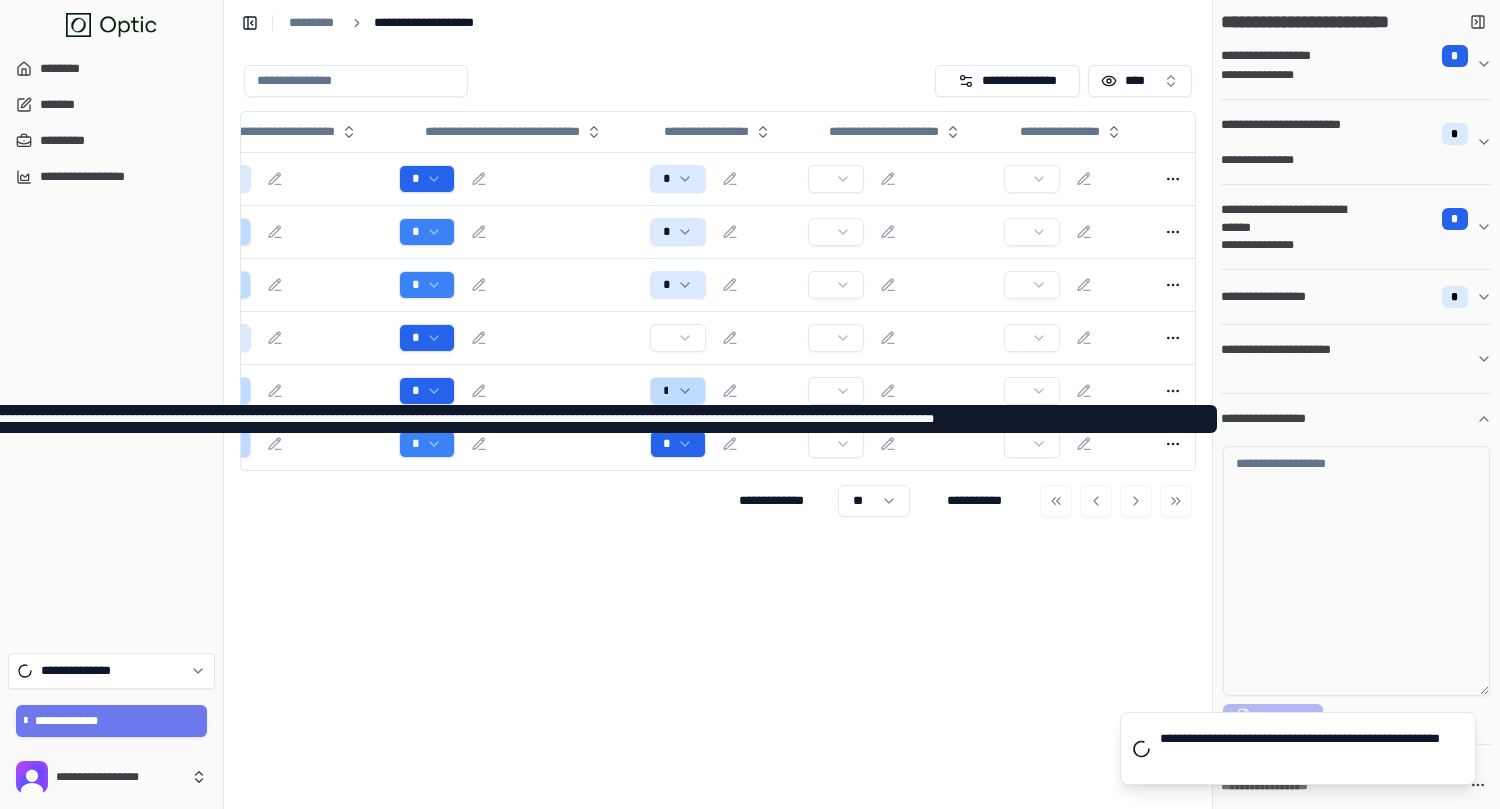 click on "**********" at bounding box center [1348, 419] 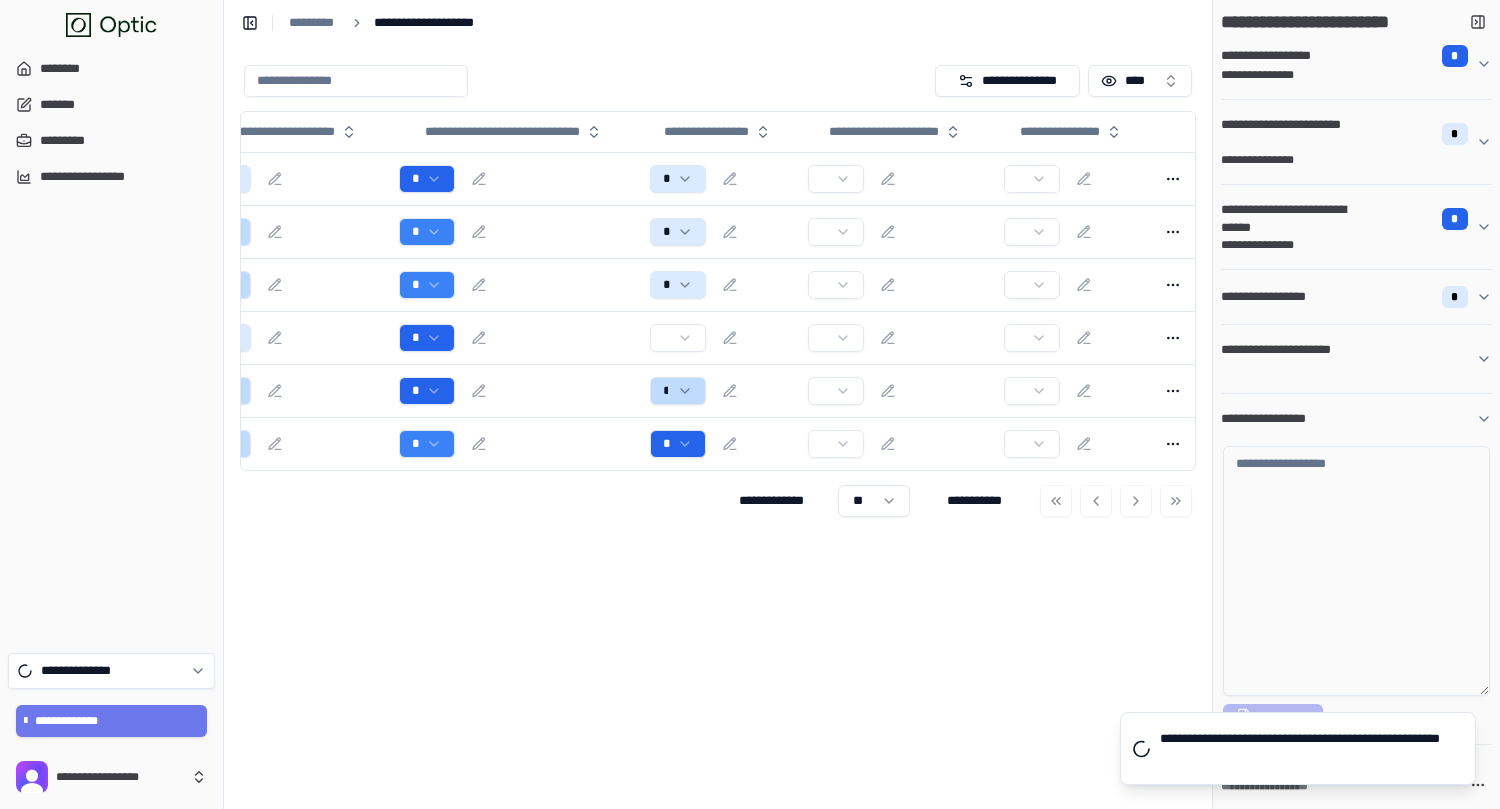 scroll, scrollTop: 0, scrollLeft: 0, axis: both 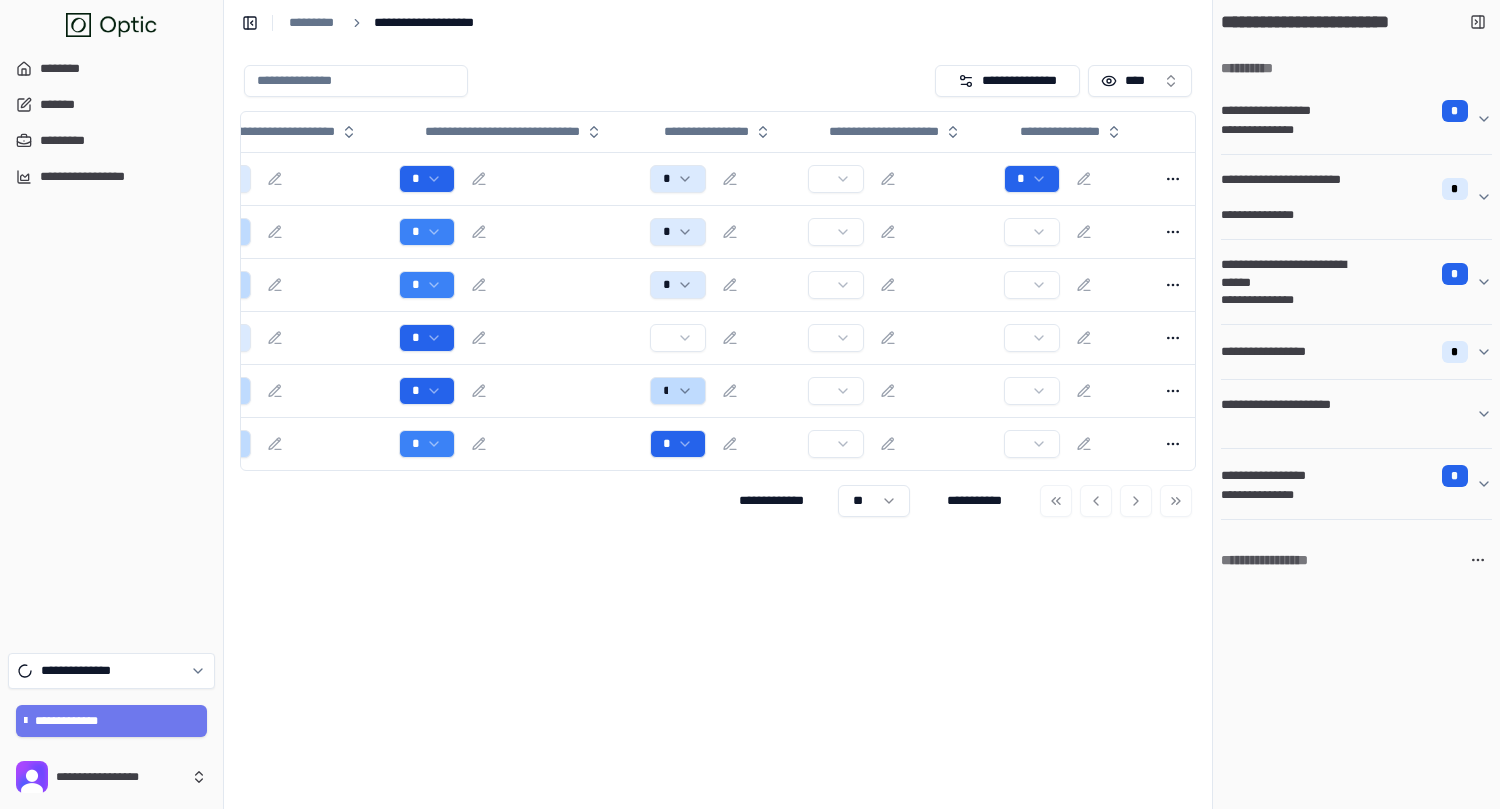 click at bounding box center [898, 179] 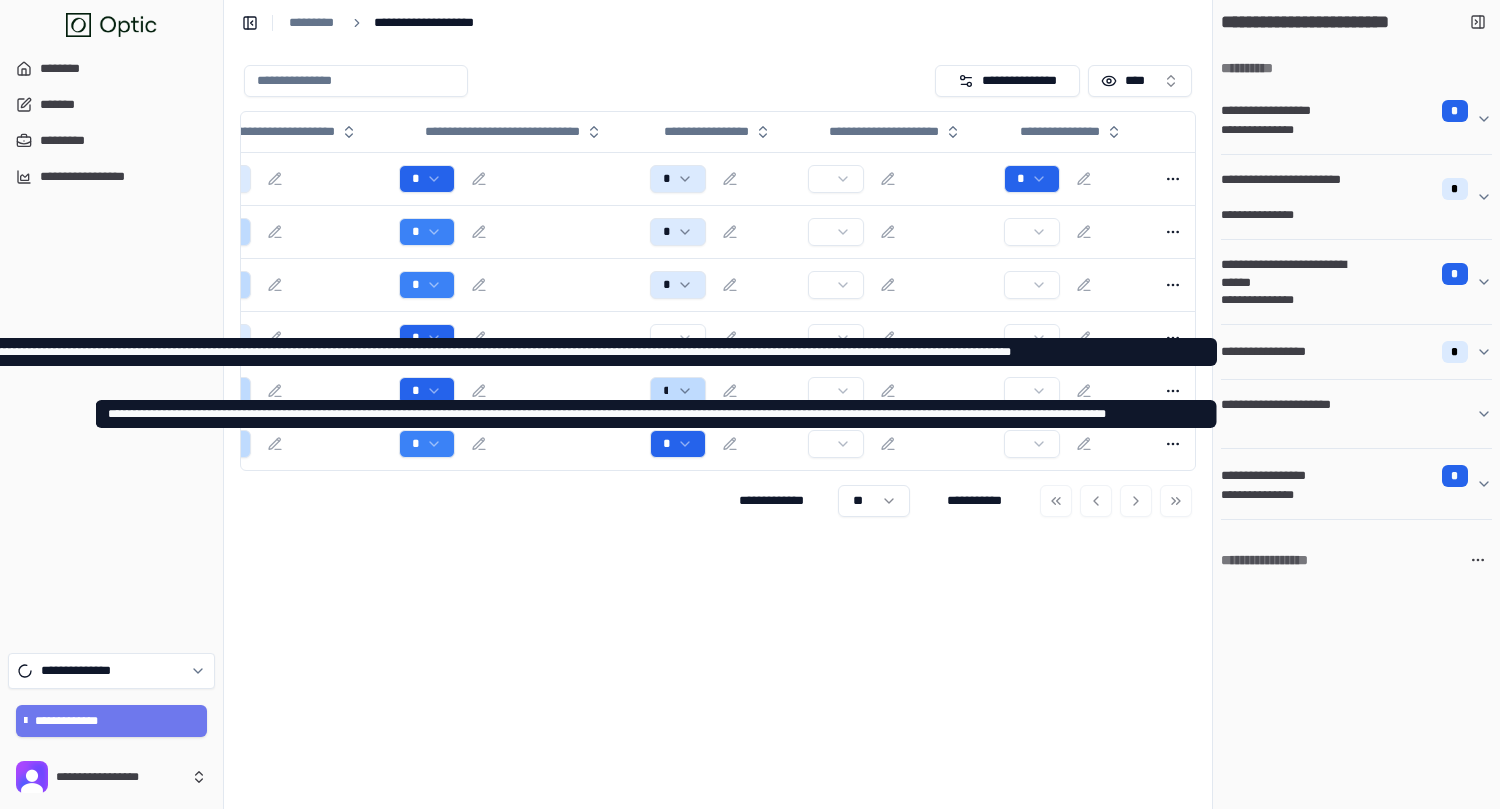 click on "**********" at bounding box center (1293, 414) 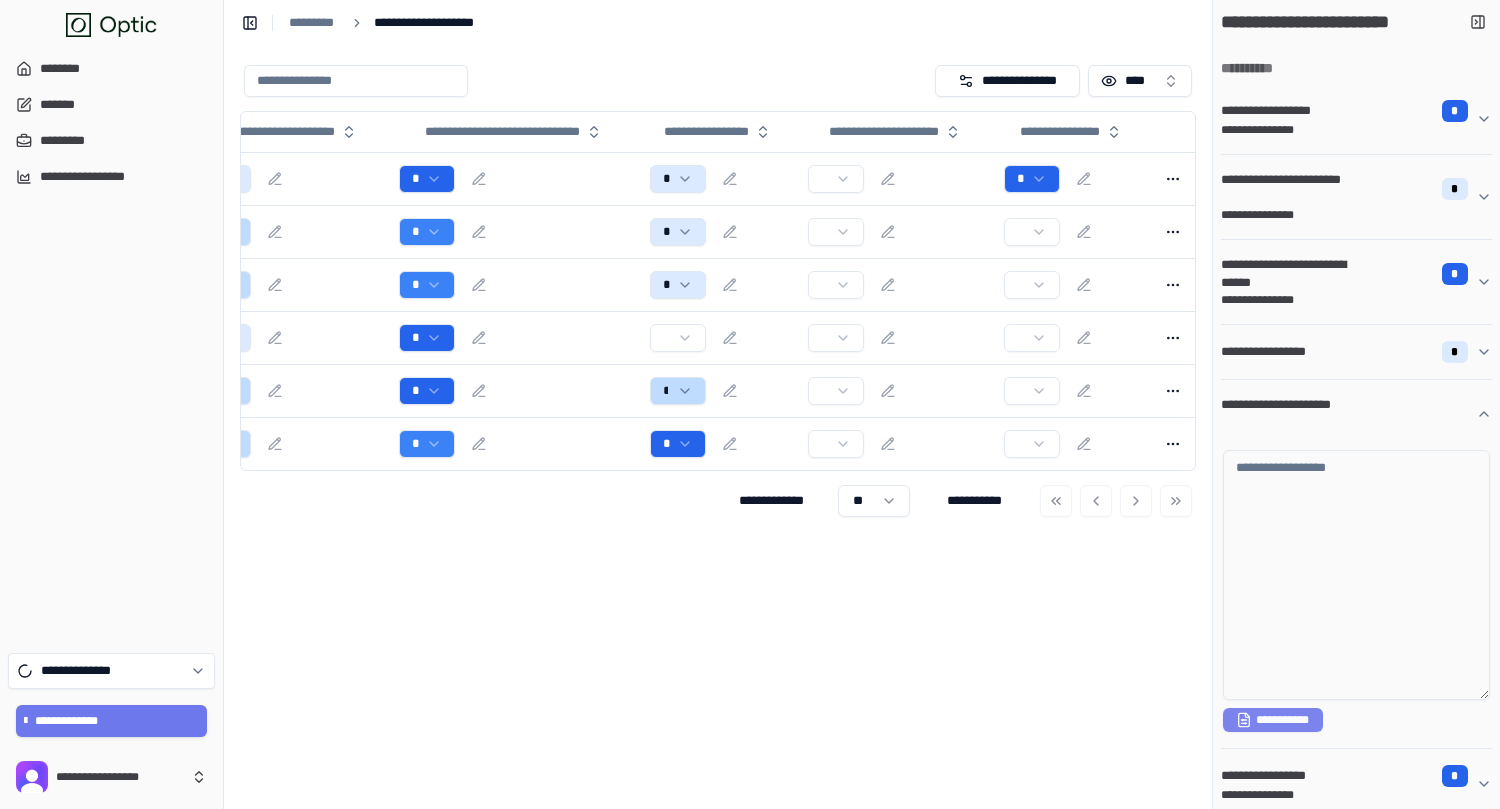 click on "**********" at bounding box center (1273, 720) 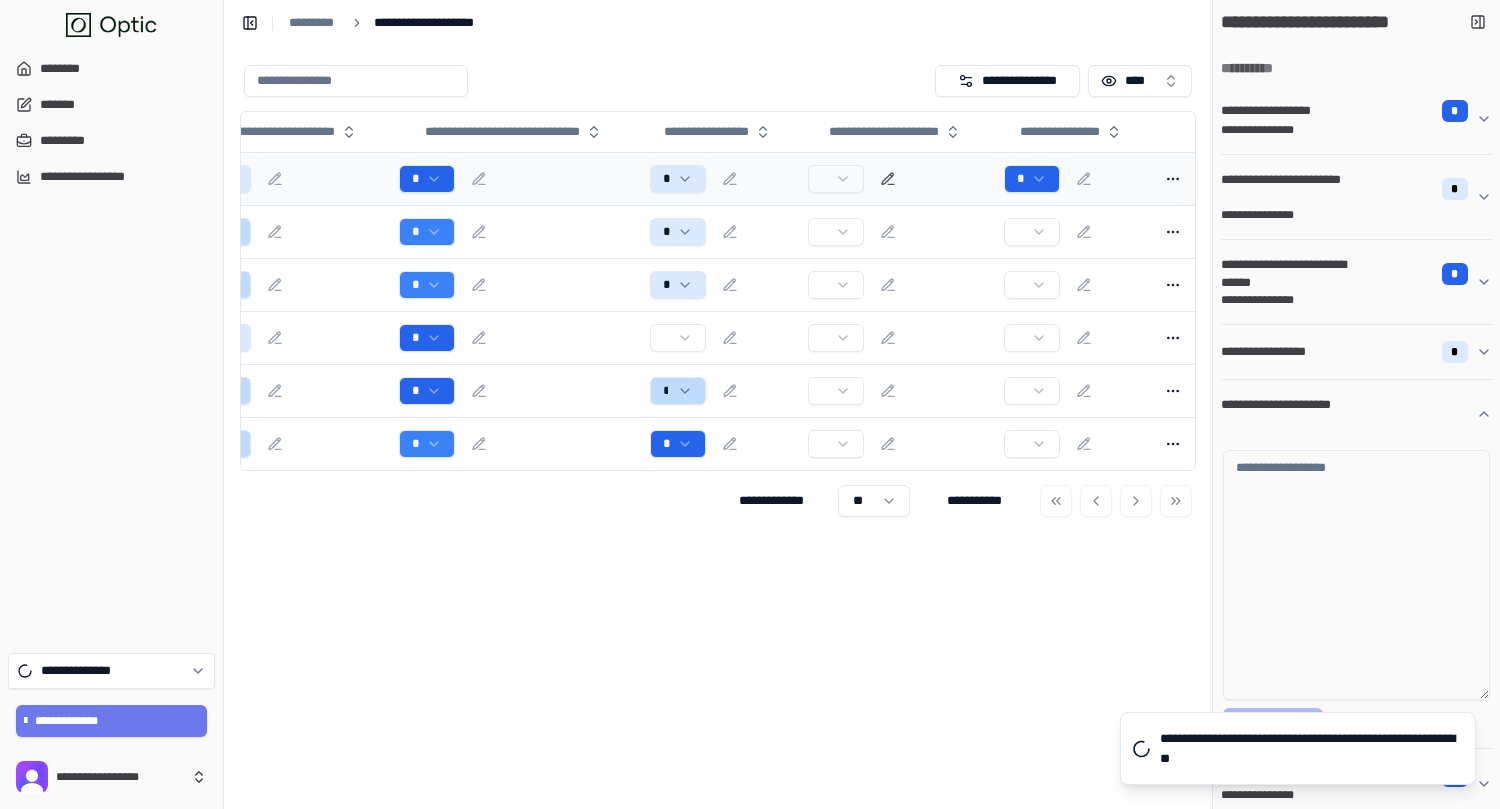 click 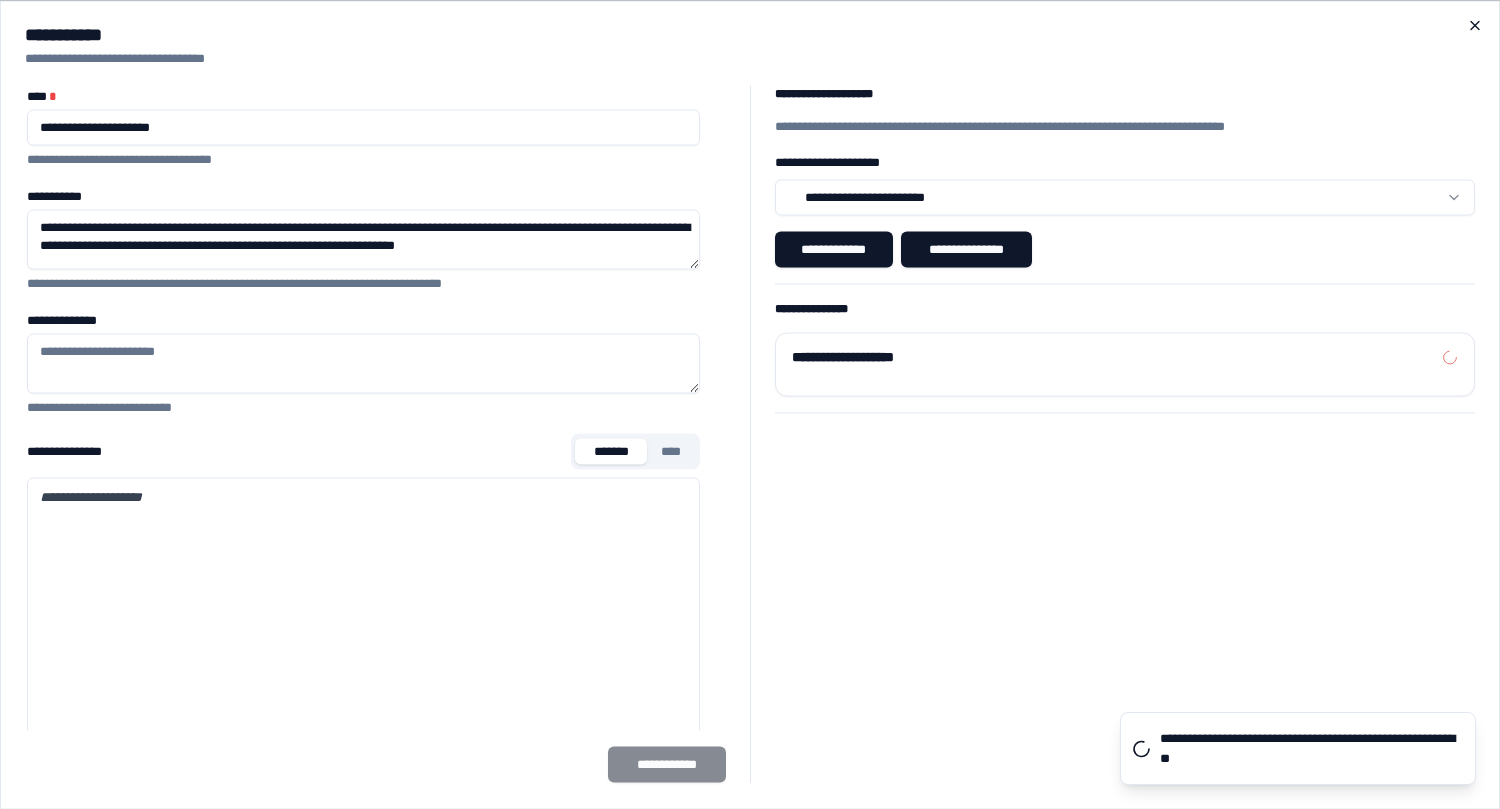 click 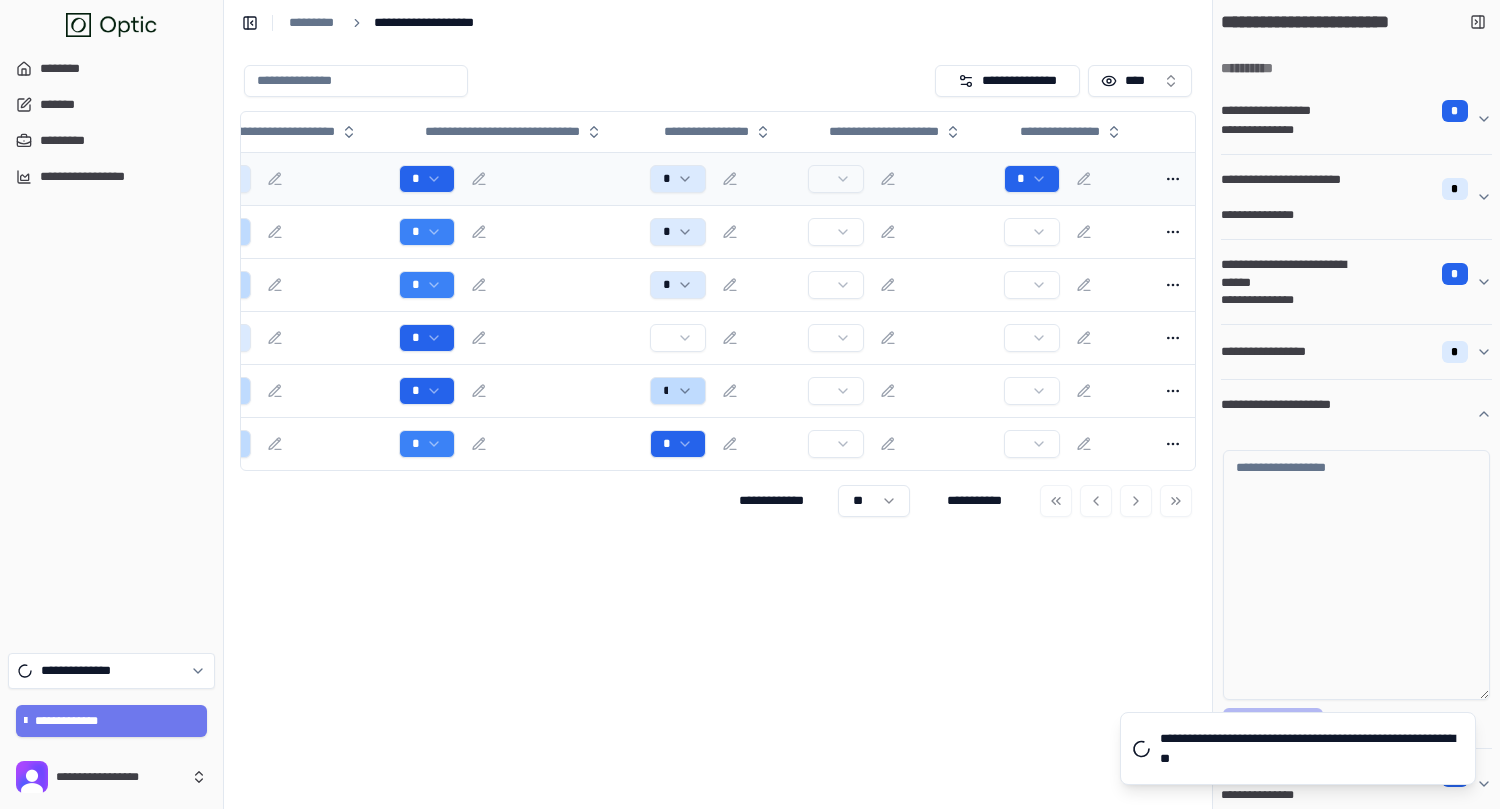 type on "**********" 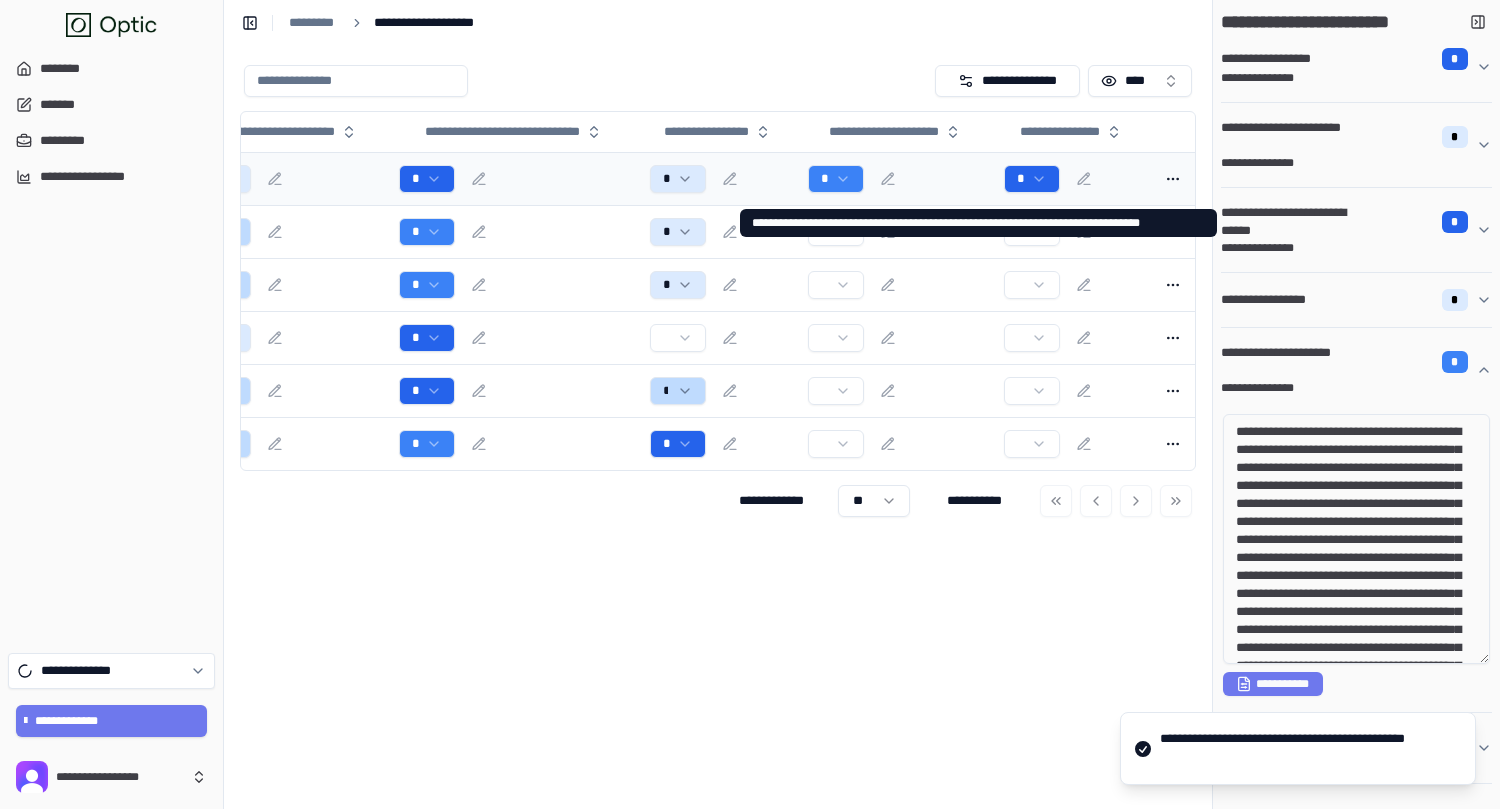scroll, scrollTop: 91, scrollLeft: 0, axis: vertical 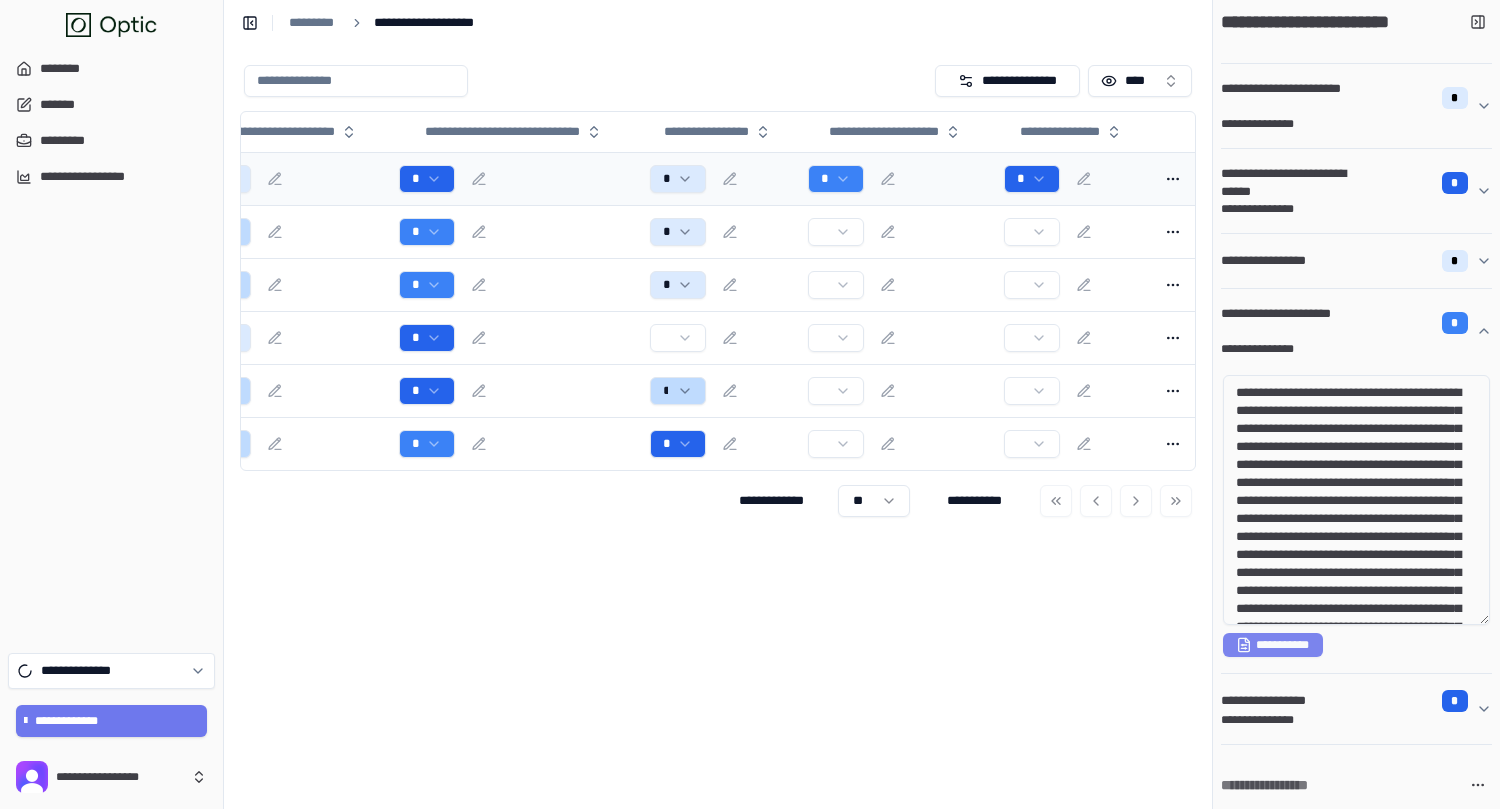 click on "**********" at bounding box center (1273, 645) 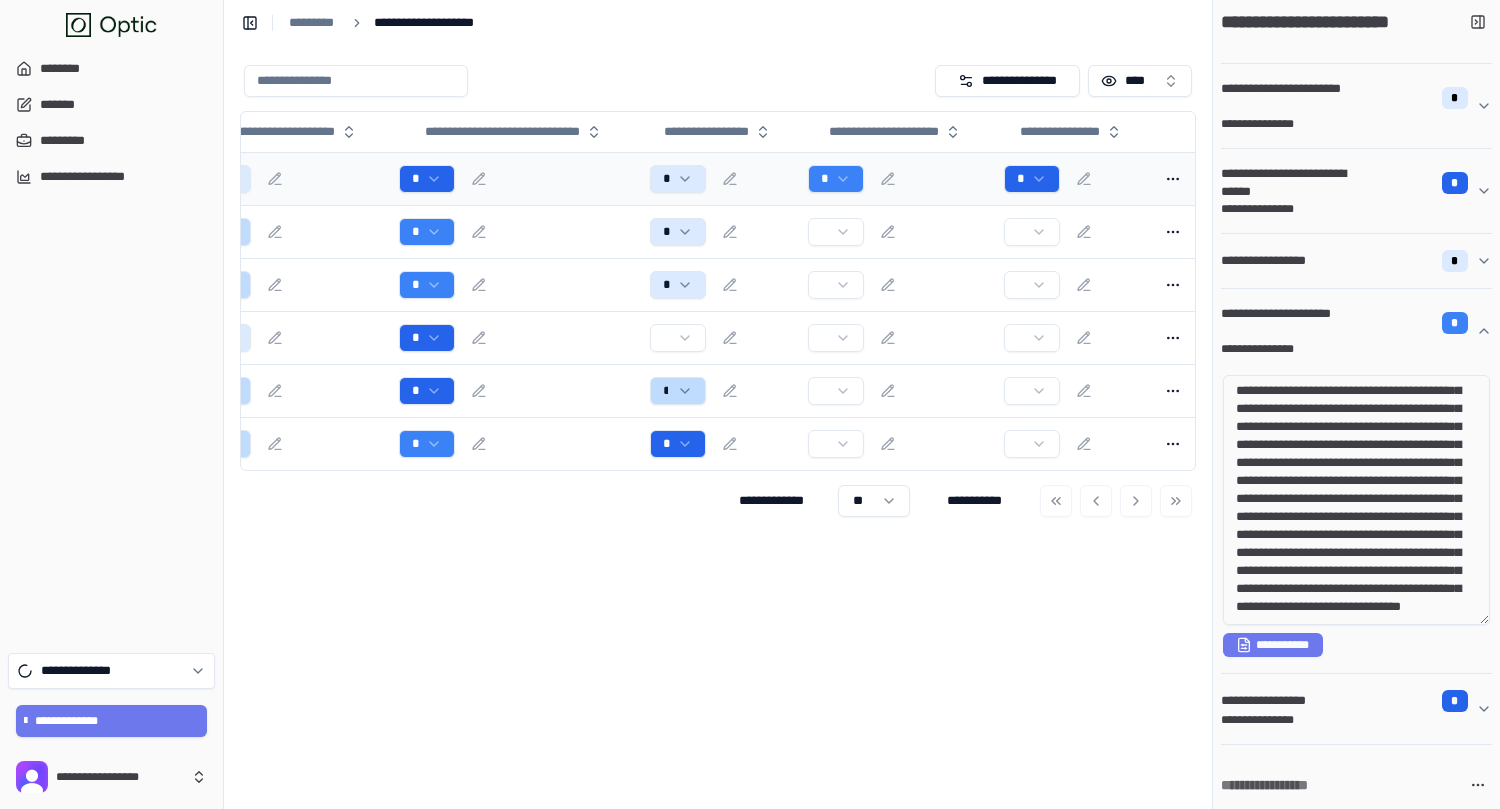 scroll, scrollTop: 218, scrollLeft: 0, axis: vertical 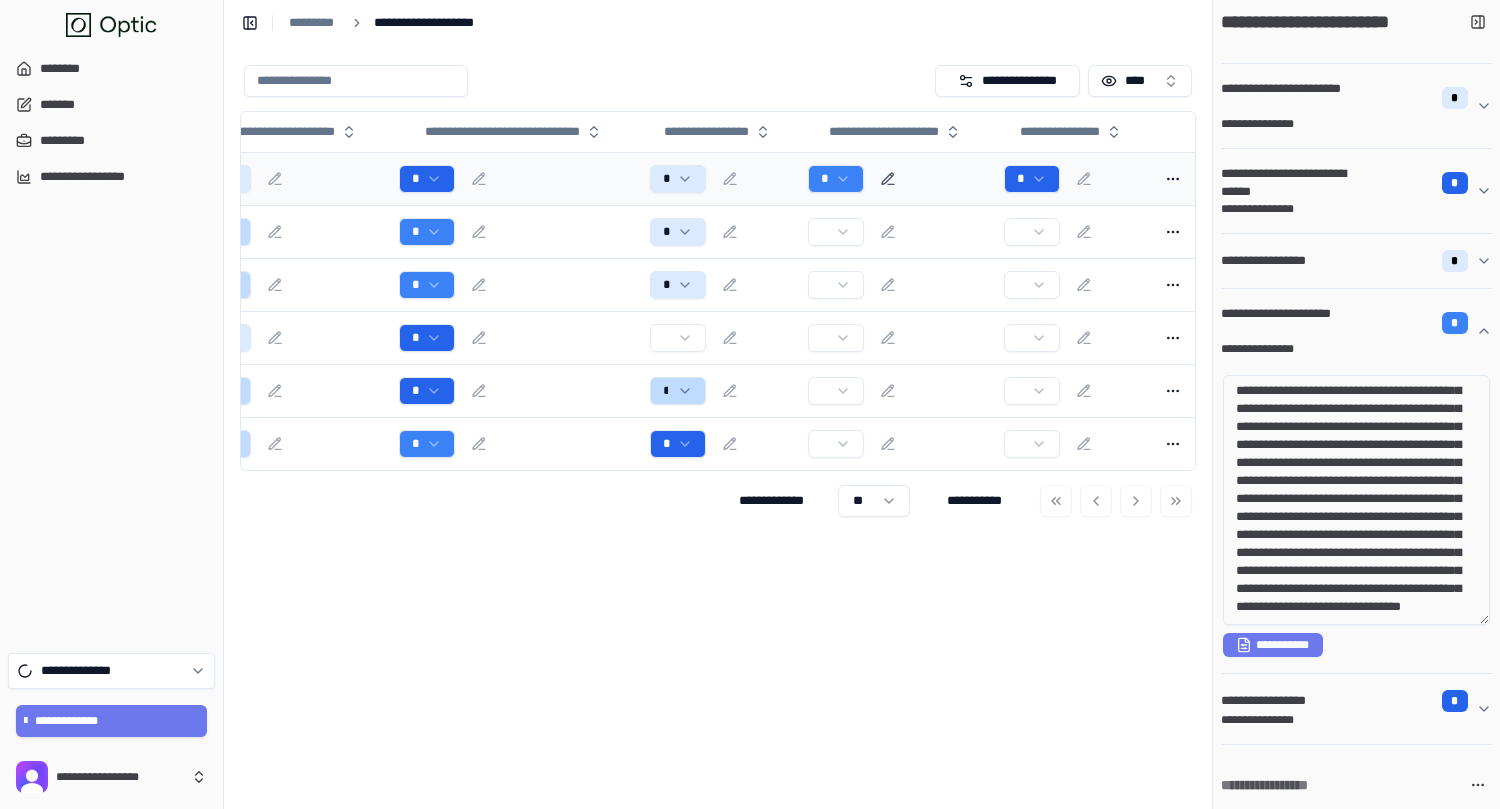 click 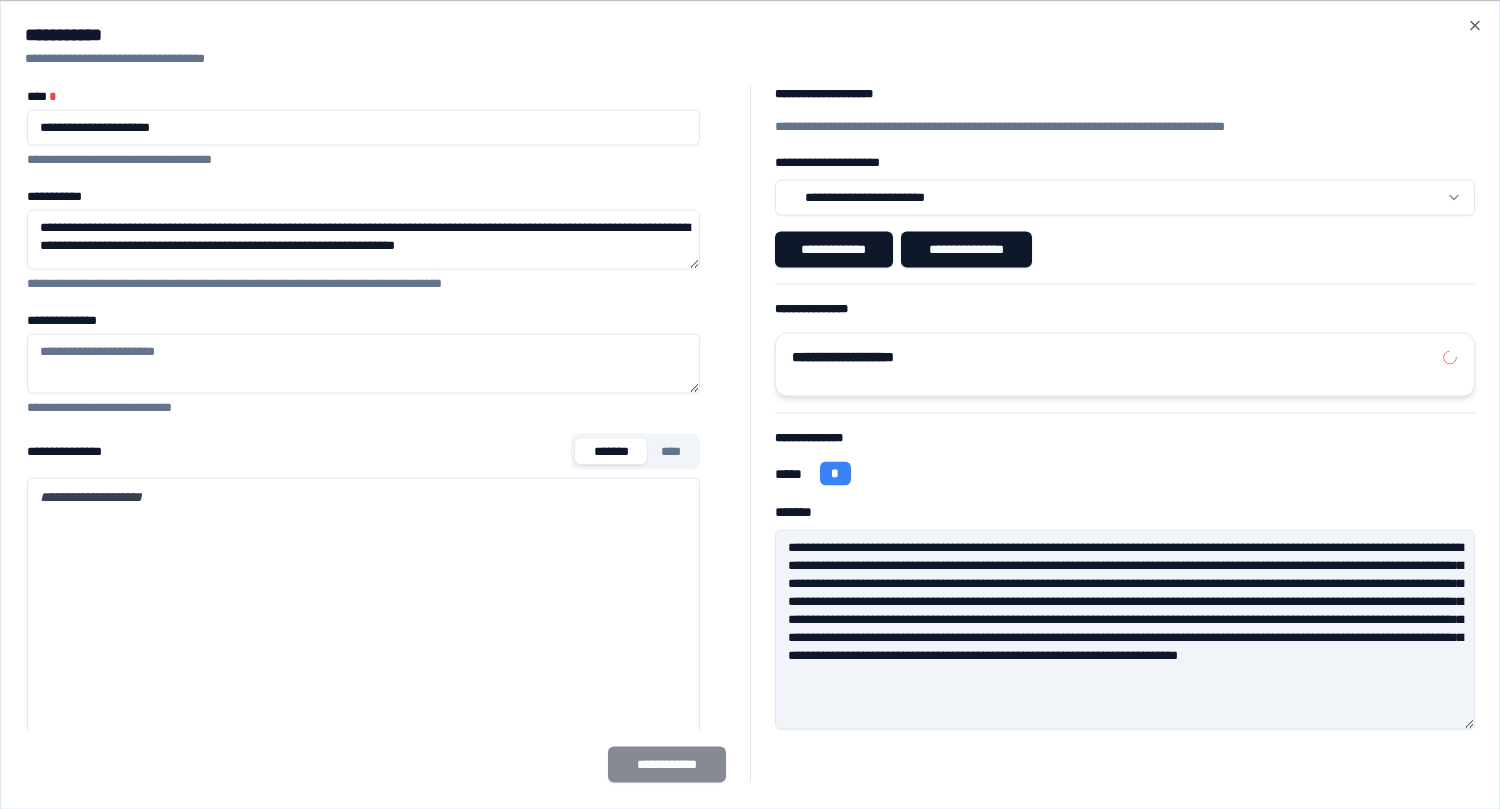 click on "**********" at bounding box center (1125, 364) 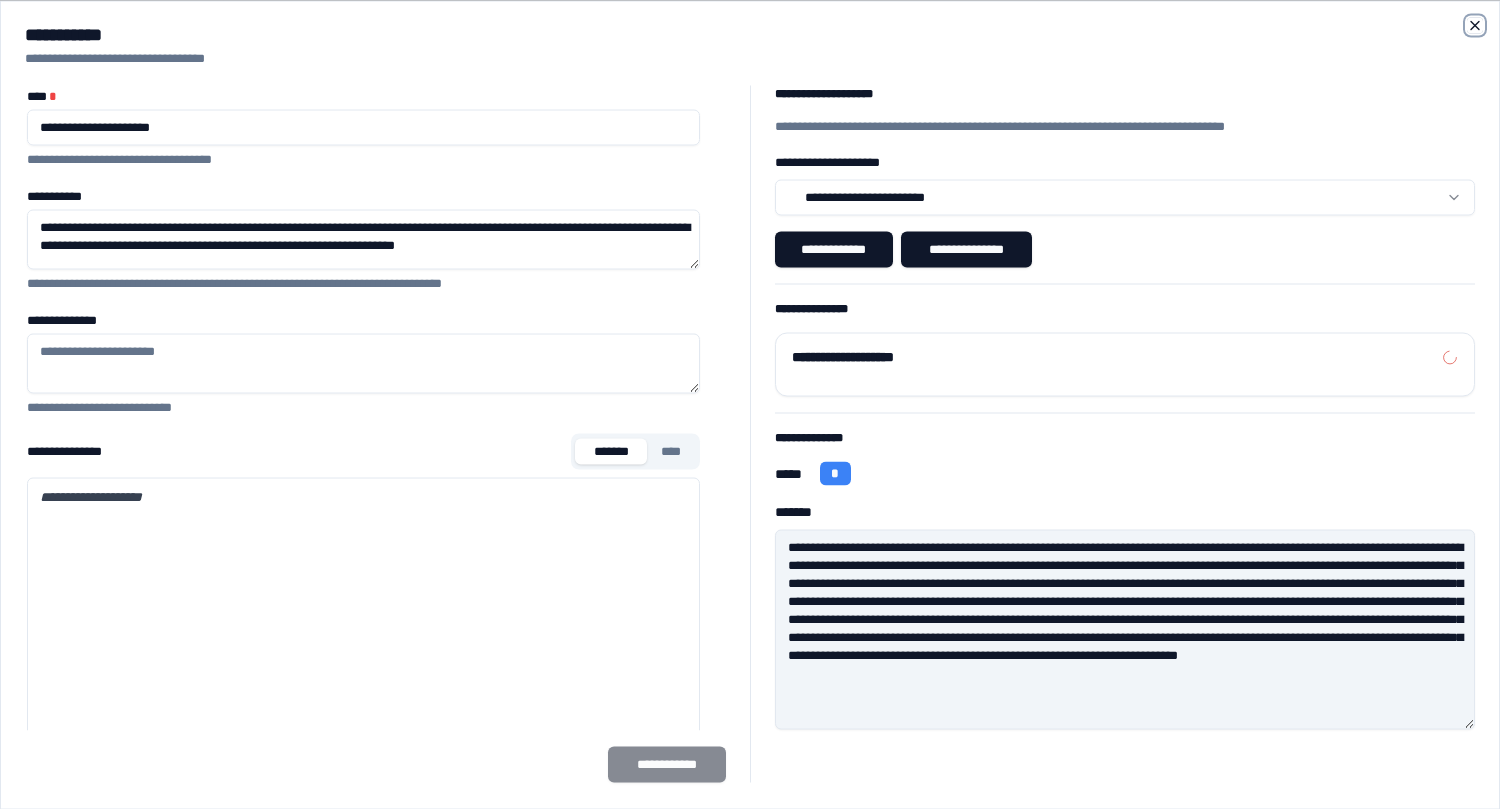 click 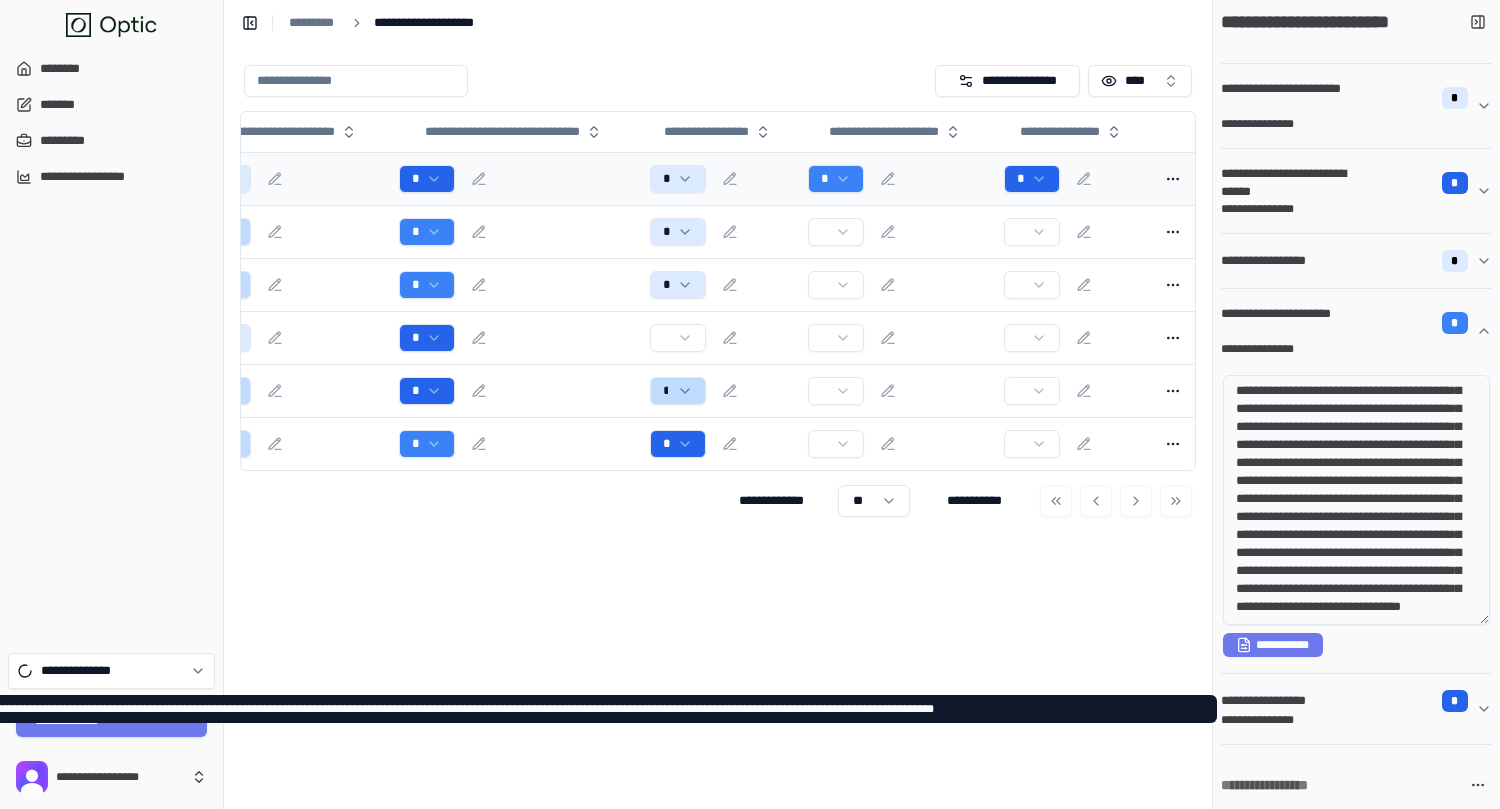 click on "**********" at bounding box center (1348, 720) 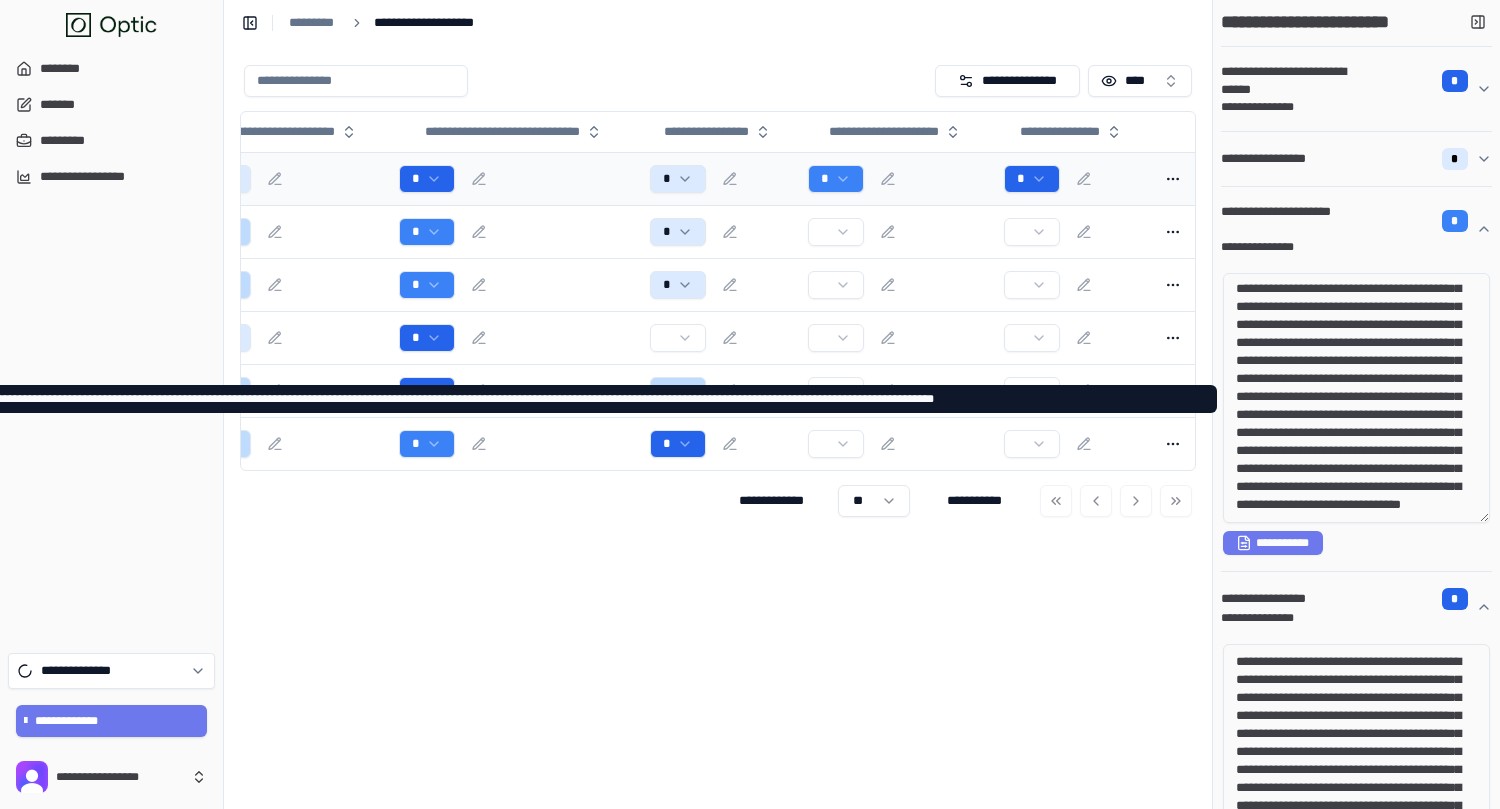 scroll, scrollTop: 97, scrollLeft: 0, axis: vertical 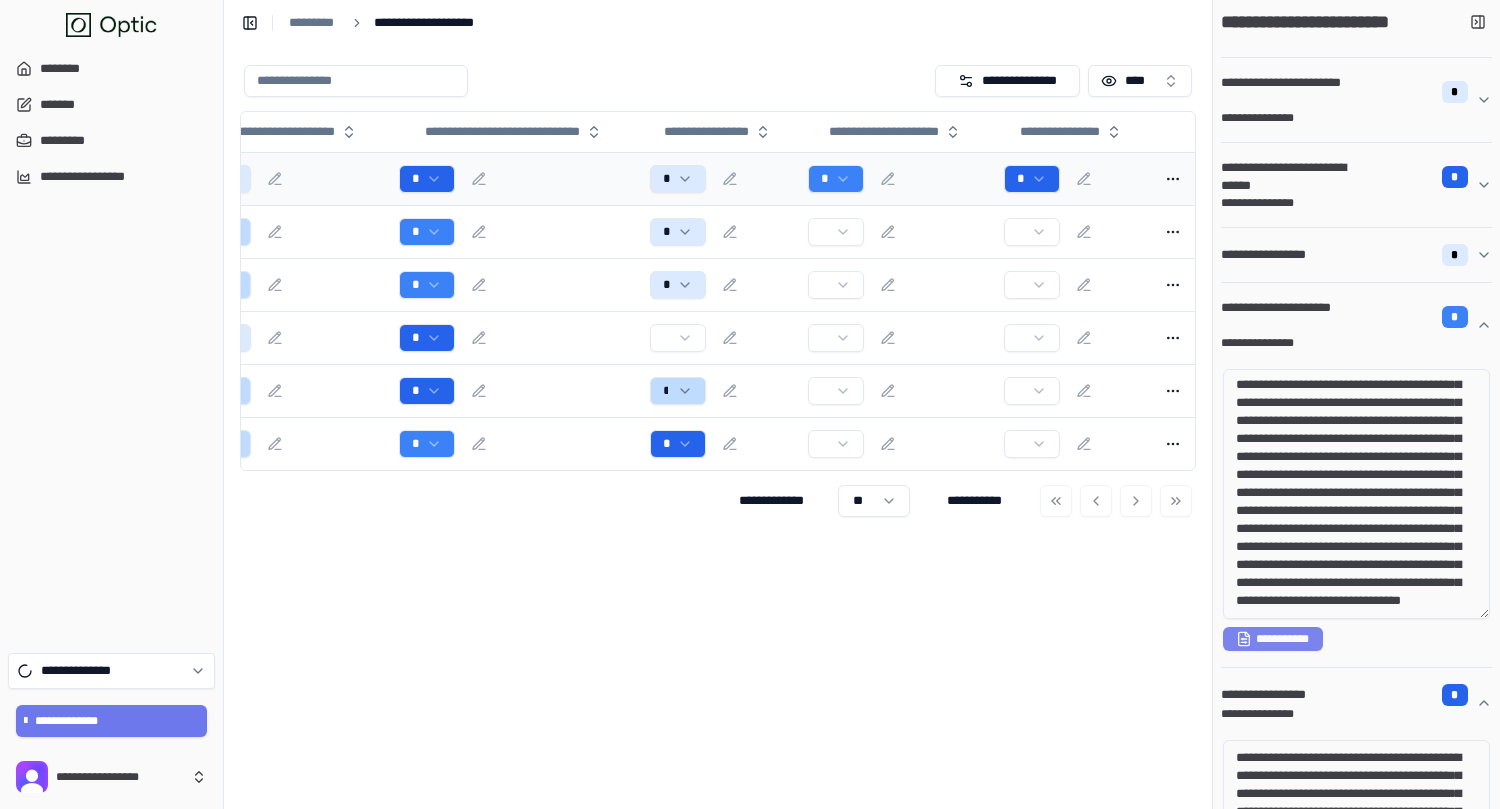 click on "**********" at bounding box center (1273, 639) 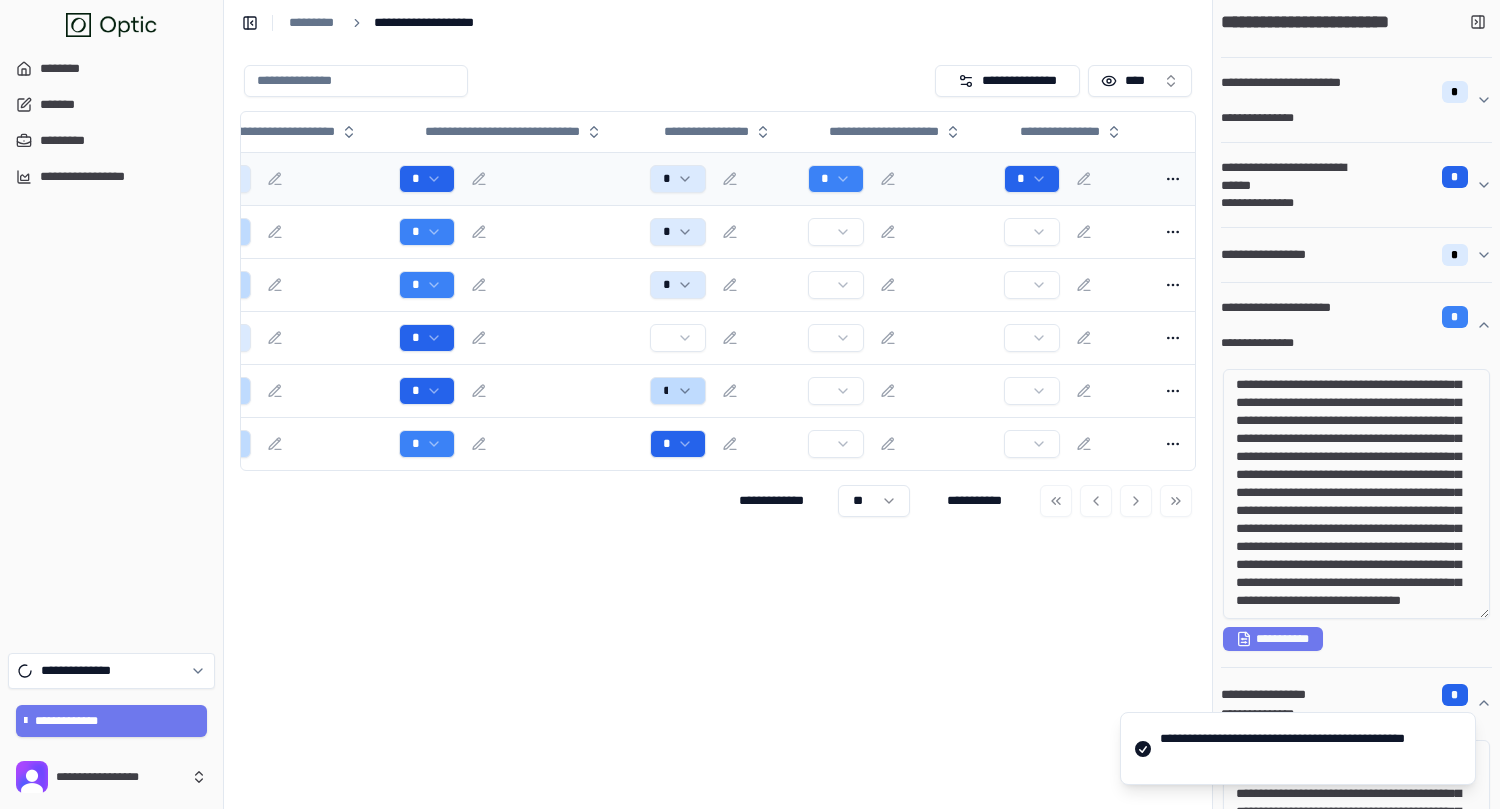 click on "*" at bounding box center (898, 179) 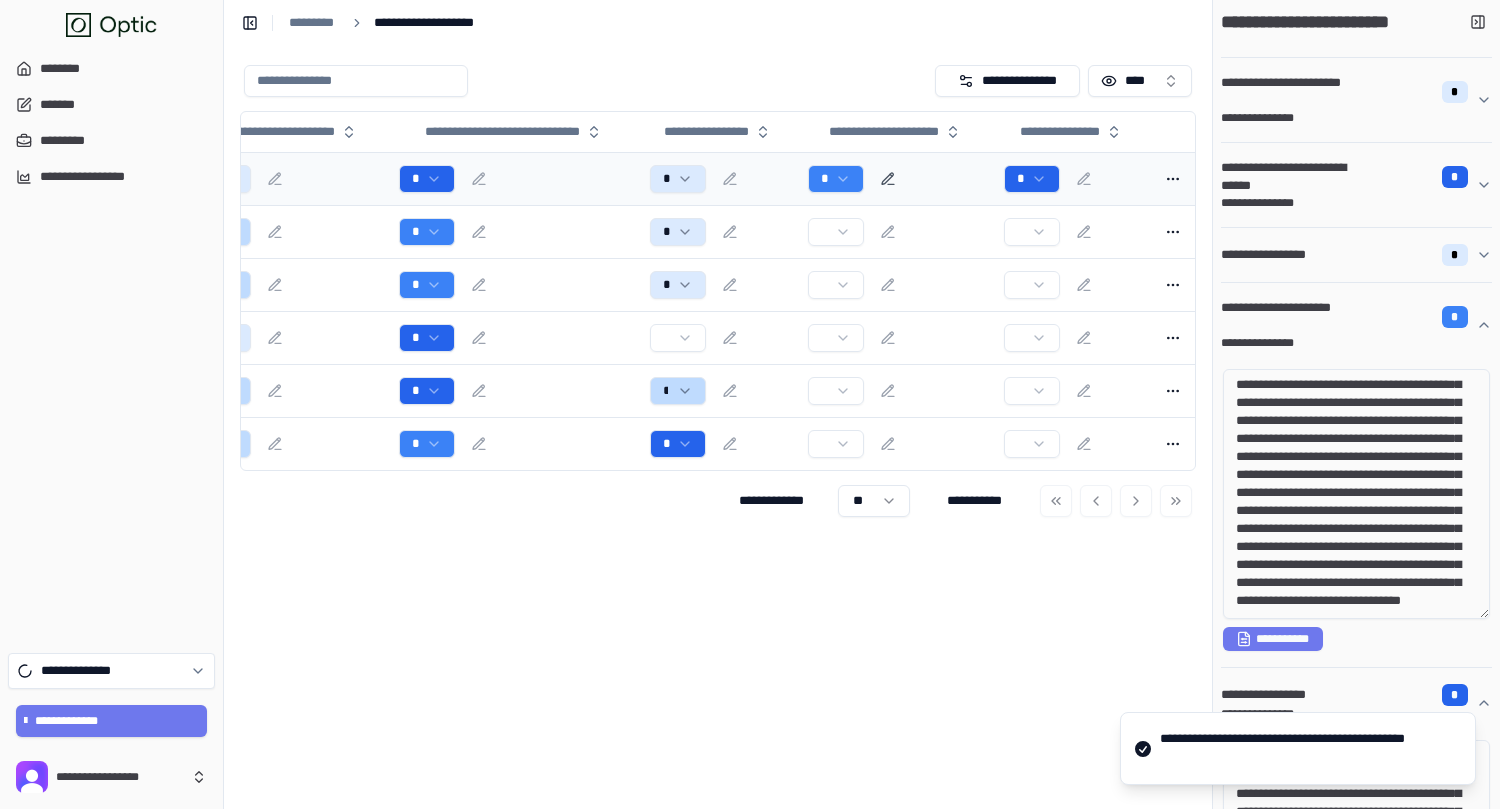 click 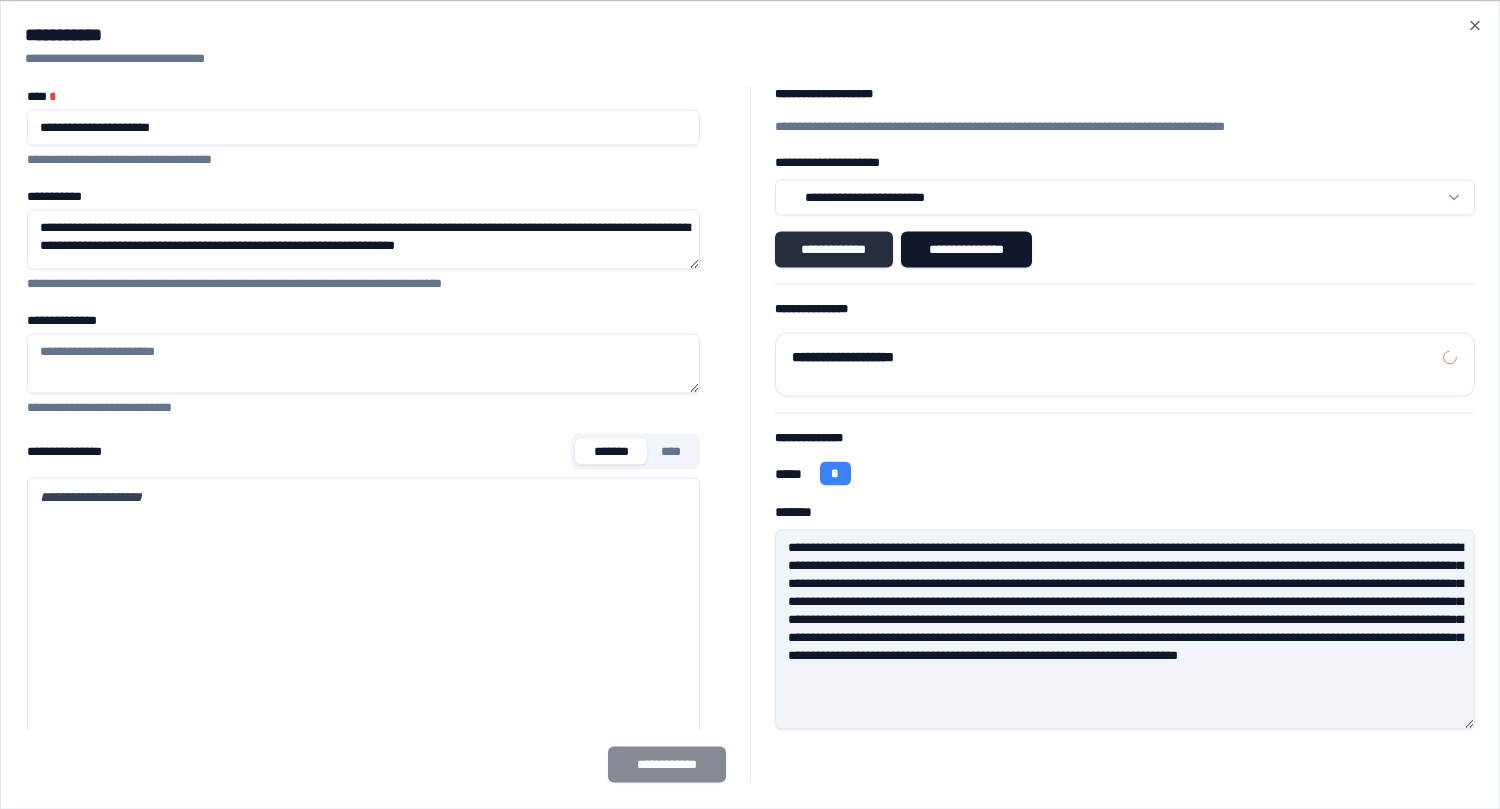 click on "**********" at bounding box center [834, 249] 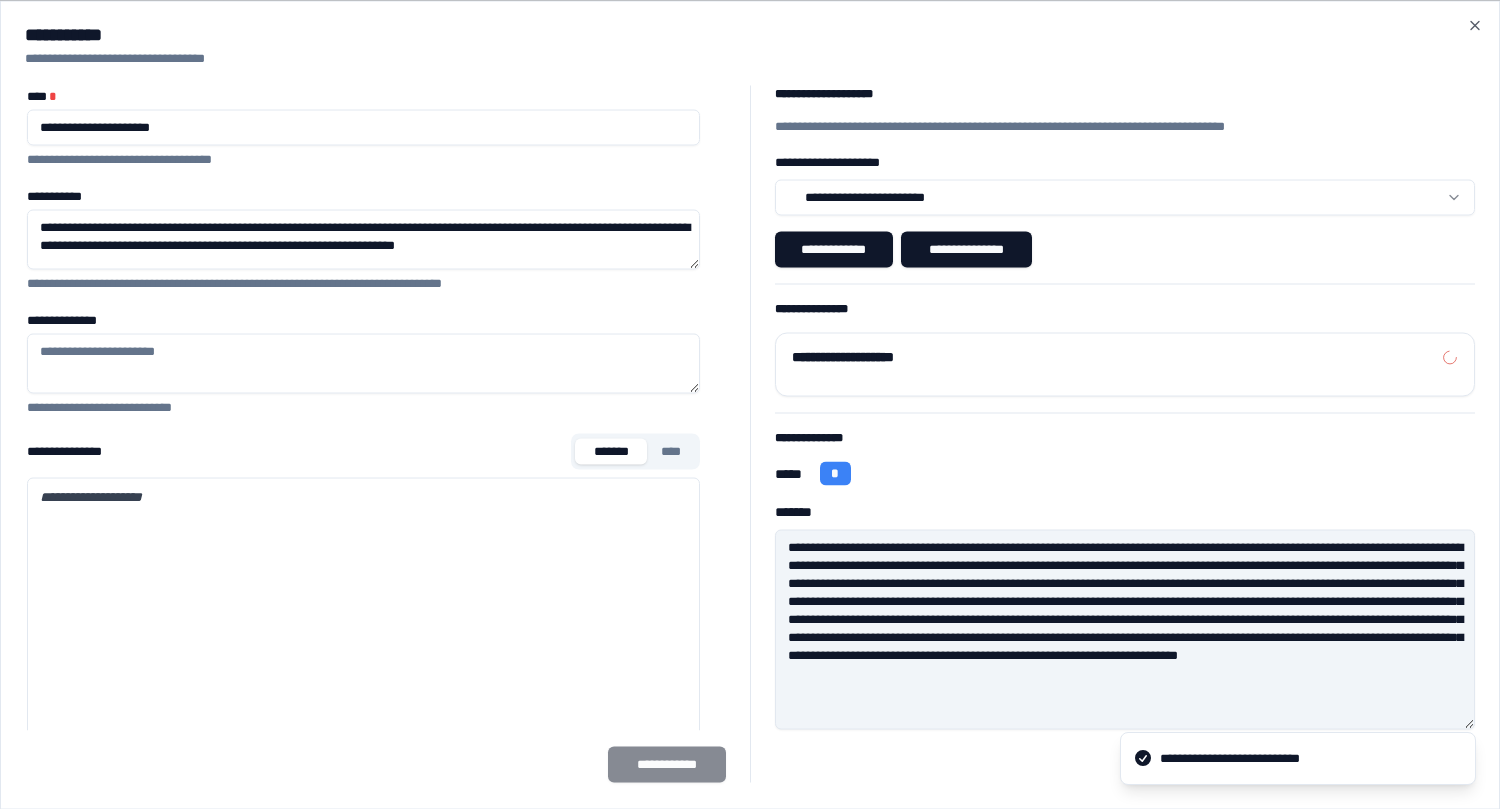 click on "**********" at bounding box center [750, 404] 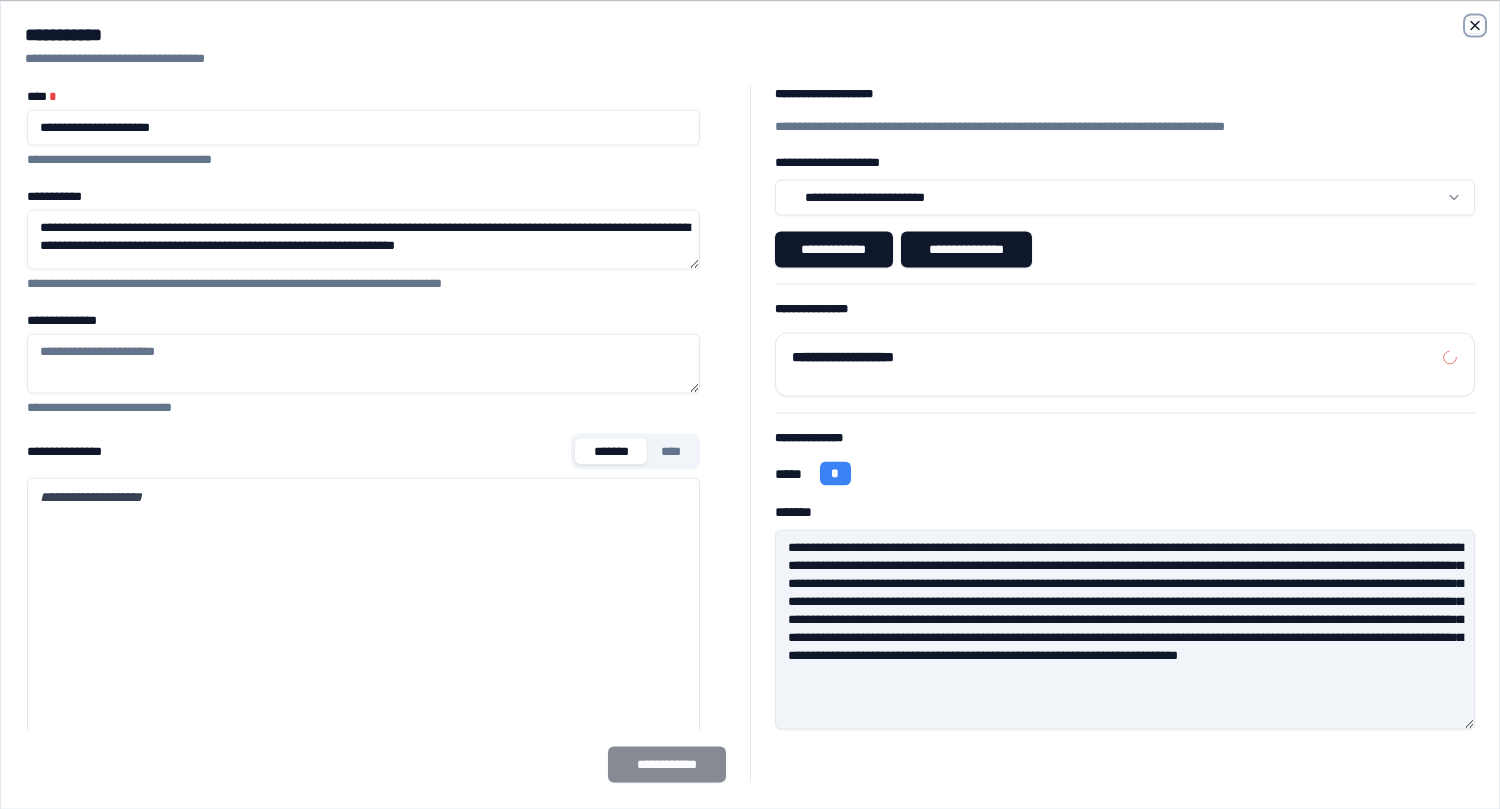 click 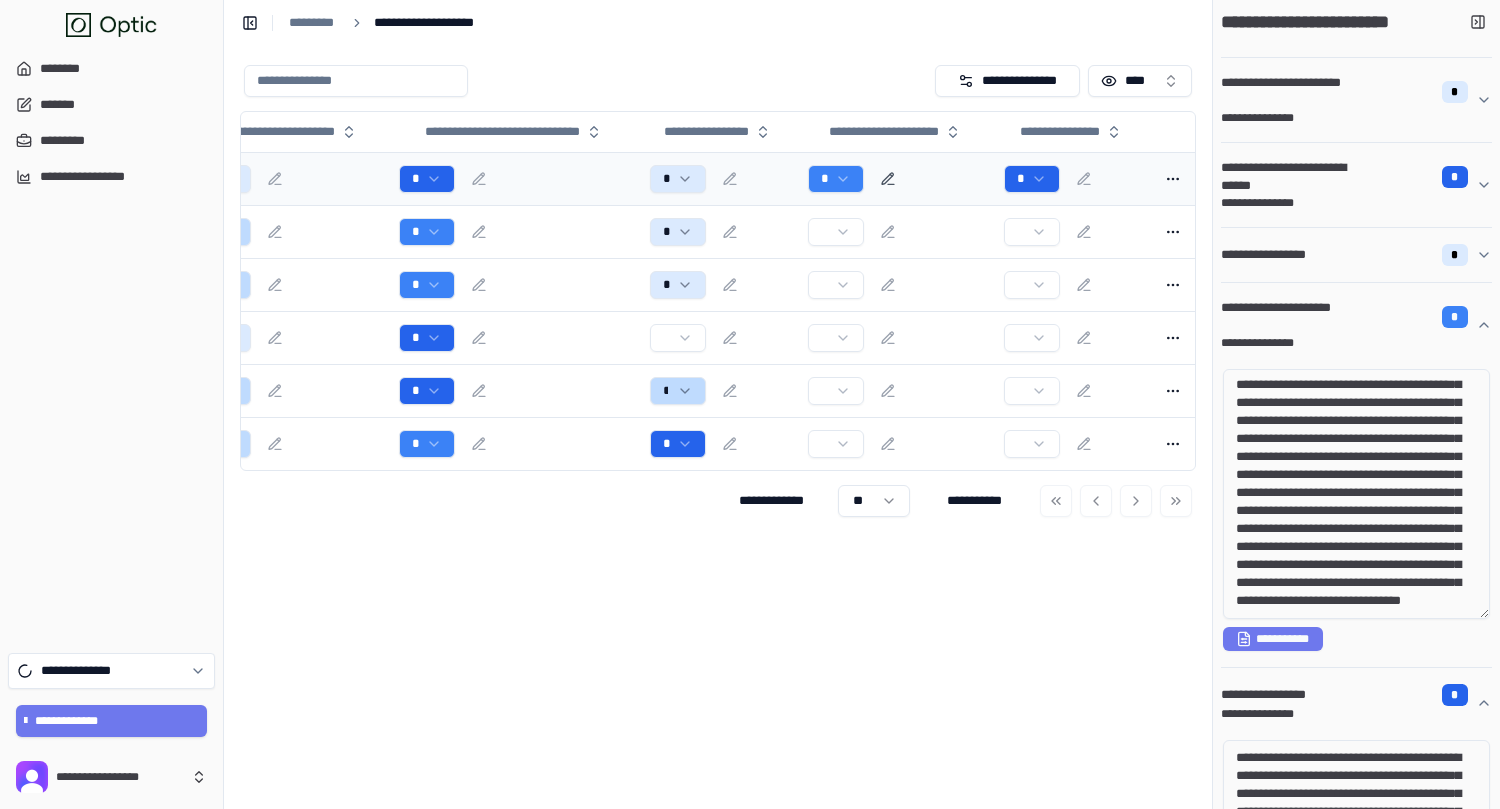 click 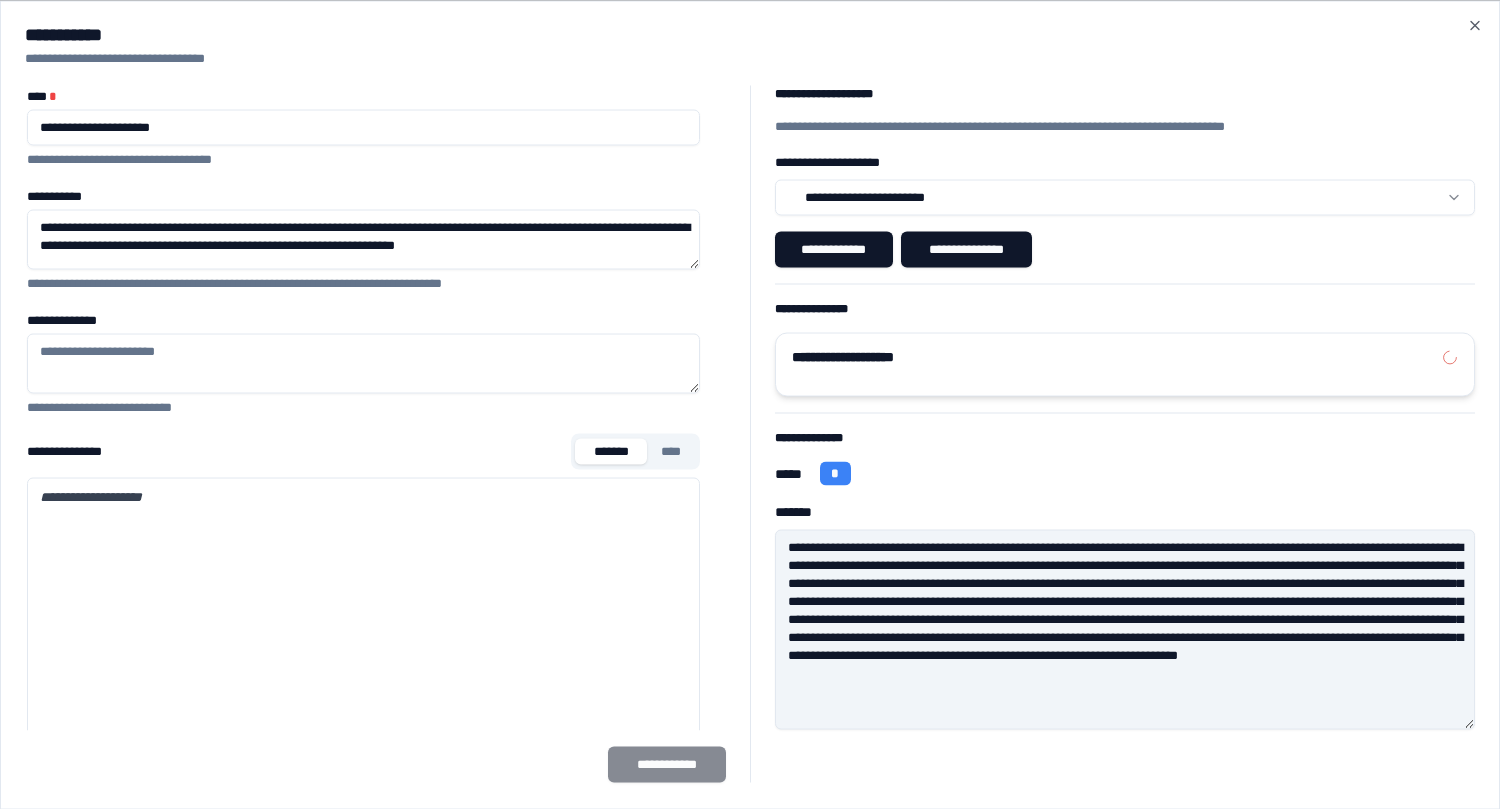 click on "**********" at bounding box center [1117, 357] 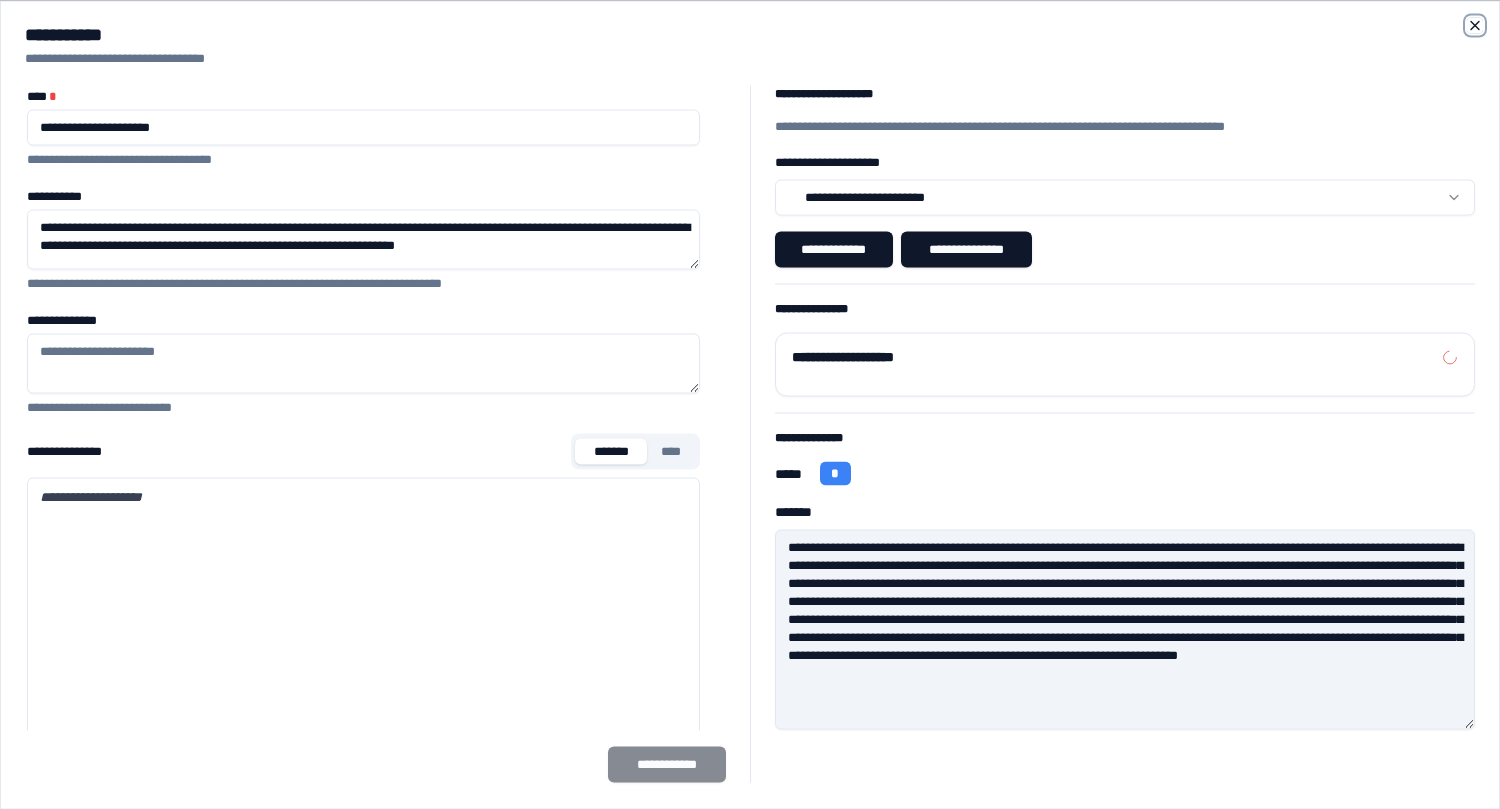 click 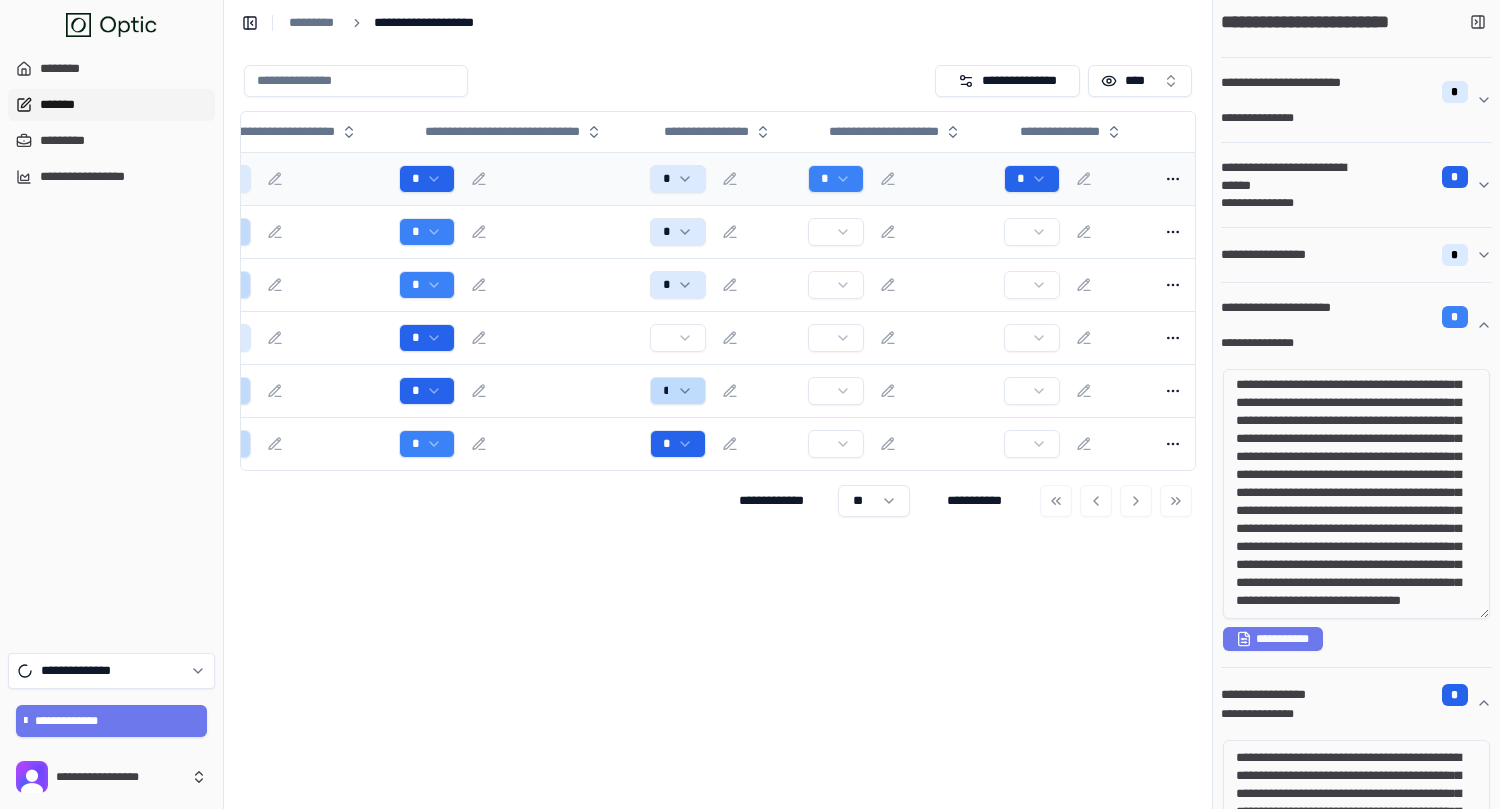 click on "*******" at bounding box center [111, 105] 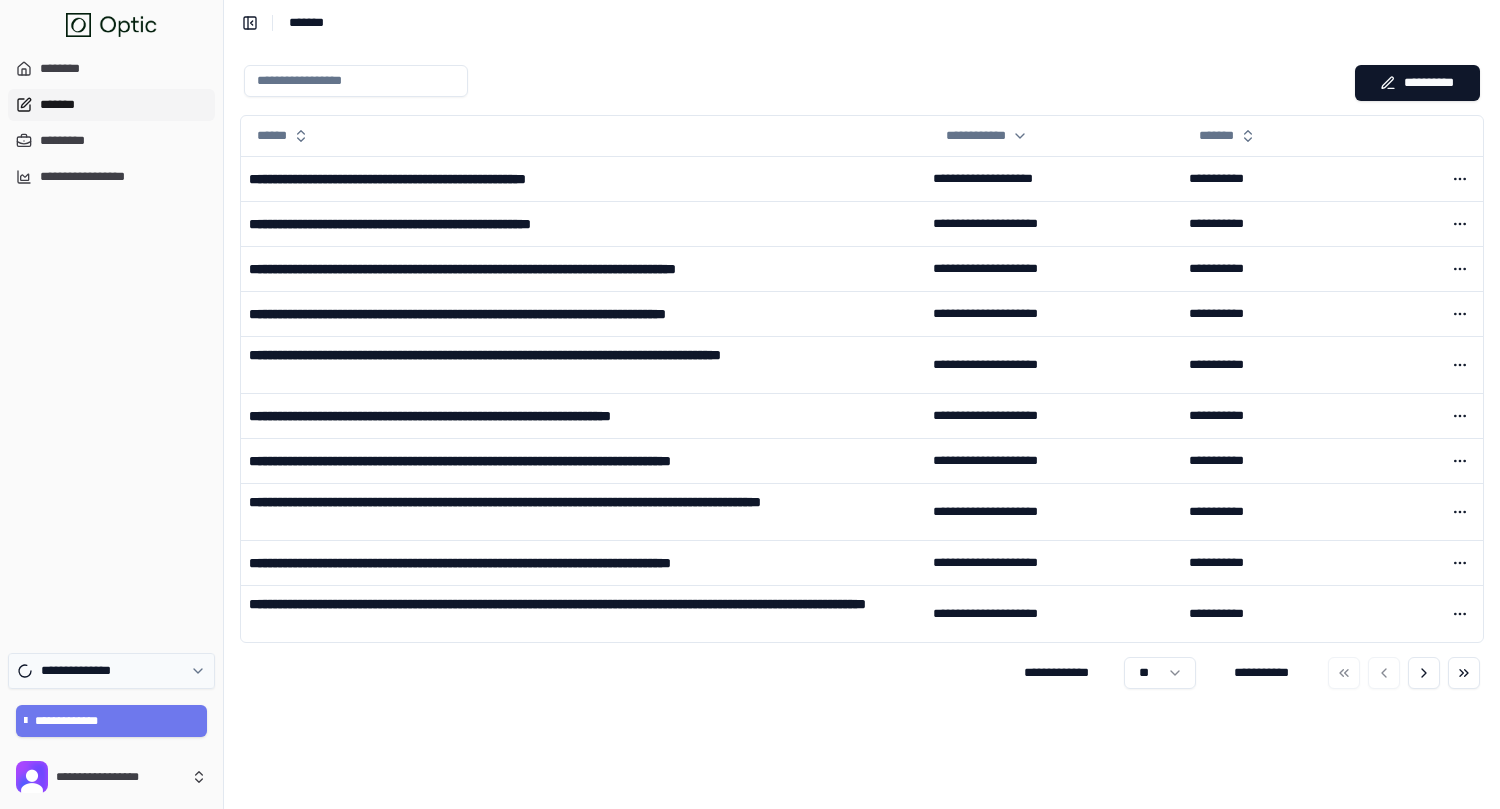 click on "**********" at bounding box center [111, 671] 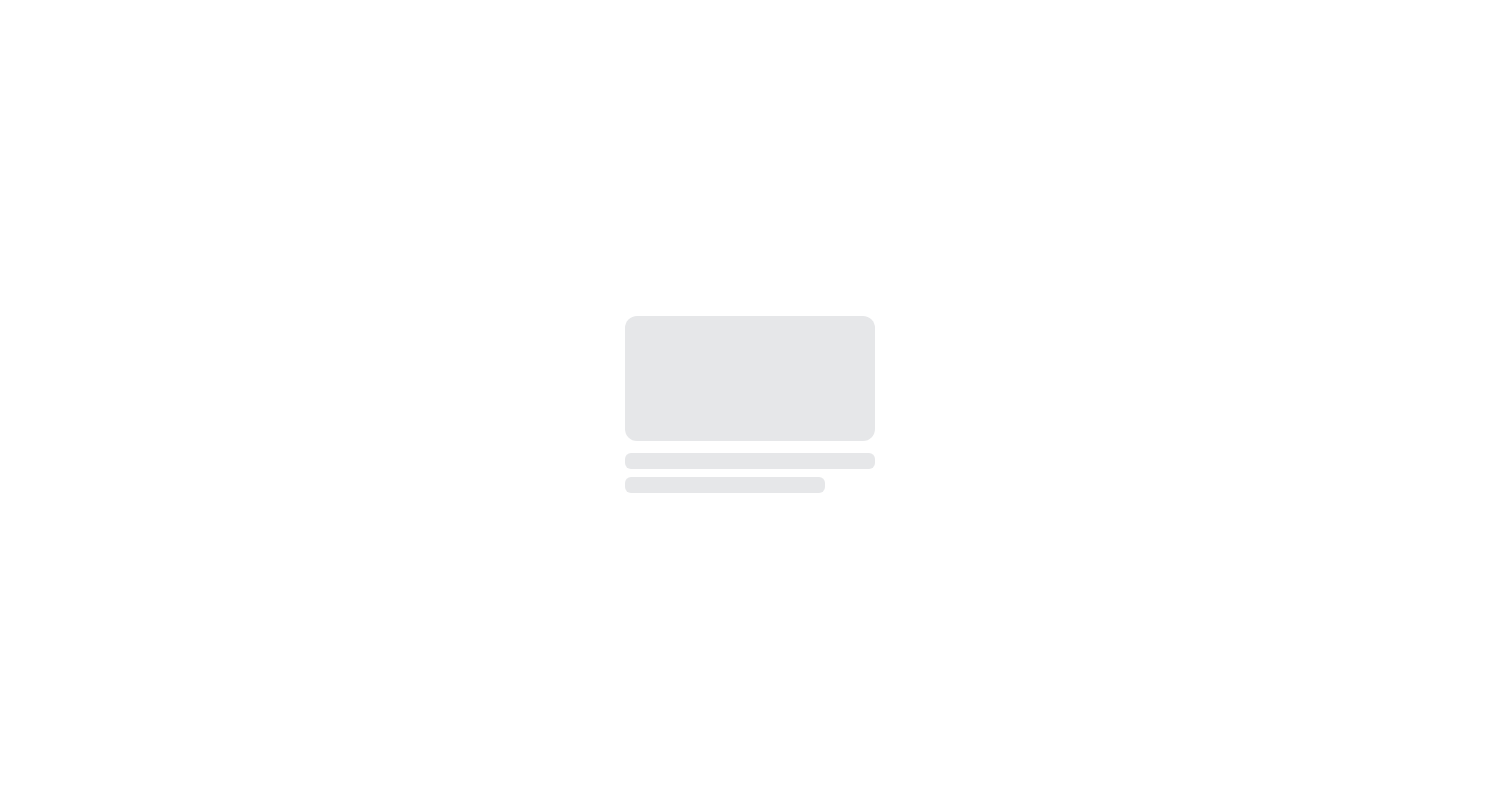 scroll, scrollTop: 0, scrollLeft: 0, axis: both 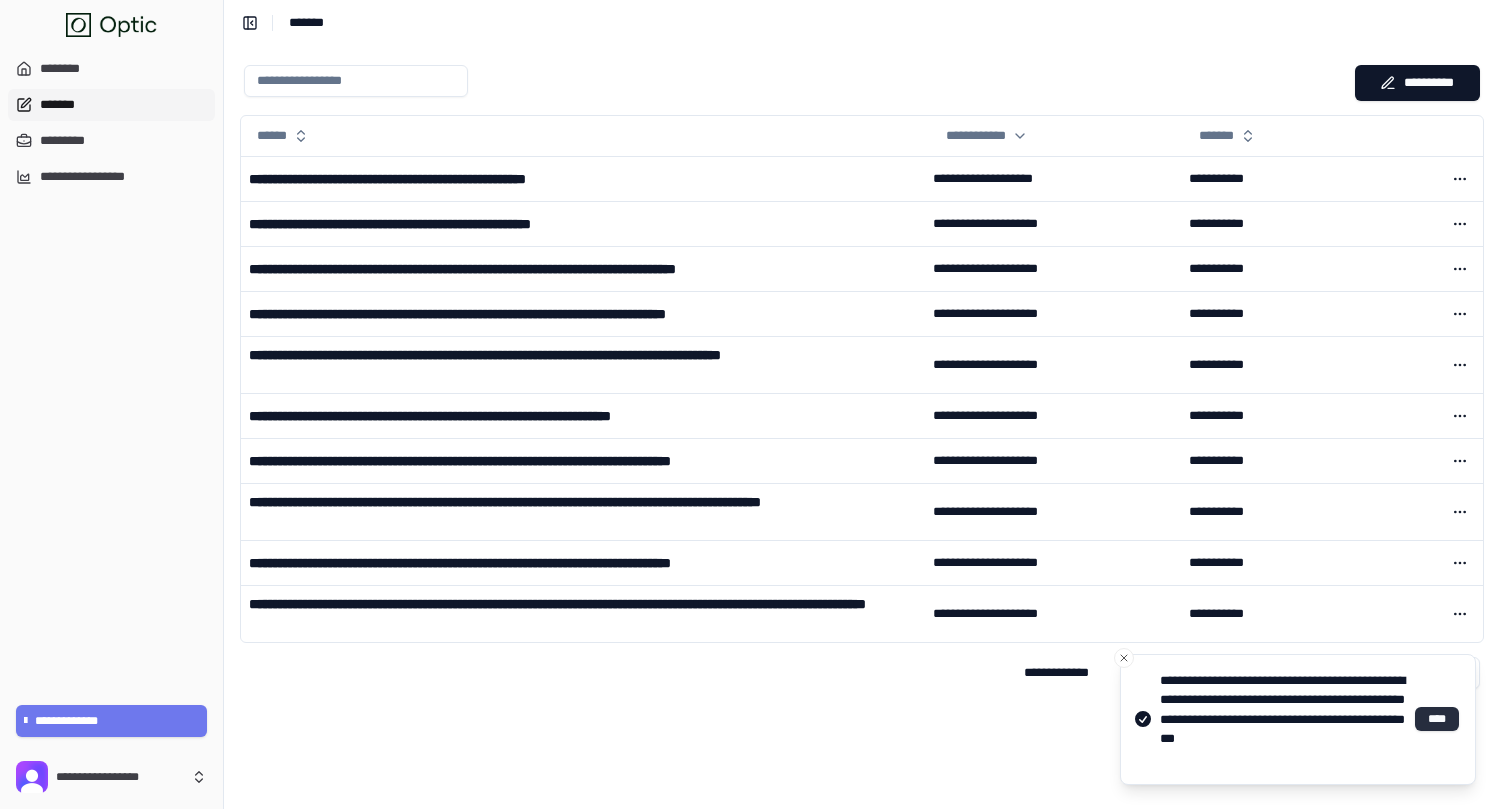 click on "****" at bounding box center (1437, 719) 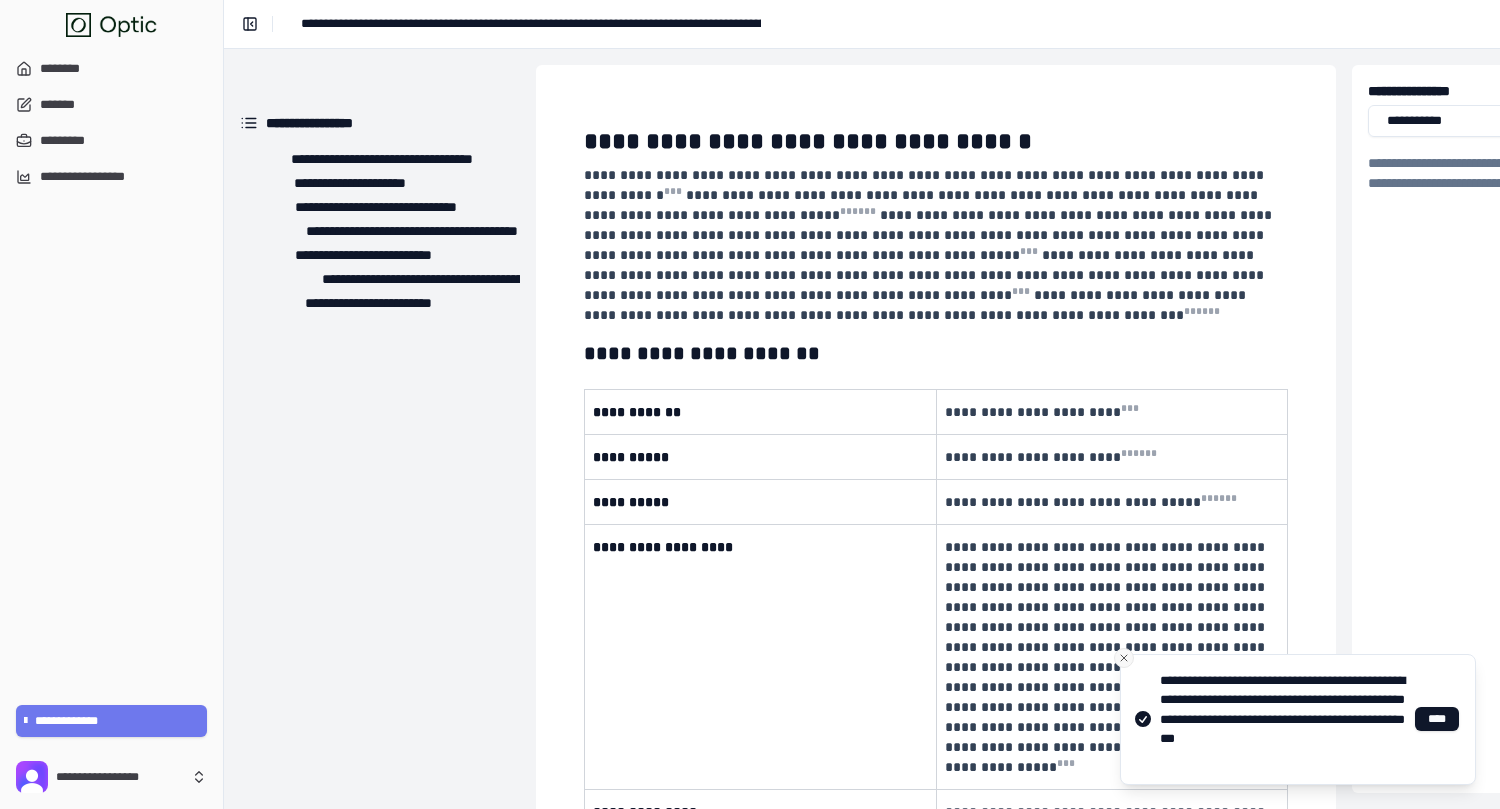 click 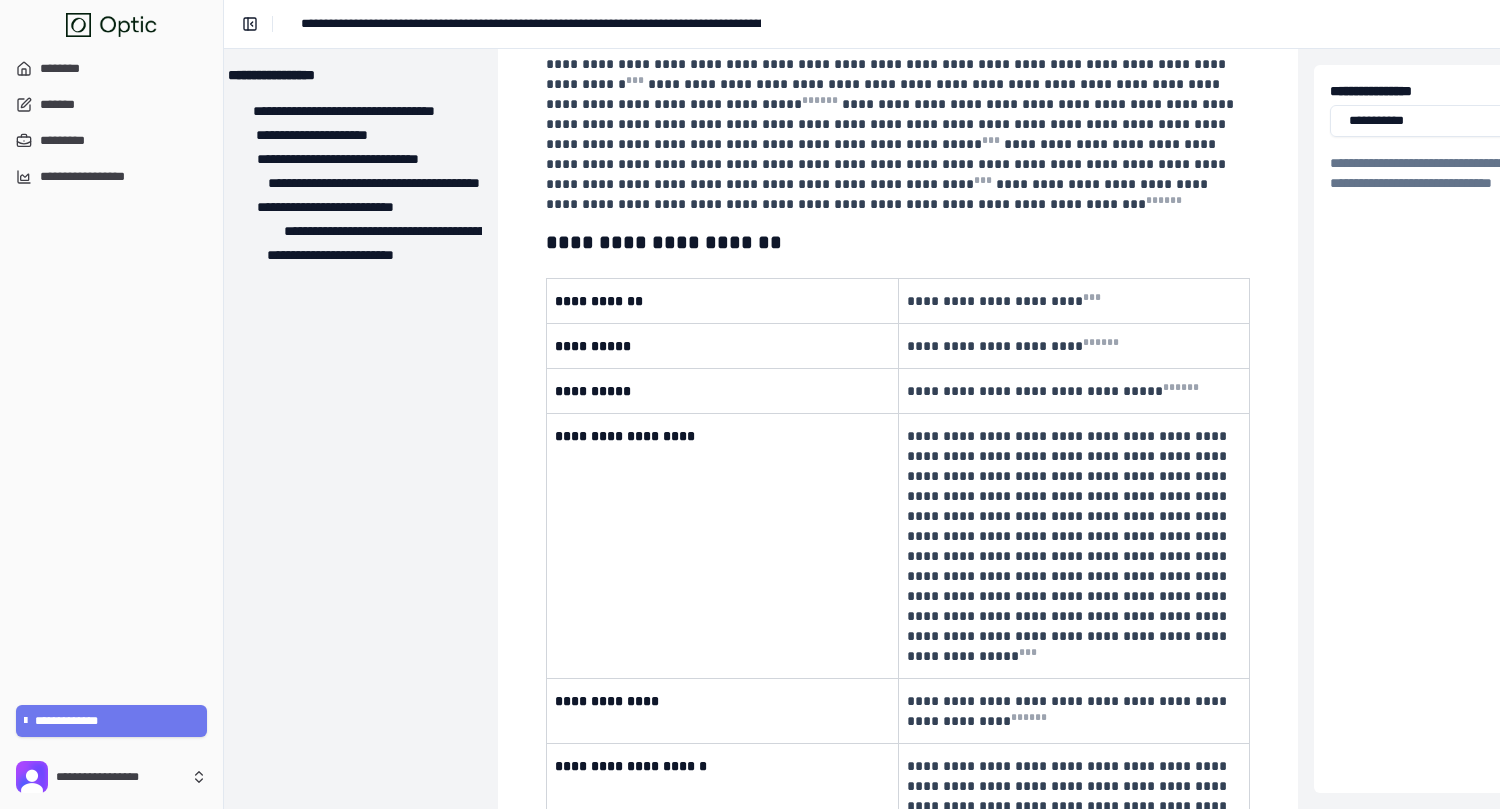 scroll, scrollTop: 0, scrollLeft: 38, axis: horizontal 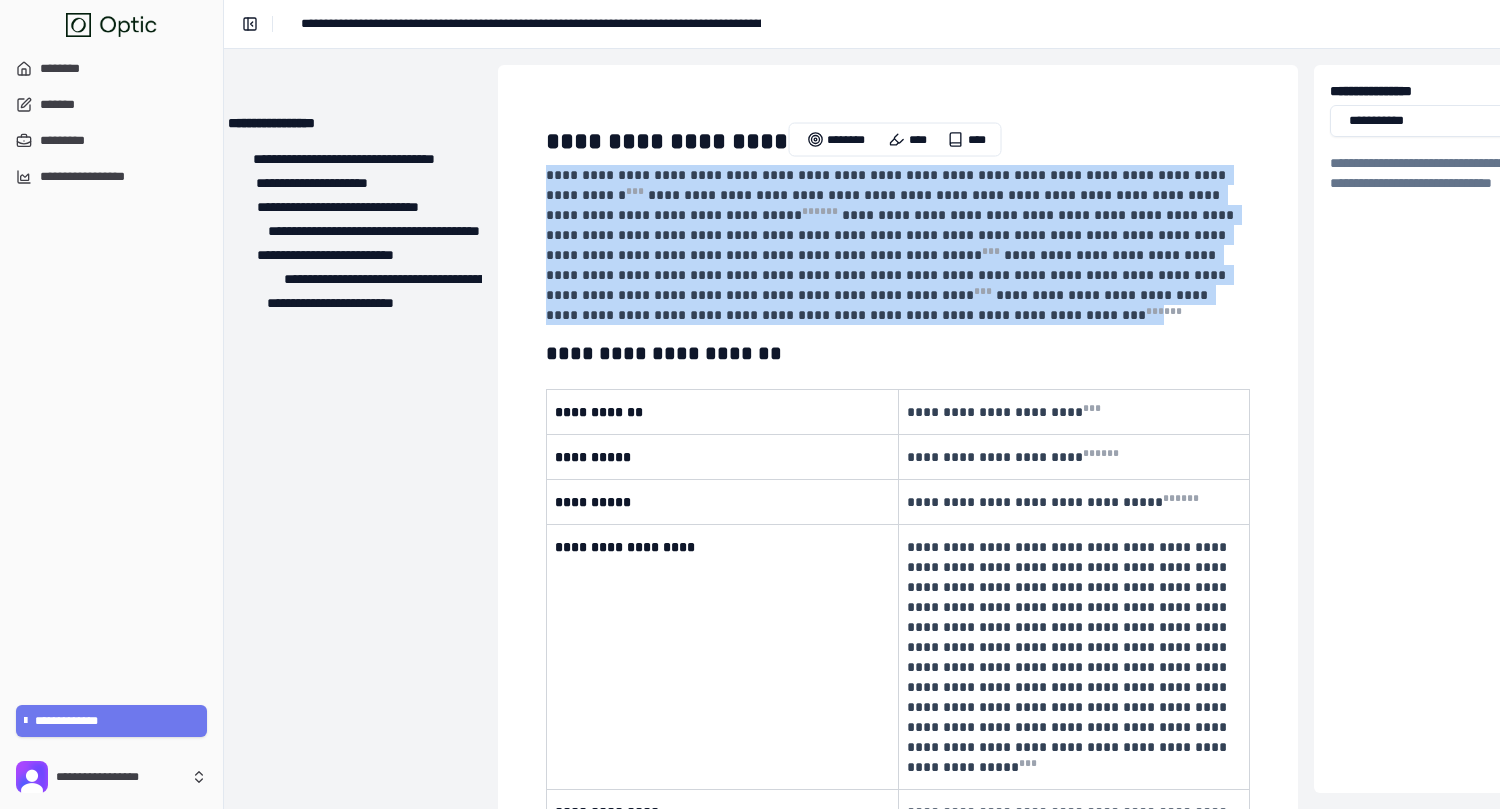 drag, startPoint x: 549, startPoint y: 179, endPoint x: 1262, endPoint y: 289, distance: 721.43536 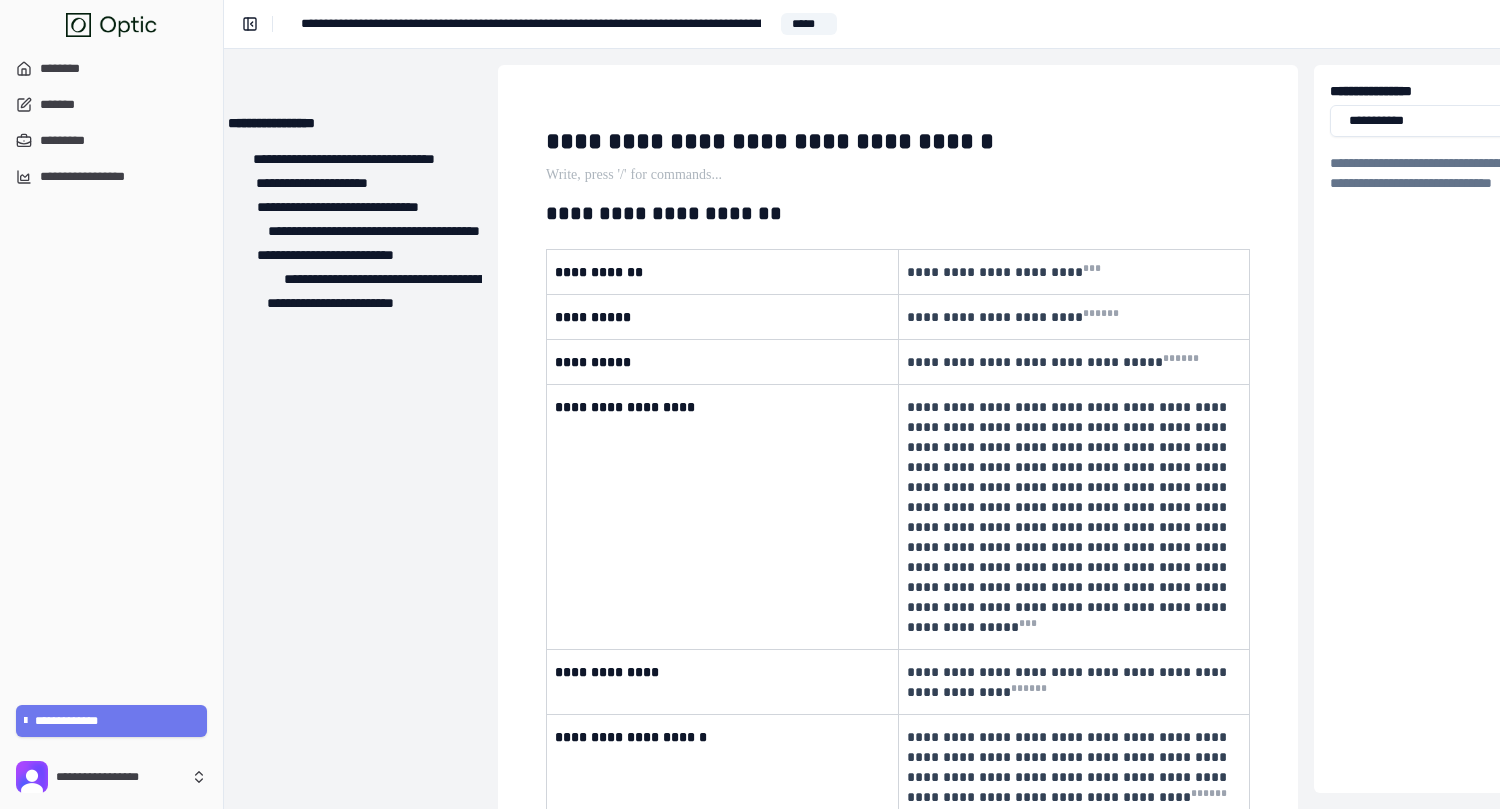 click on "**********" at bounding box center (531, 24) 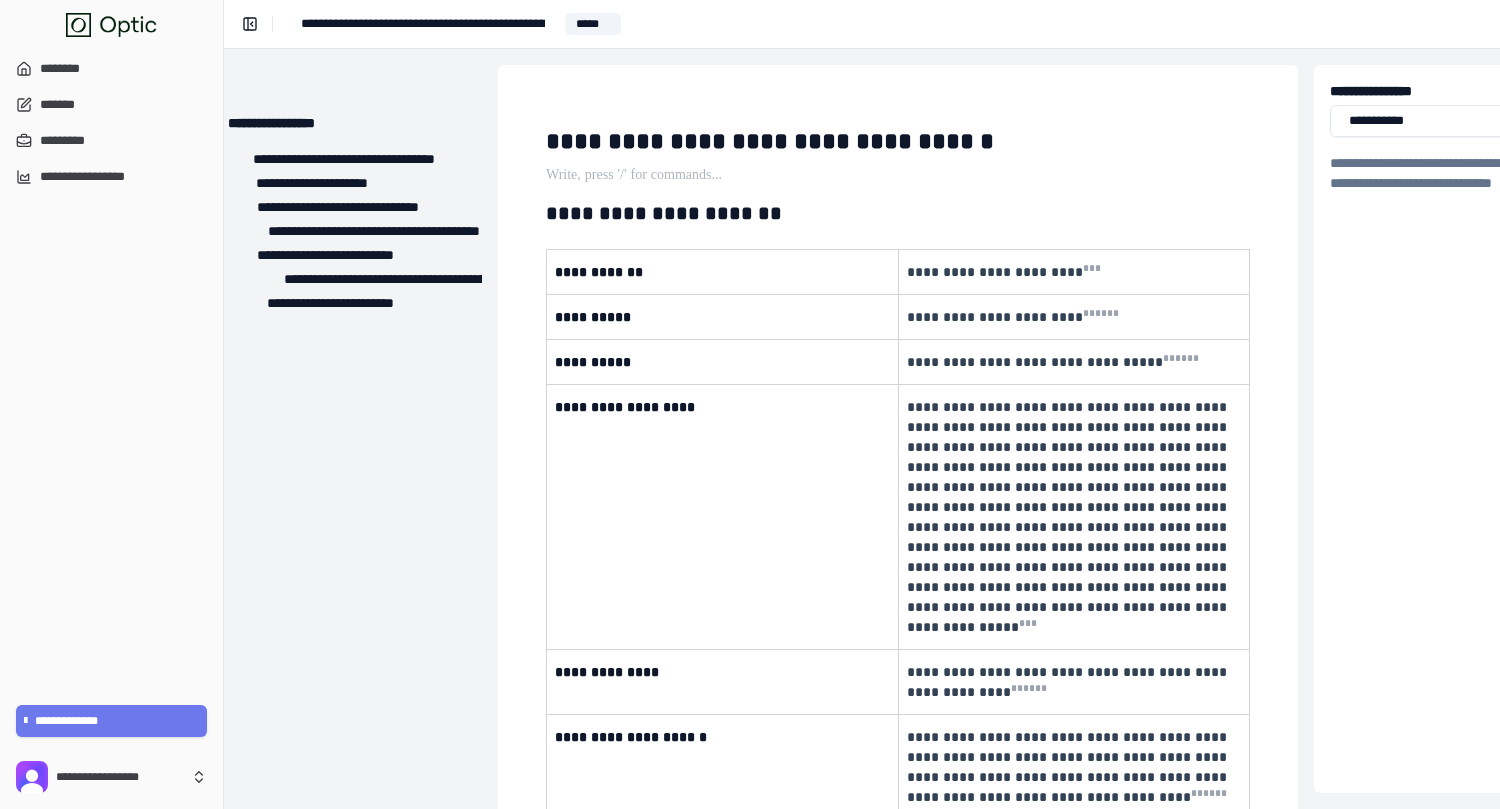 click on "**********" at bounding box center (423, 24) 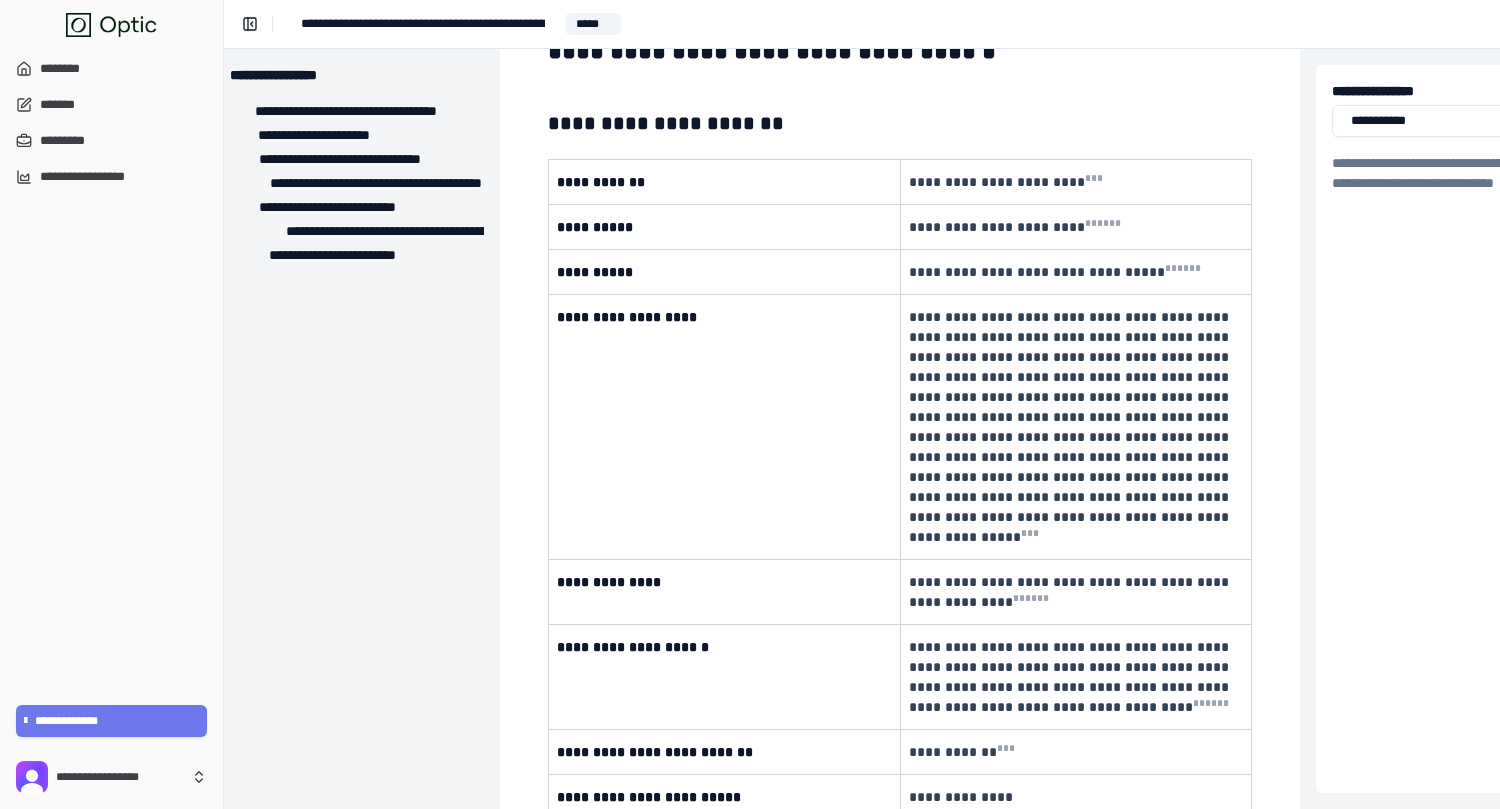 scroll, scrollTop: 92, scrollLeft: 36, axis: both 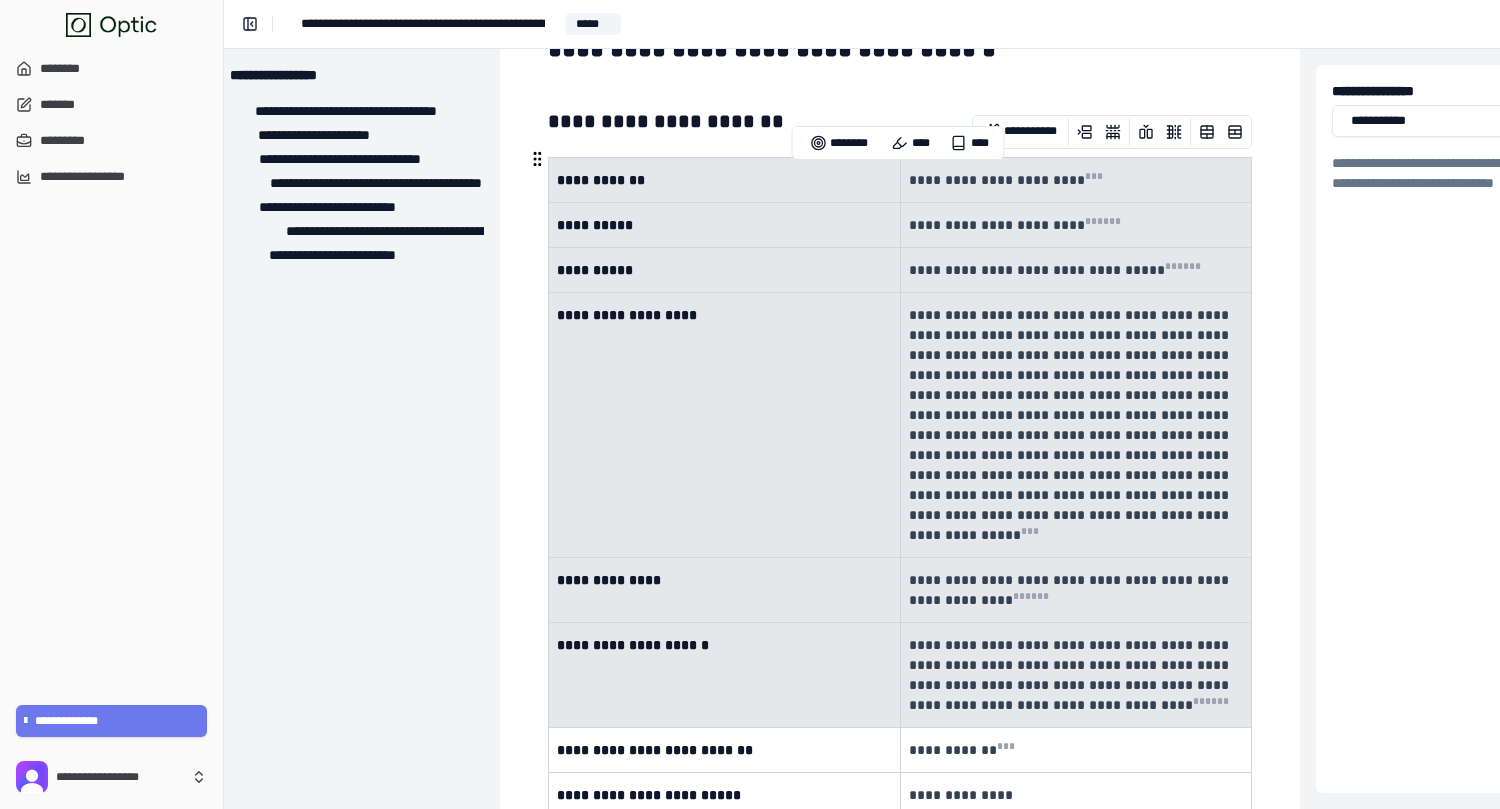 drag, startPoint x: 561, startPoint y: 182, endPoint x: 1011, endPoint y: 651, distance: 649.97 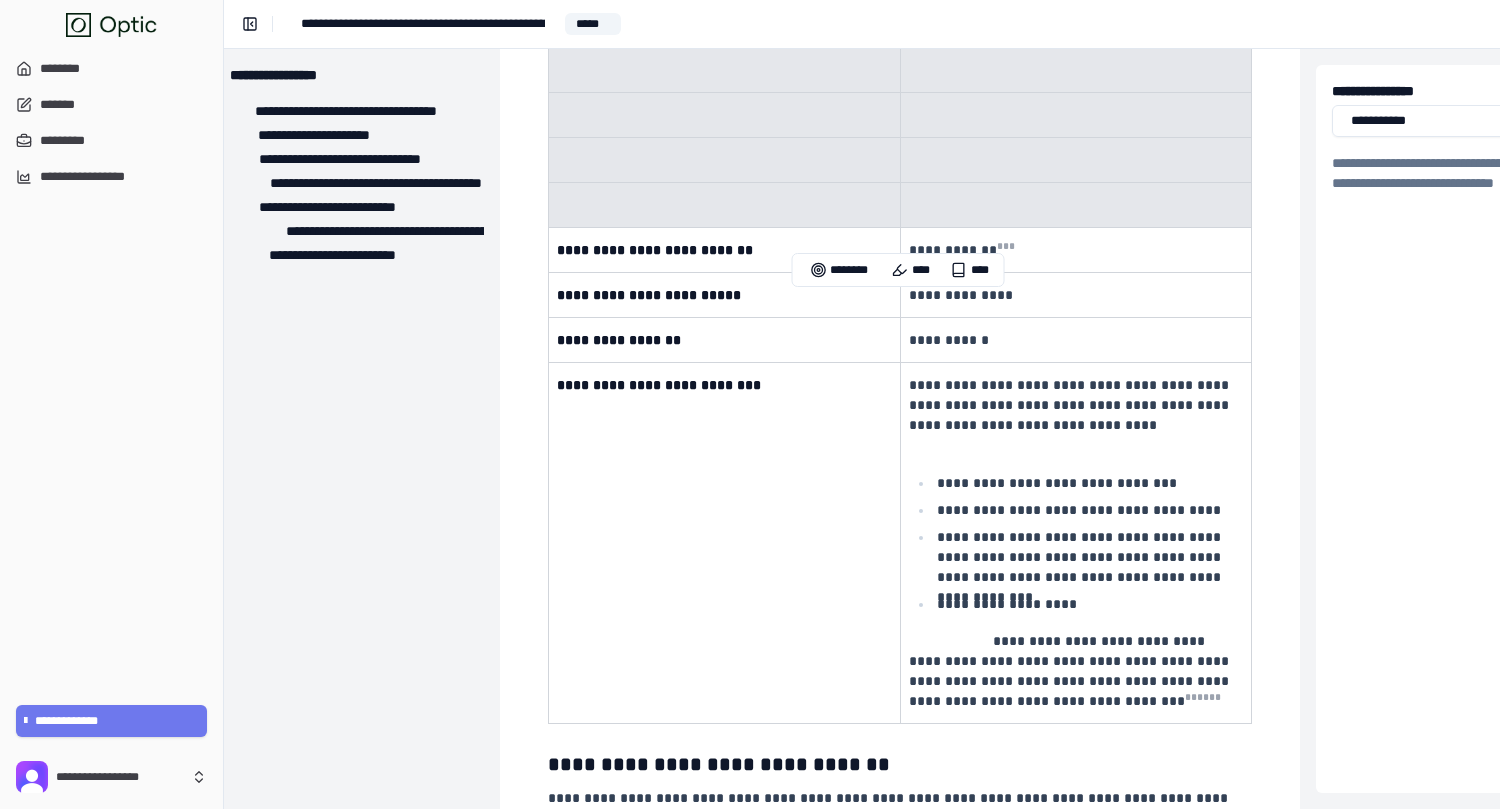 scroll, scrollTop: 333, scrollLeft: 36, axis: both 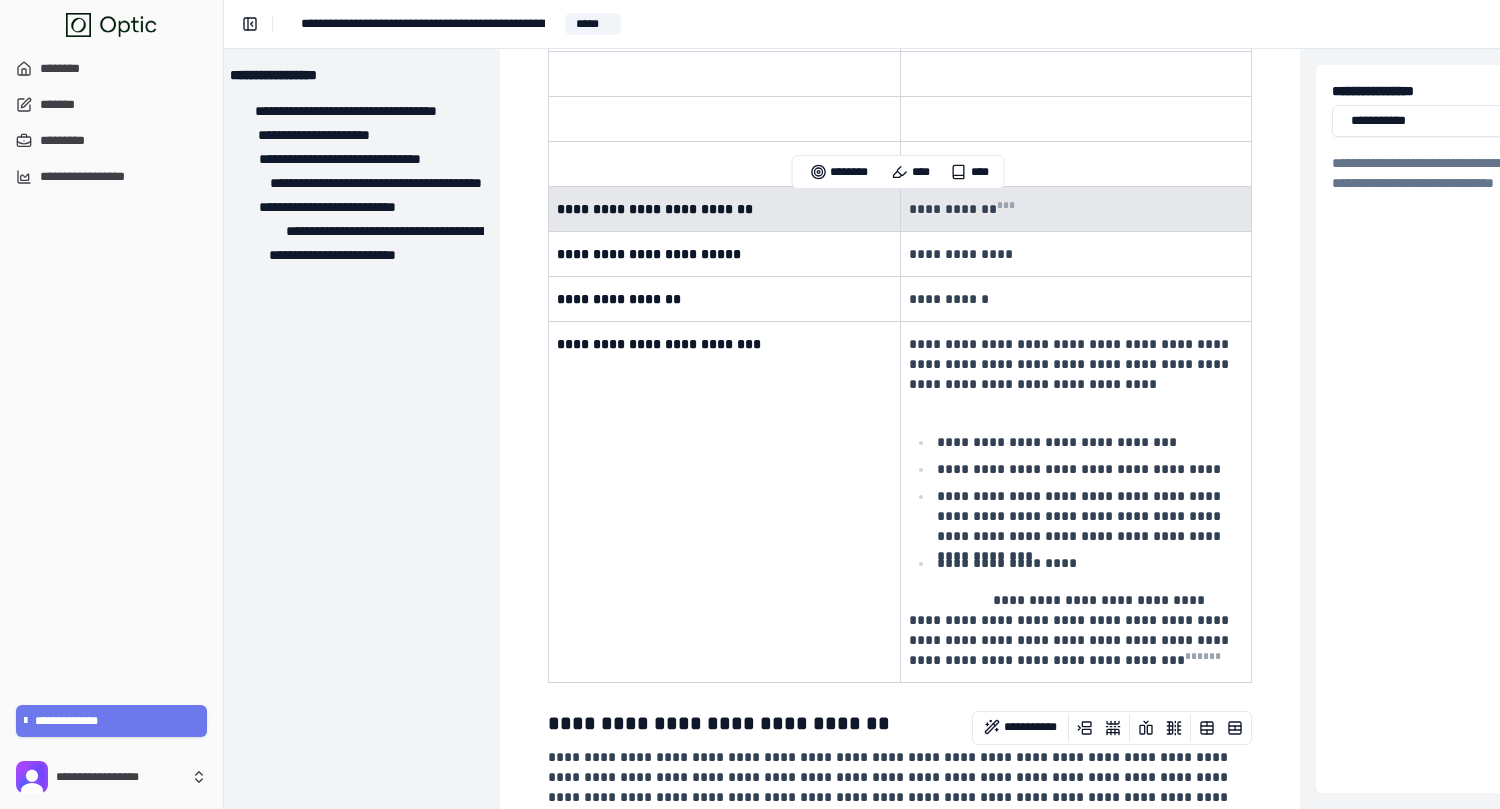 drag, startPoint x: 560, startPoint y: 208, endPoint x: 1035, endPoint y: 215, distance: 475.05157 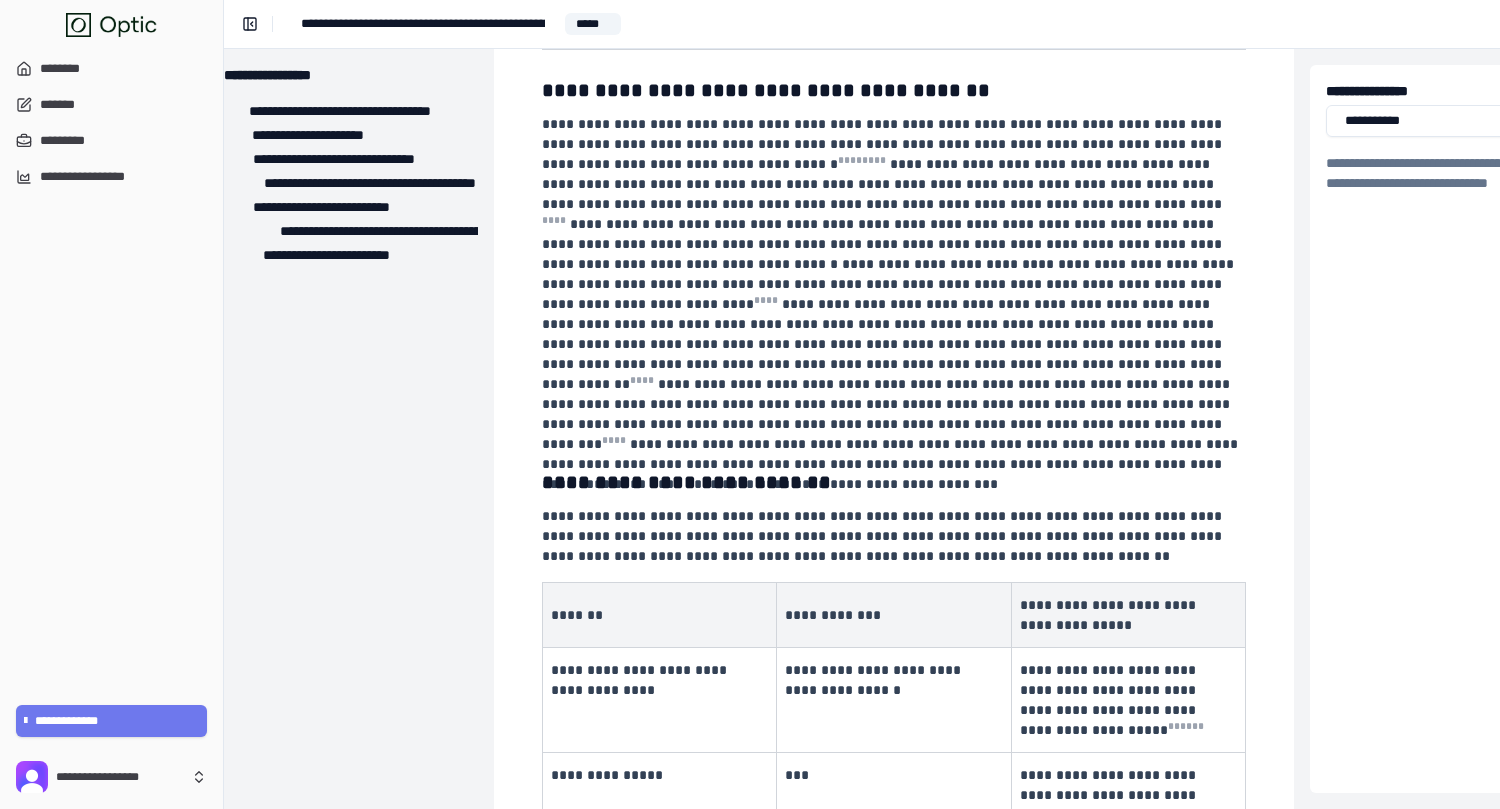 scroll, scrollTop: 2120, scrollLeft: 42, axis: both 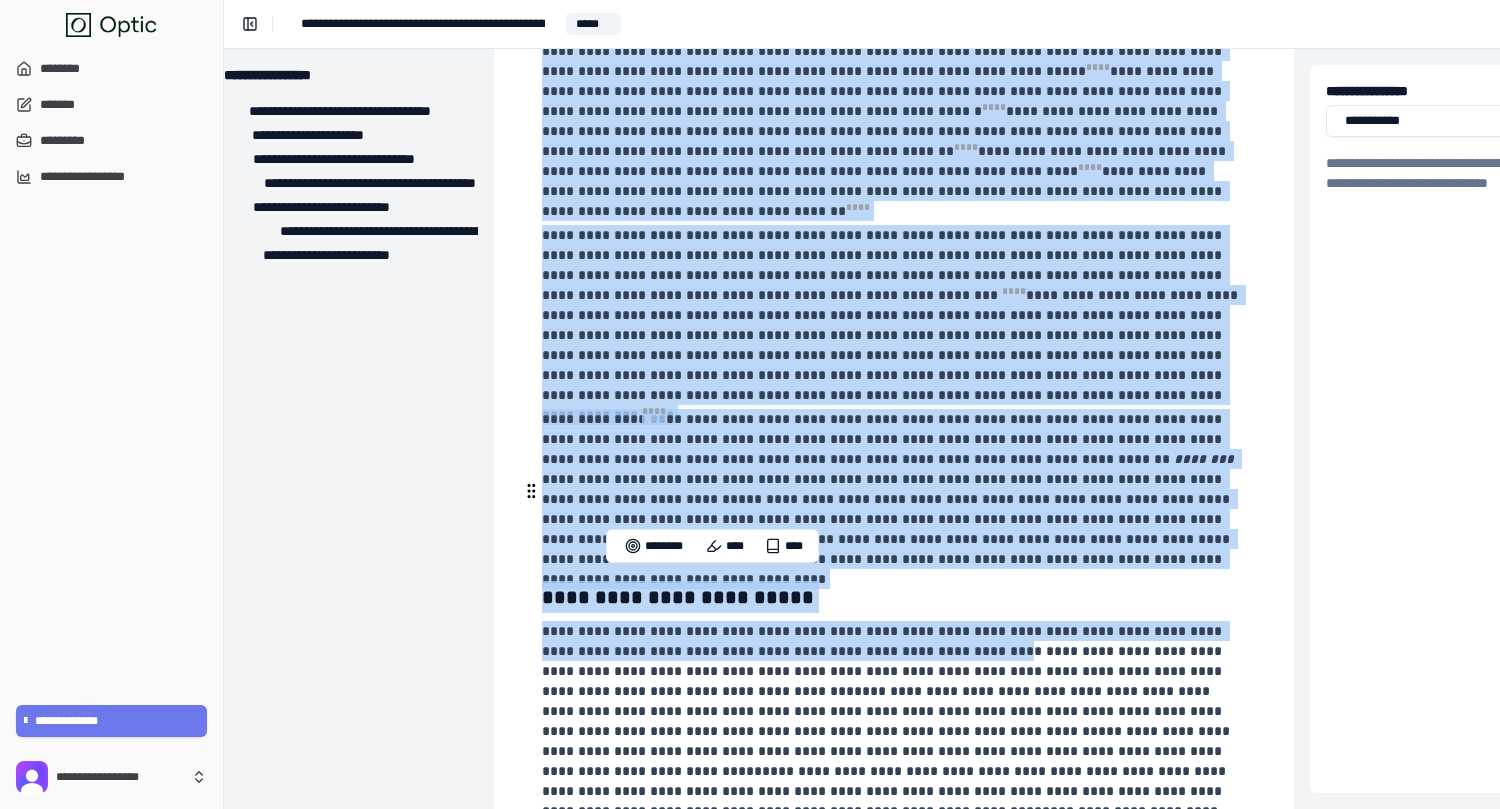 drag, startPoint x: 545, startPoint y: 379, endPoint x: 883, endPoint y: 506, distance: 361.07202 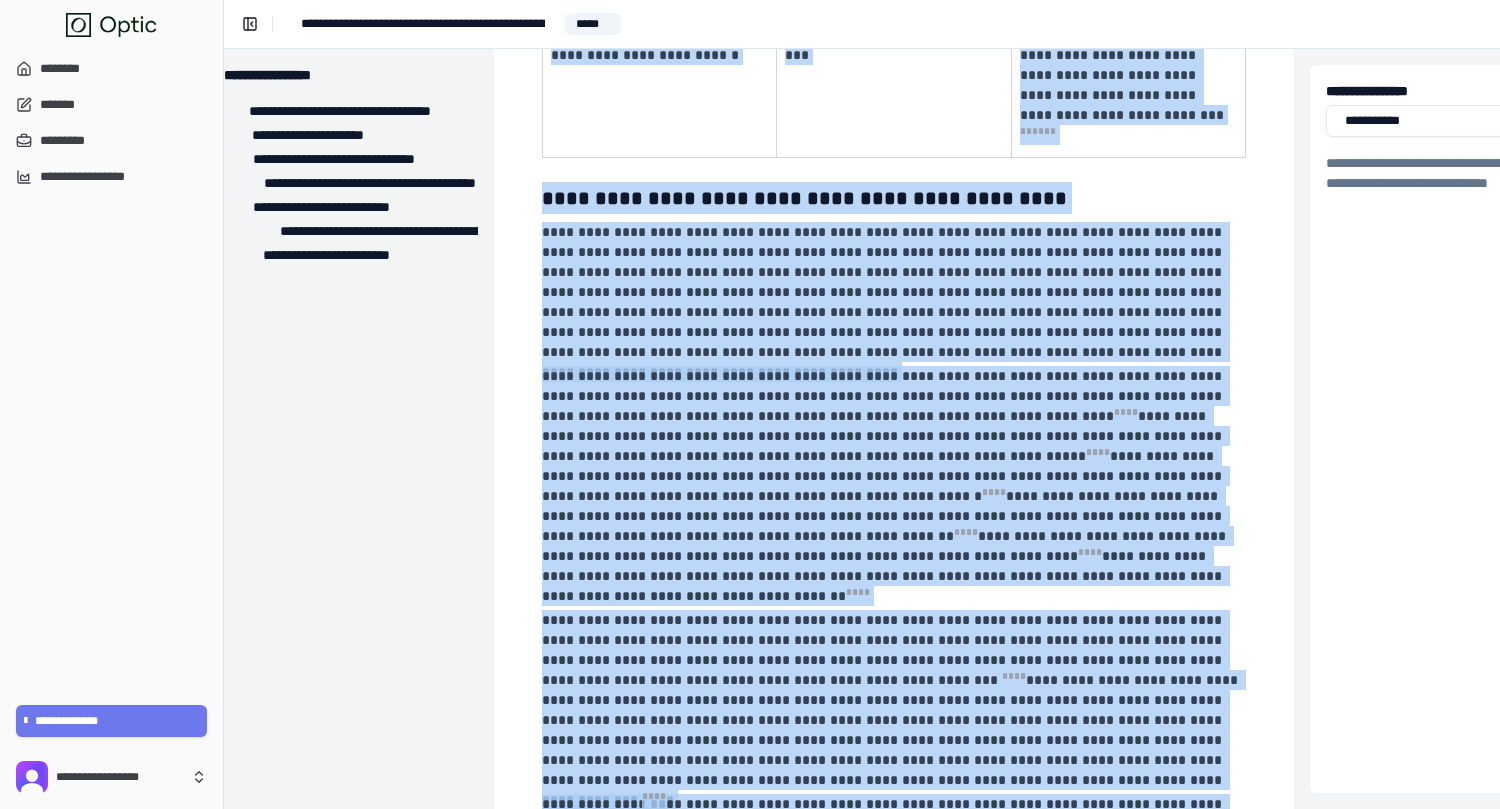 scroll, scrollTop: 3413, scrollLeft: 42, axis: both 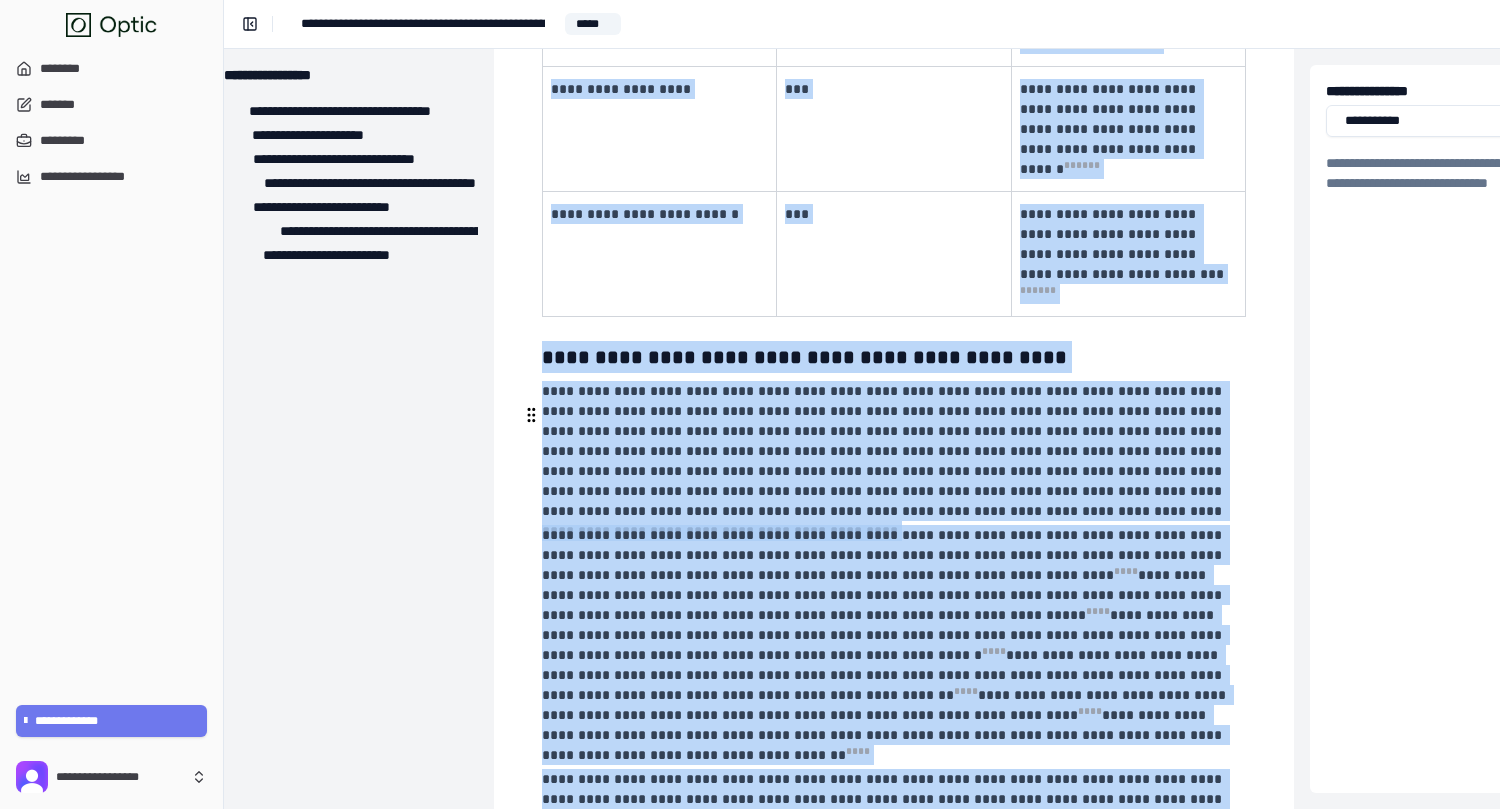 click on "**********" at bounding box center [884, 555] 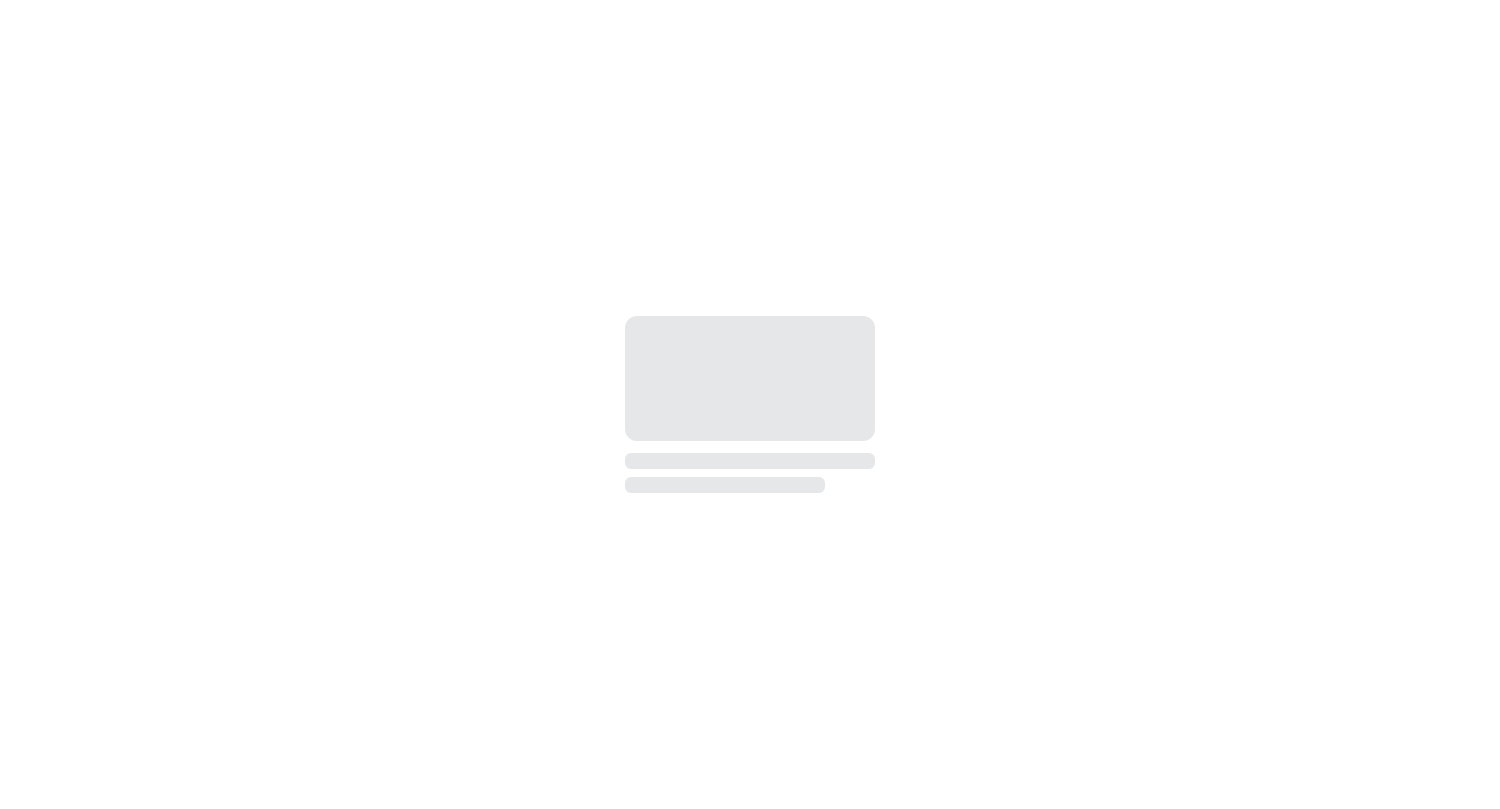 scroll, scrollTop: 0, scrollLeft: 0, axis: both 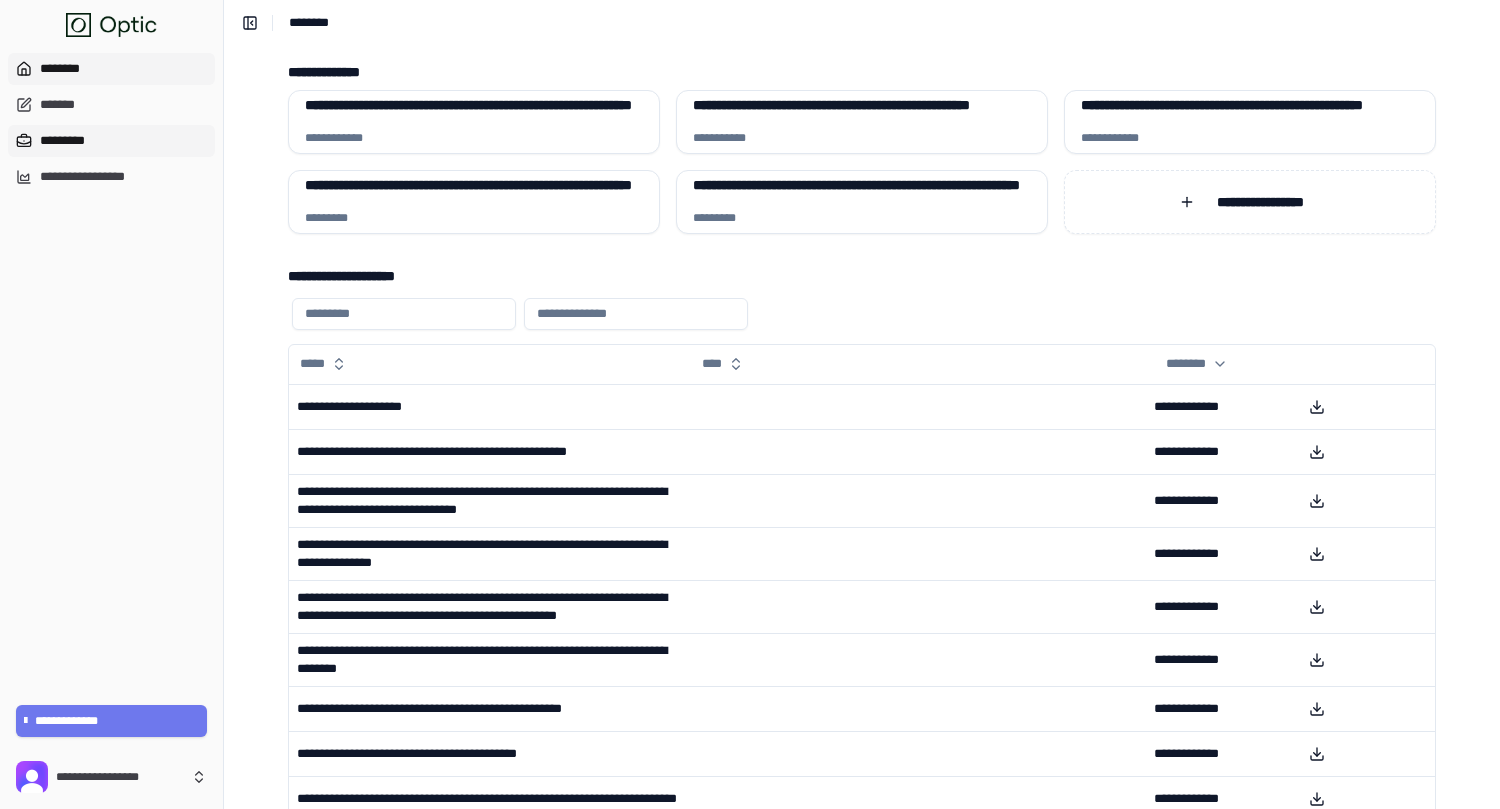 click on "*********" at bounding box center (111, 141) 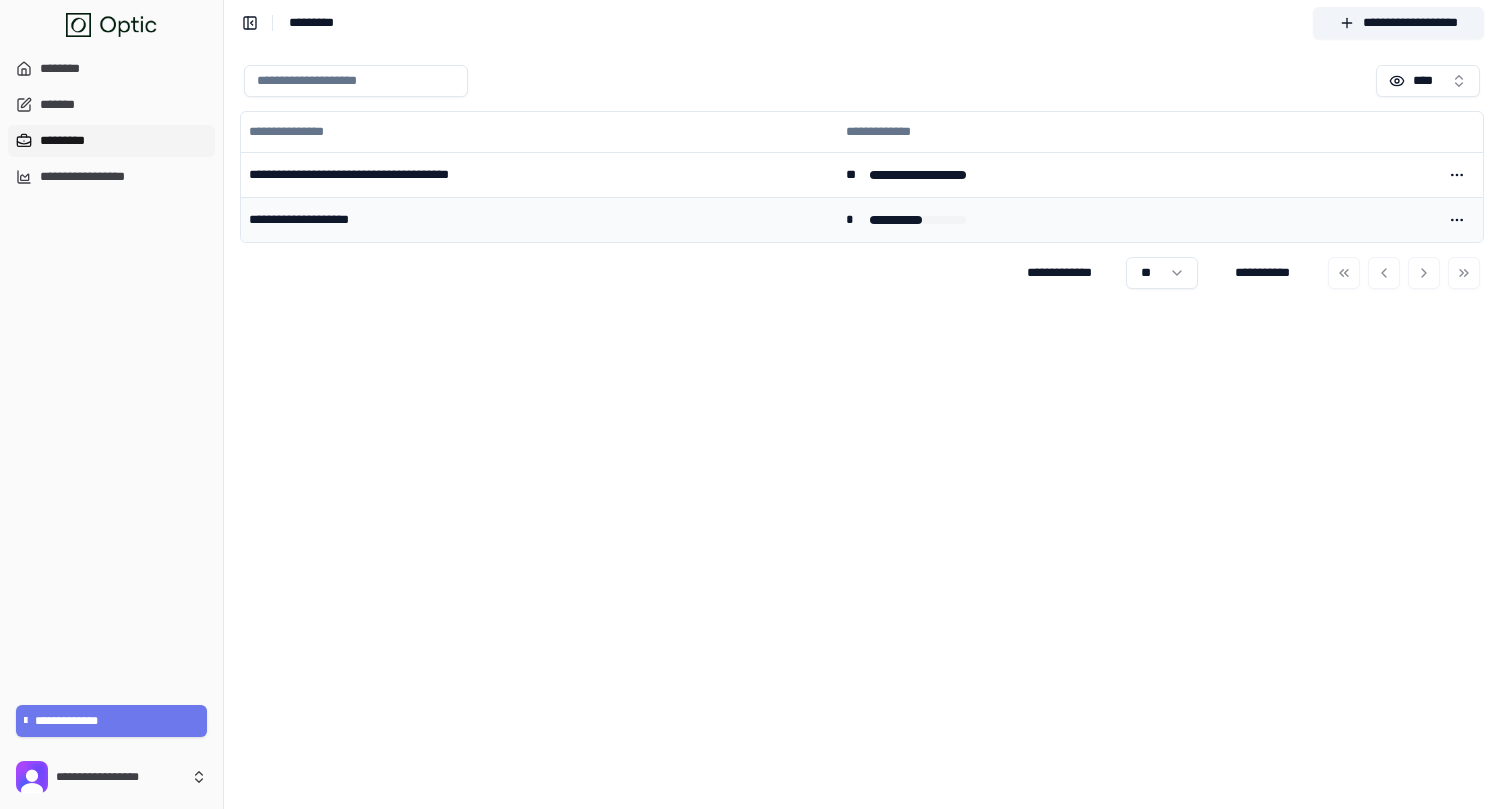 click on "**********" at bounding box center [539, 219] 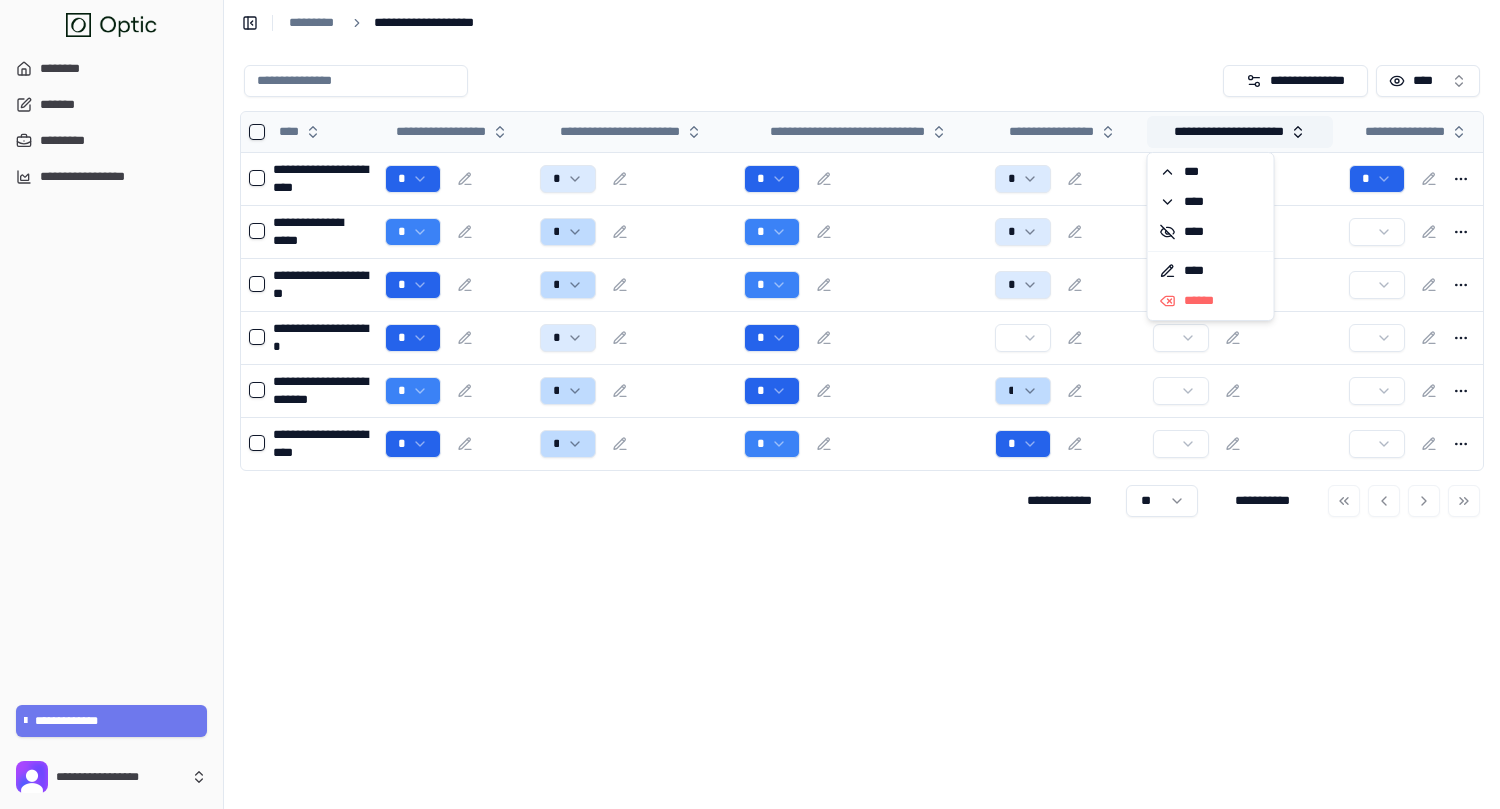 click on "**********" at bounding box center [1240, 132] 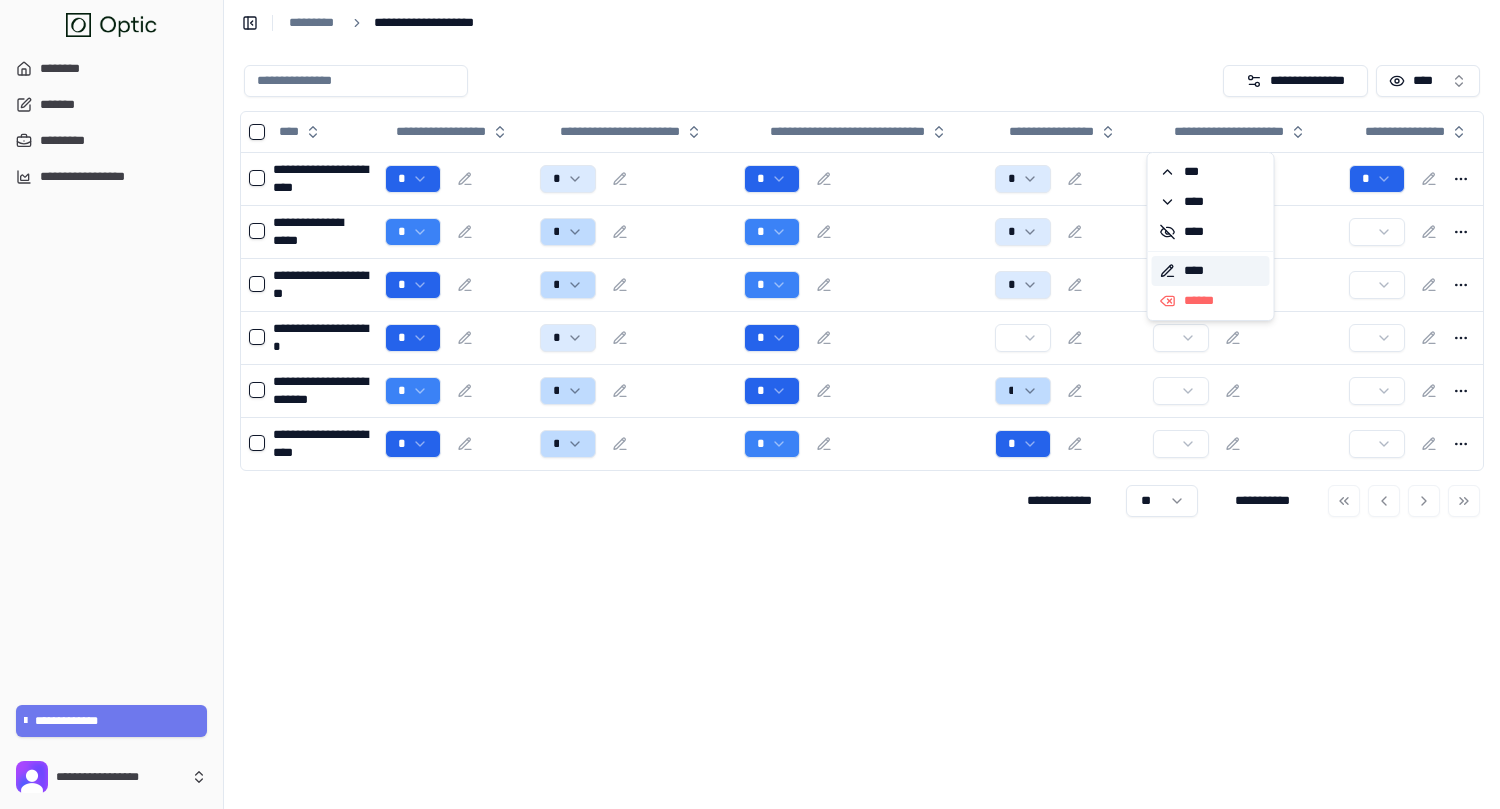 click on "****" at bounding box center (1211, 271) 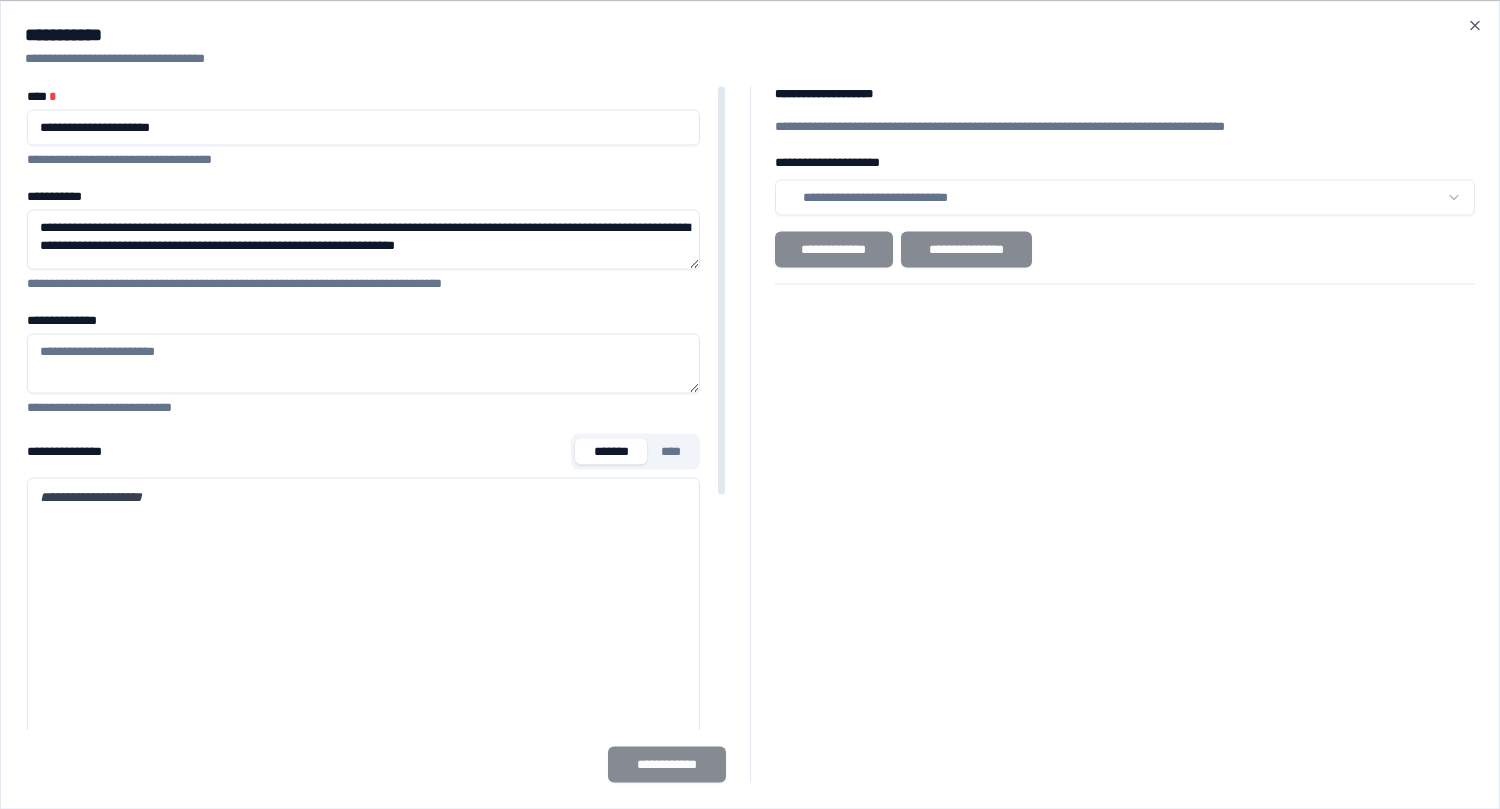 click on "**********" at bounding box center [363, 239] 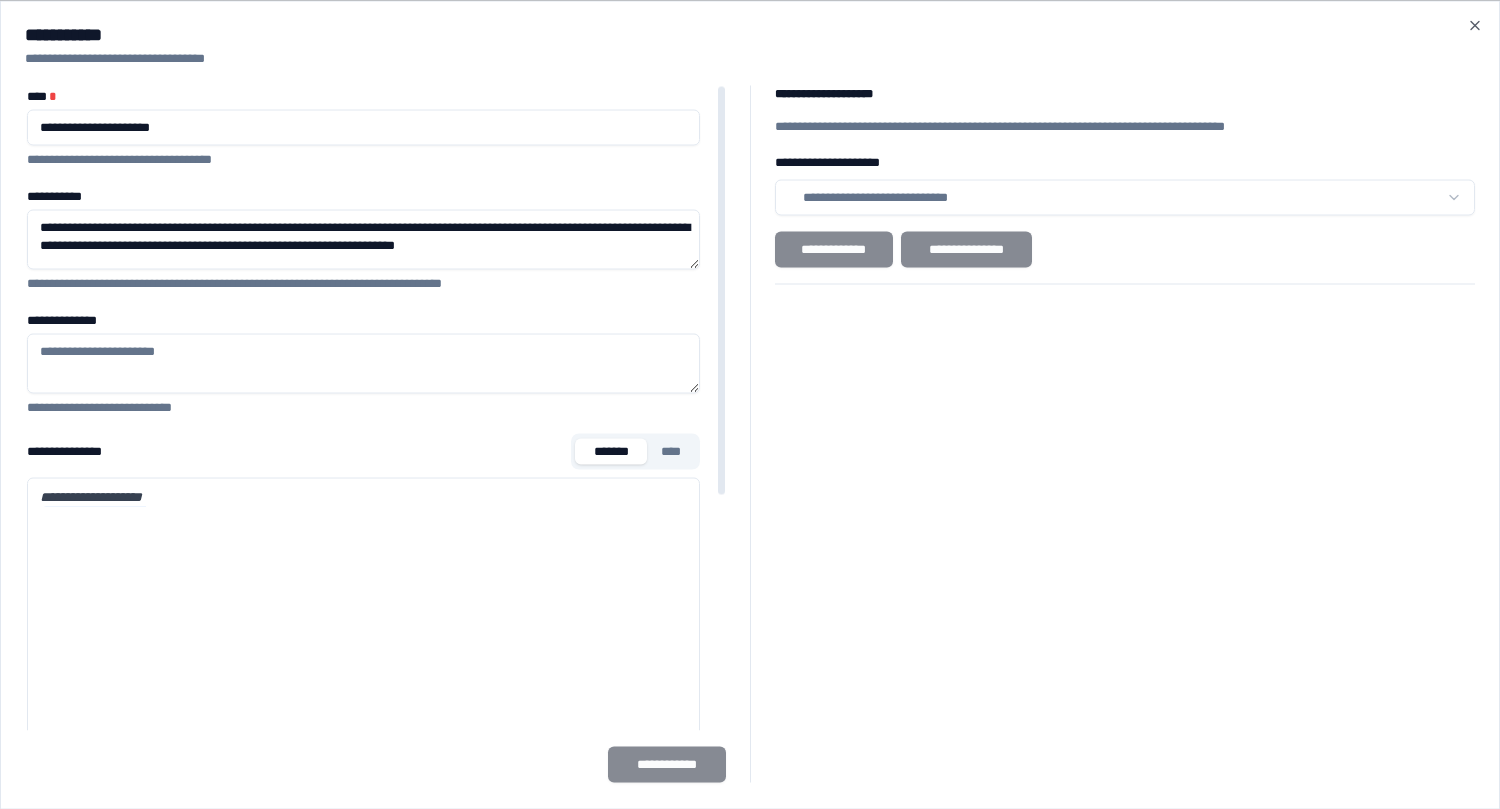 click on "**********" at bounding box center [363, 239] 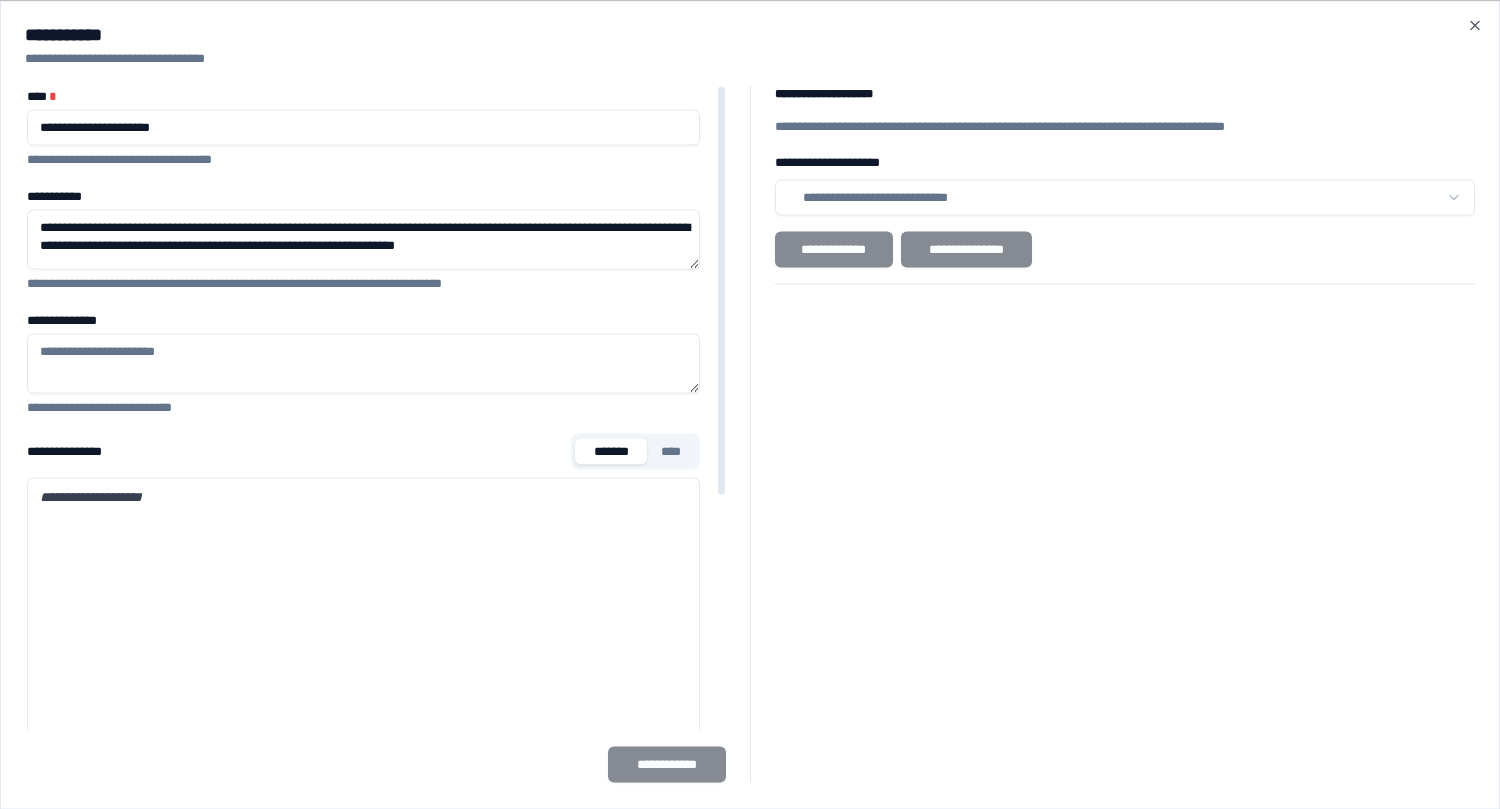 paste on "**********" 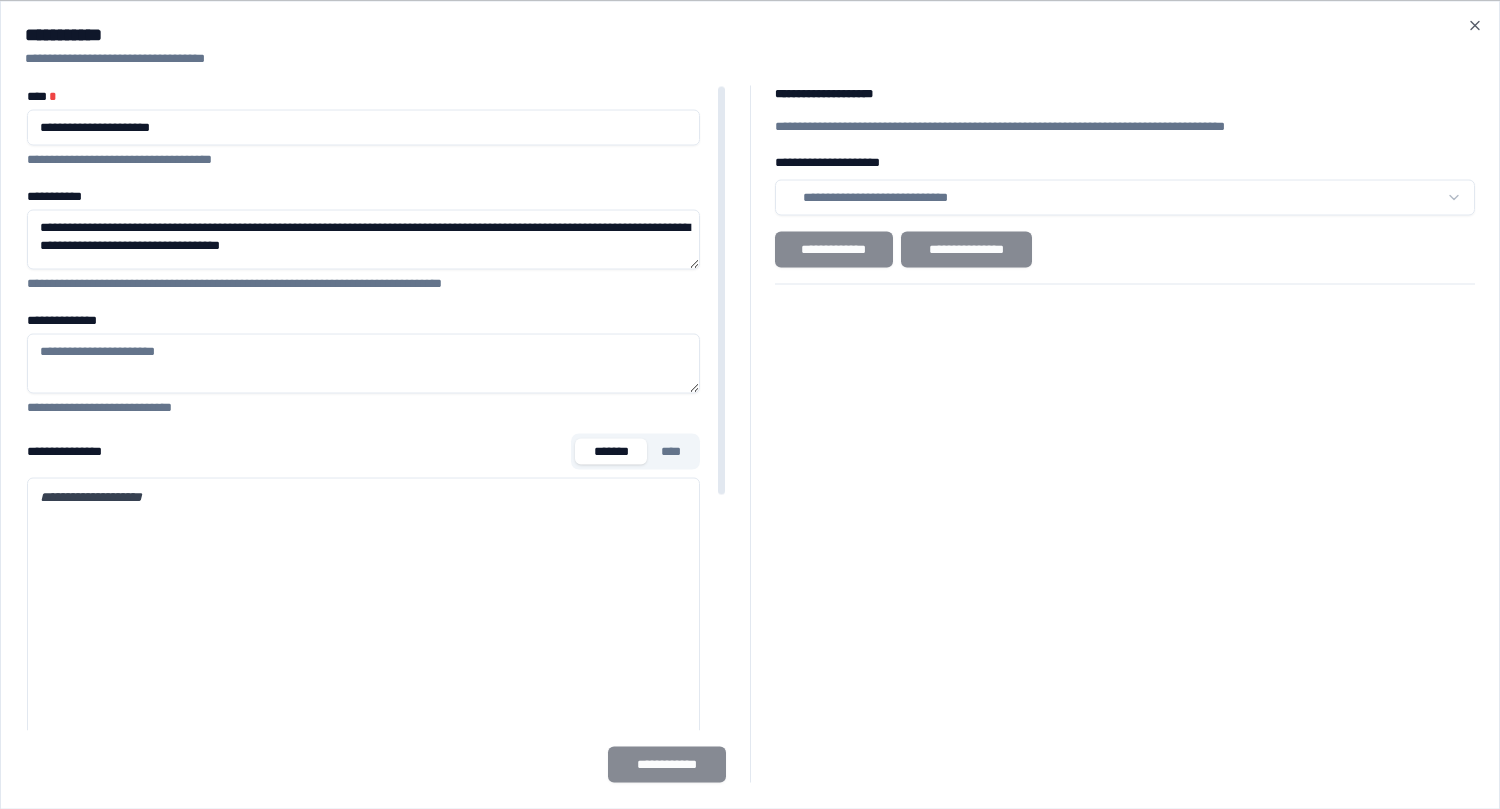 scroll, scrollTop: 290, scrollLeft: 0, axis: vertical 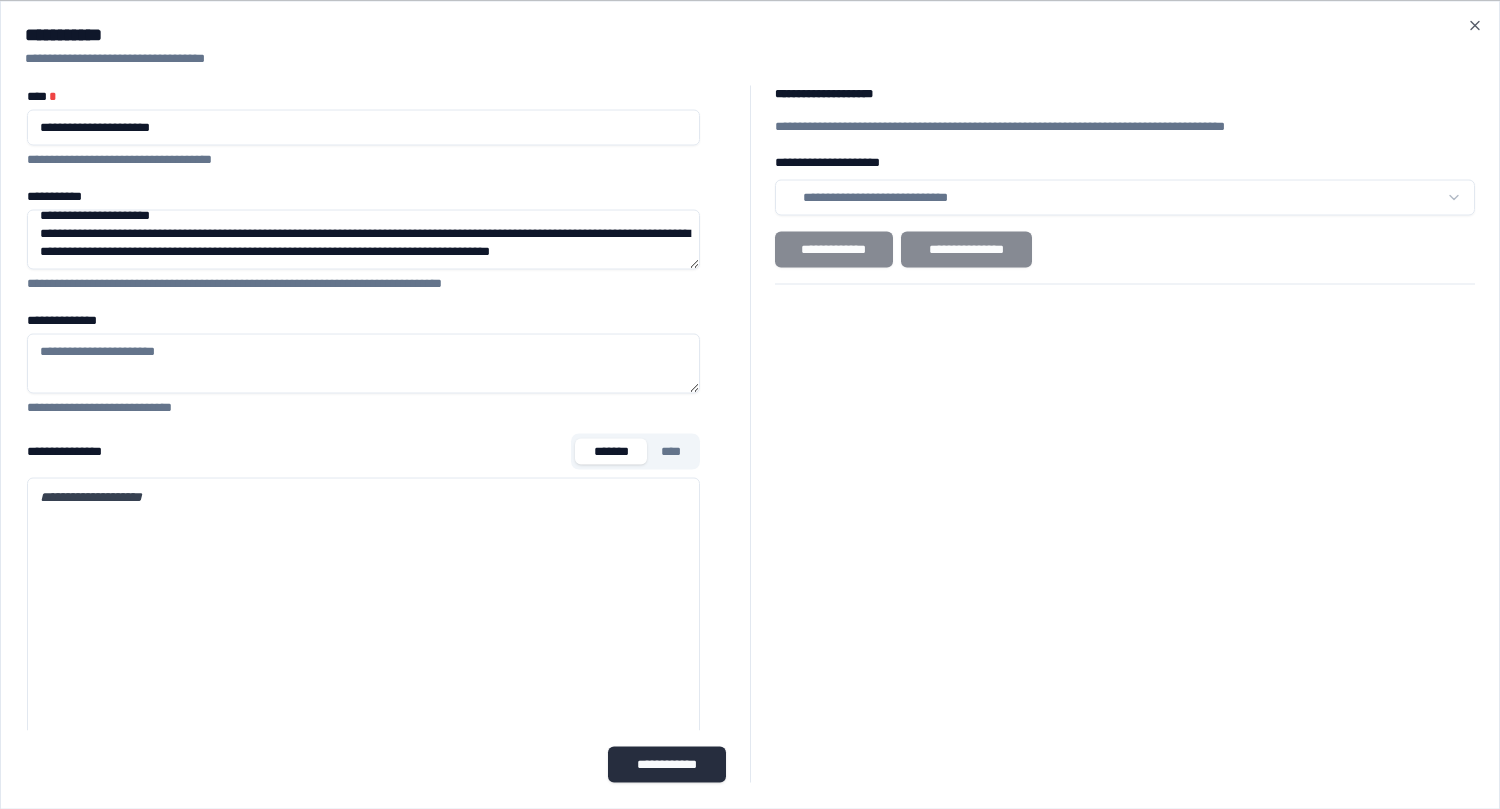 type on "**********" 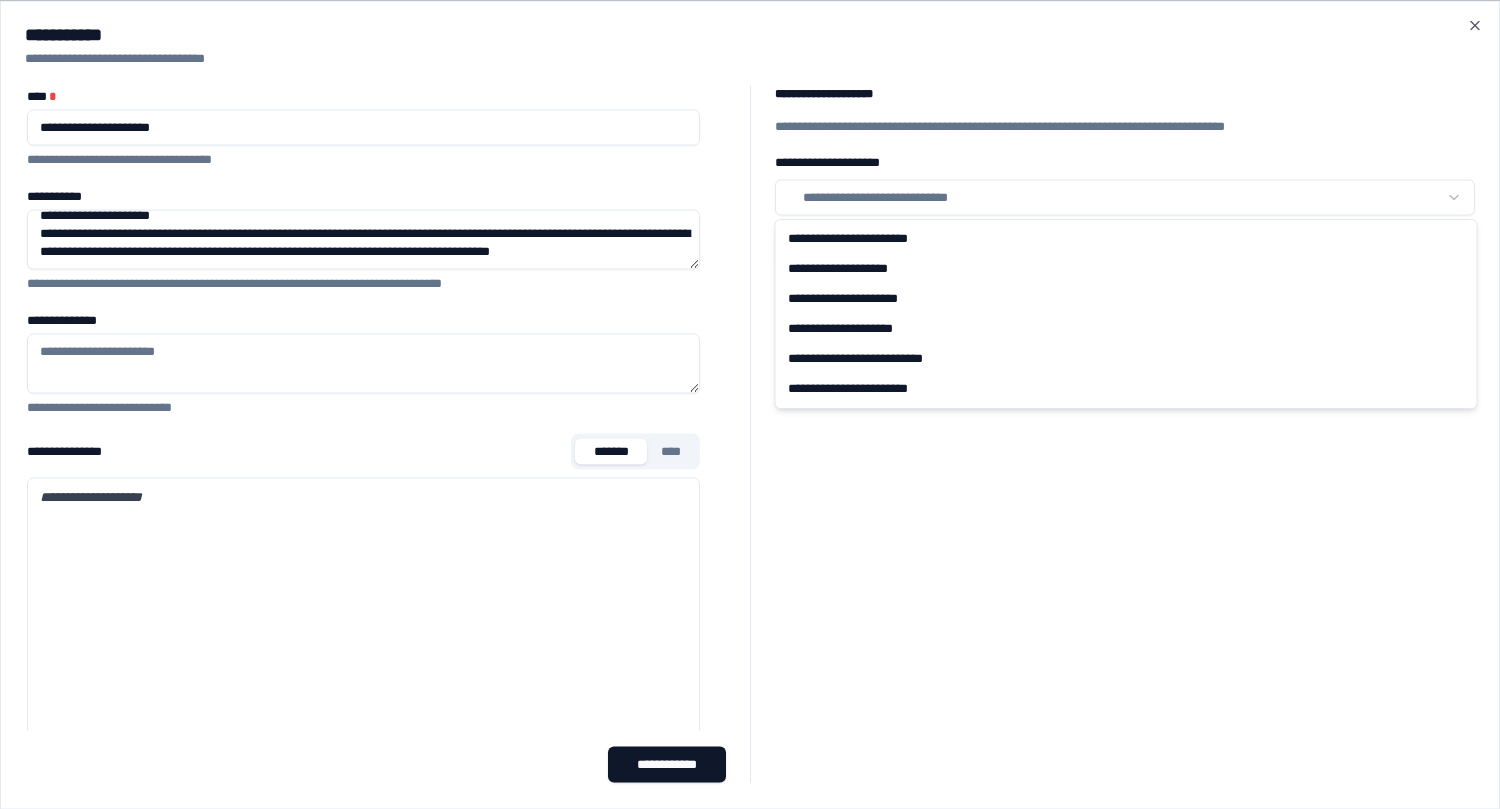 click on "**********" at bounding box center [750, 404] 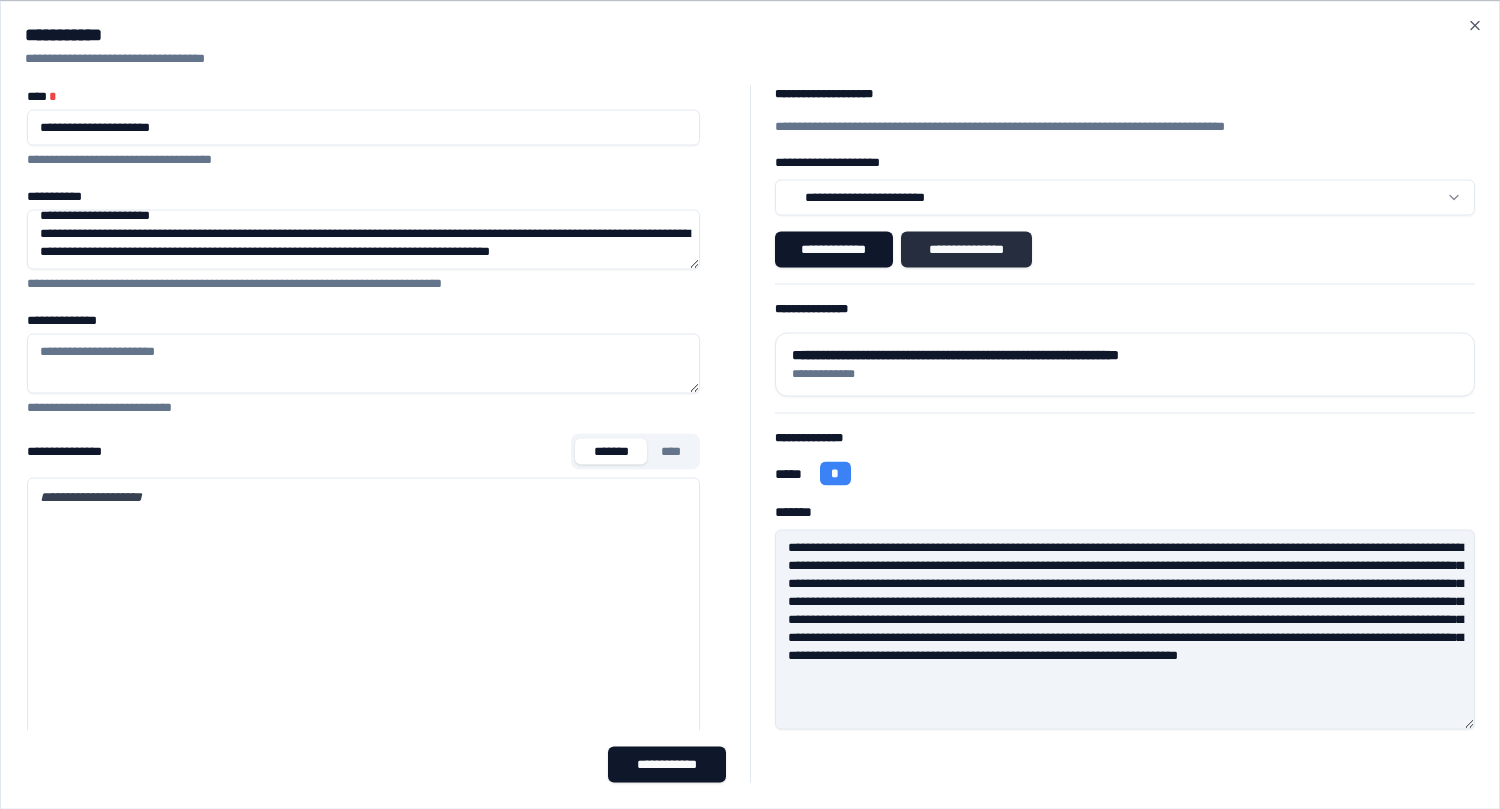 click on "**********" at bounding box center [966, 249] 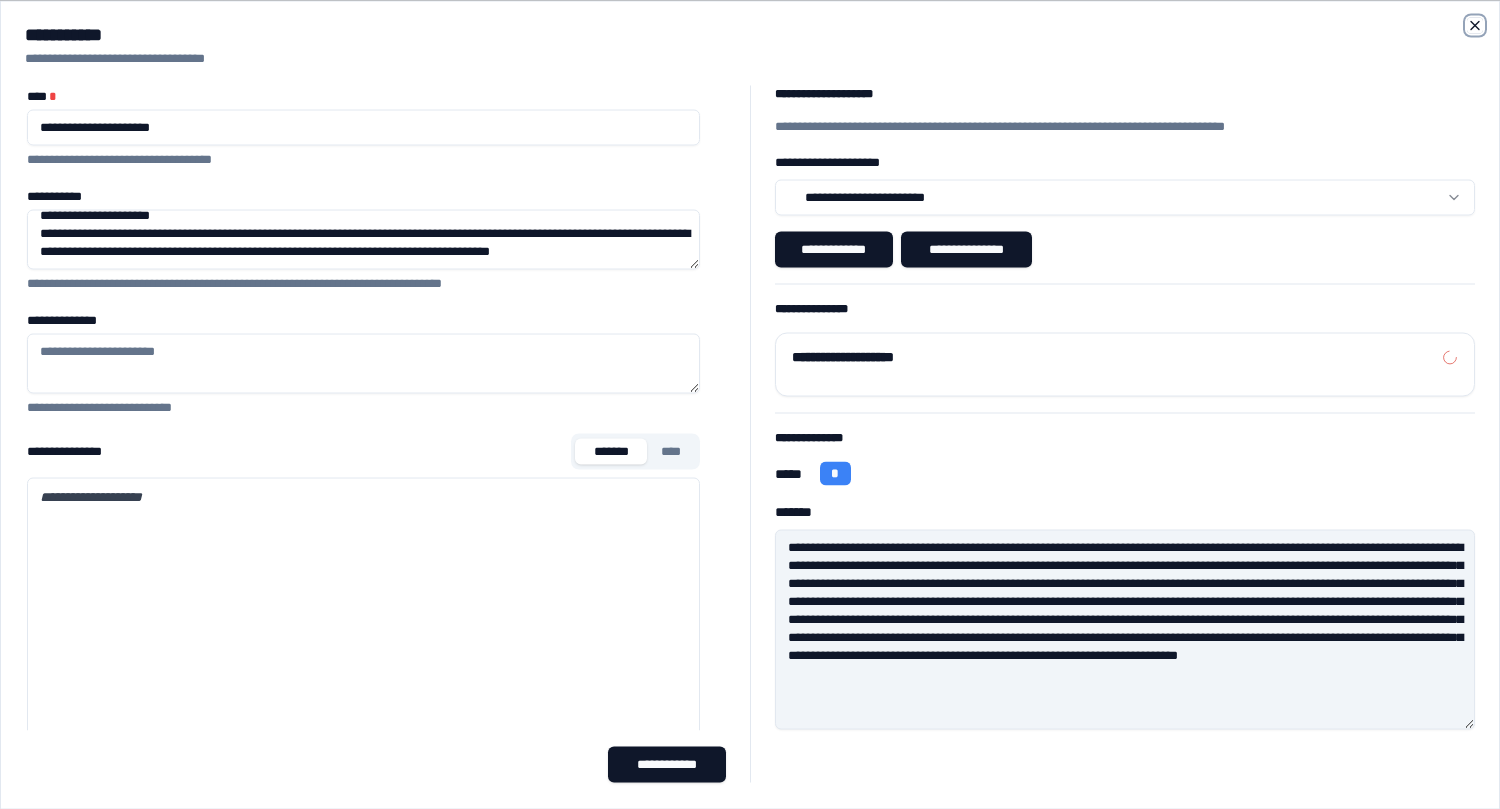 click 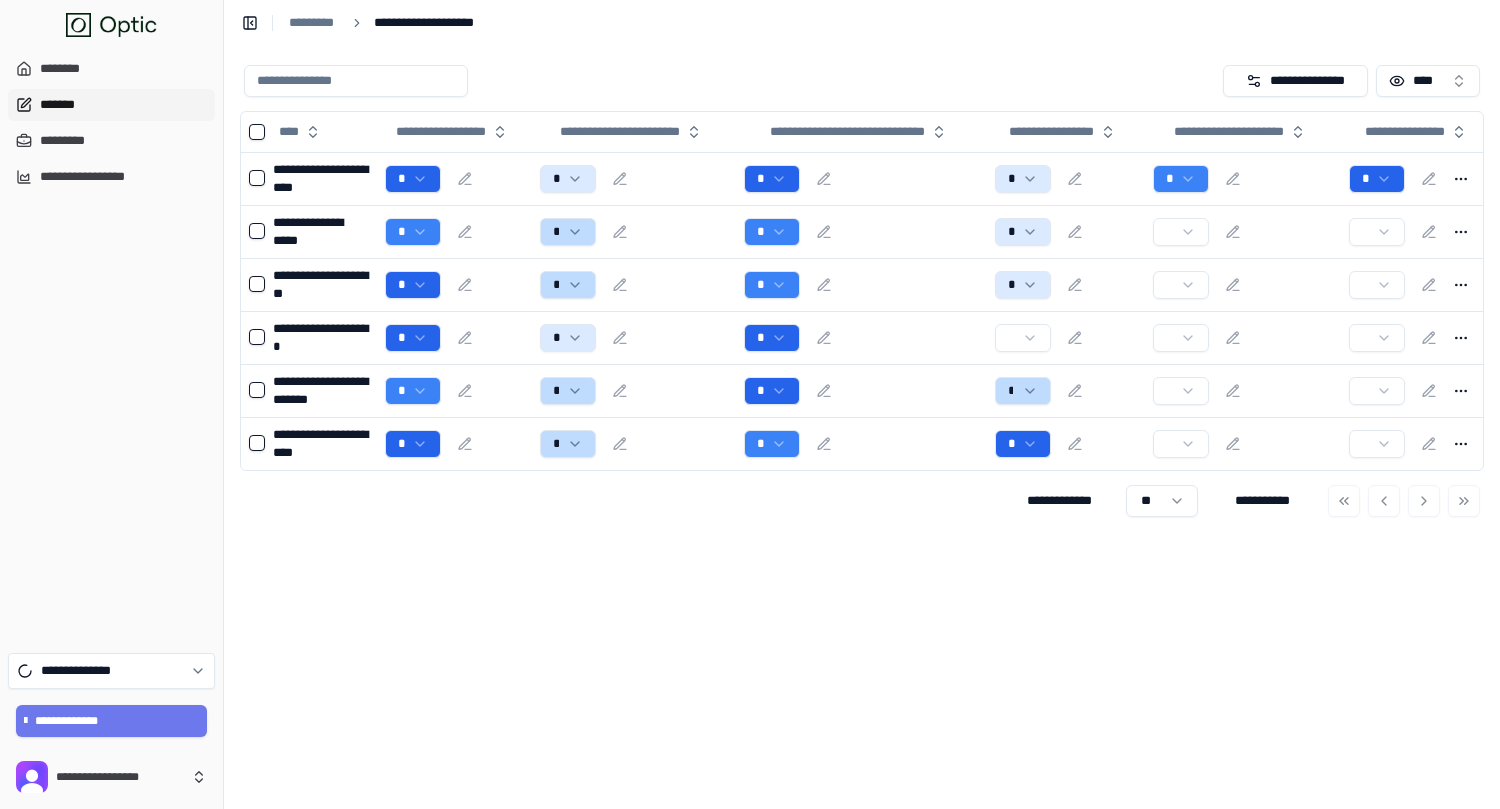 click on "*******" at bounding box center [111, 105] 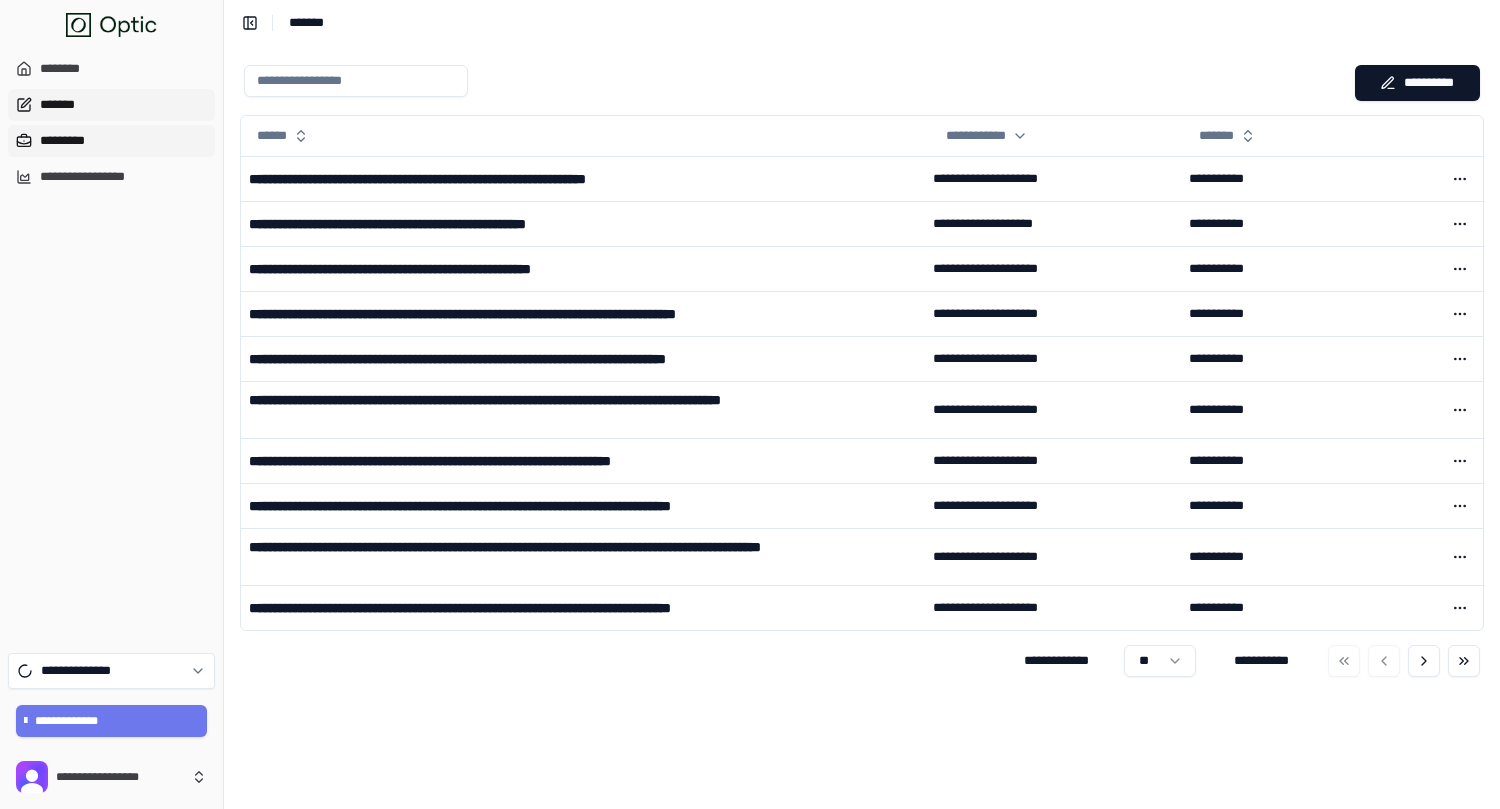 click on "*********" at bounding box center (111, 141) 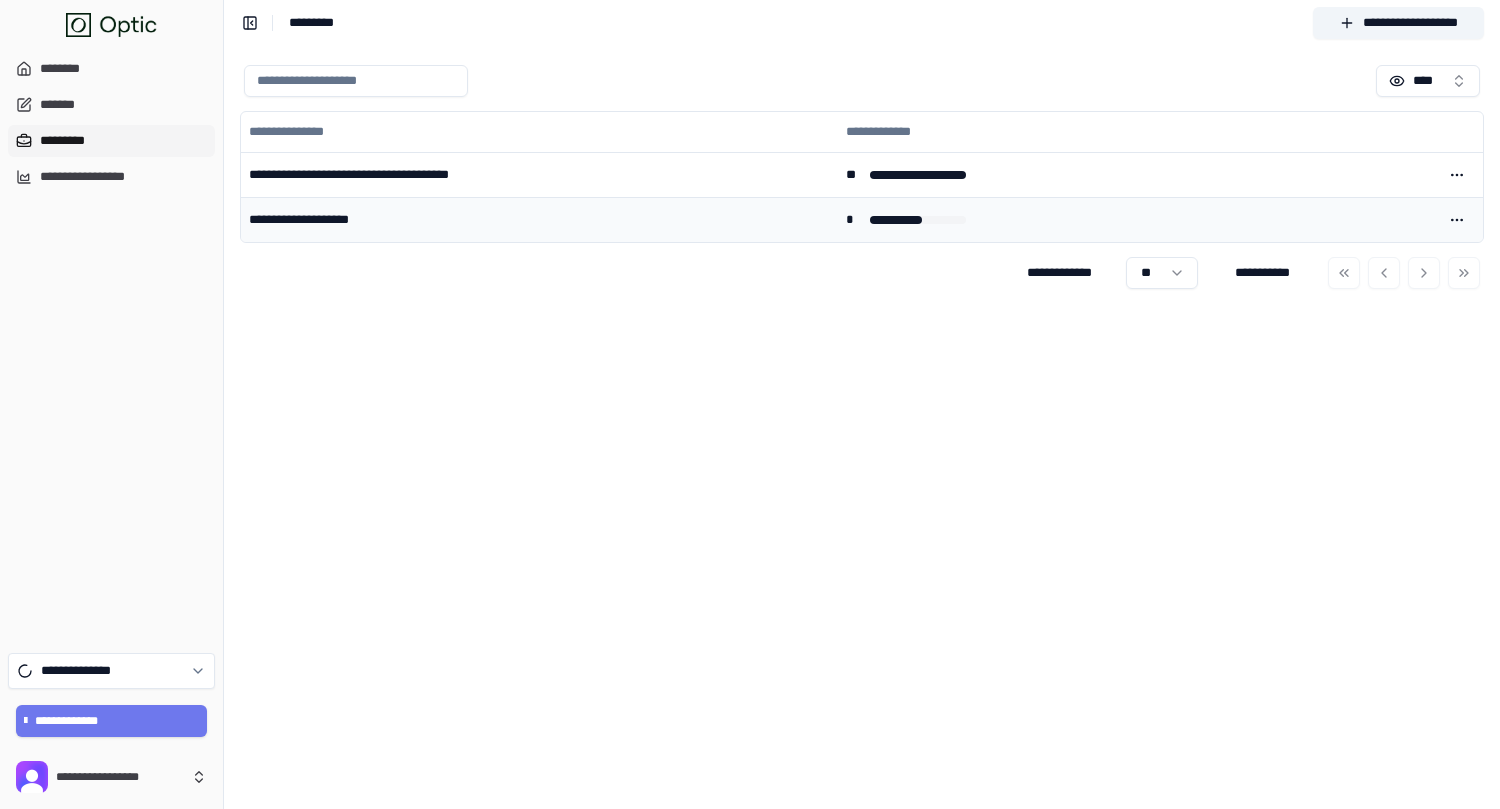 click on "**********" at bounding box center [539, 219] 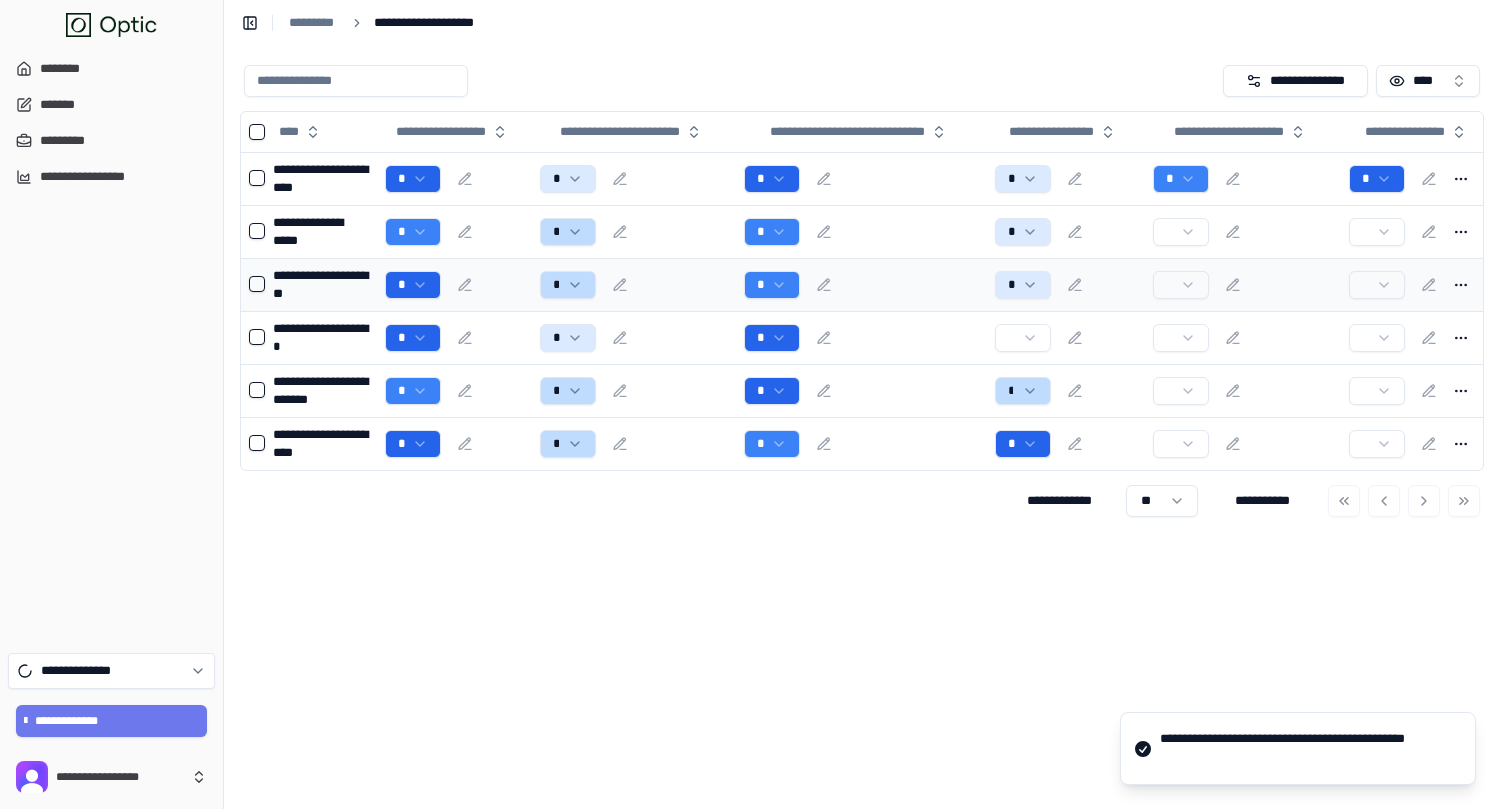 scroll, scrollTop: 0, scrollLeft: 57, axis: horizontal 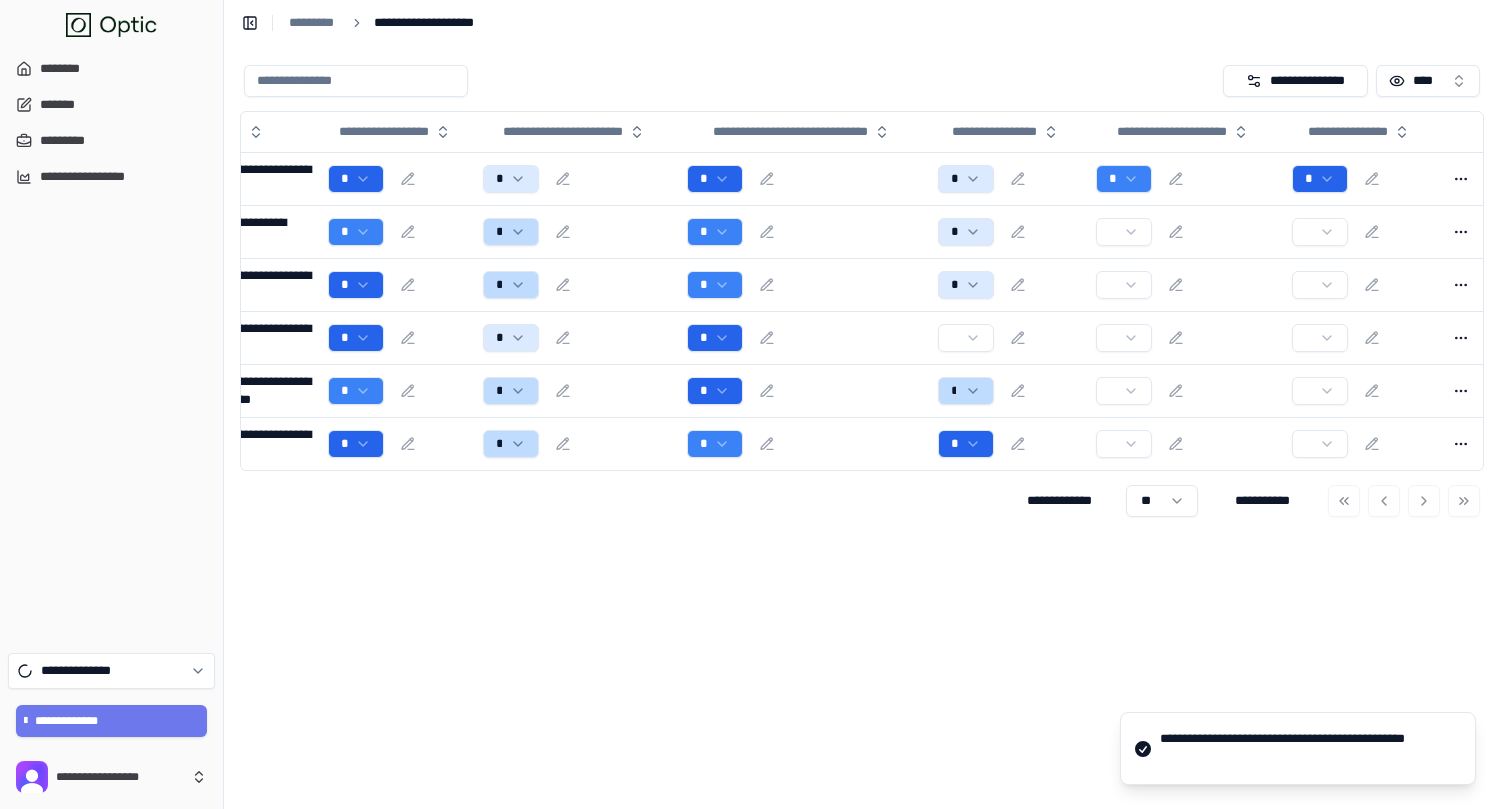 click on "**********" at bounding box center [1309, 748] 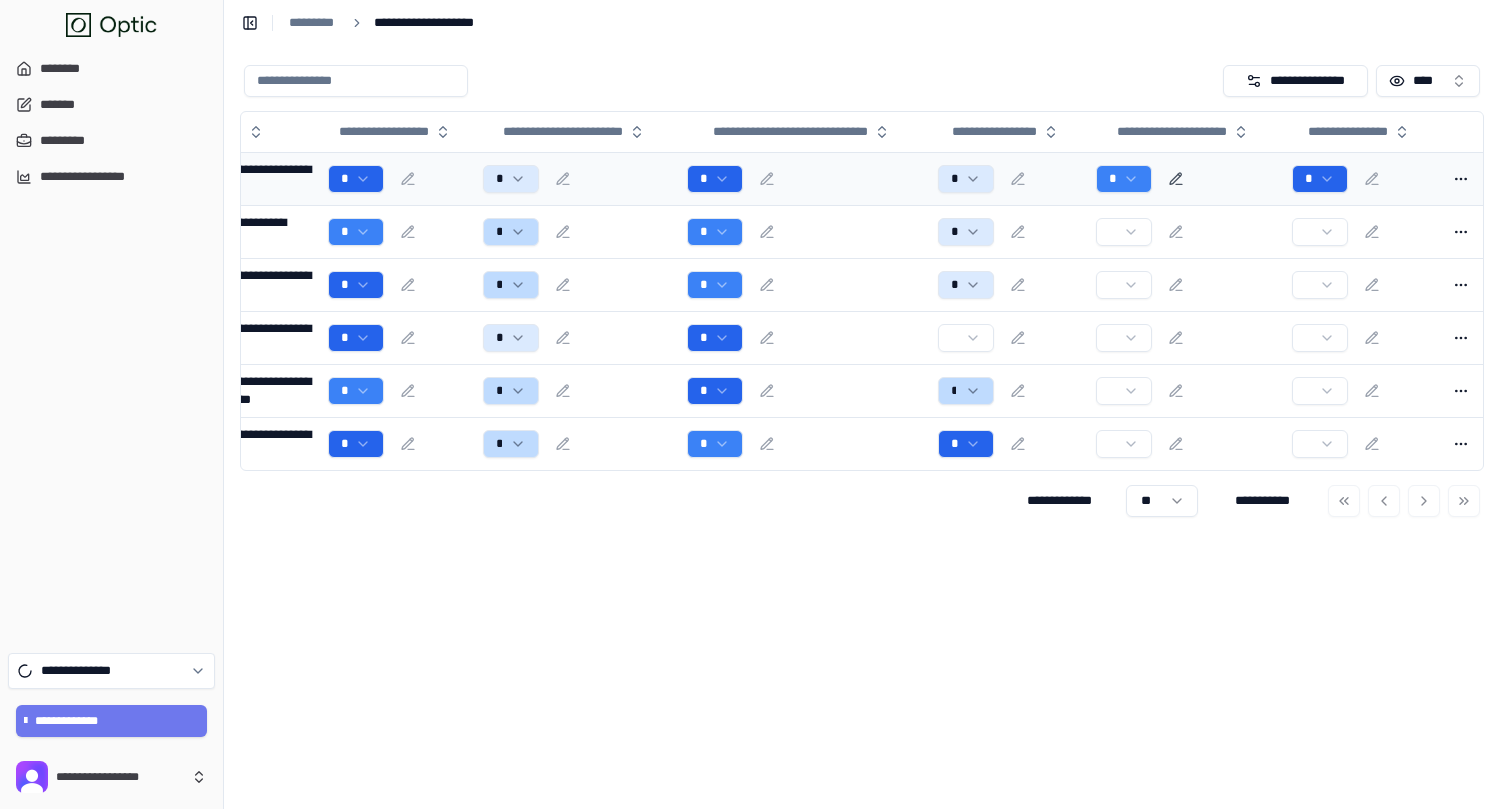 click 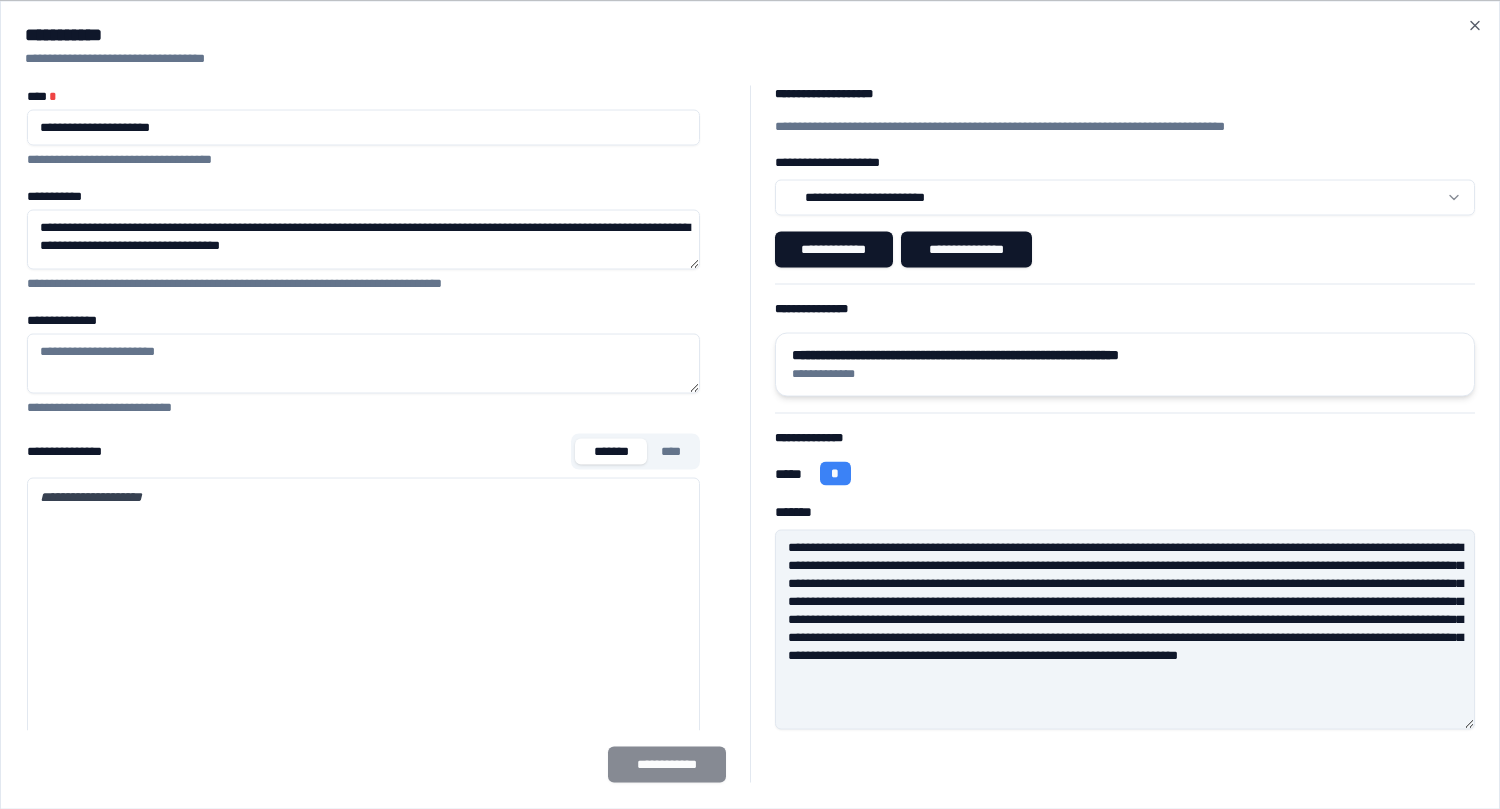 click on "**********" at bounding box center (1125, 354) 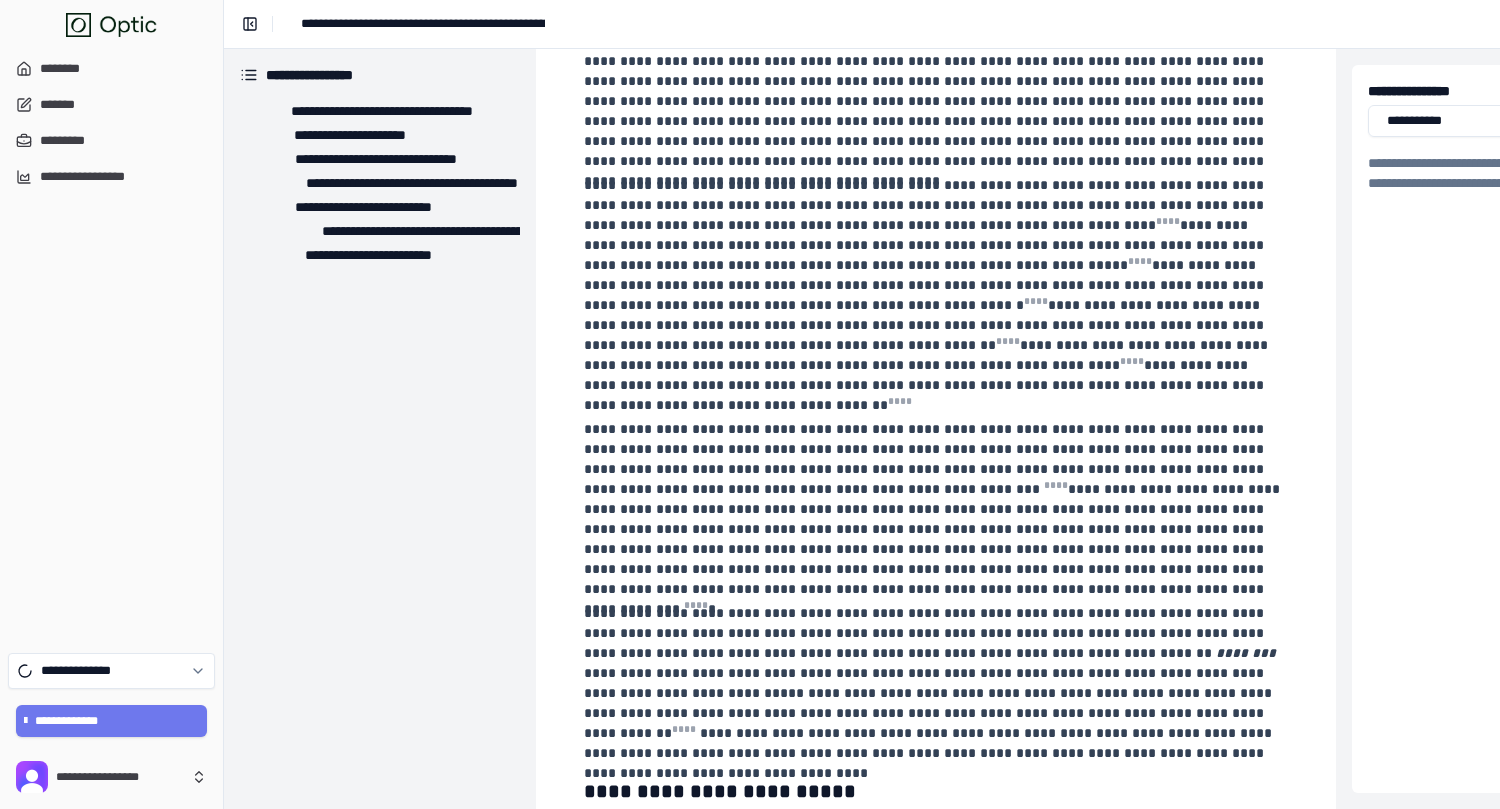 scroll, scrollTop: 3957, scrollLeft: 0, axis: vertical 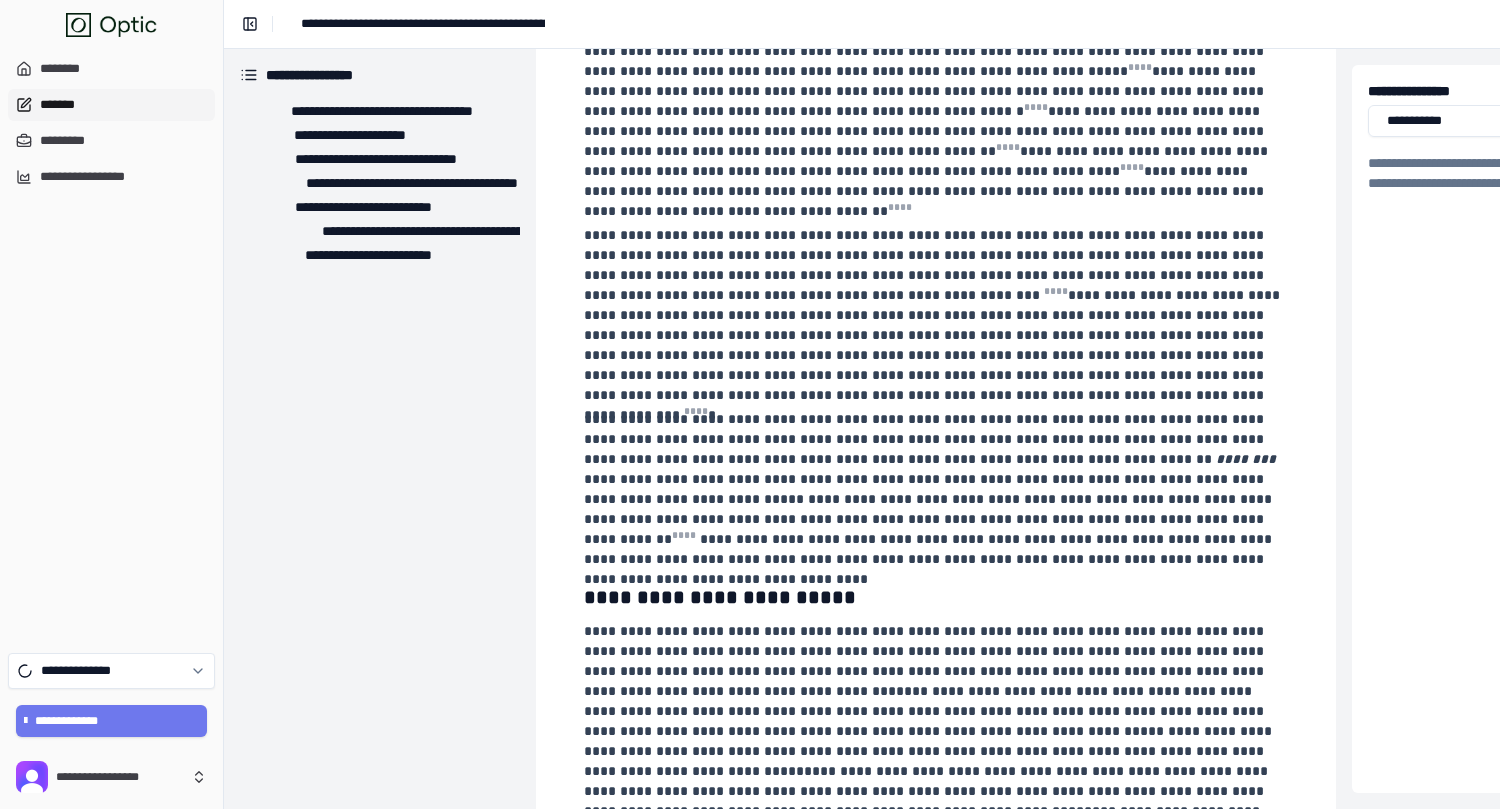 click on "*******" at bounding box center (111, 105) 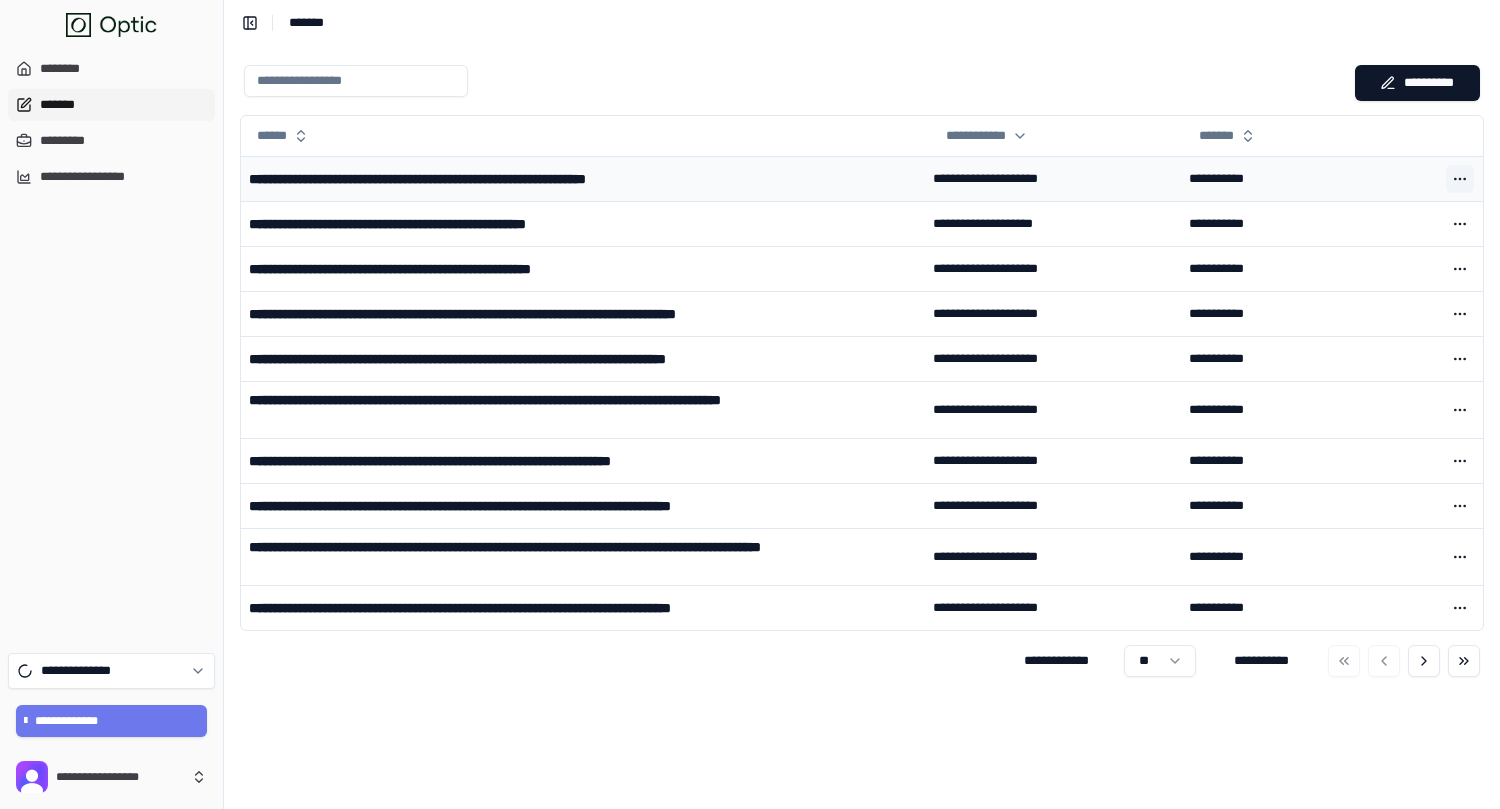 click at bounding box center (1460, 179) 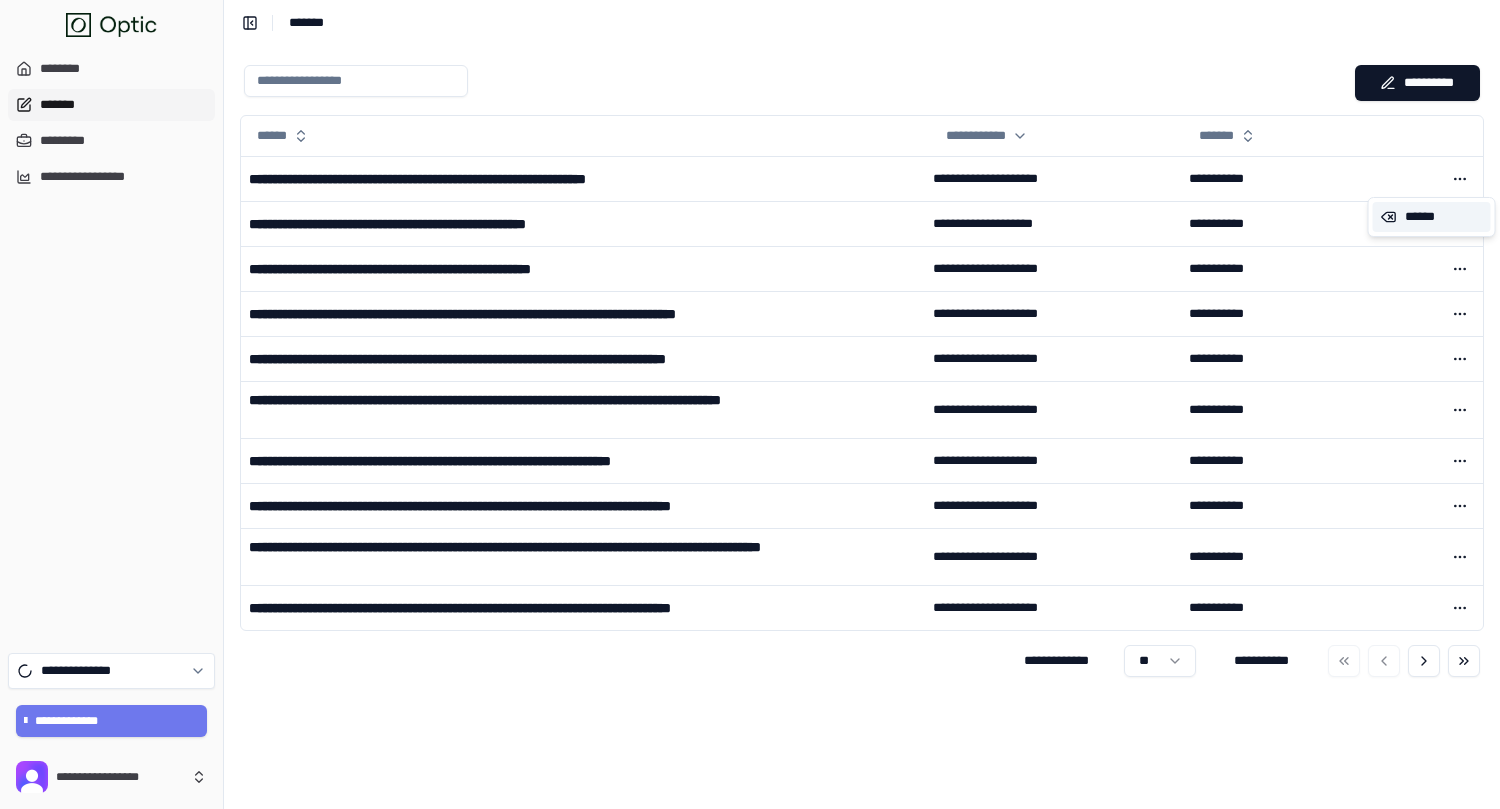 click on "******" at bounding box center (1432, 217) 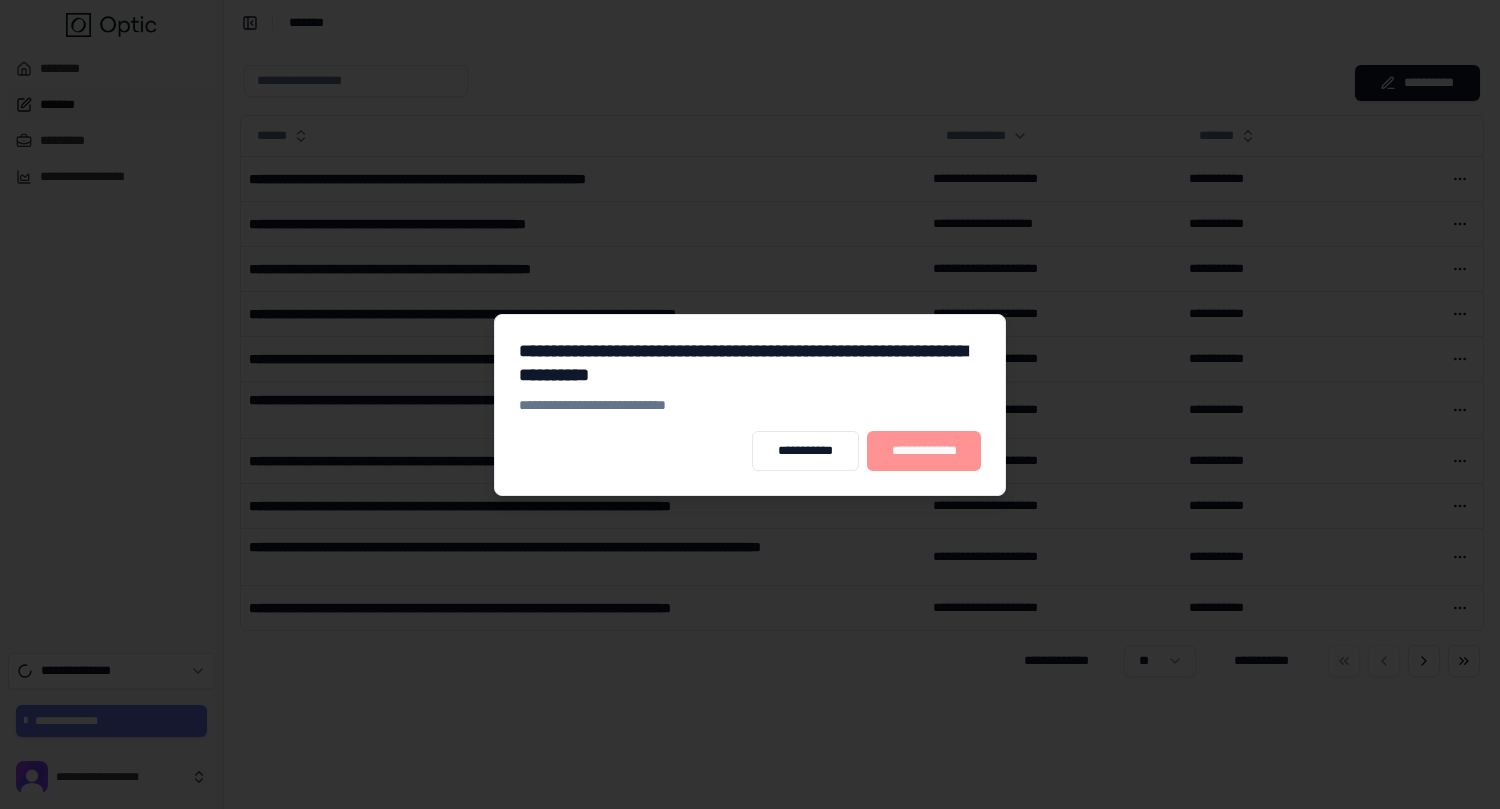 click on "**********" at bounding box center [924, 451] 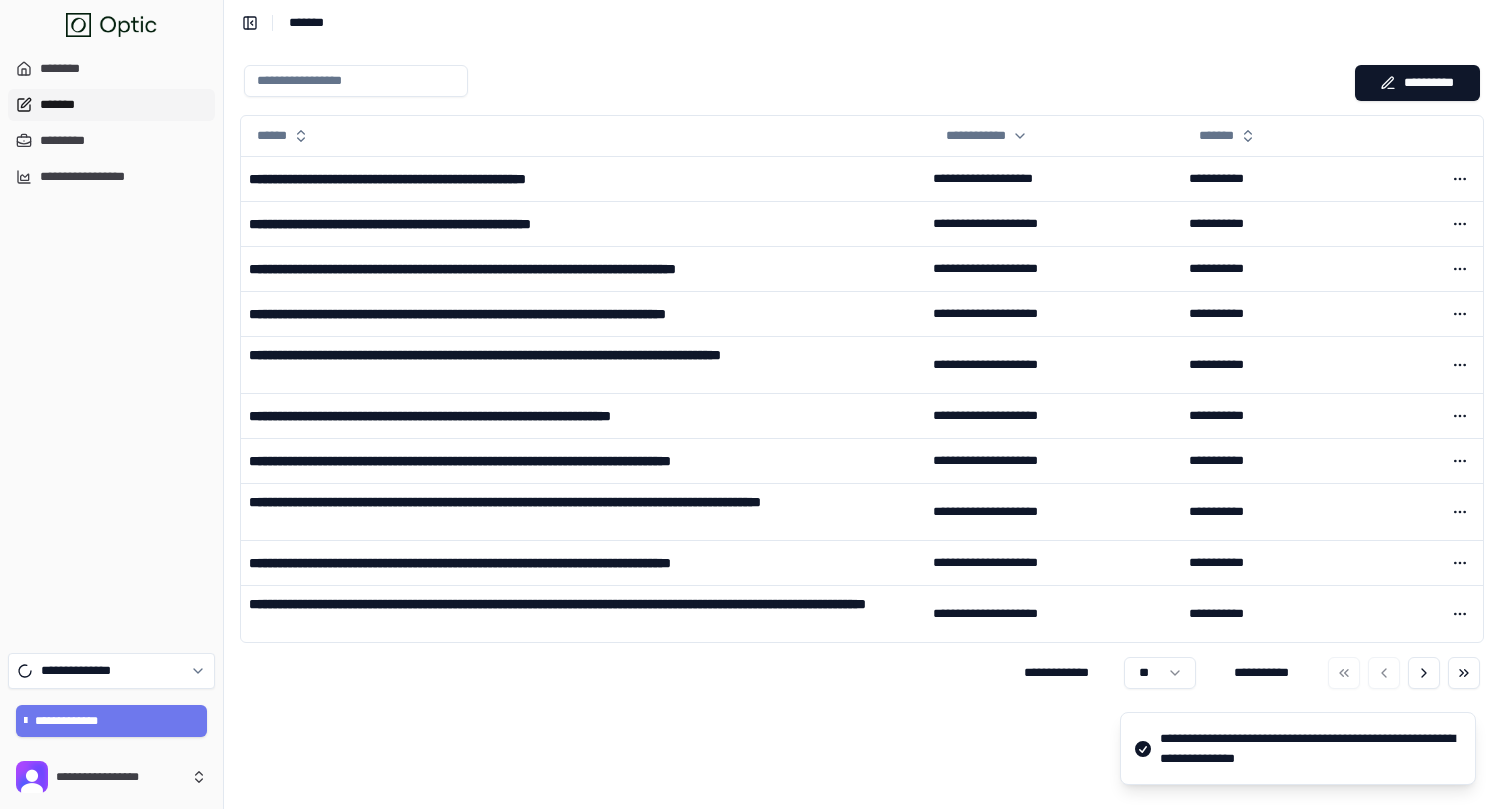 click on "**********" at bounding box center (111, 123) 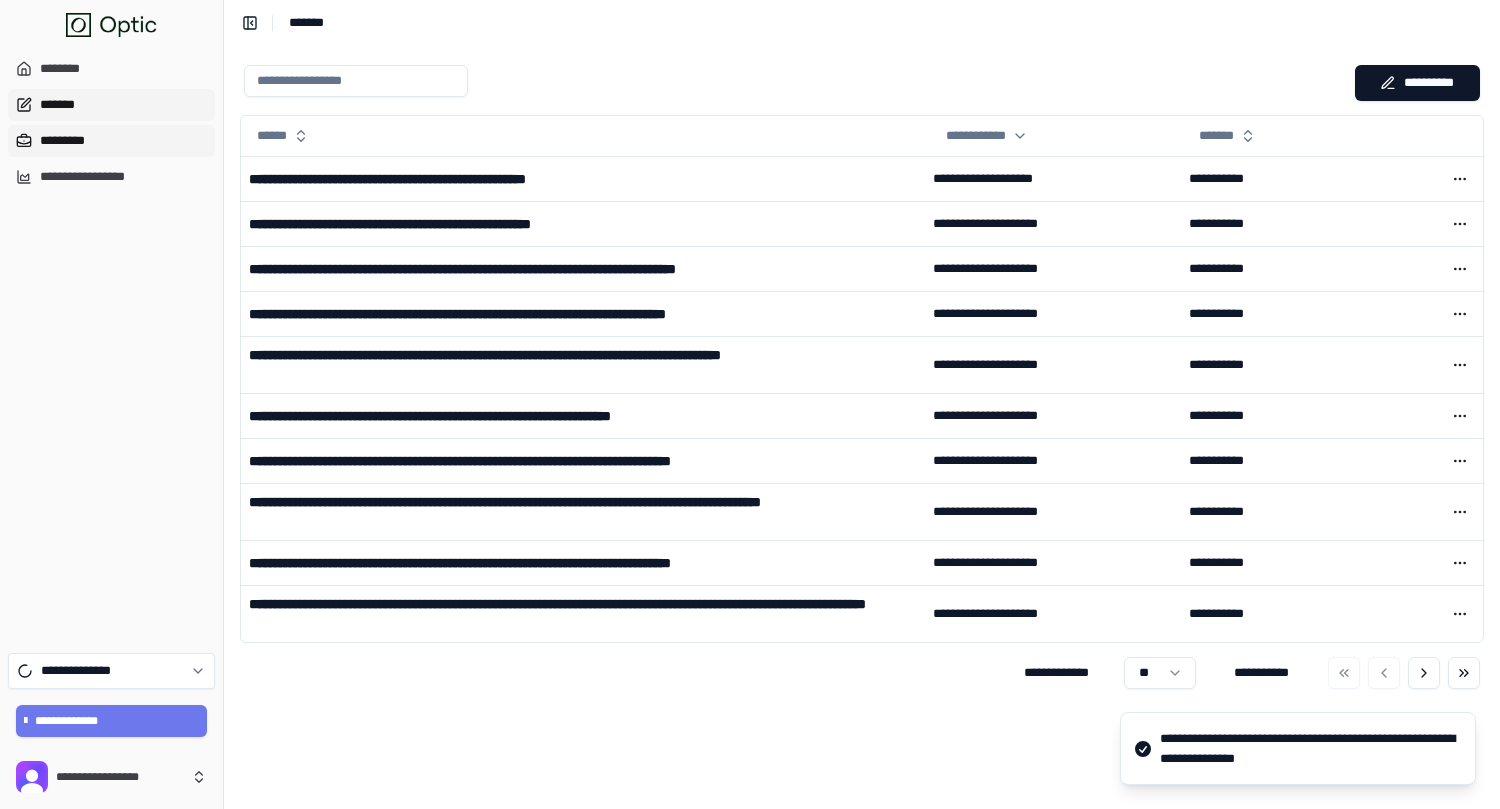 click on "*********" at bounding box center (111, 141) 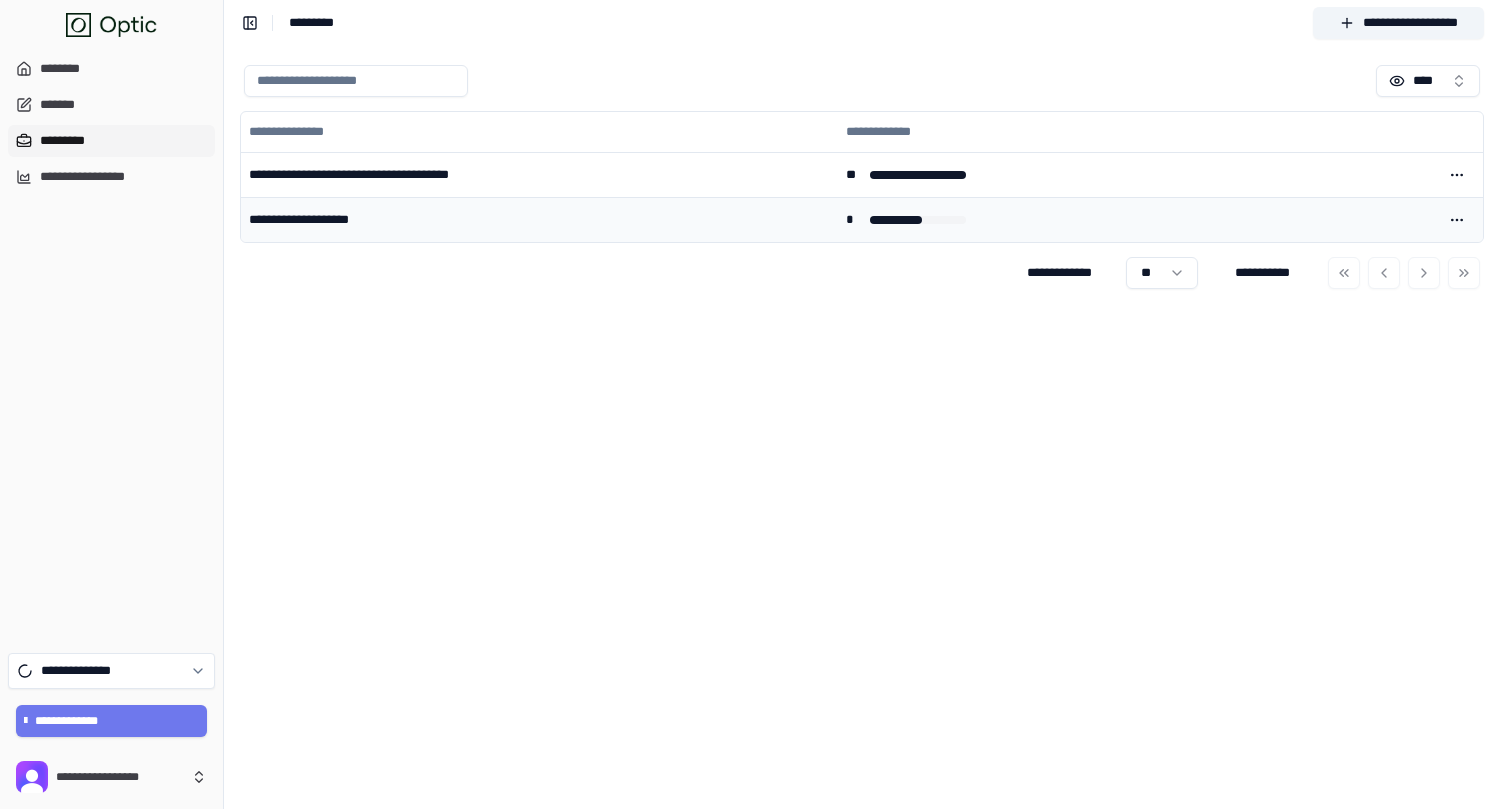 click on "*" at bounding box center (1136, 219) 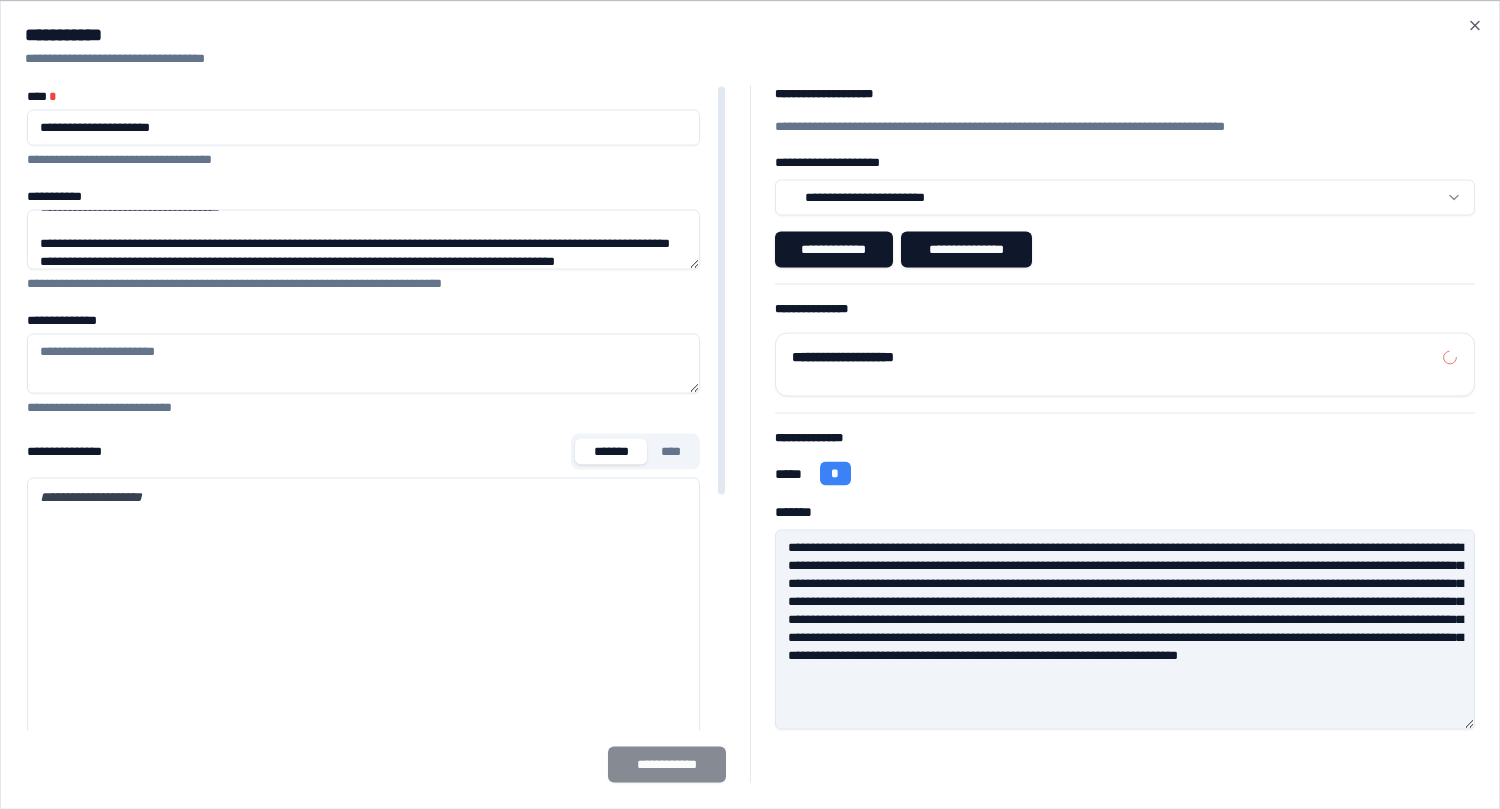scroll, scrollTop: 0, scrollLeft: 0, axis: both 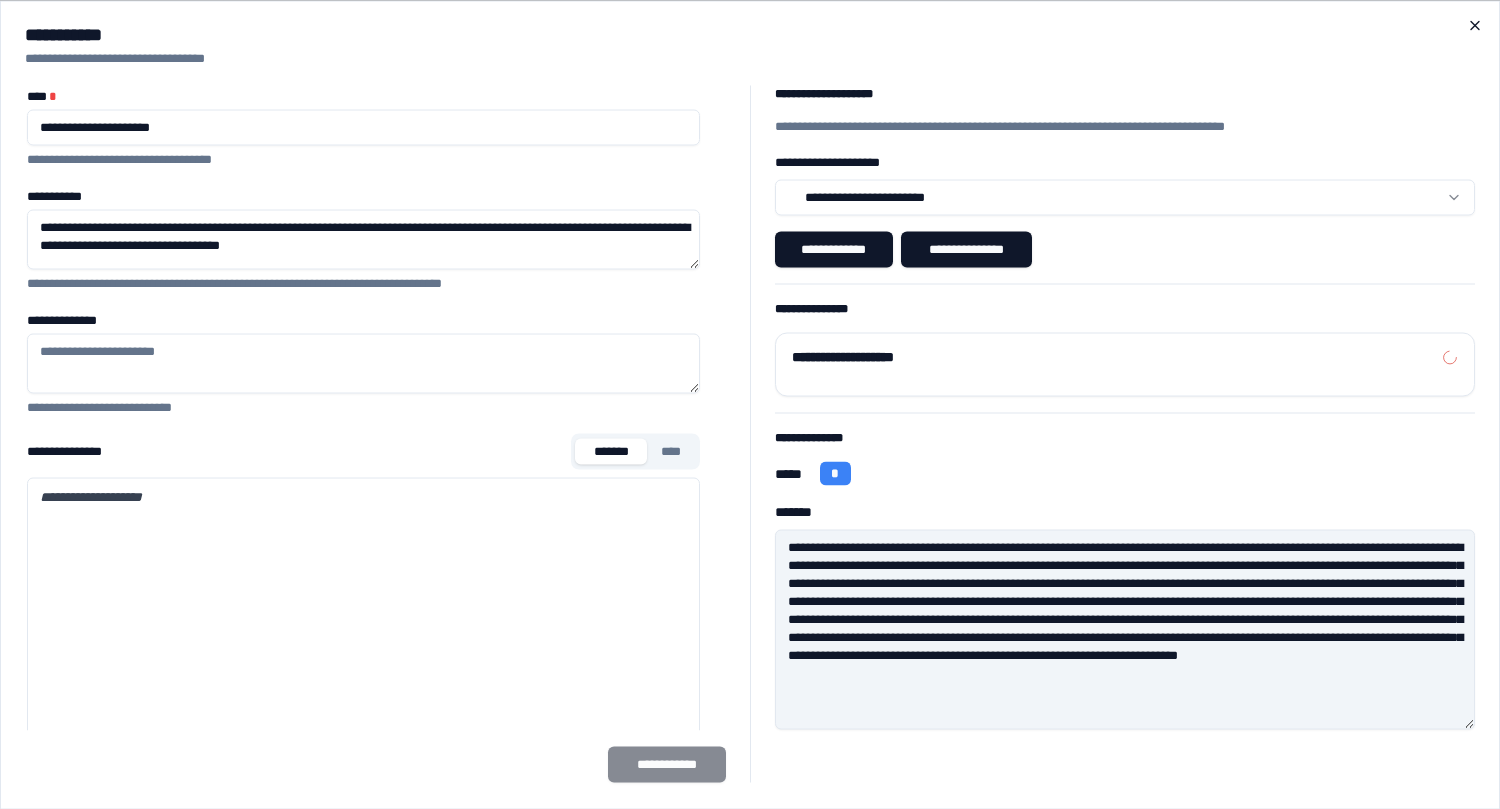 click 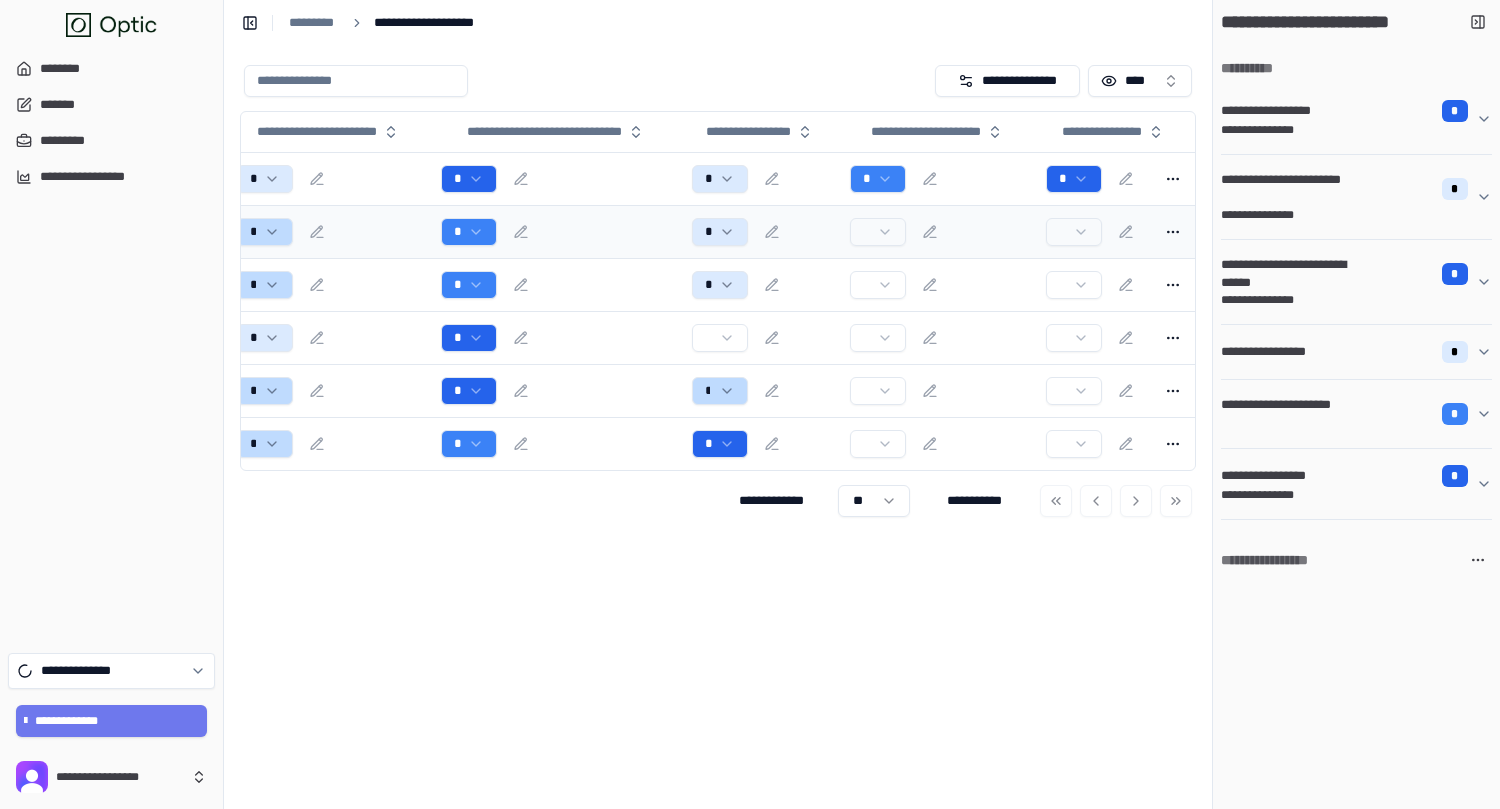scroll, scrollTop: 0, scrollLeft: 345, axis: horizontal 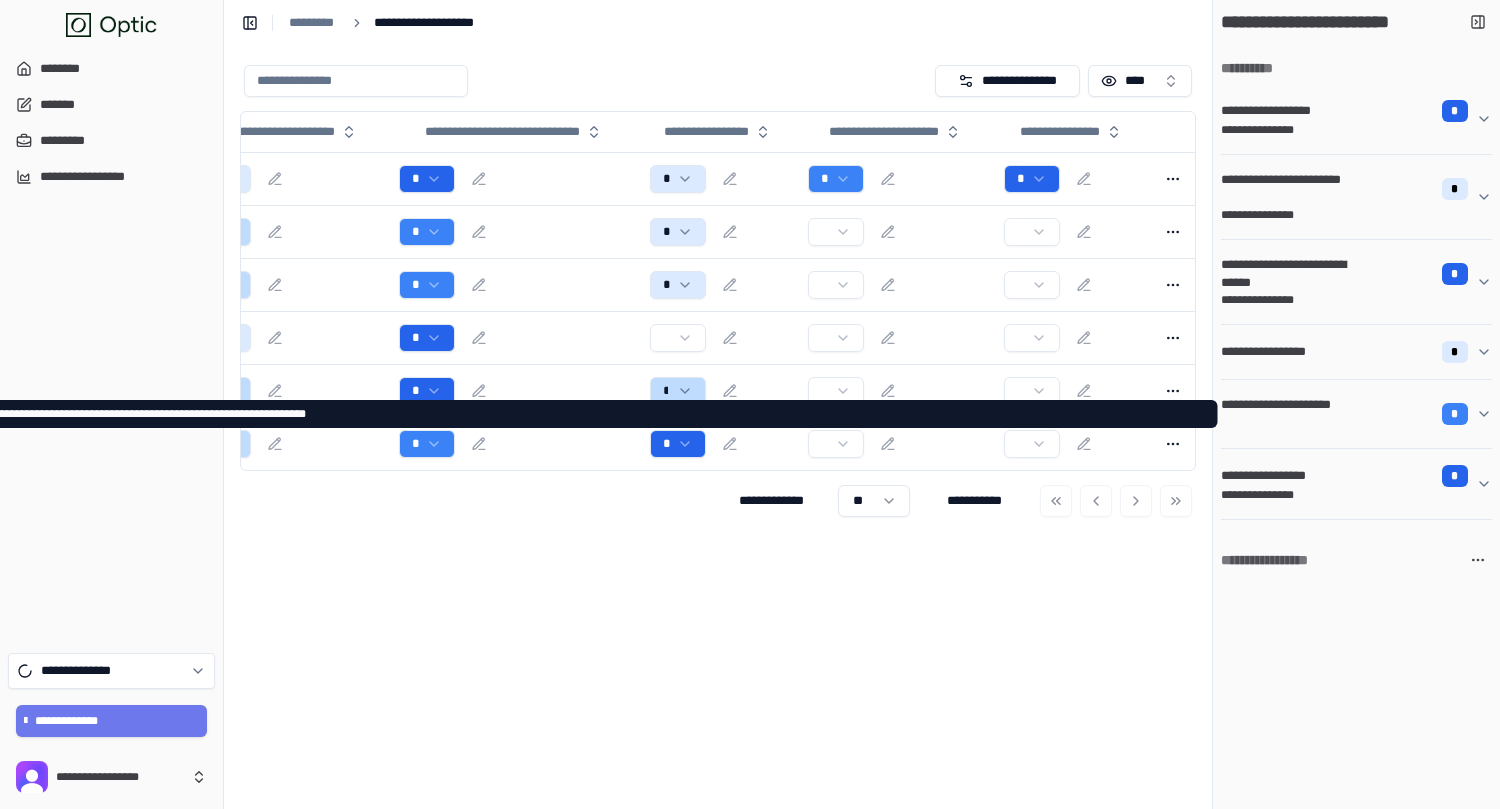 click on "**********" at bounding box center [1348, 414] 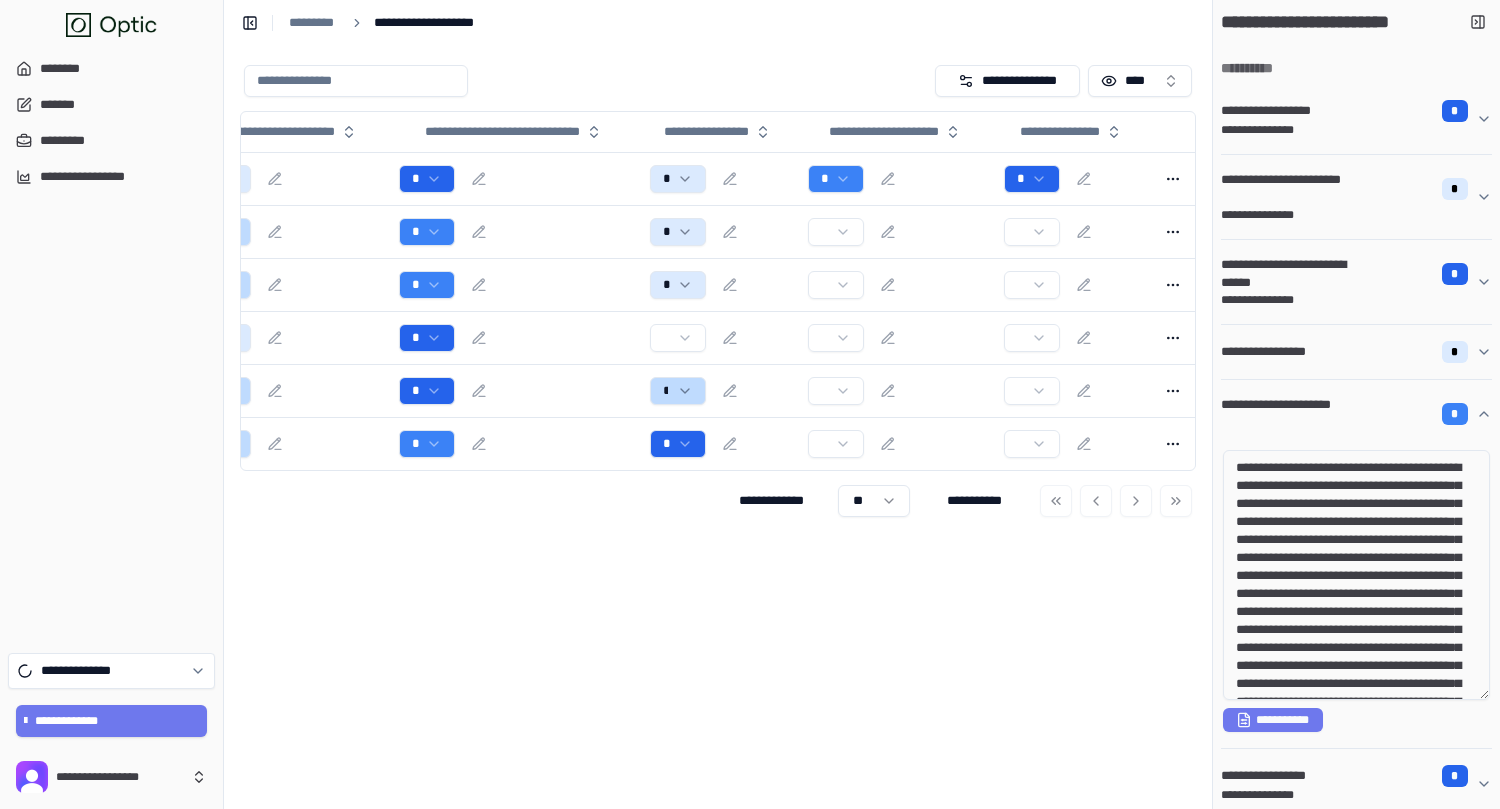 scroll, scrollTop: 75, scrollLeft: 0, axis: vertical 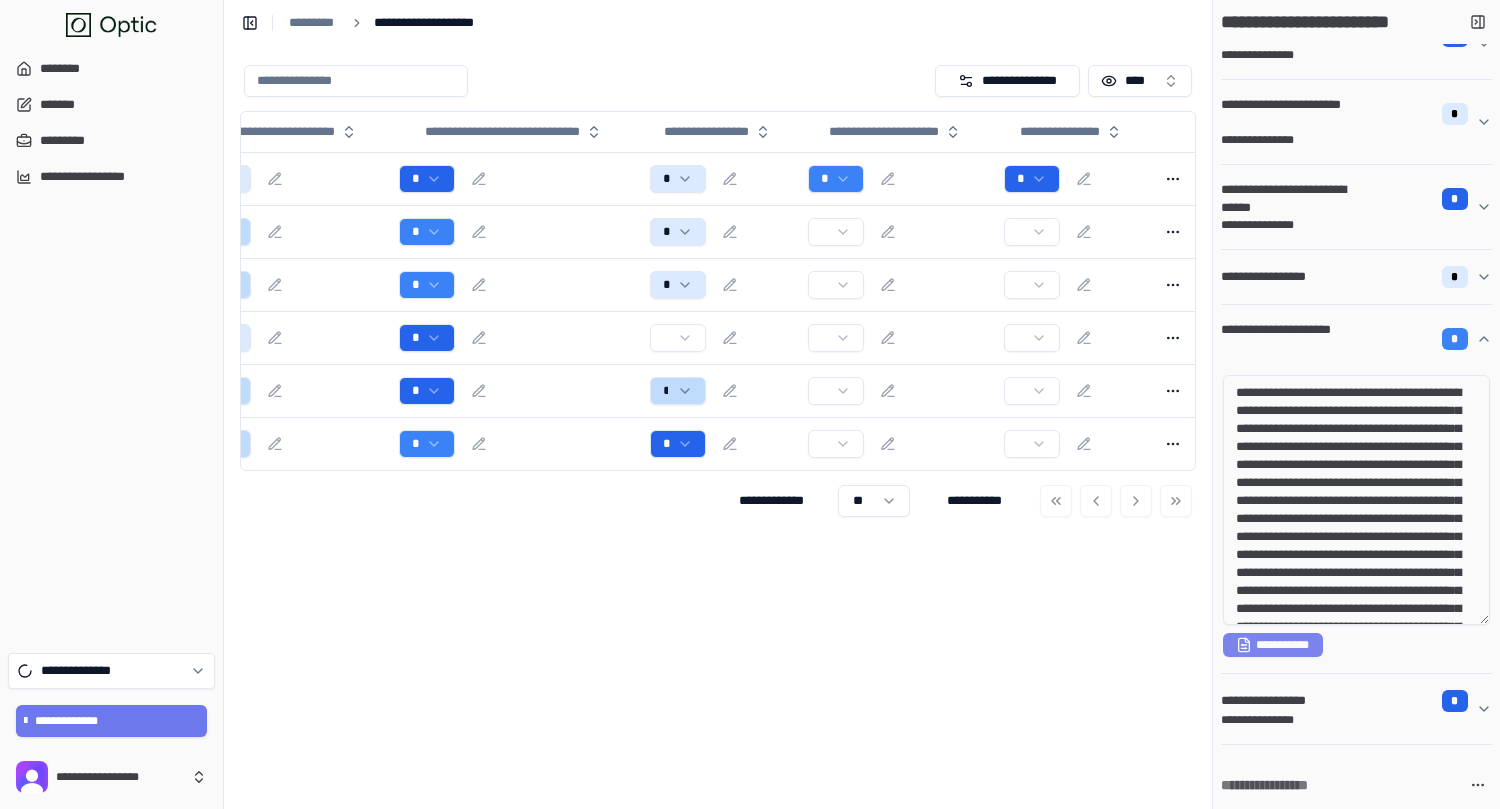 click on "**********" at bounding box center (1273, 645) 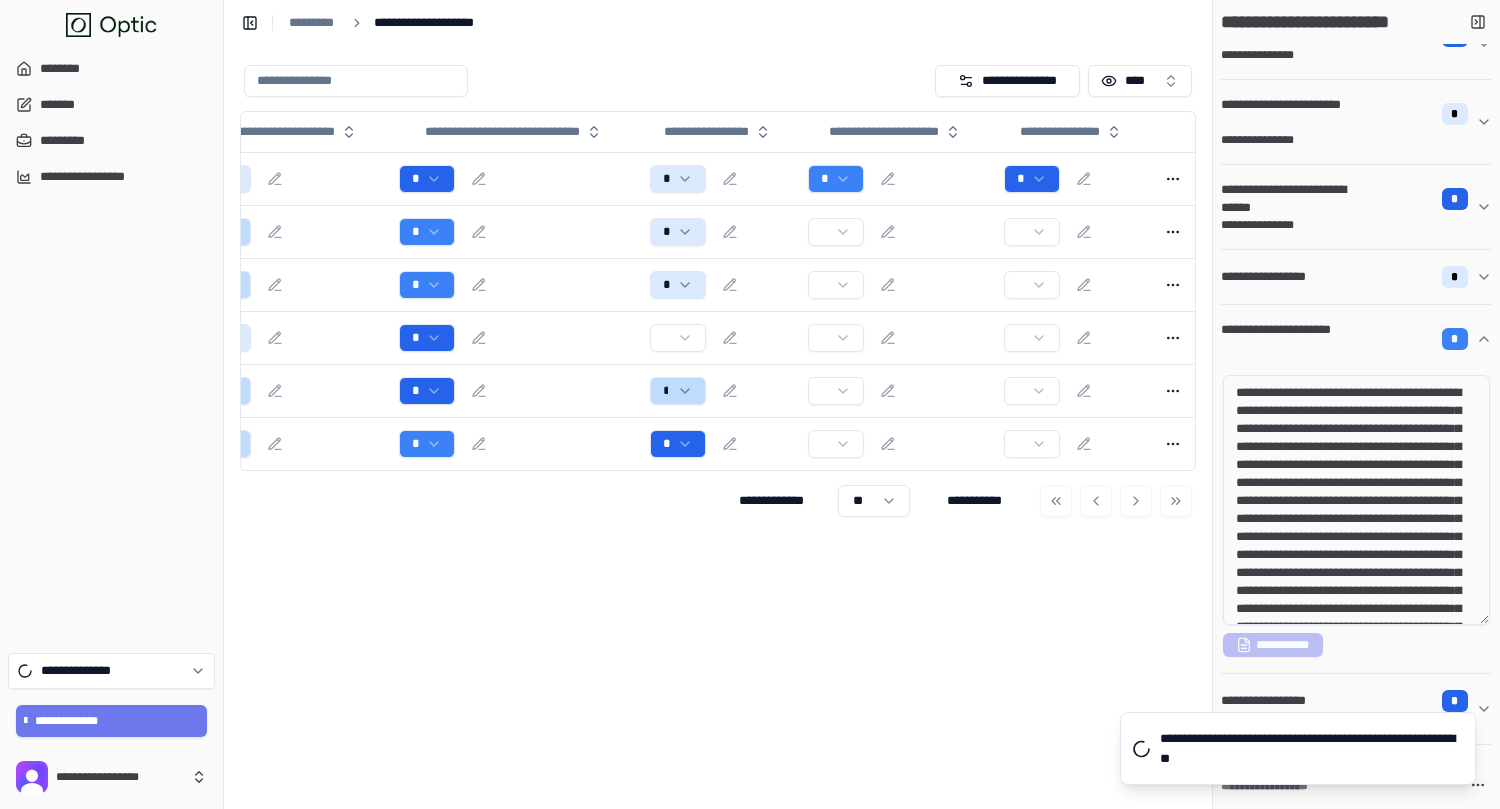 type on "**********" 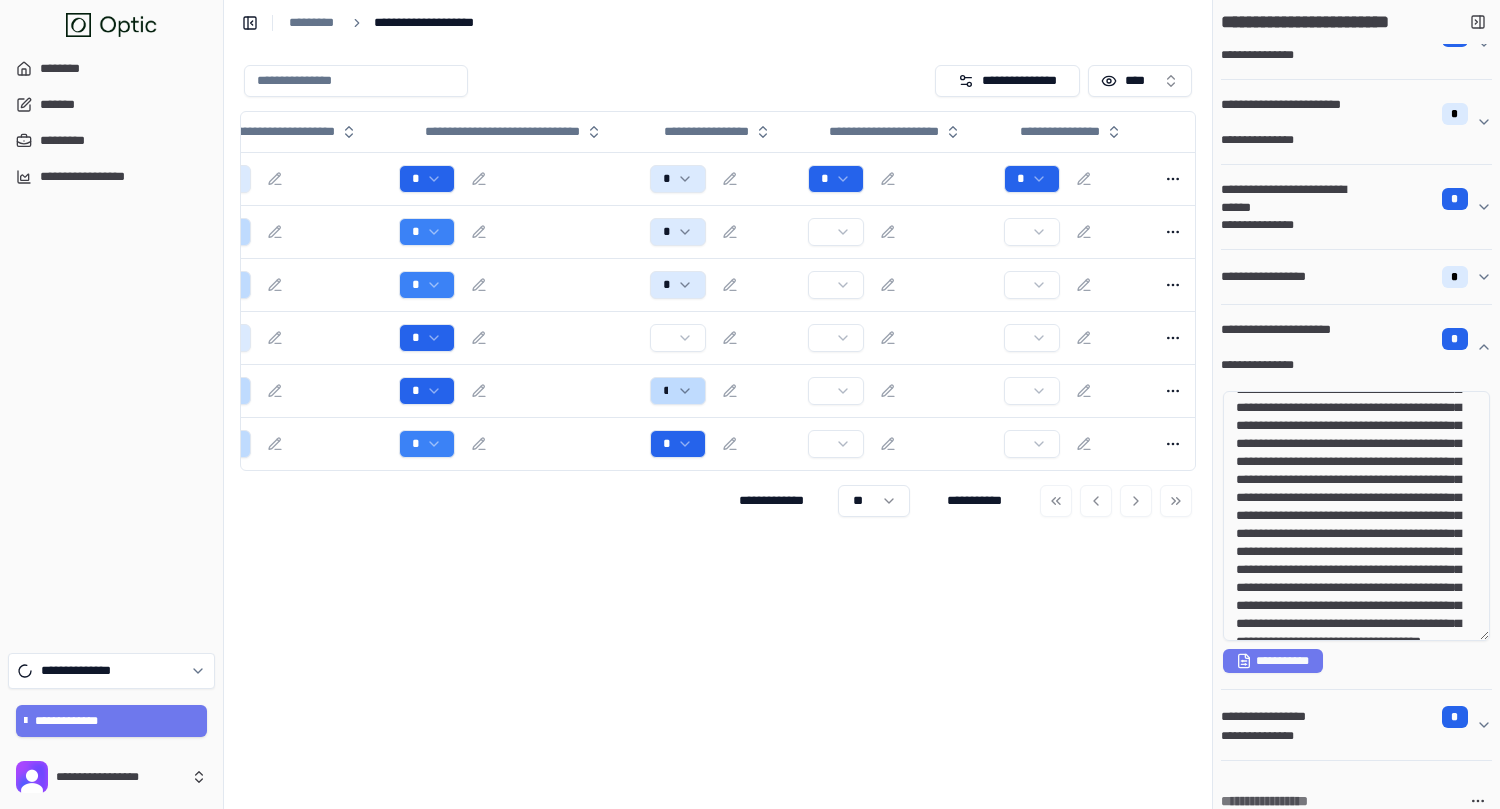 scroll, scrollTop: 434, scrollLeft: 0, axis: vertical 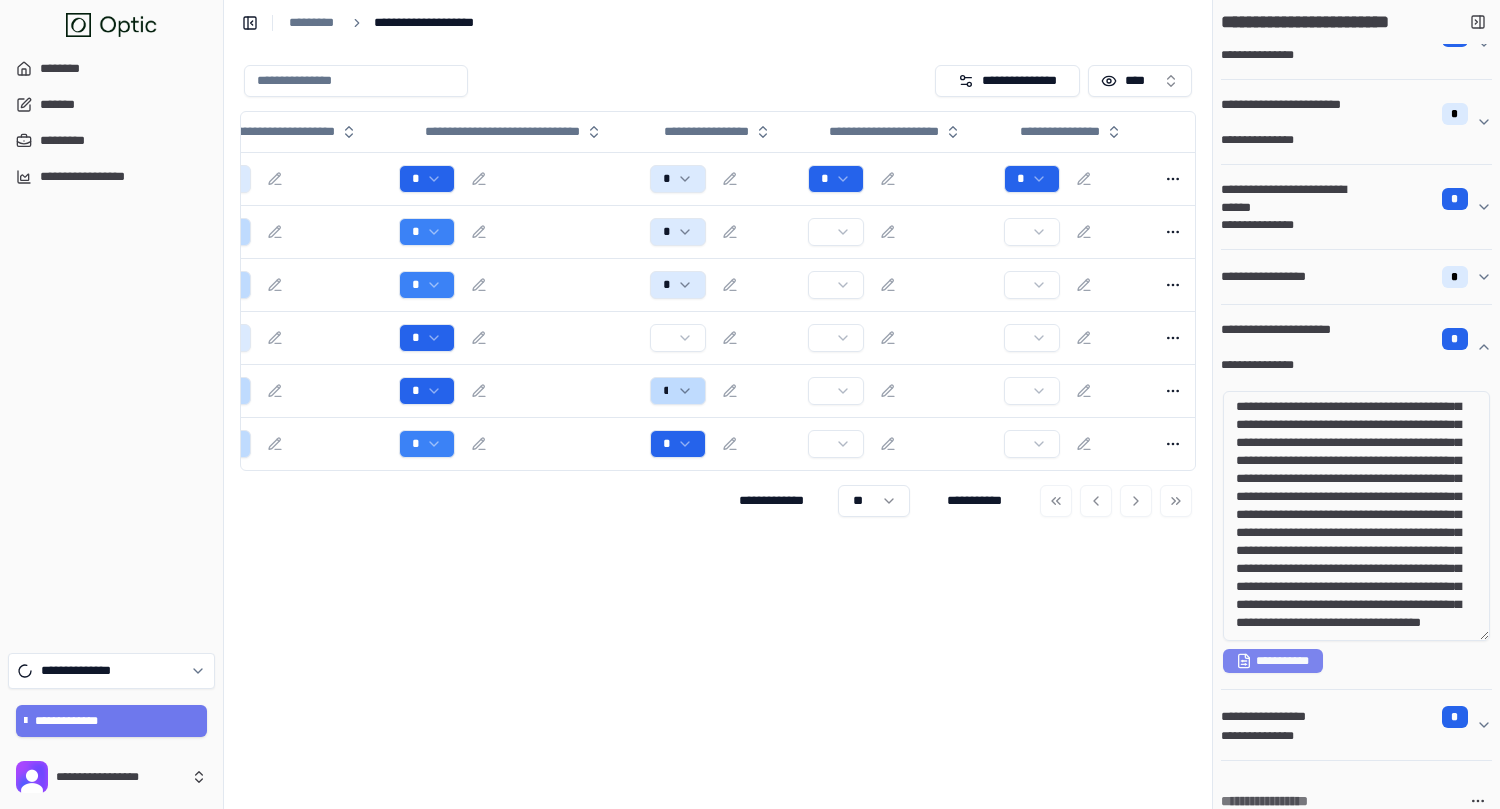 click on "**********" at bounding box center (1273, 661) 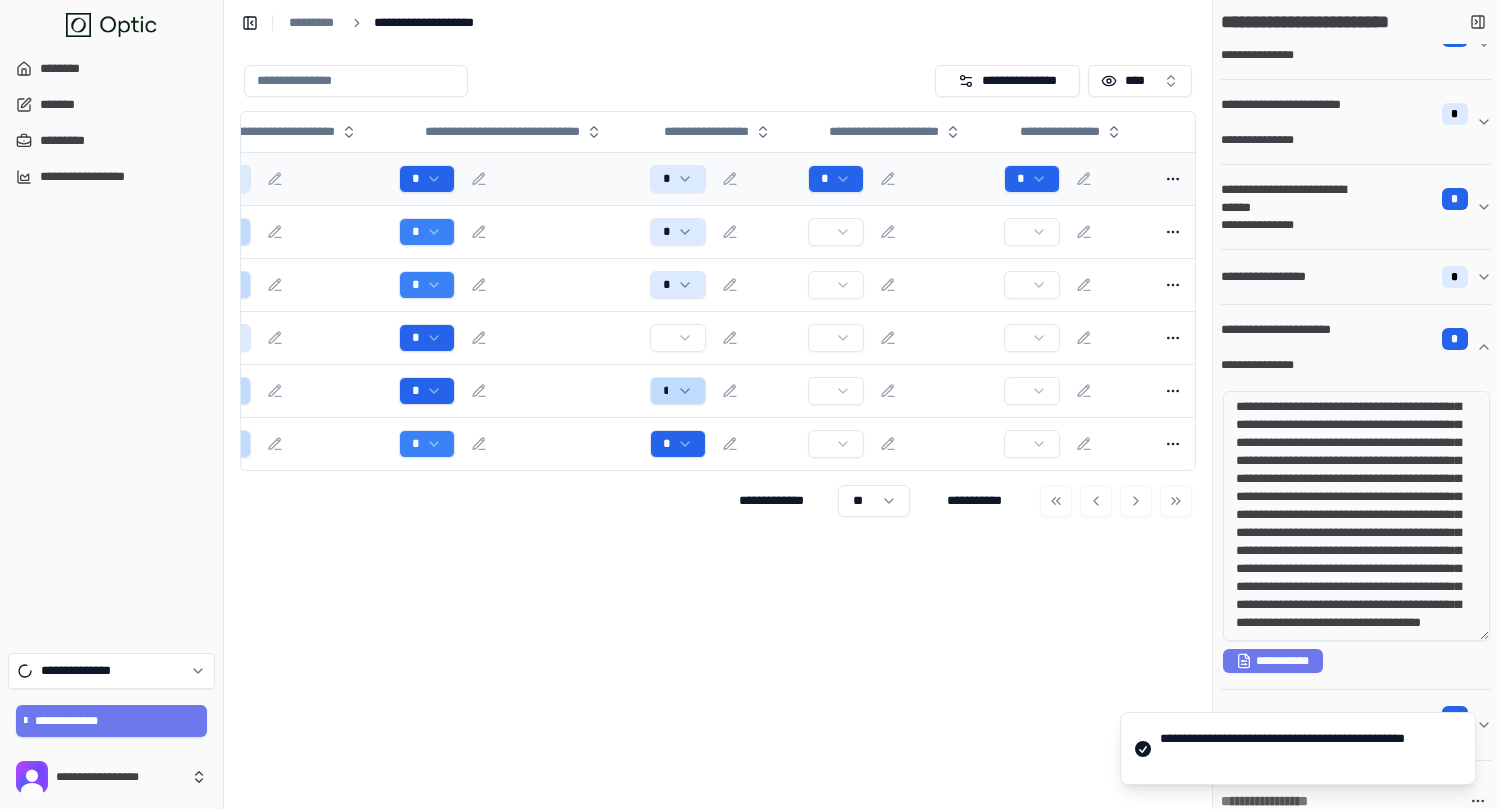 click on "*" at bounding box center (898, 179) 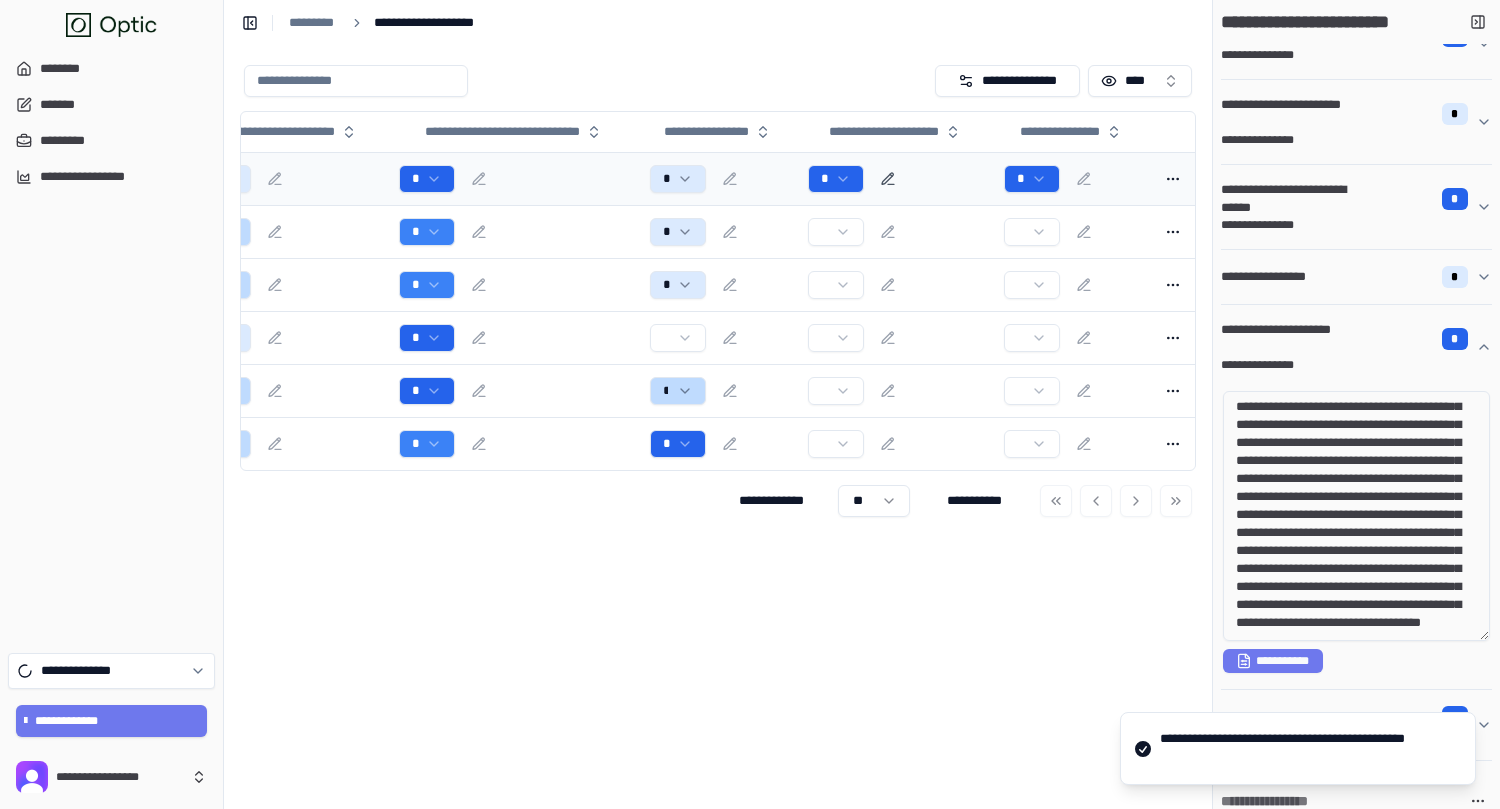 click 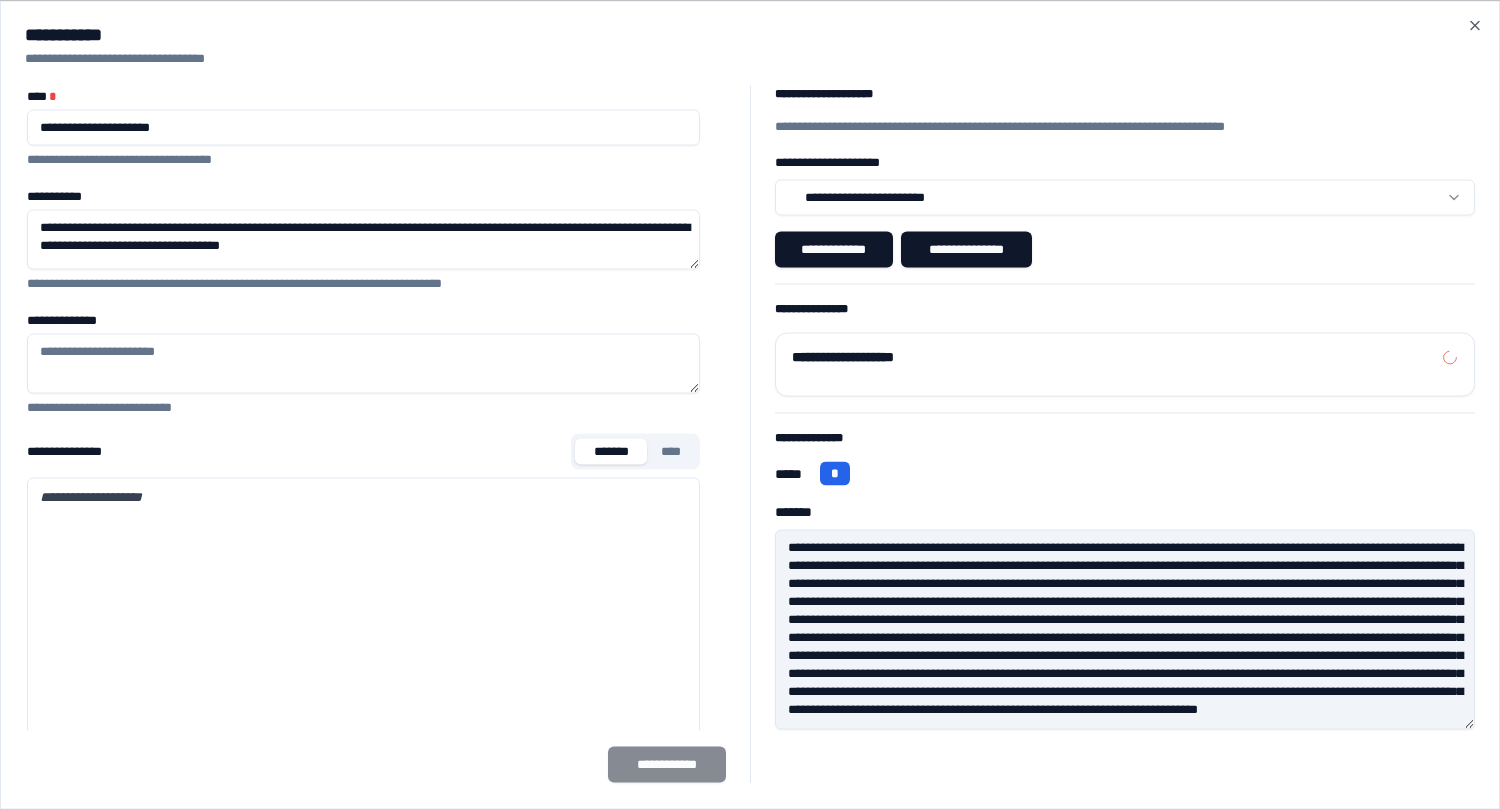 click on "**********" at bounding box center [750, 404] 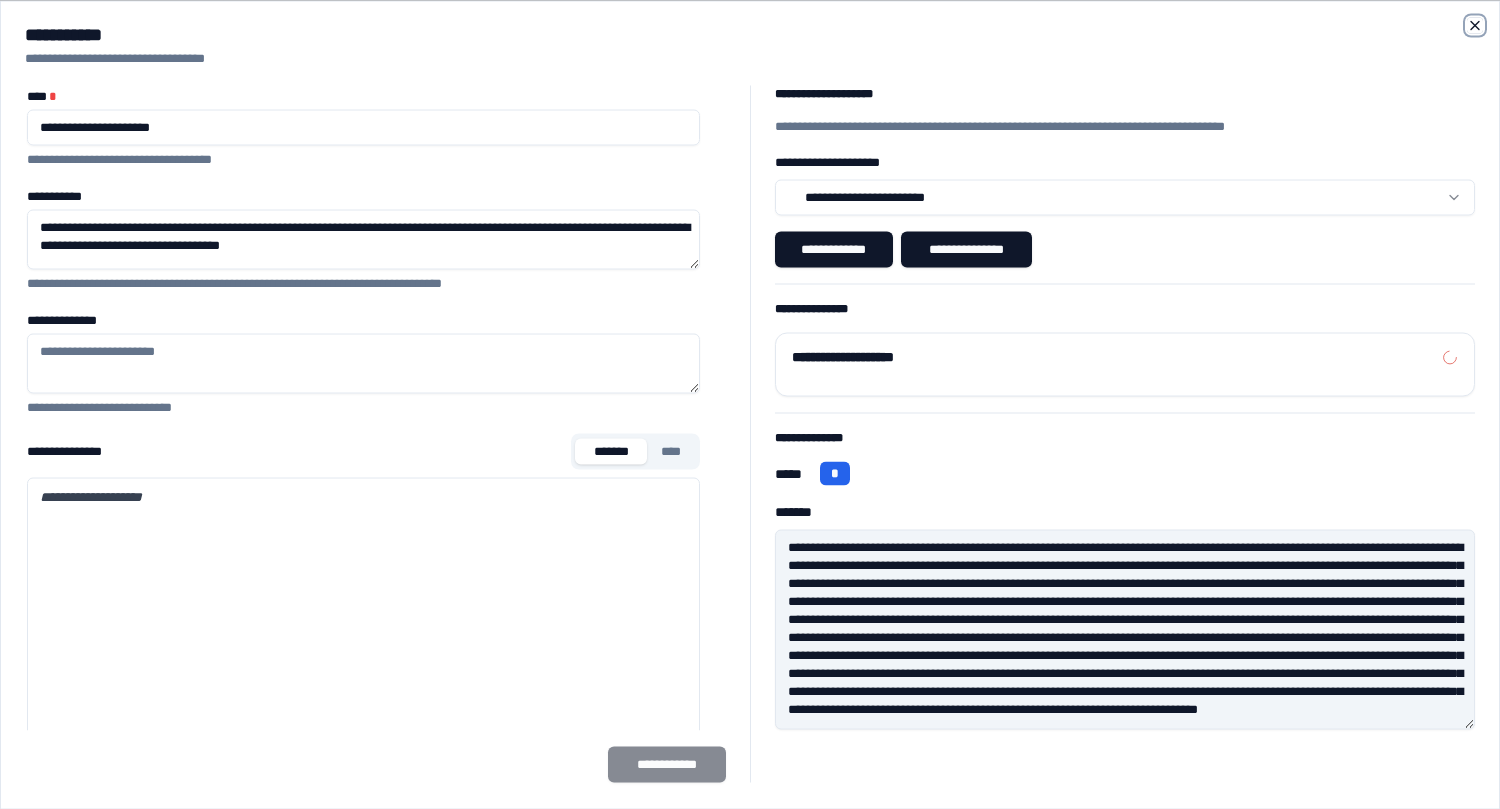 click 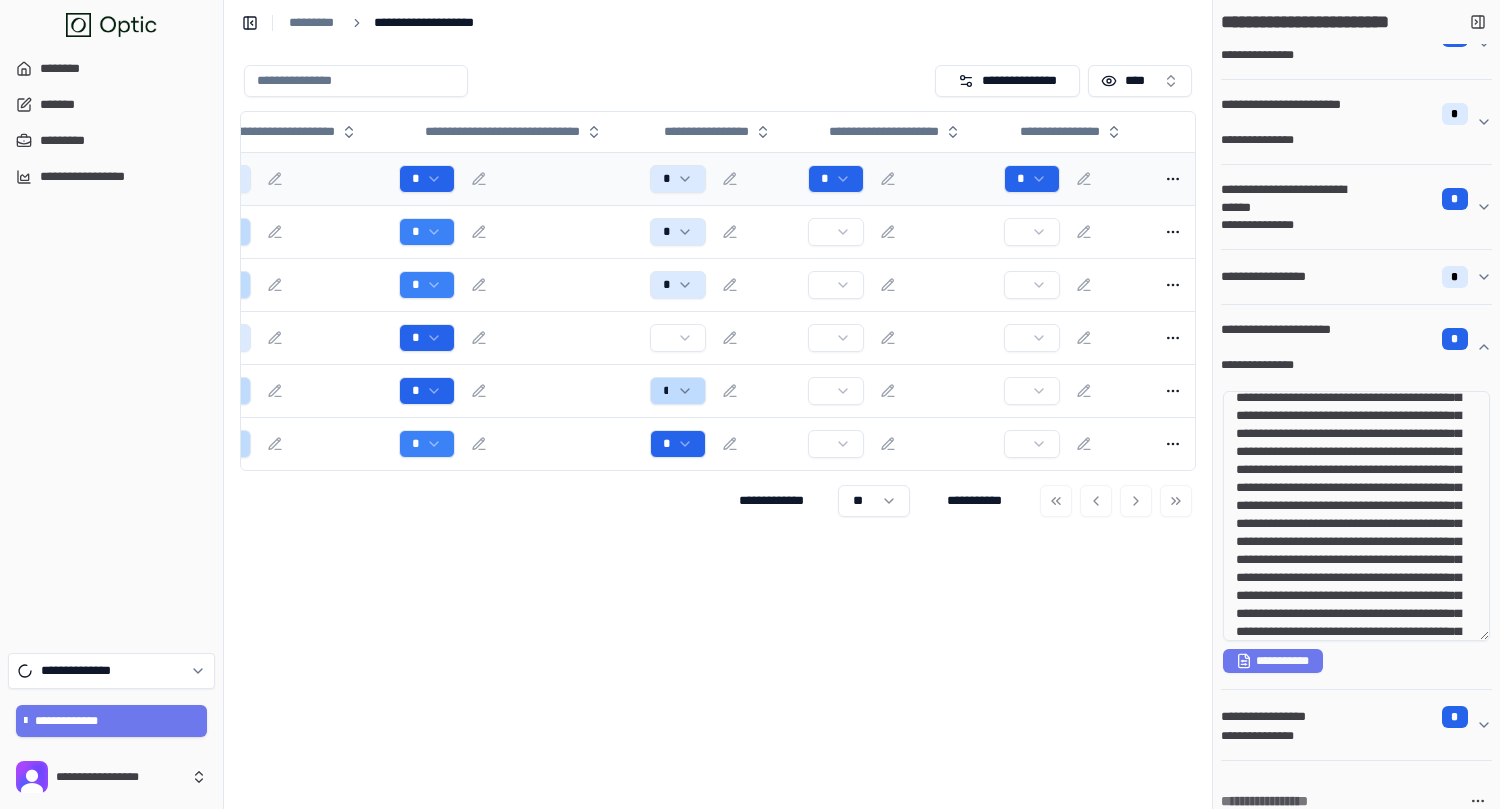 scroll, scrollTop: 0, scrollLeft: 0, axis: both 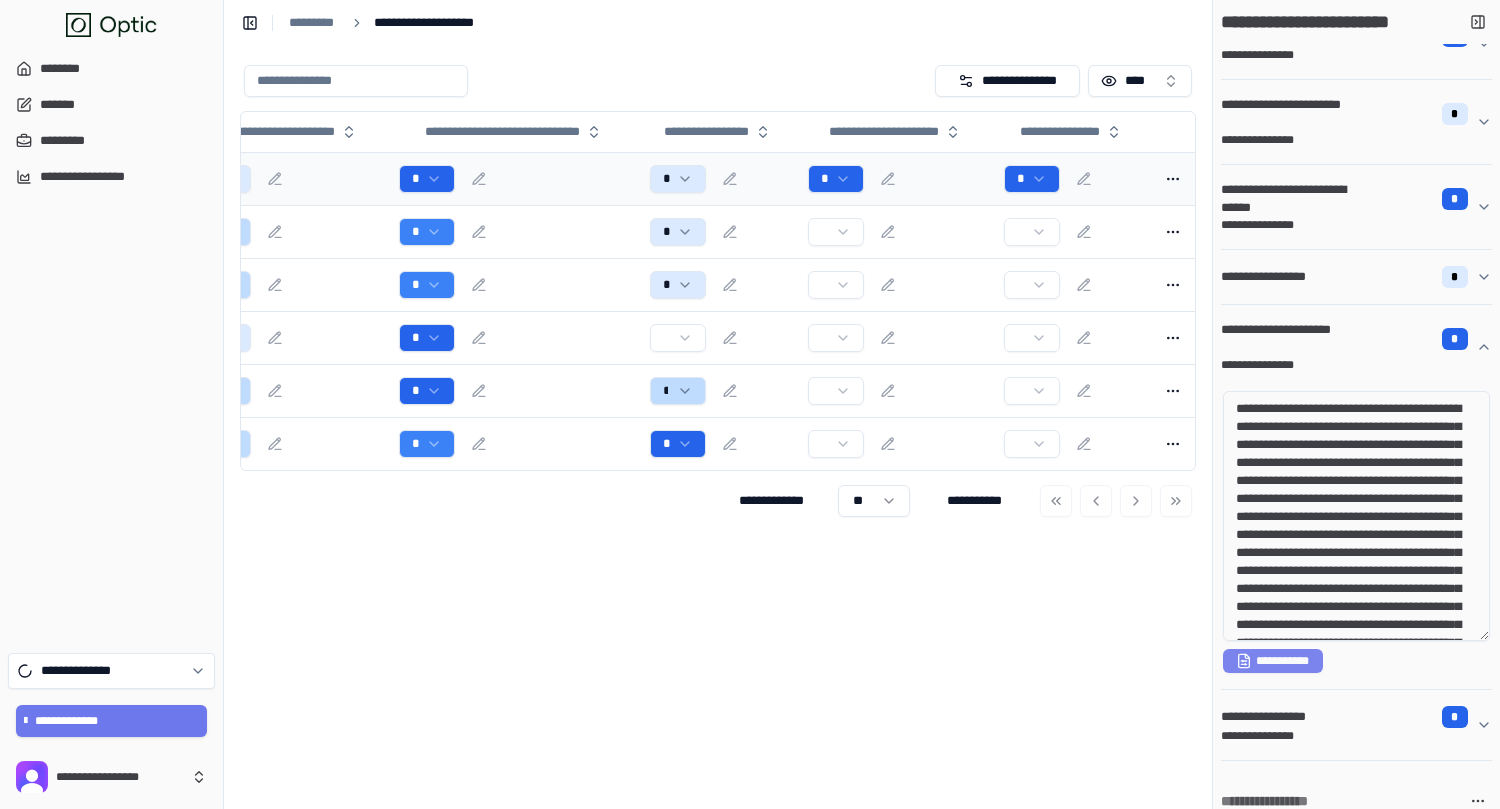click on "**********" at bounding box center (1273, 661) 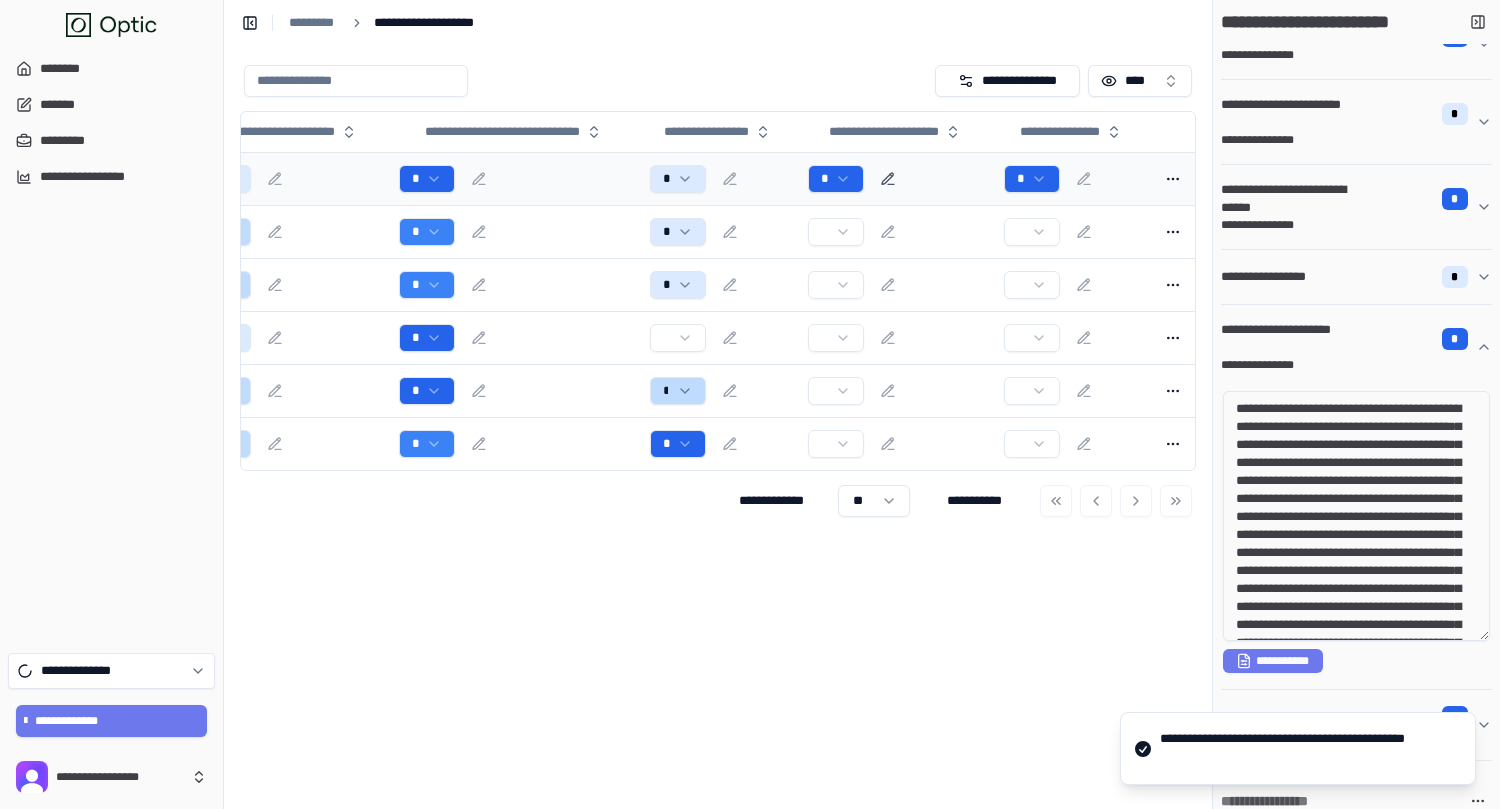 click 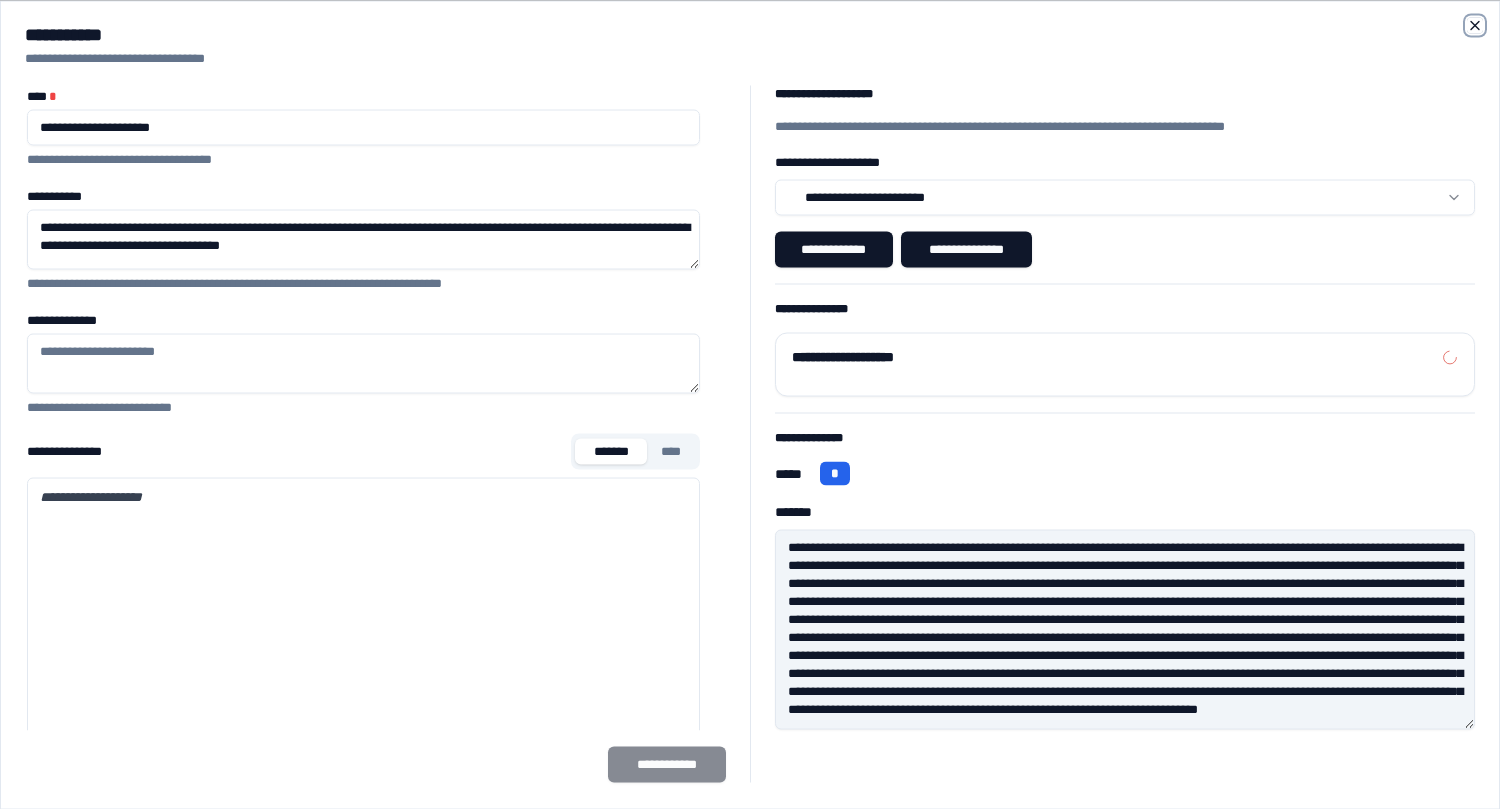 click 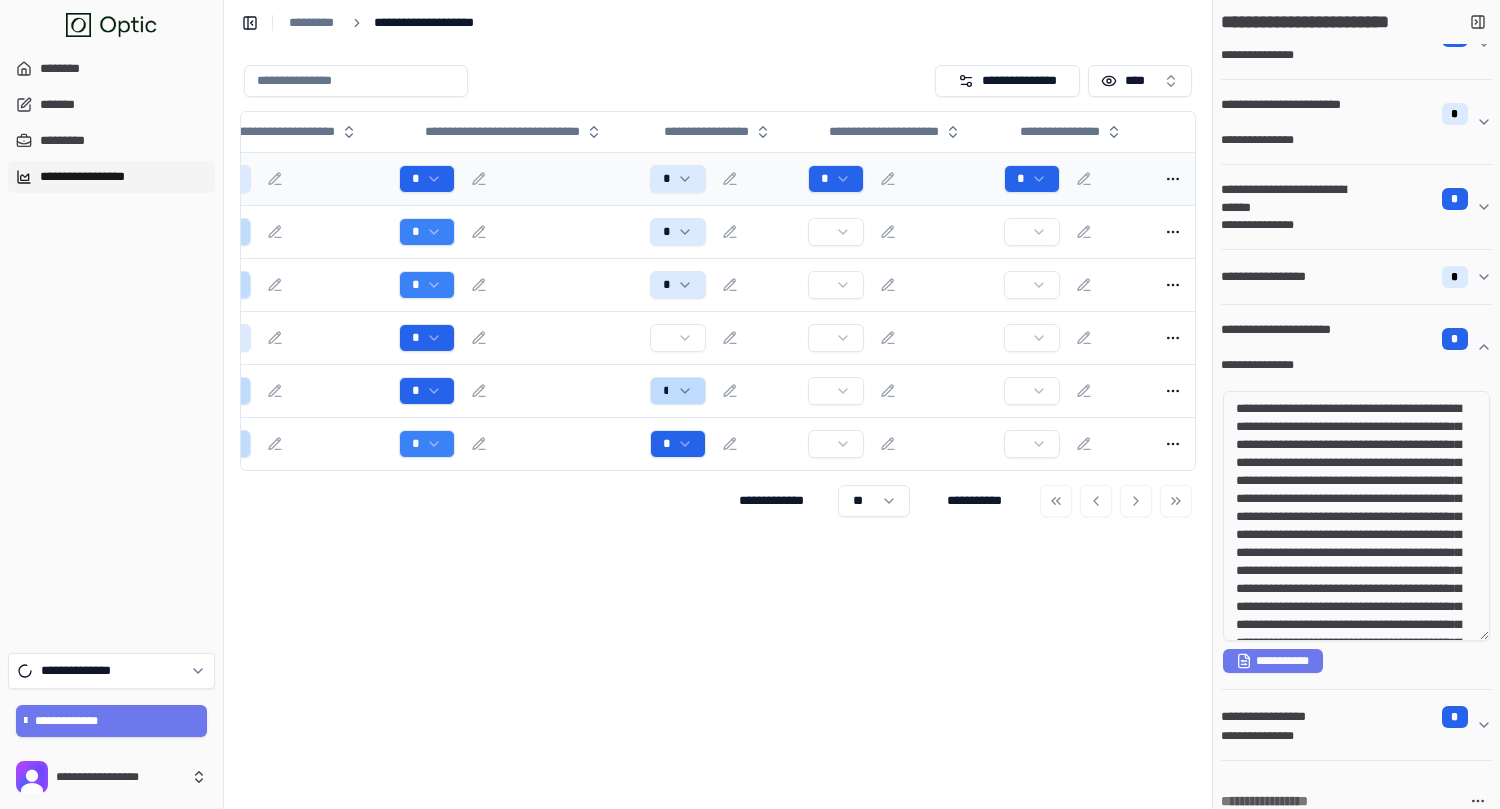 click on "**********" at bounding box center (111, 177) 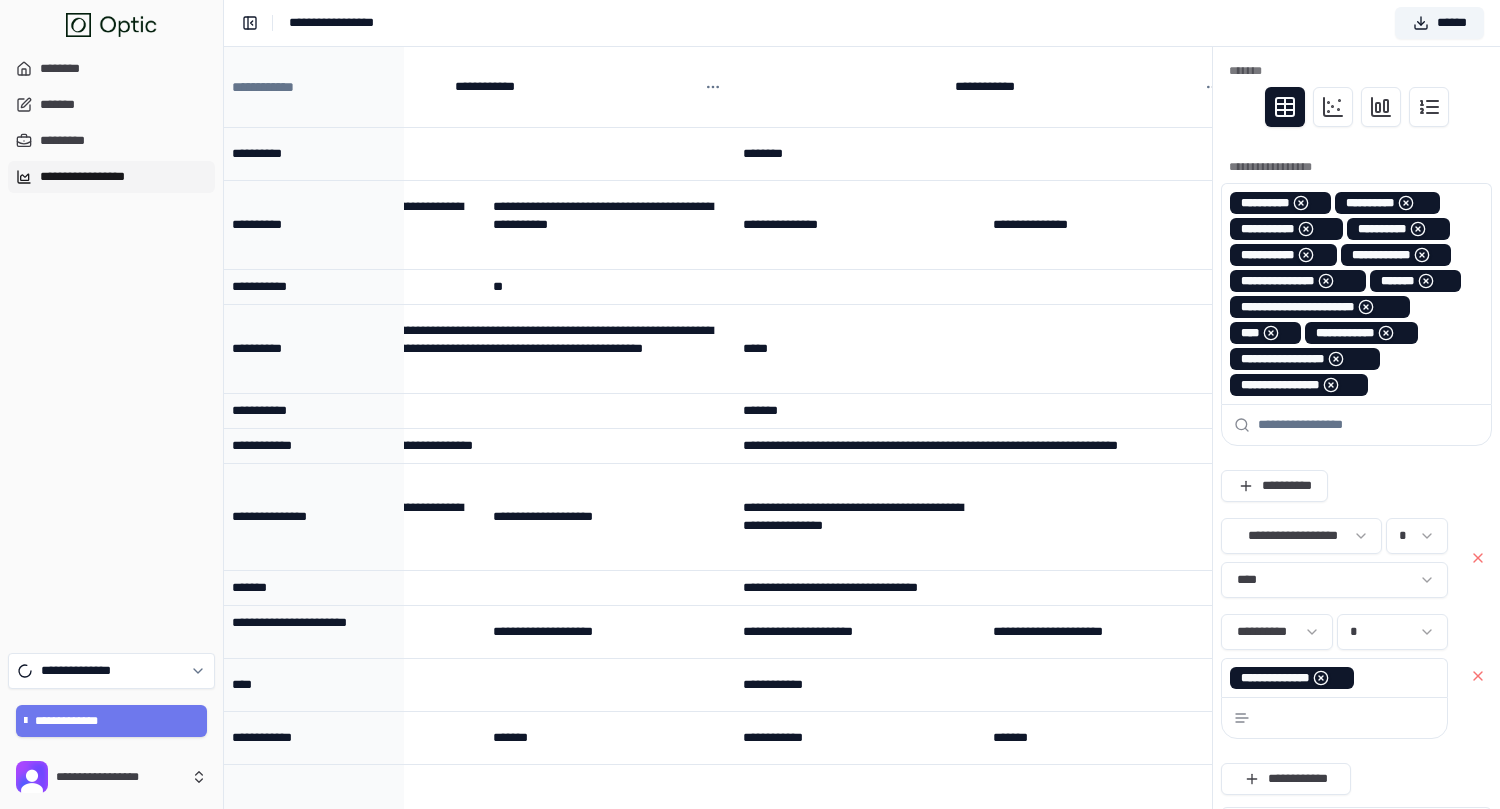 scroll, scrollTop: 59, scrollLeft: 7669, axis: both 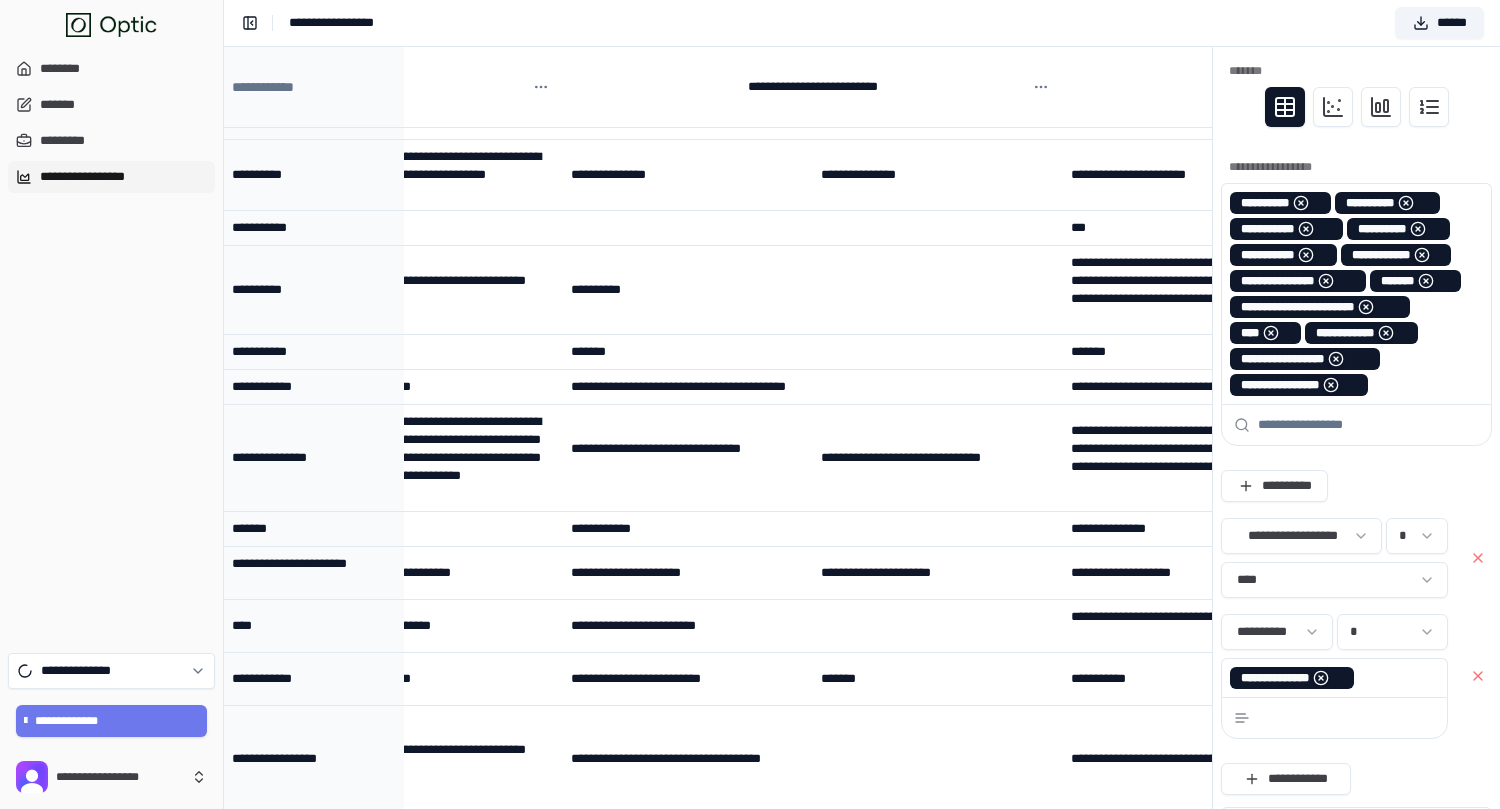 click on "**********" at bounding box center (1313, 87) 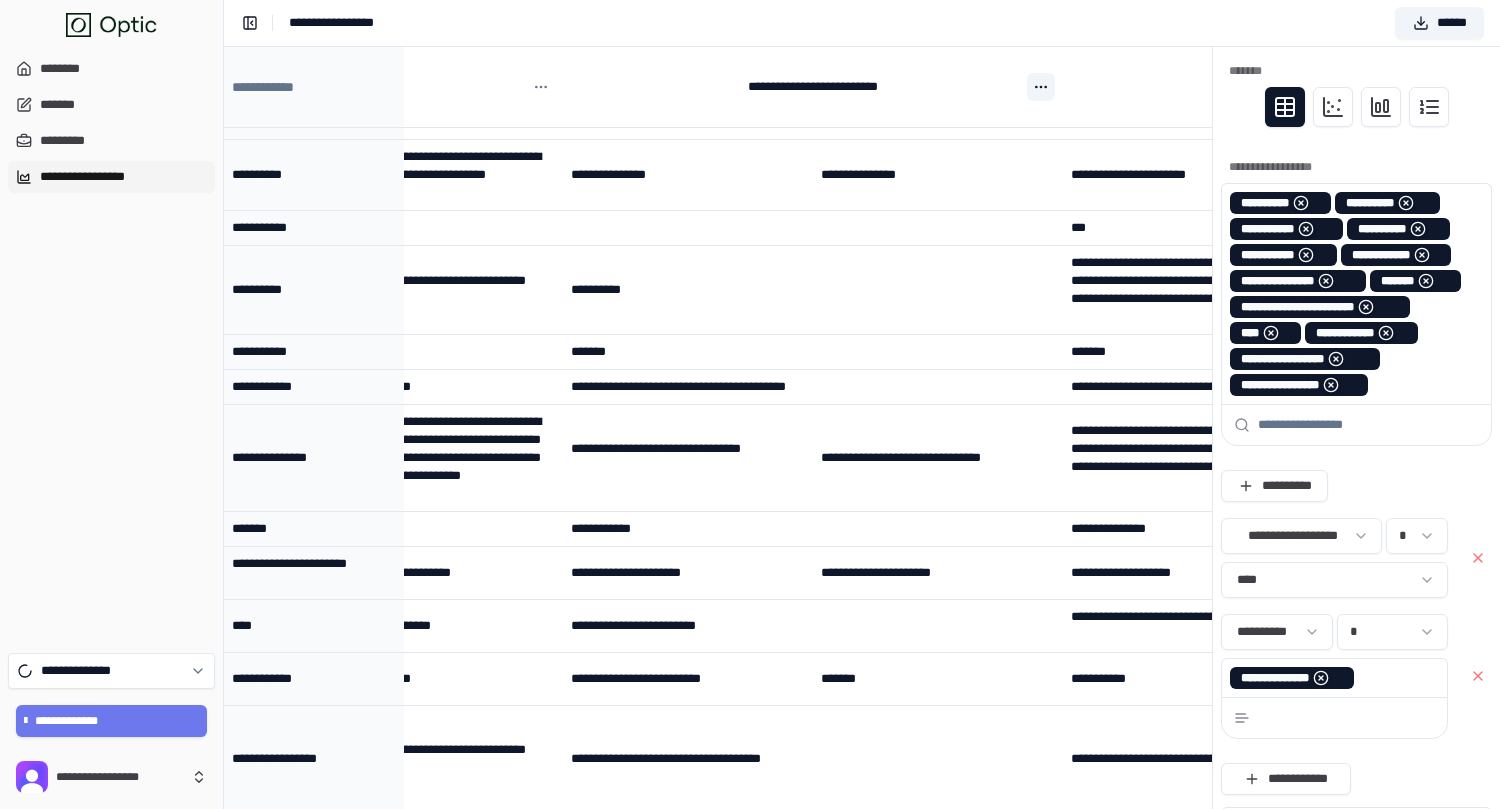 click on "**********" at bounding box center (750, 483) 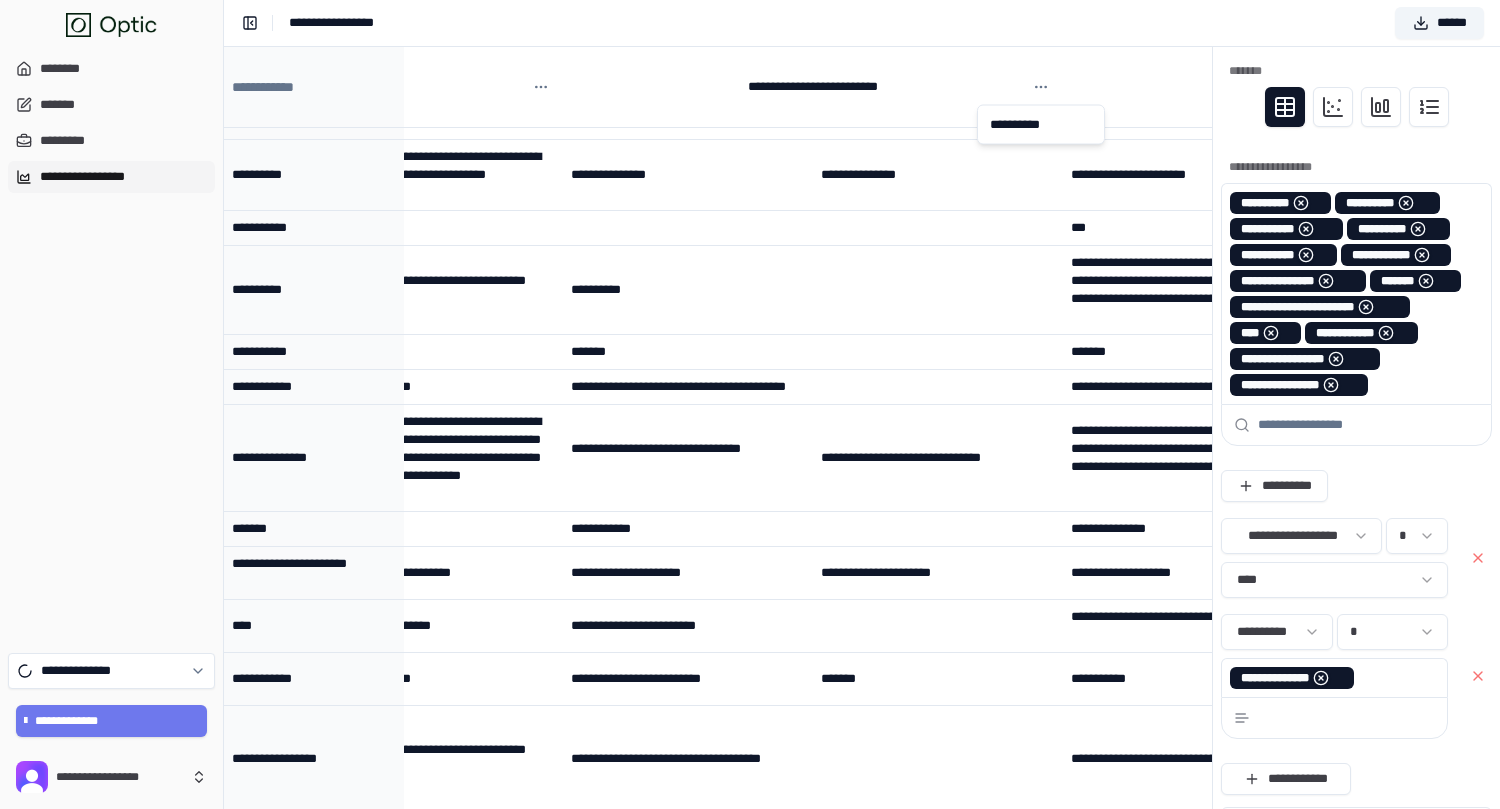 click on "**********" at bounding box center [750, 483] 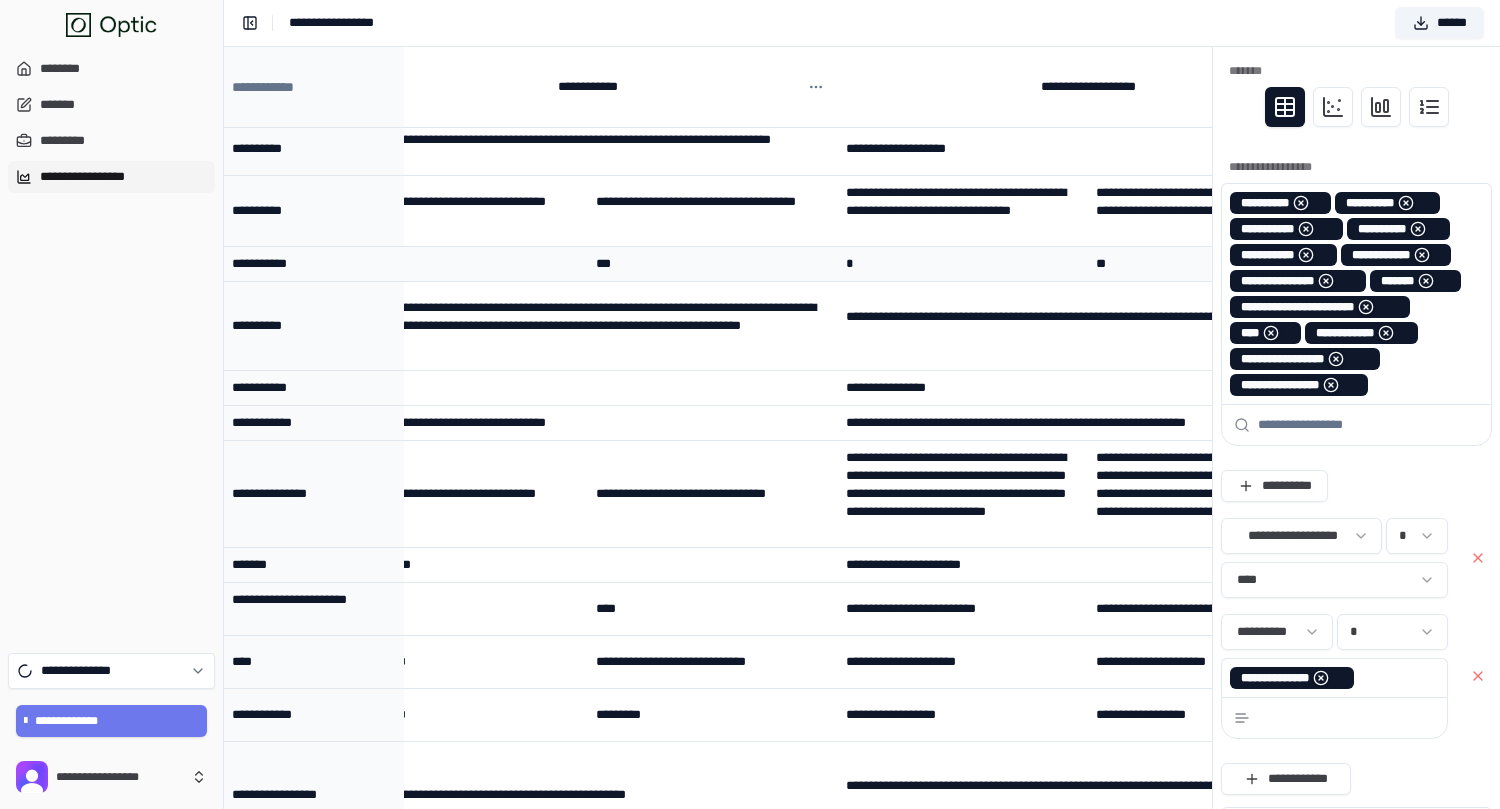 scroll, scrollTop: 5, scrollLeft: 9065, axis: both 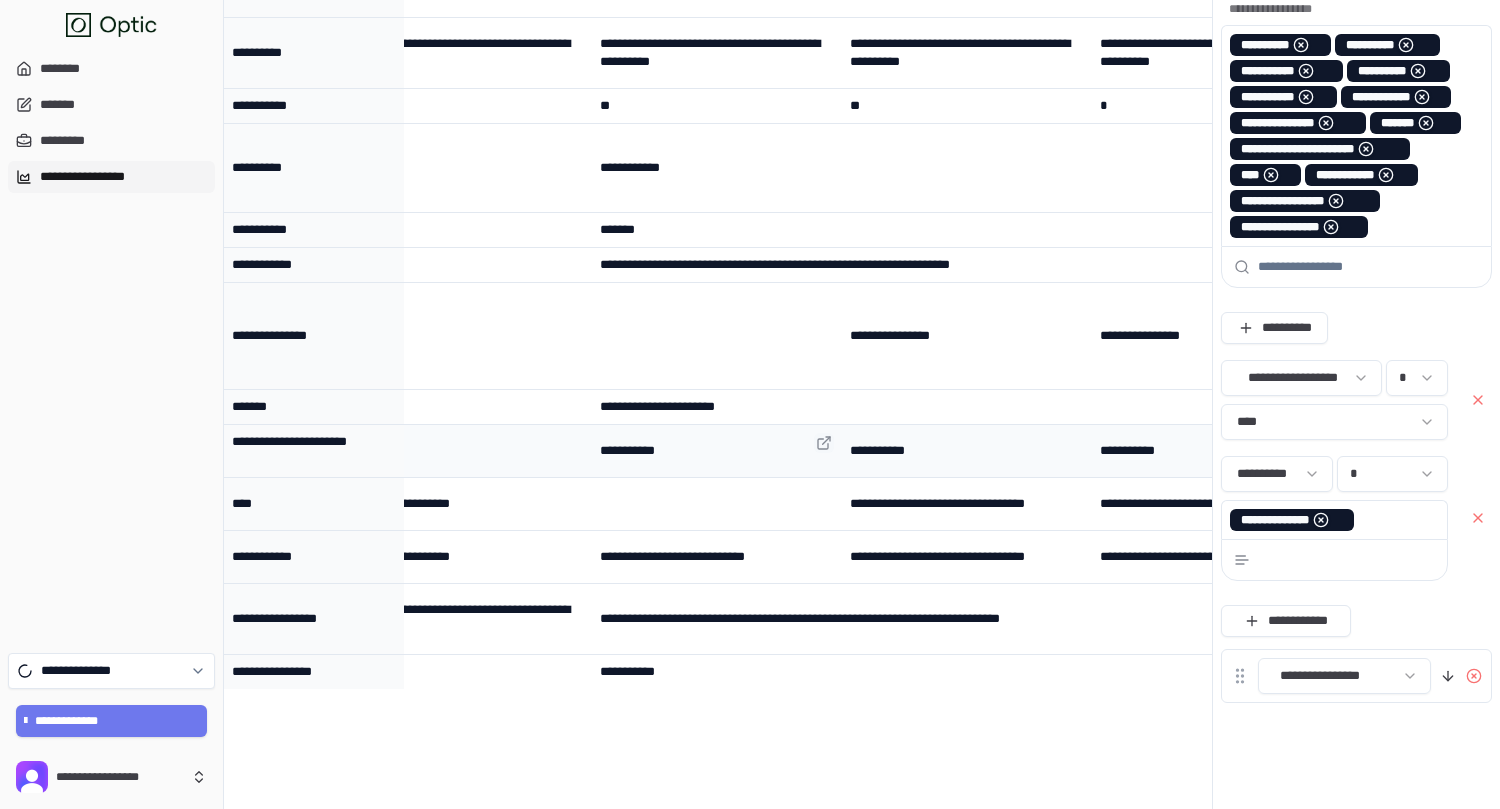 click at bounding box center (824, 443) 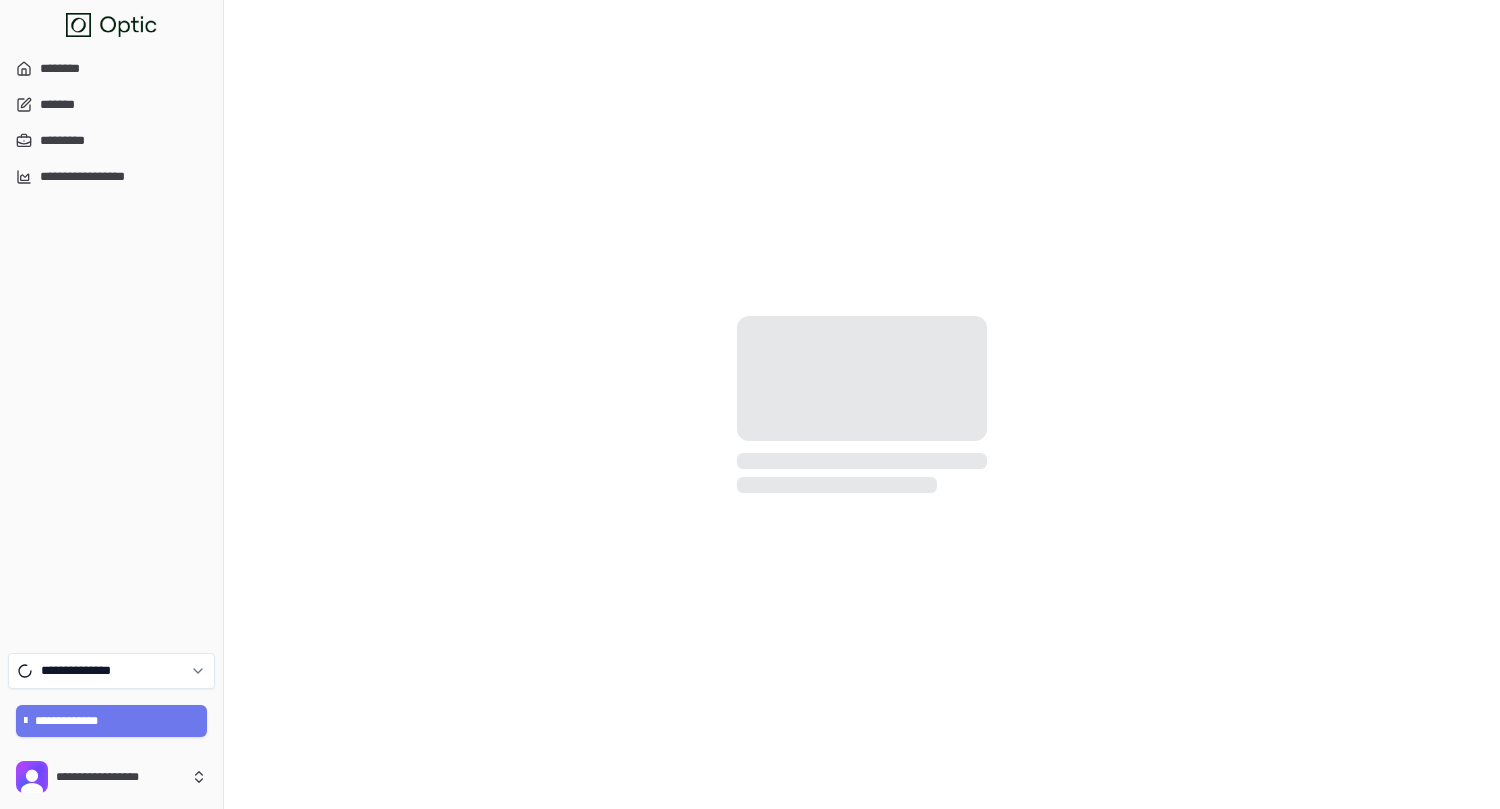 scroll, scrollTop: 0, scrollLeft: 0, axis: both 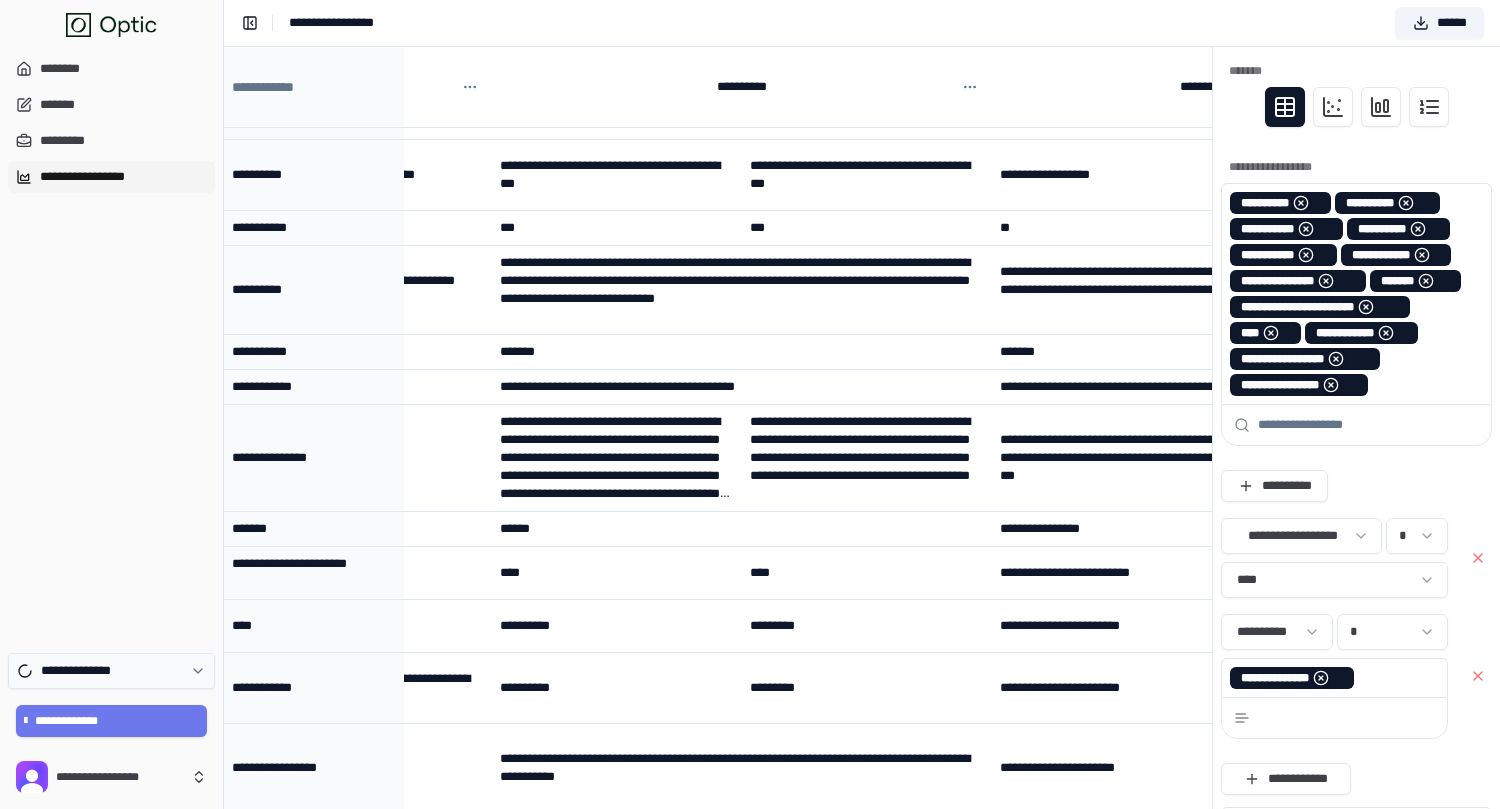 click on "**********" at bounding box center (111, 671) 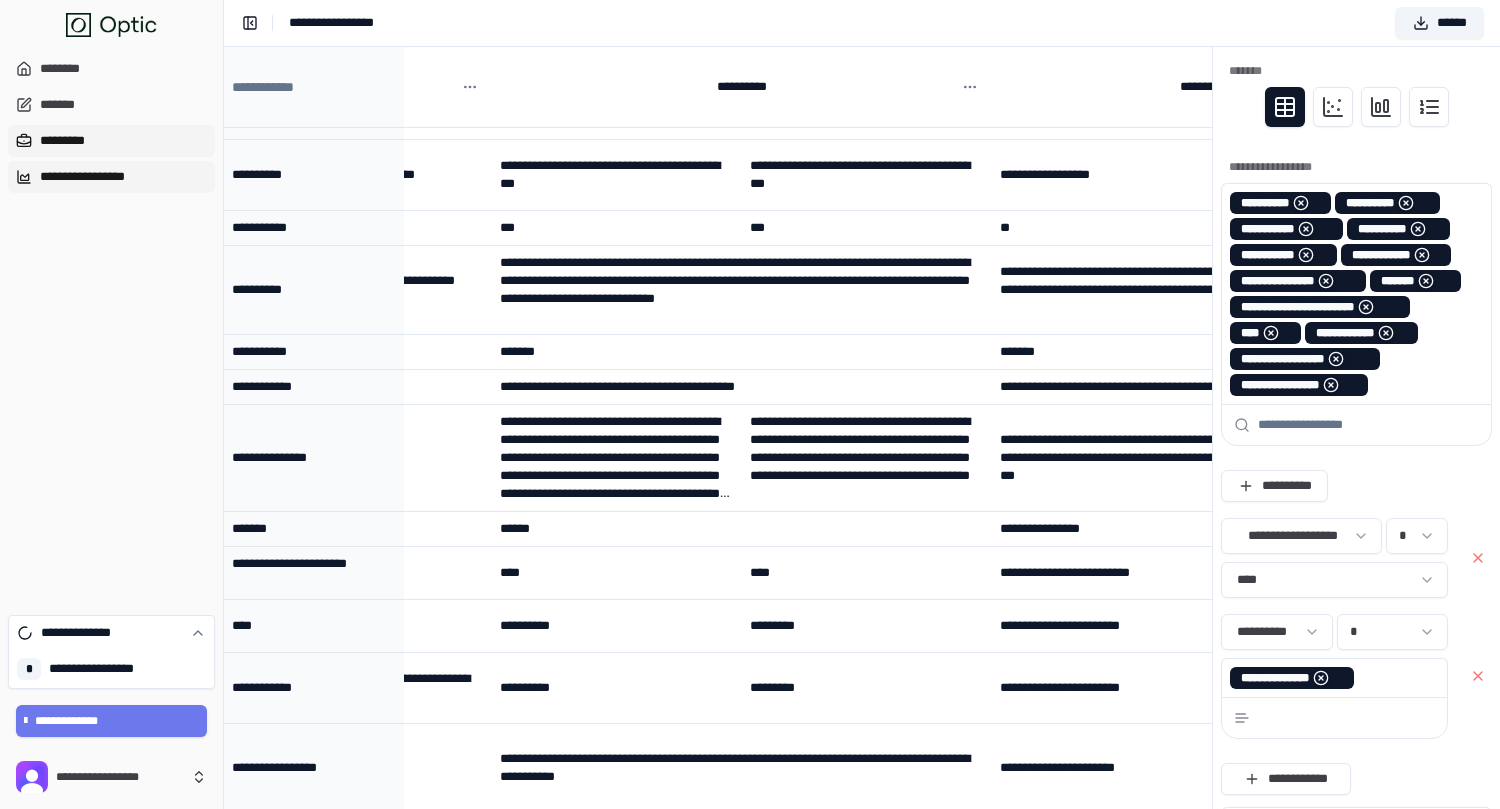 click on "*********" at bounding box center (111, 141) 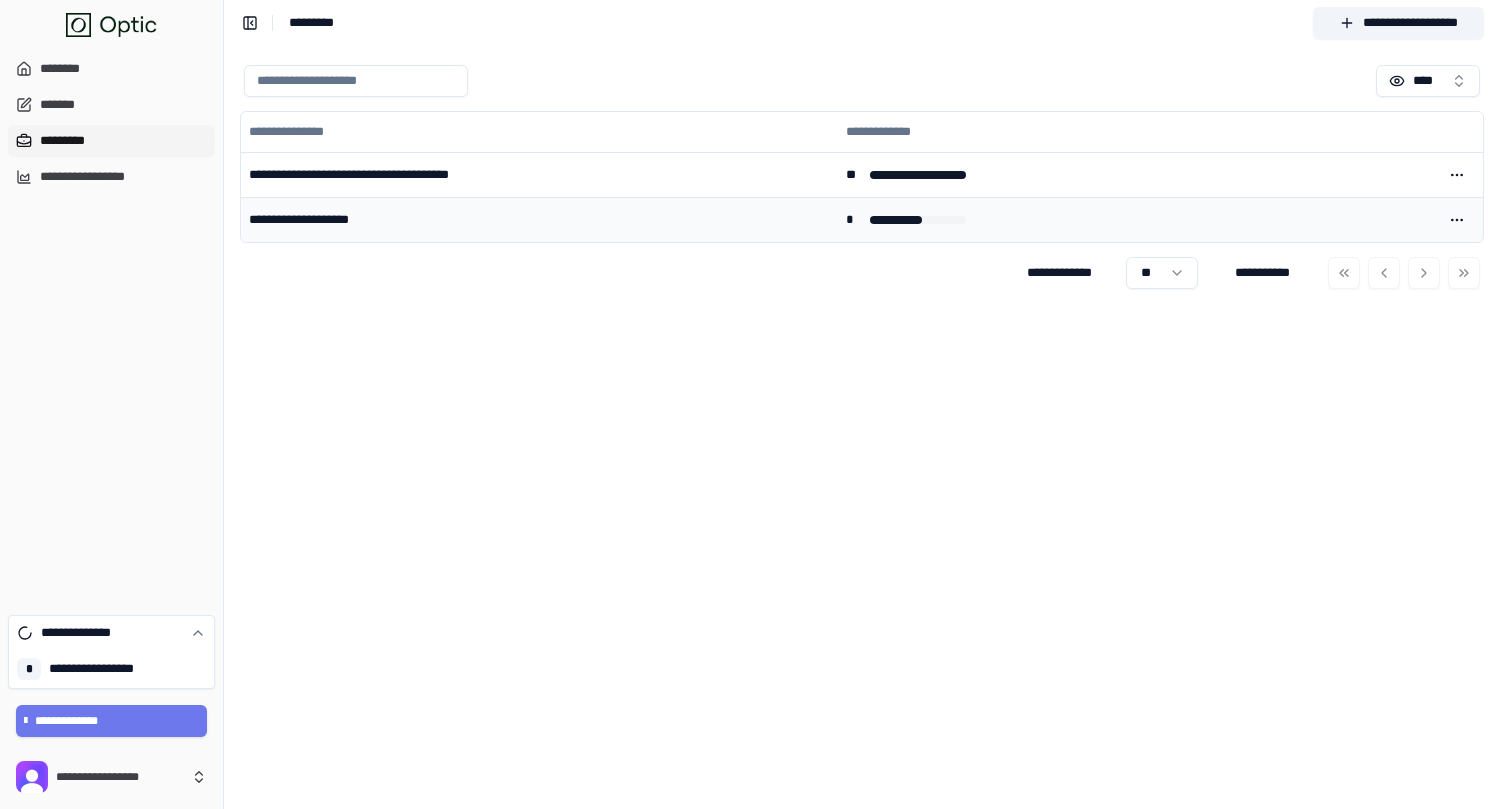 click on "**********" at bounding box center (539, 219) 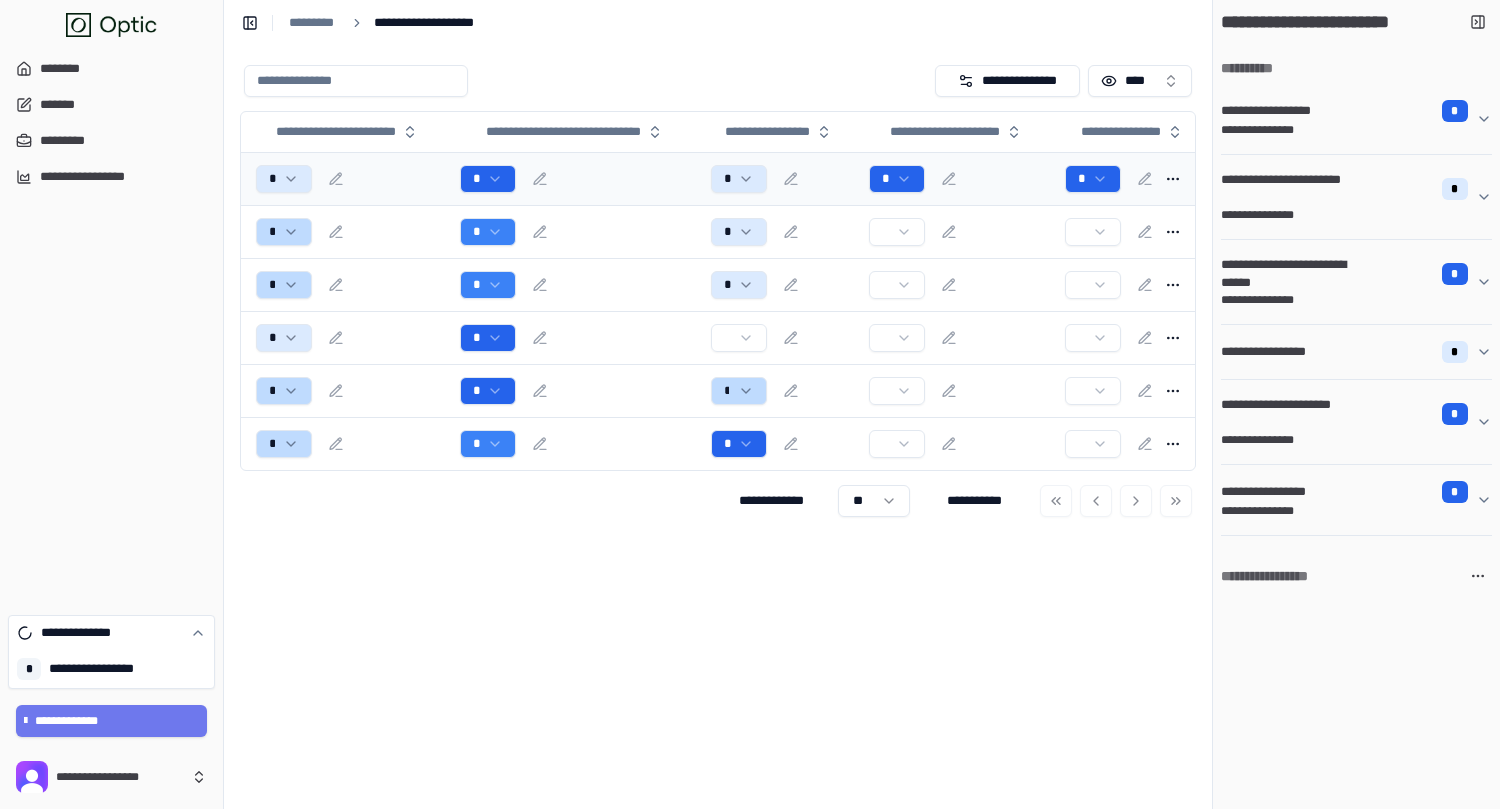scroll, scrollTop: 0, scrollLeft: 345, axis: horizontal 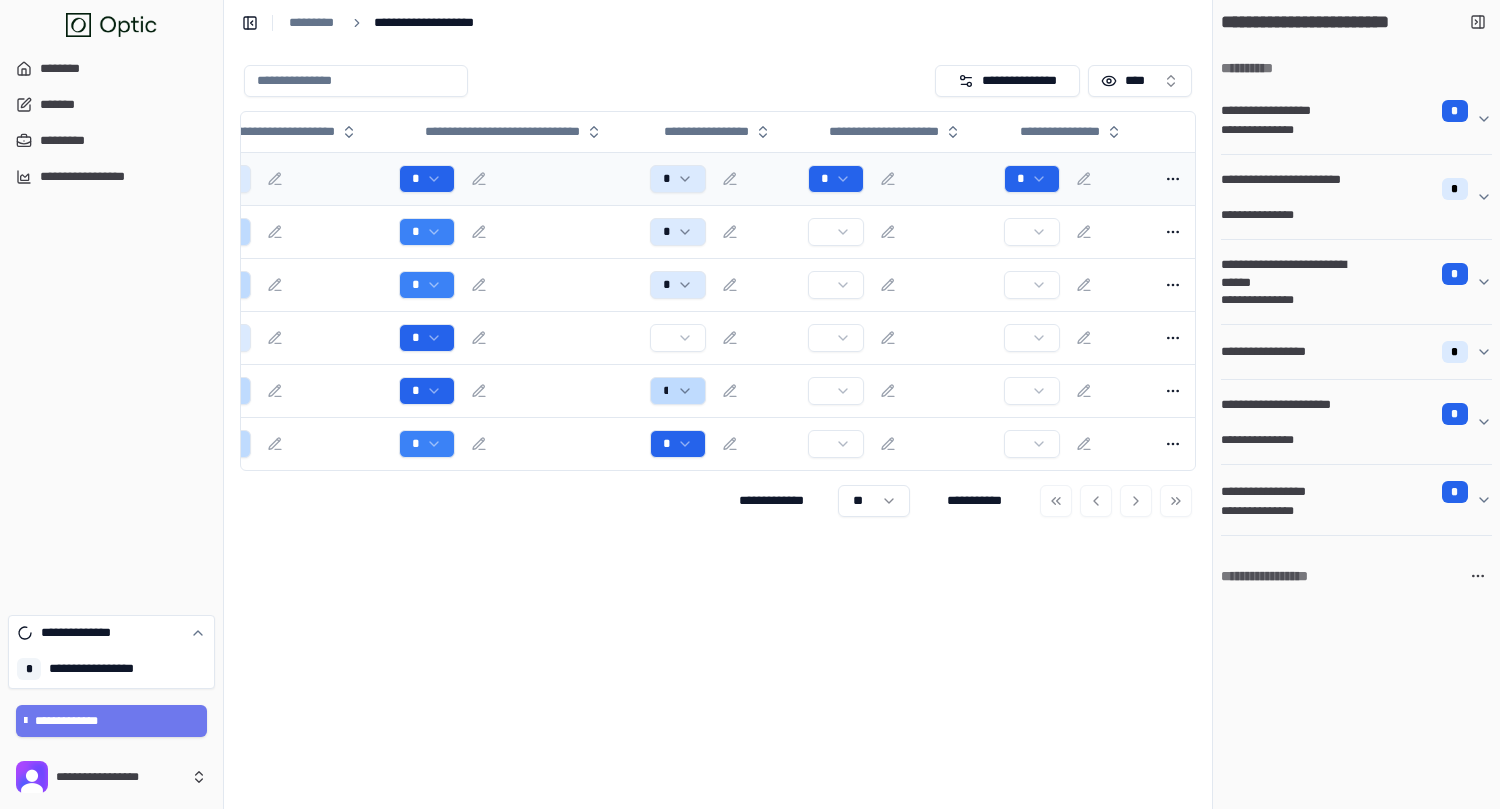 click on "*" at bounding box center [898, 179] 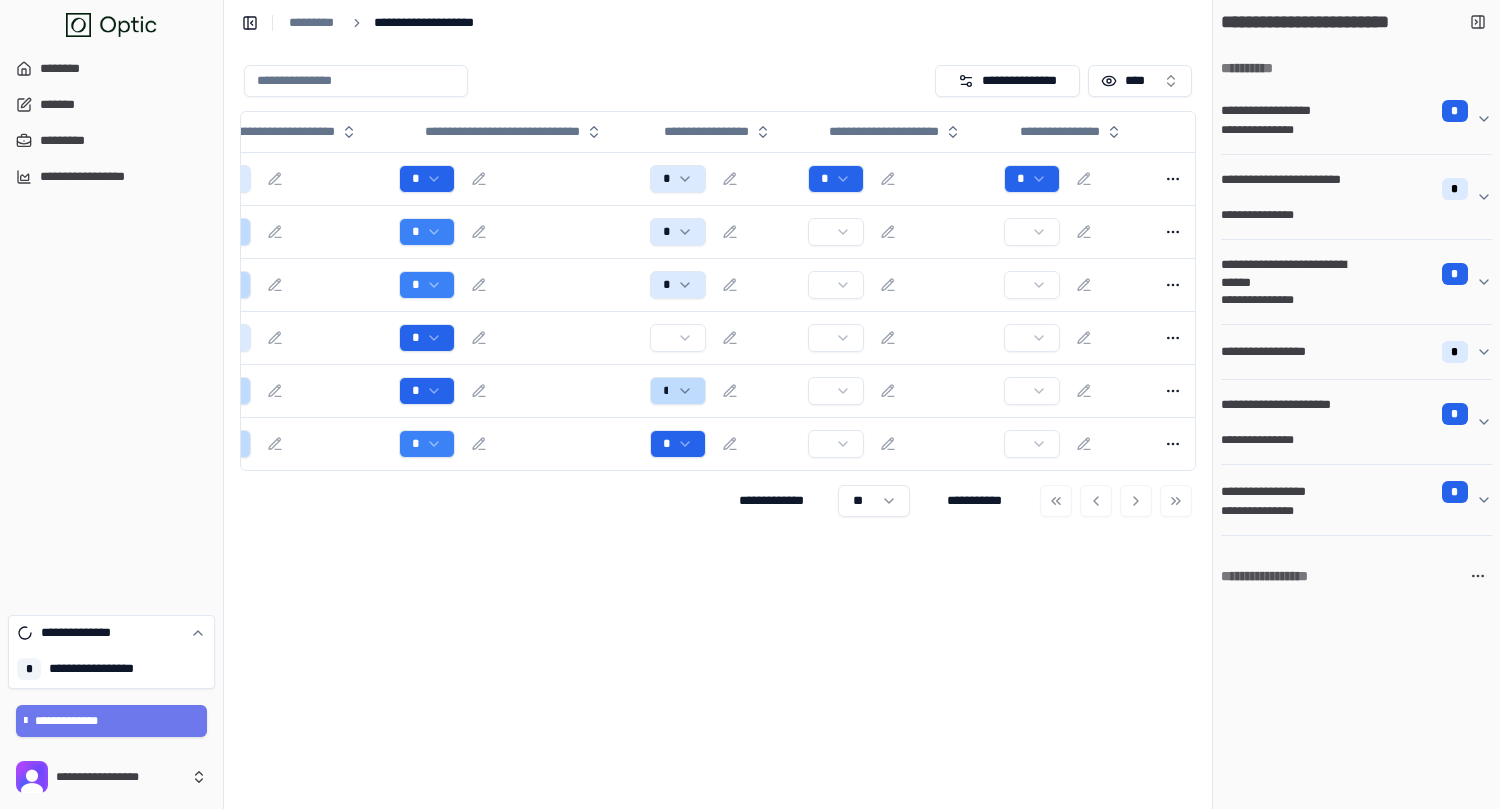 click 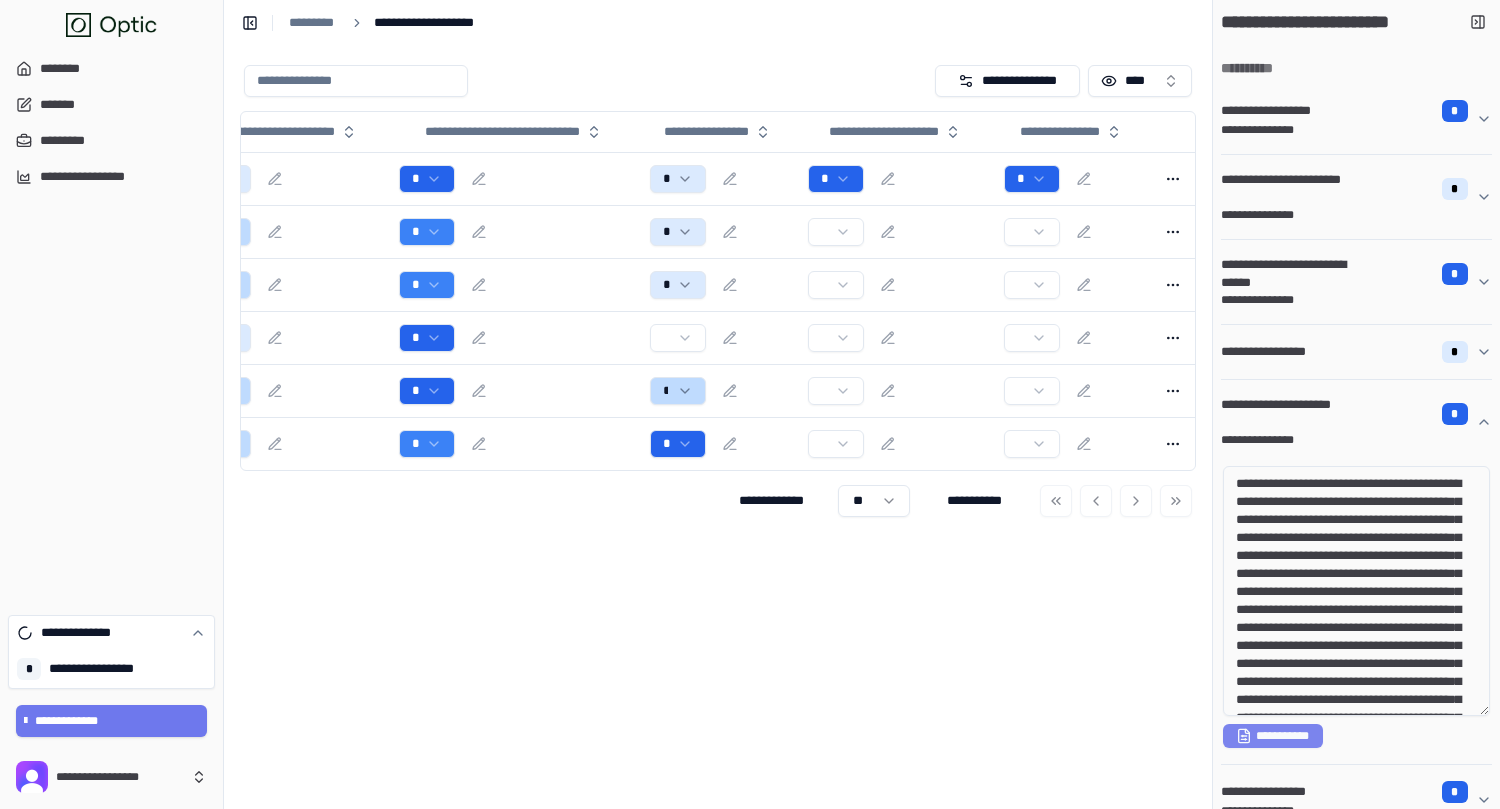 click on "**********" at bounding box center [1273, 736] 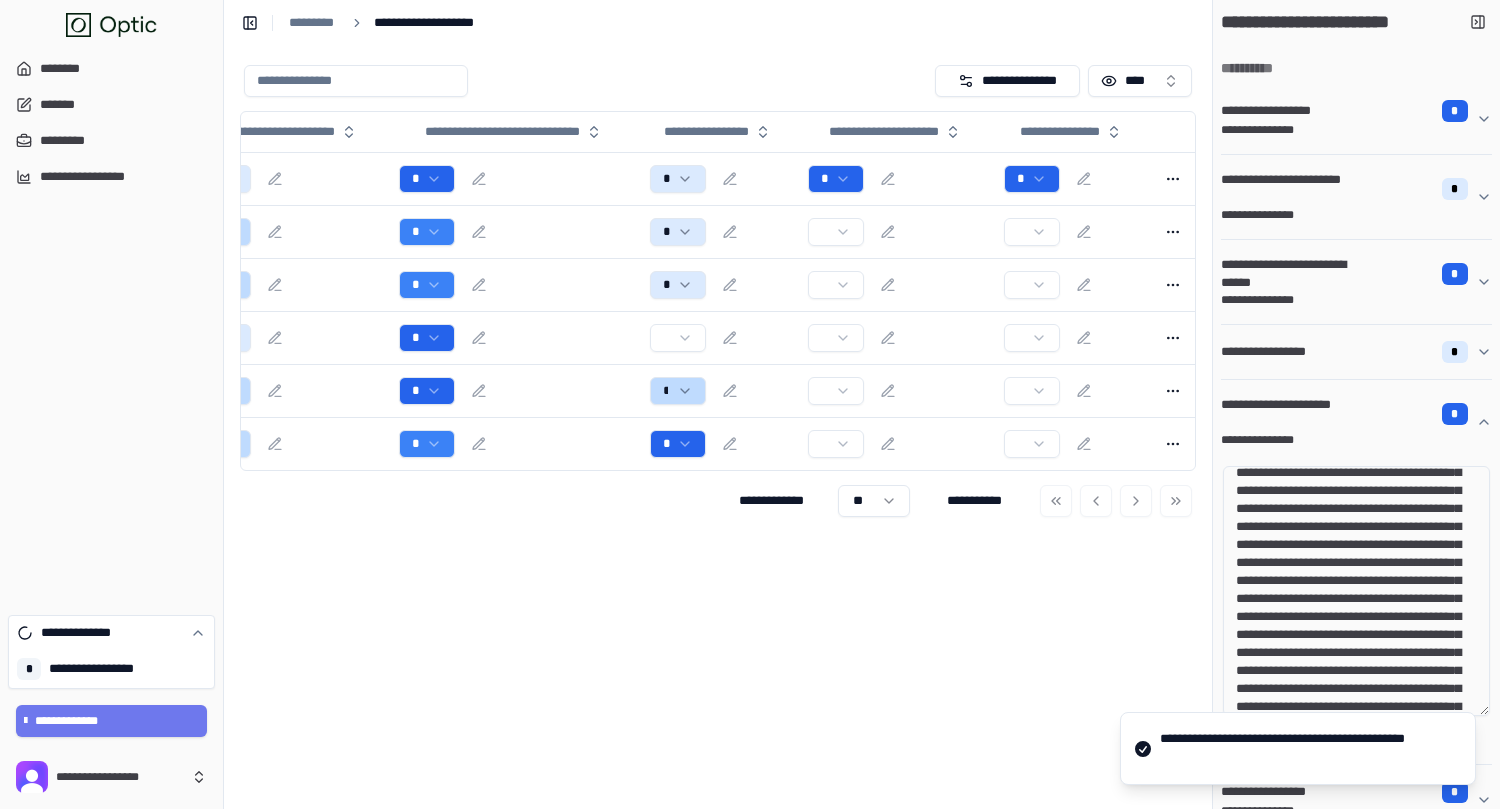 scroll, scrollTop: 0, scrollLeft: 0, axis: both 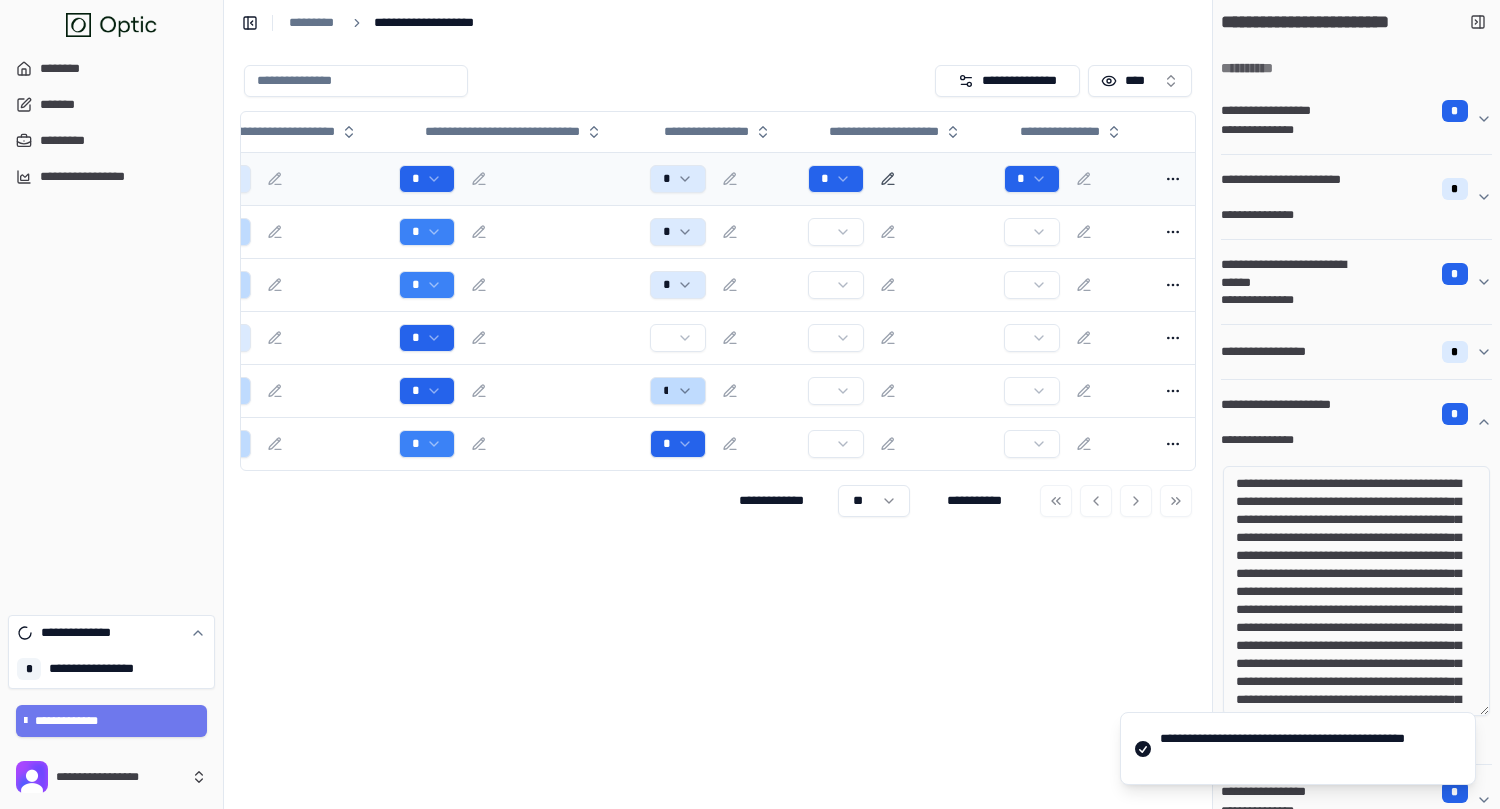 click 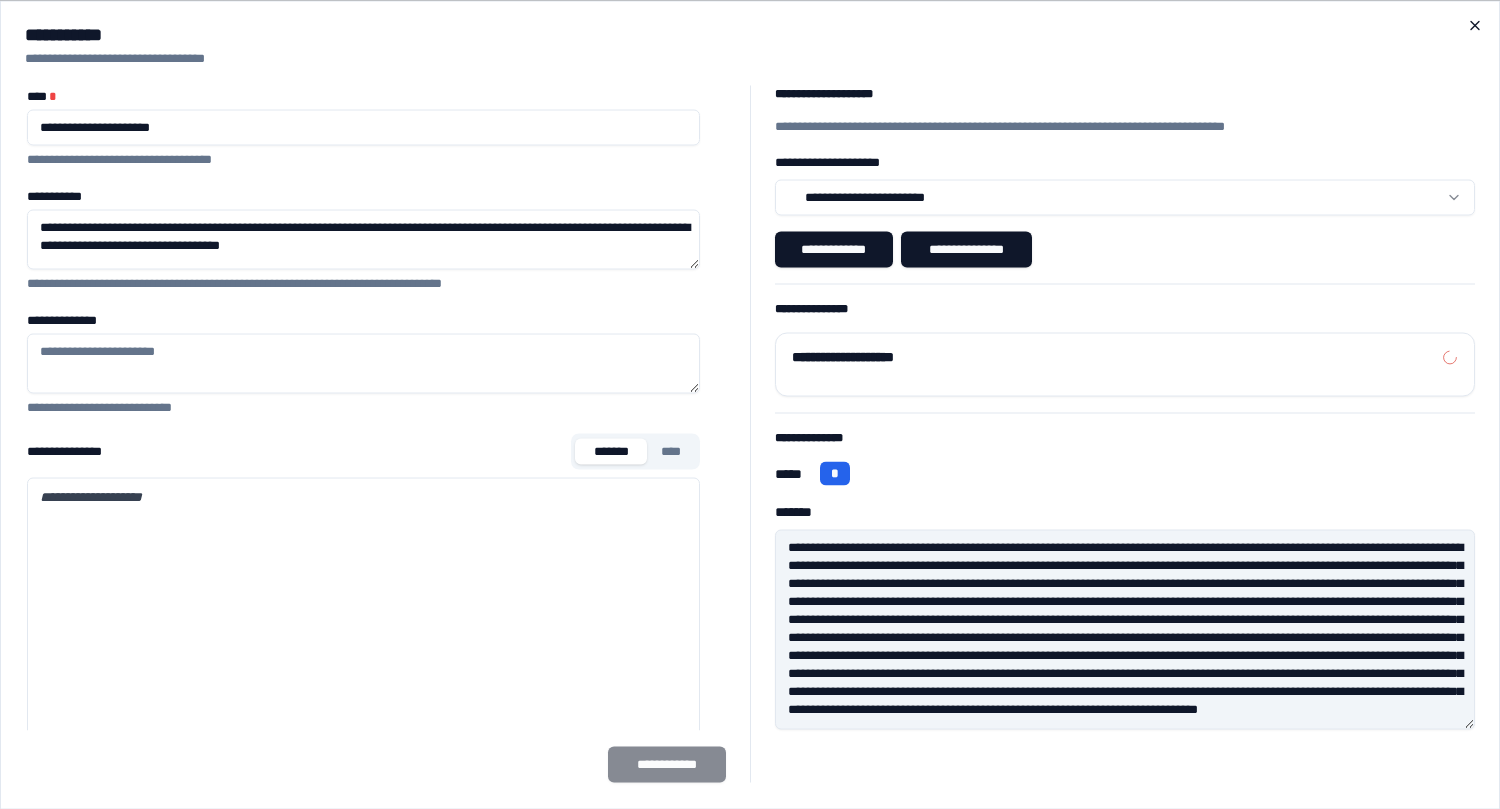 click 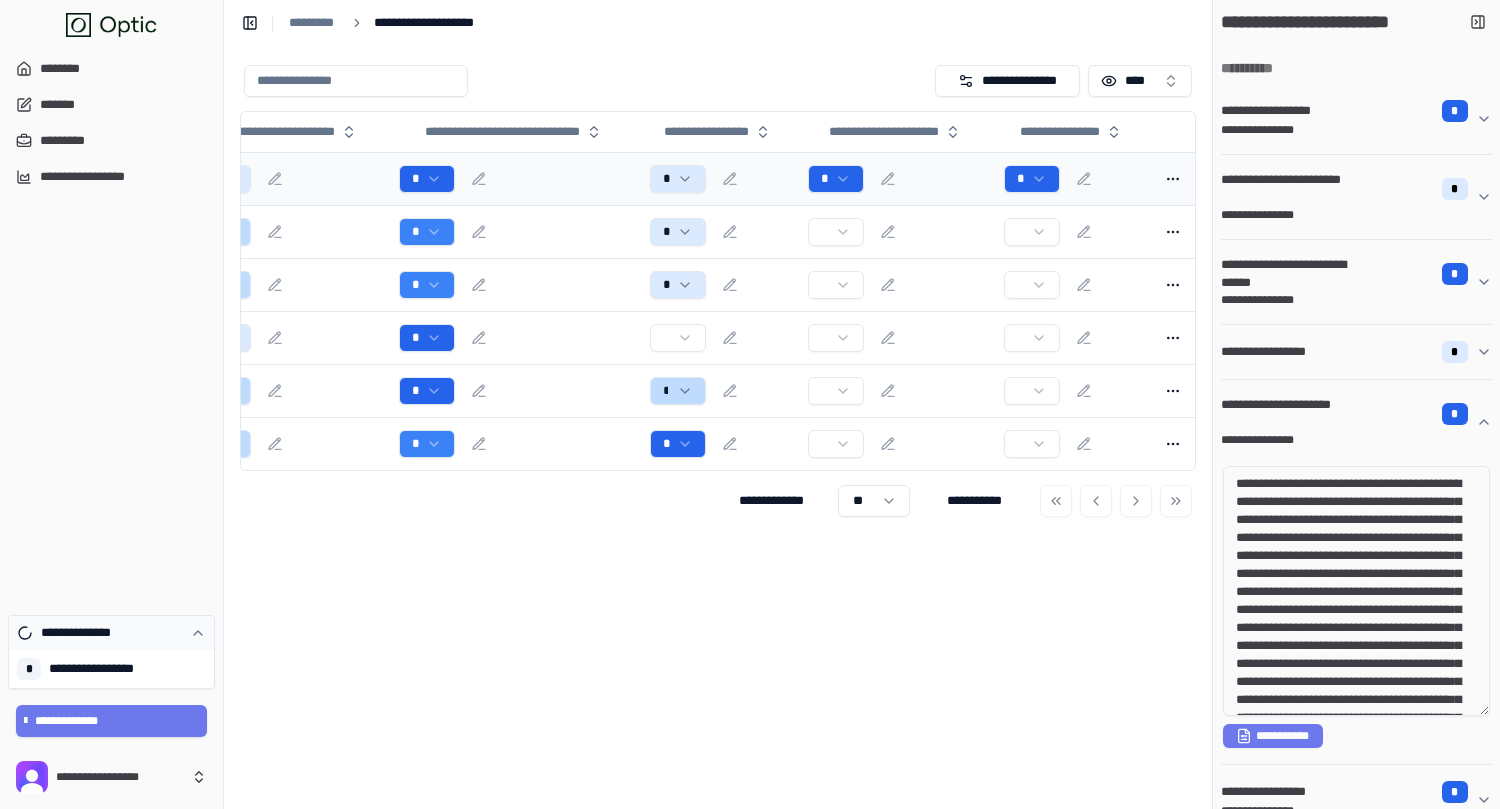click on "**********" at bounding box center (111, 633) 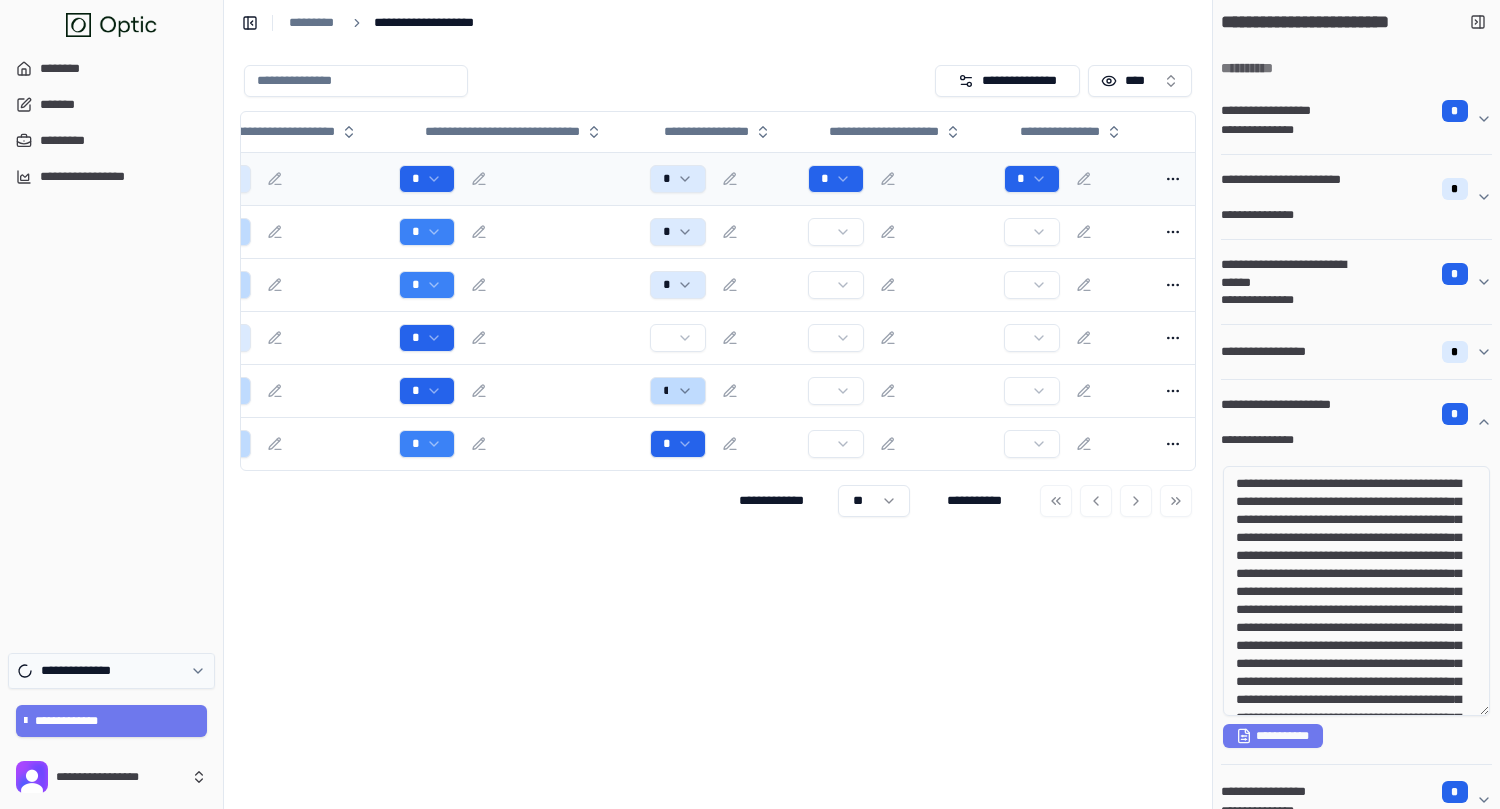 click on "**********" at bounding box center [111, 671] 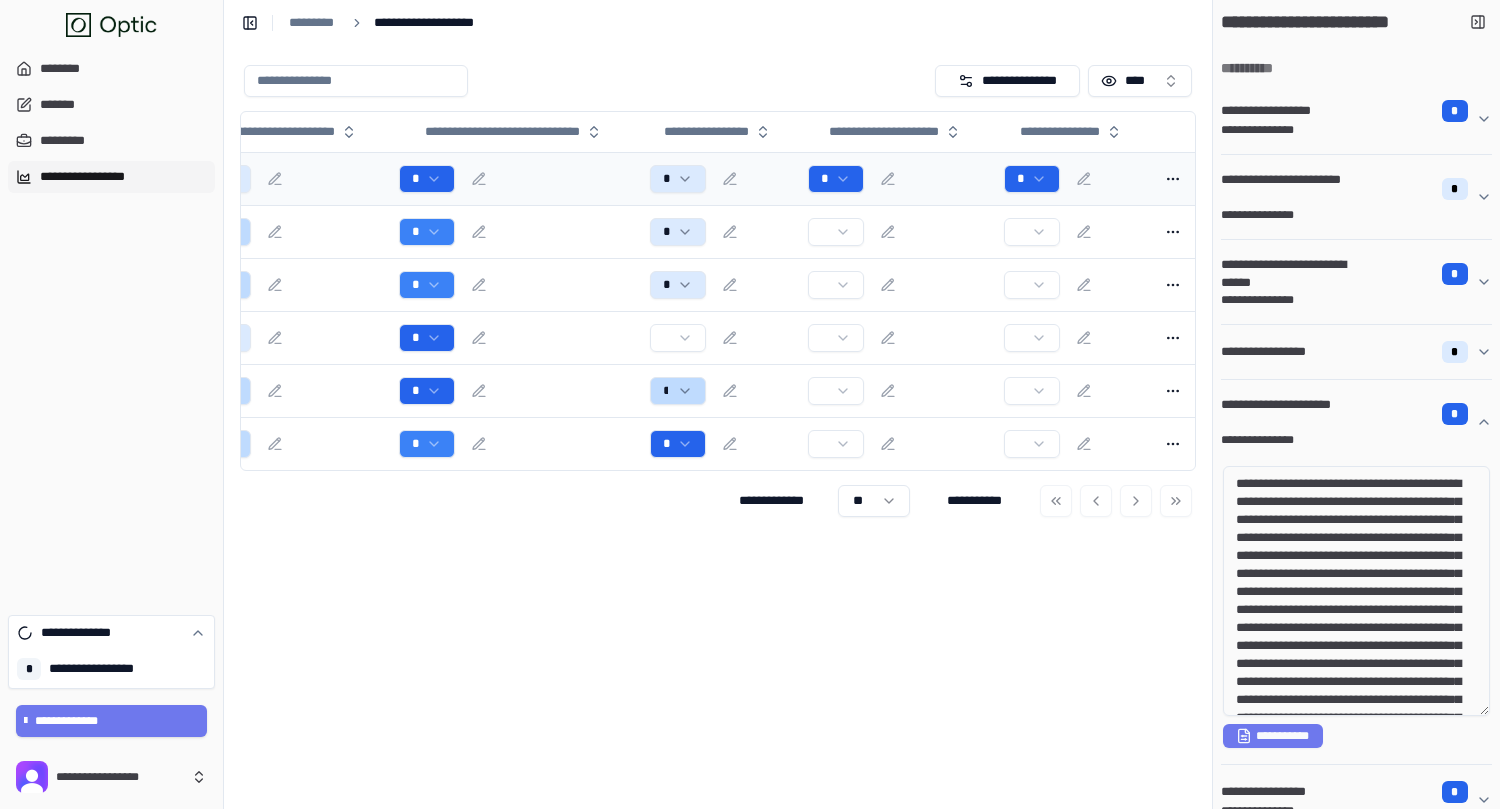 click on "**********" at bounding box center [111, 177] 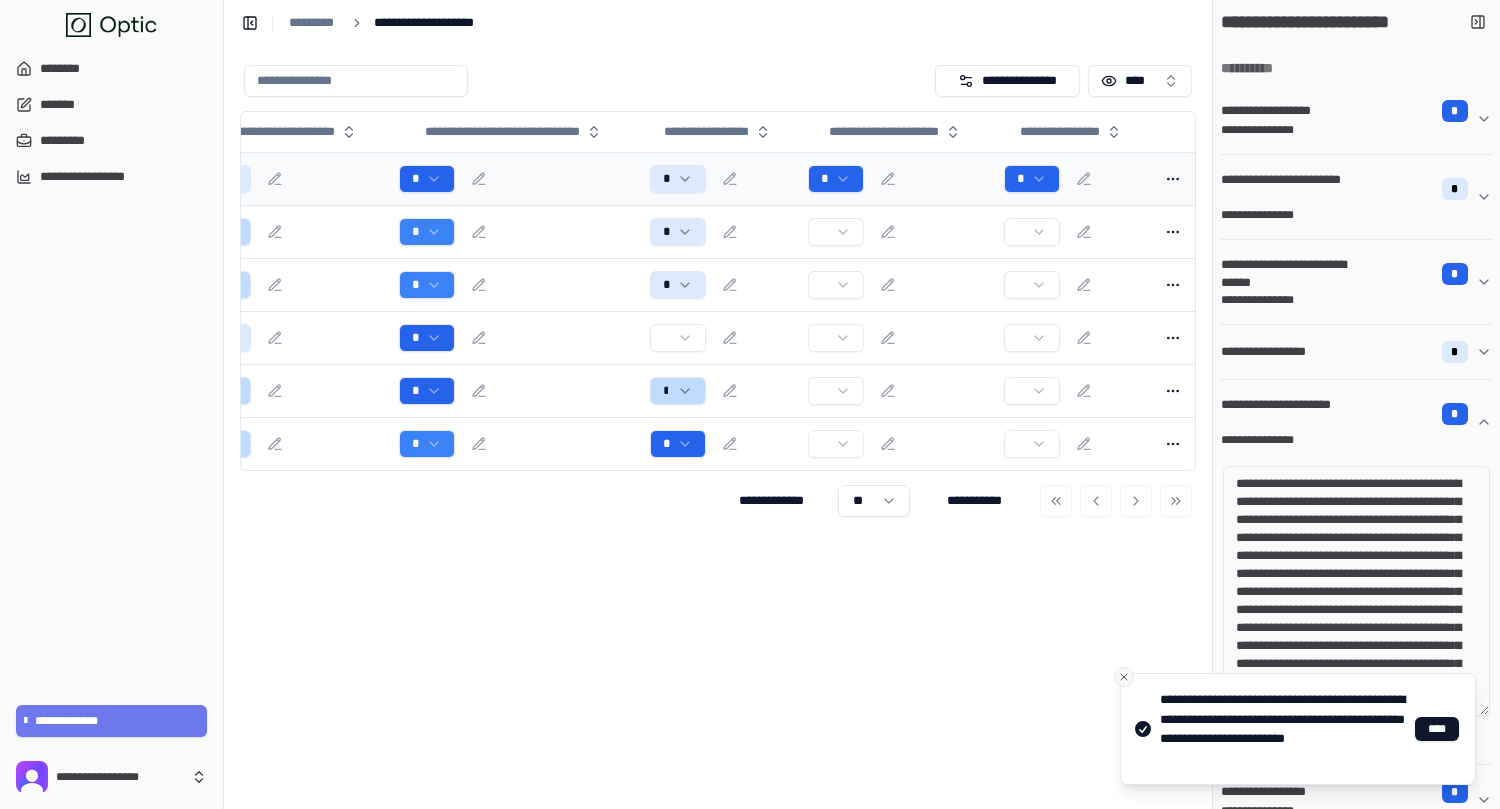 click 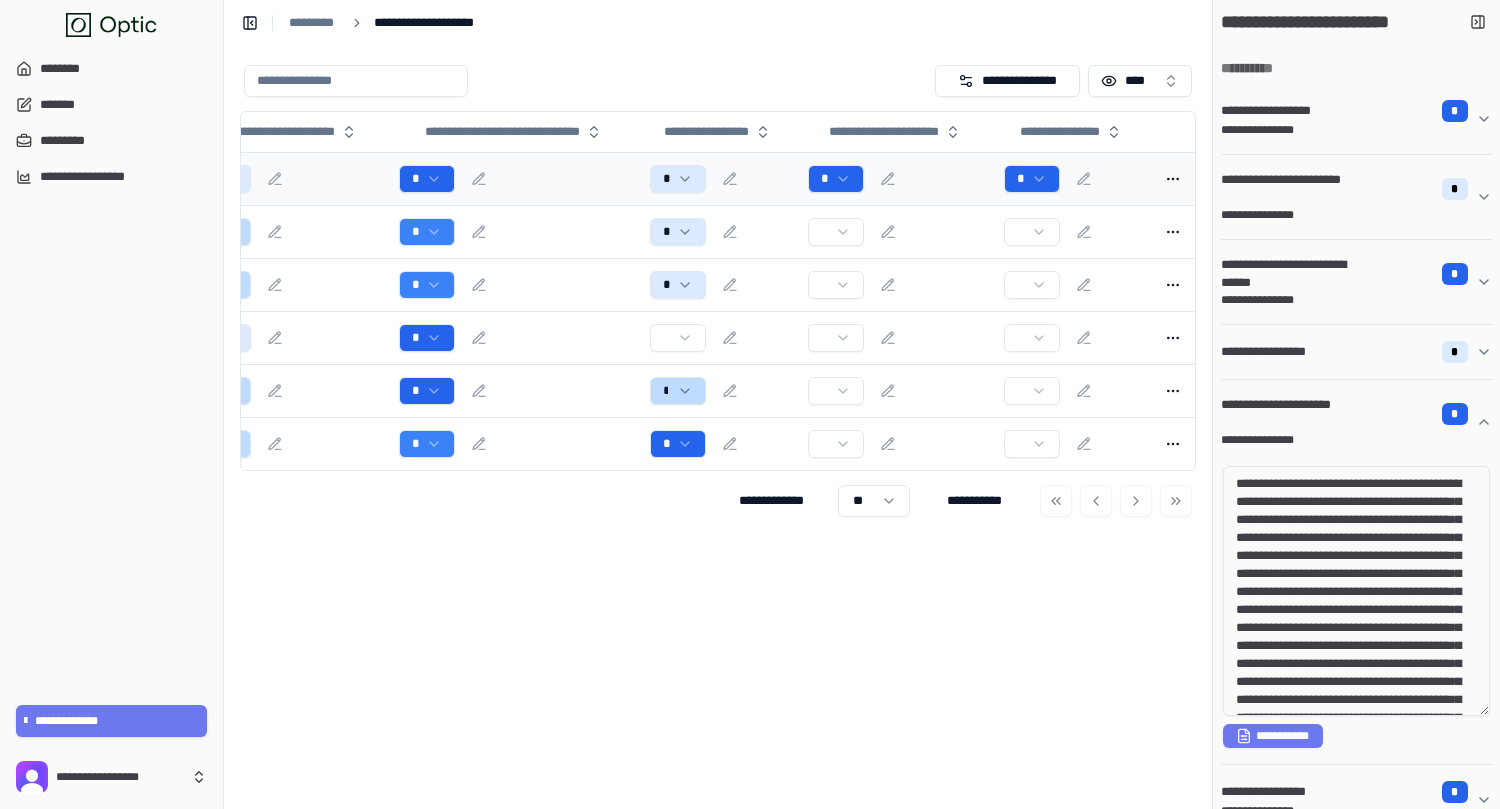 scroll, scrollTop: 91, scrollLeft: 0, axis: vertical 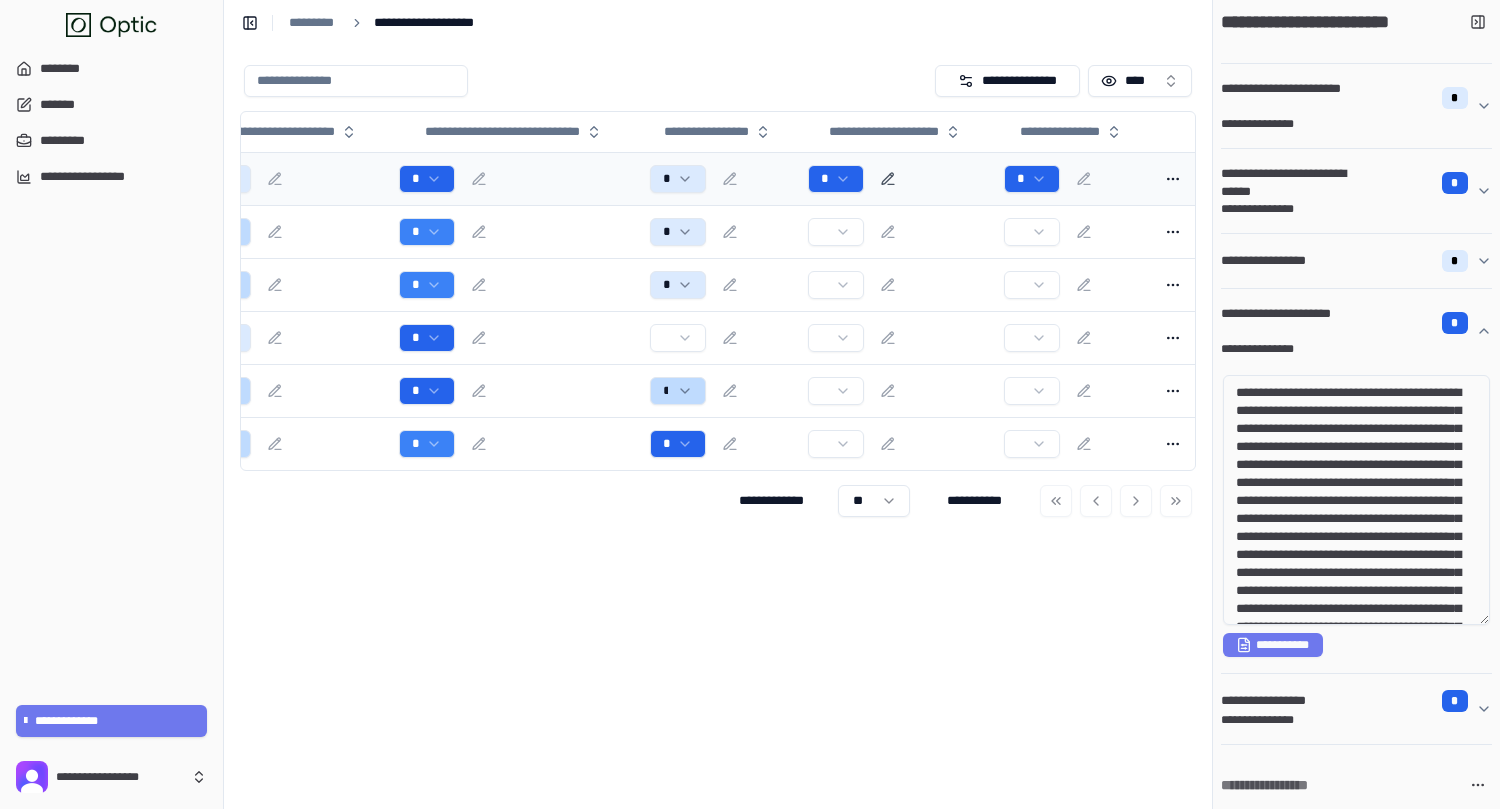 click 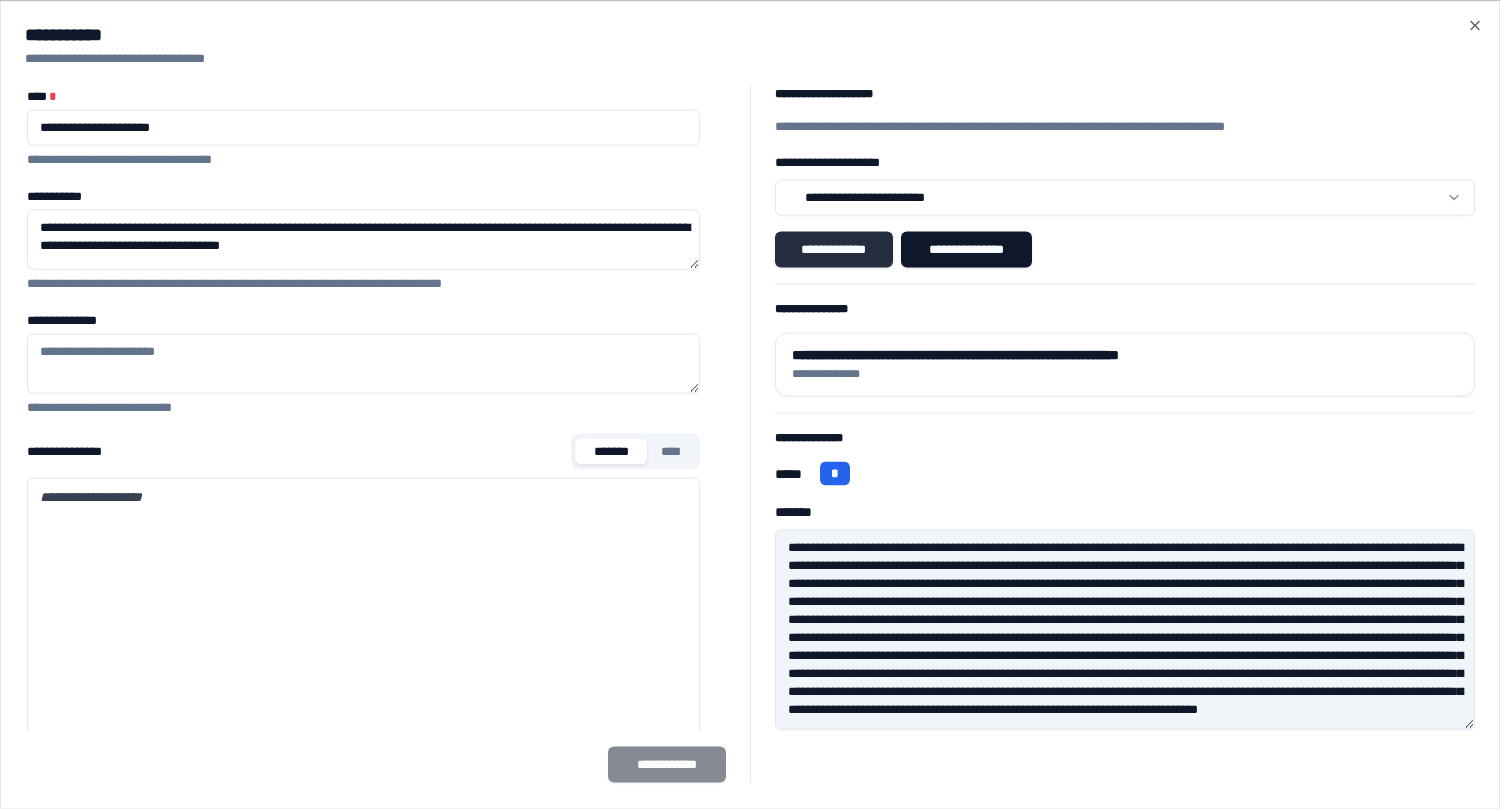 click on "**********" at bounding box center [834, 249] 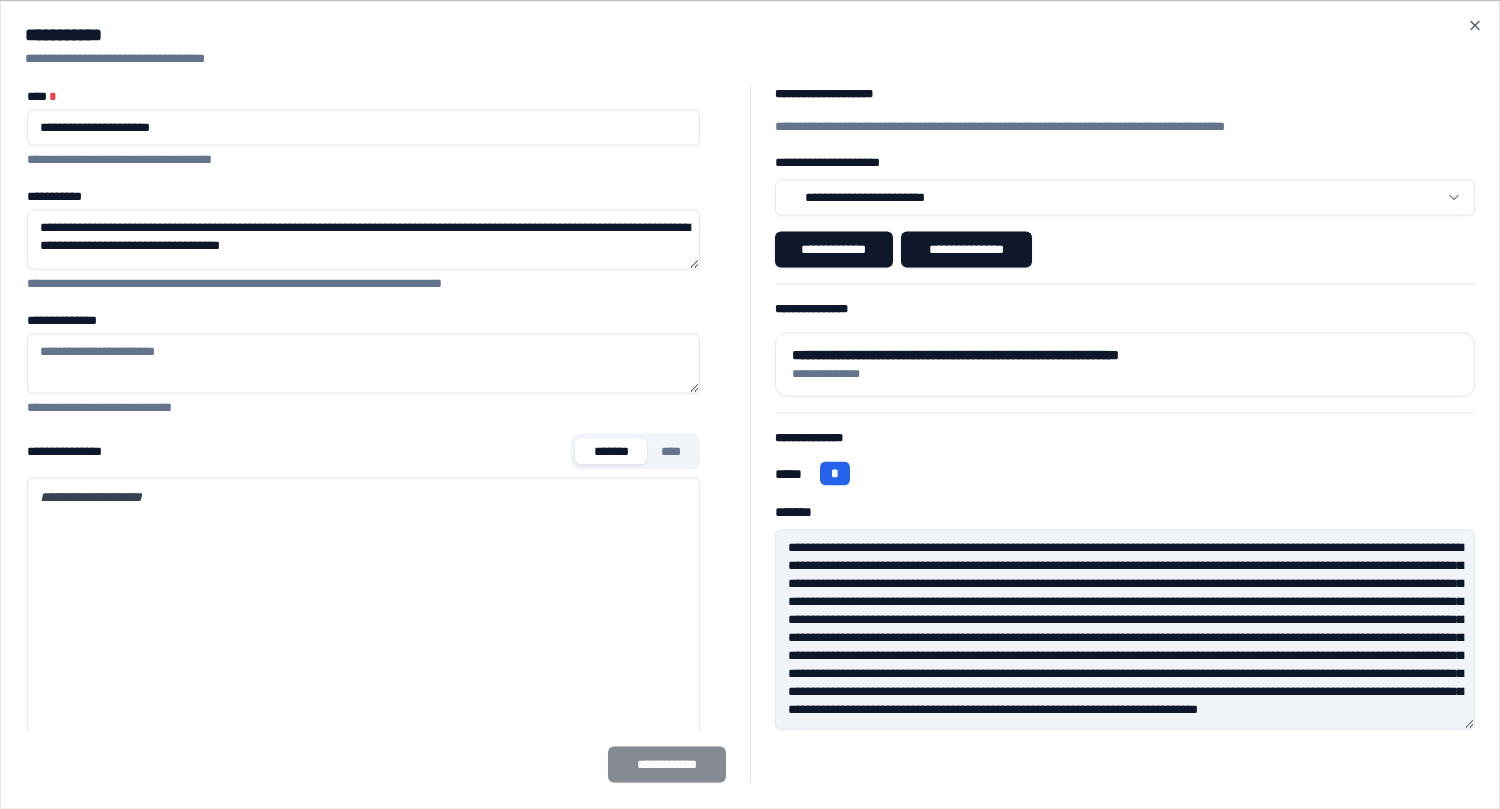 scroll, scrollTop: 0, scrollLeft: 0, axis: both 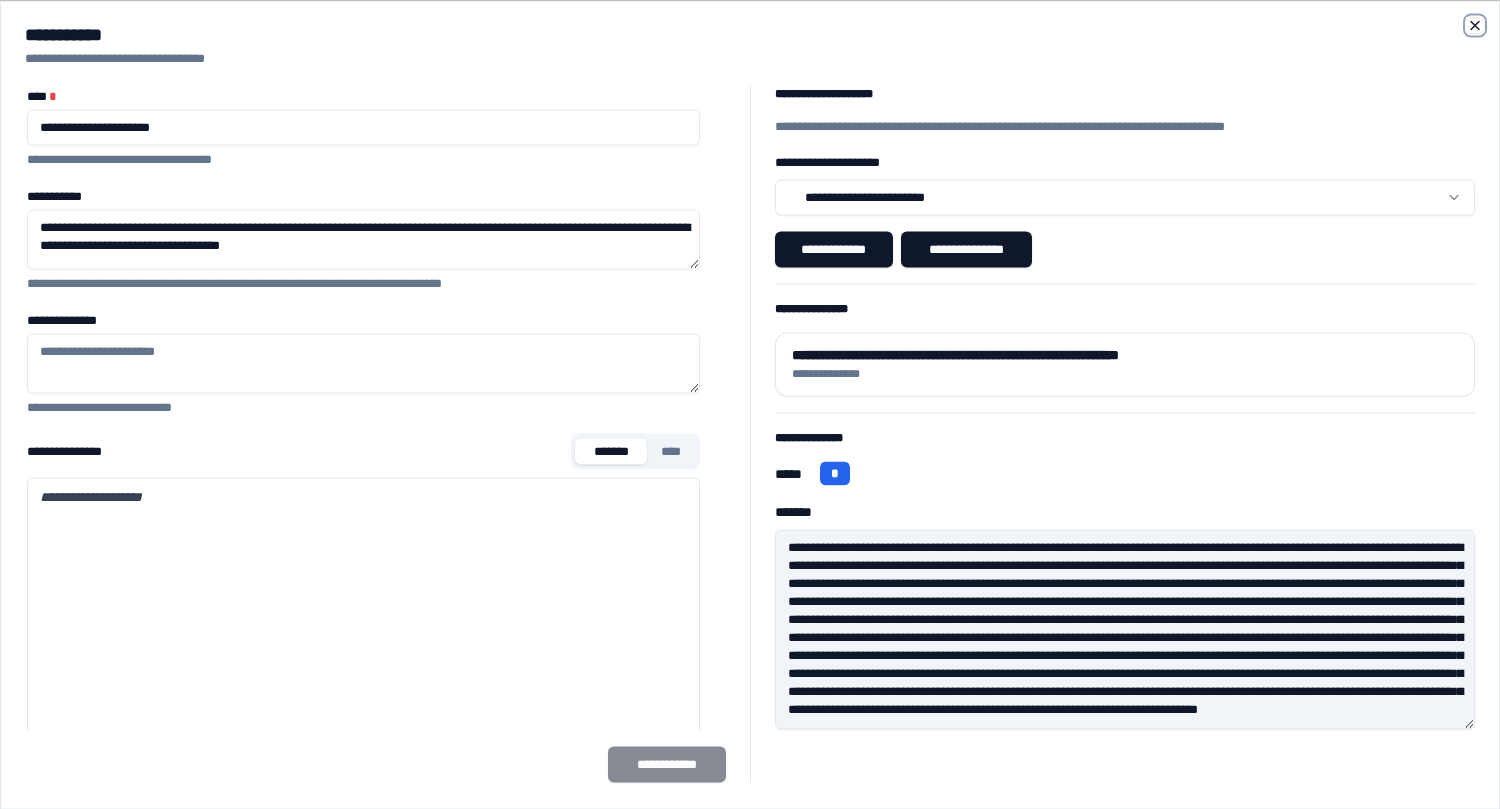 click 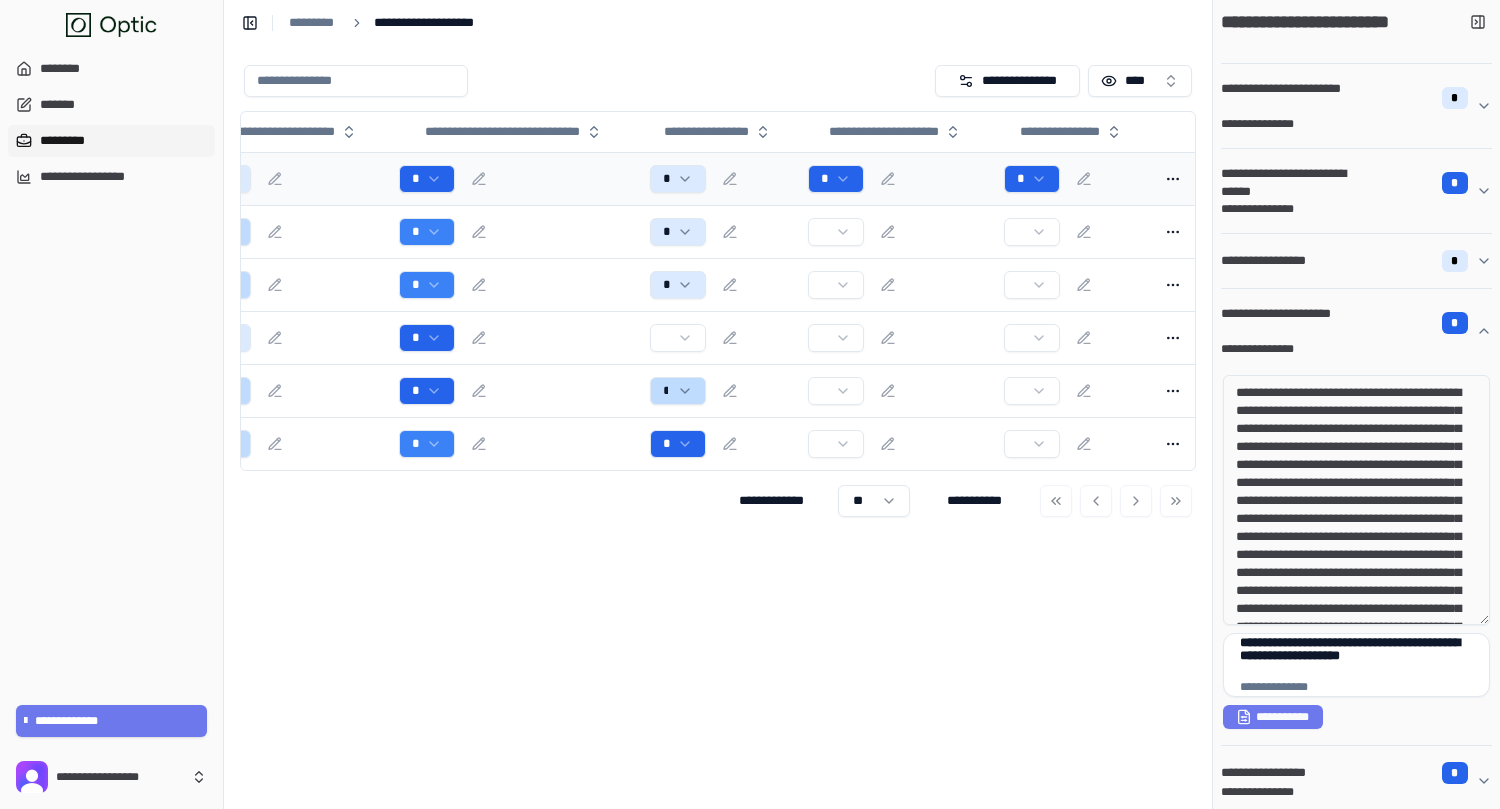 click on "*********" at bounding box center [111, 141] 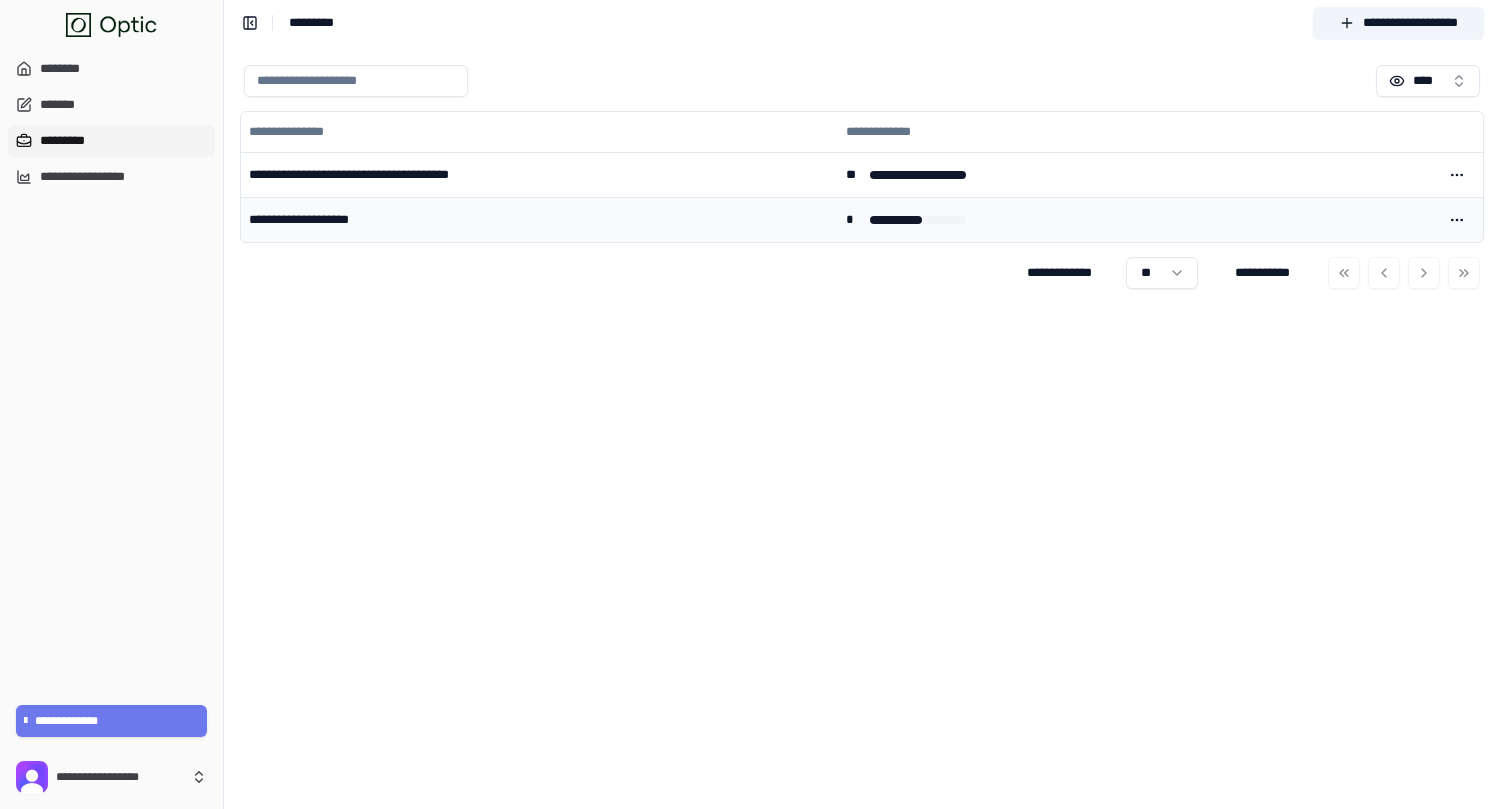 click on "**********" at bounding box center [539, 219] 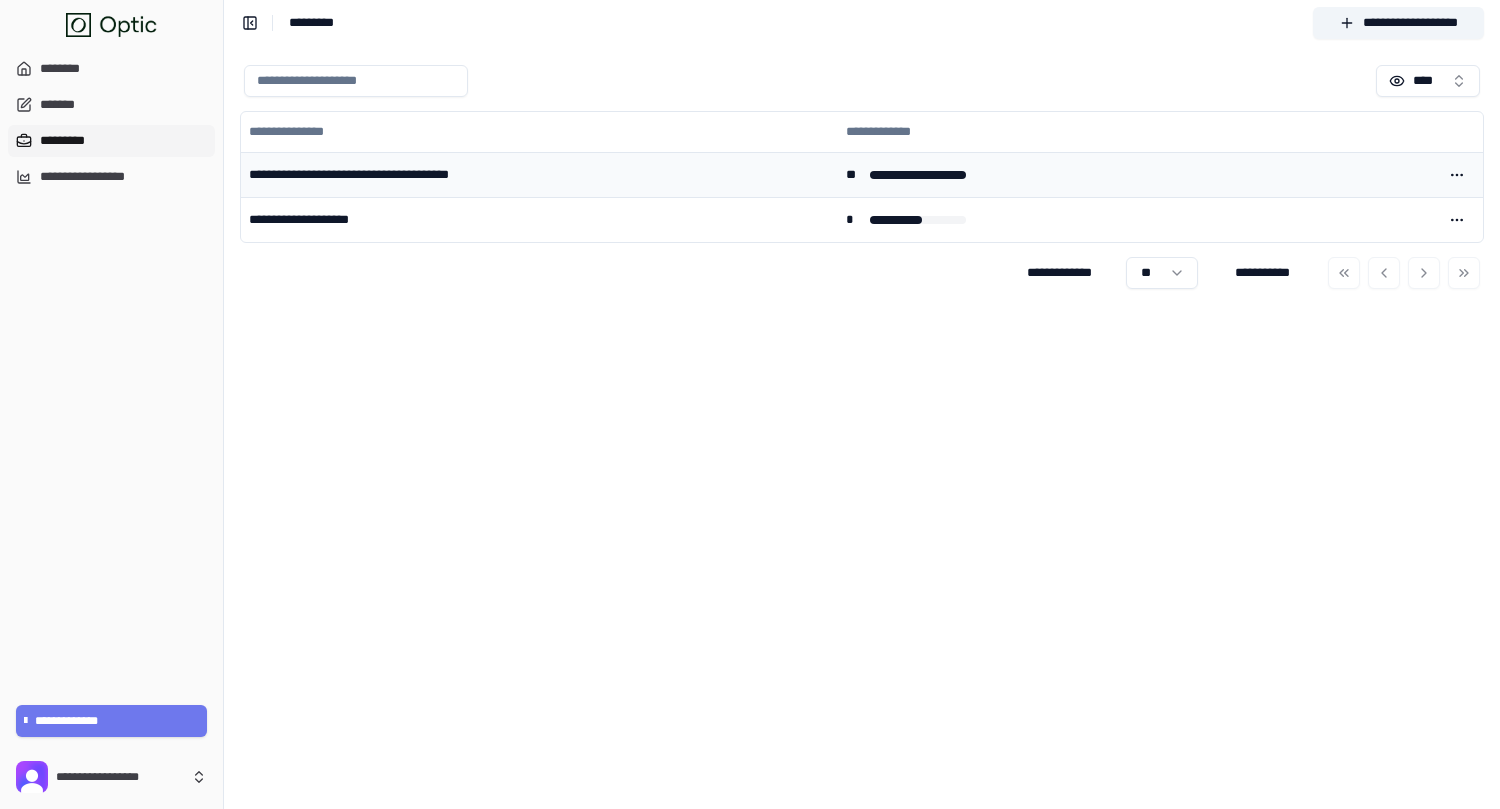 click on "**********" at bounding box center [539, 174] 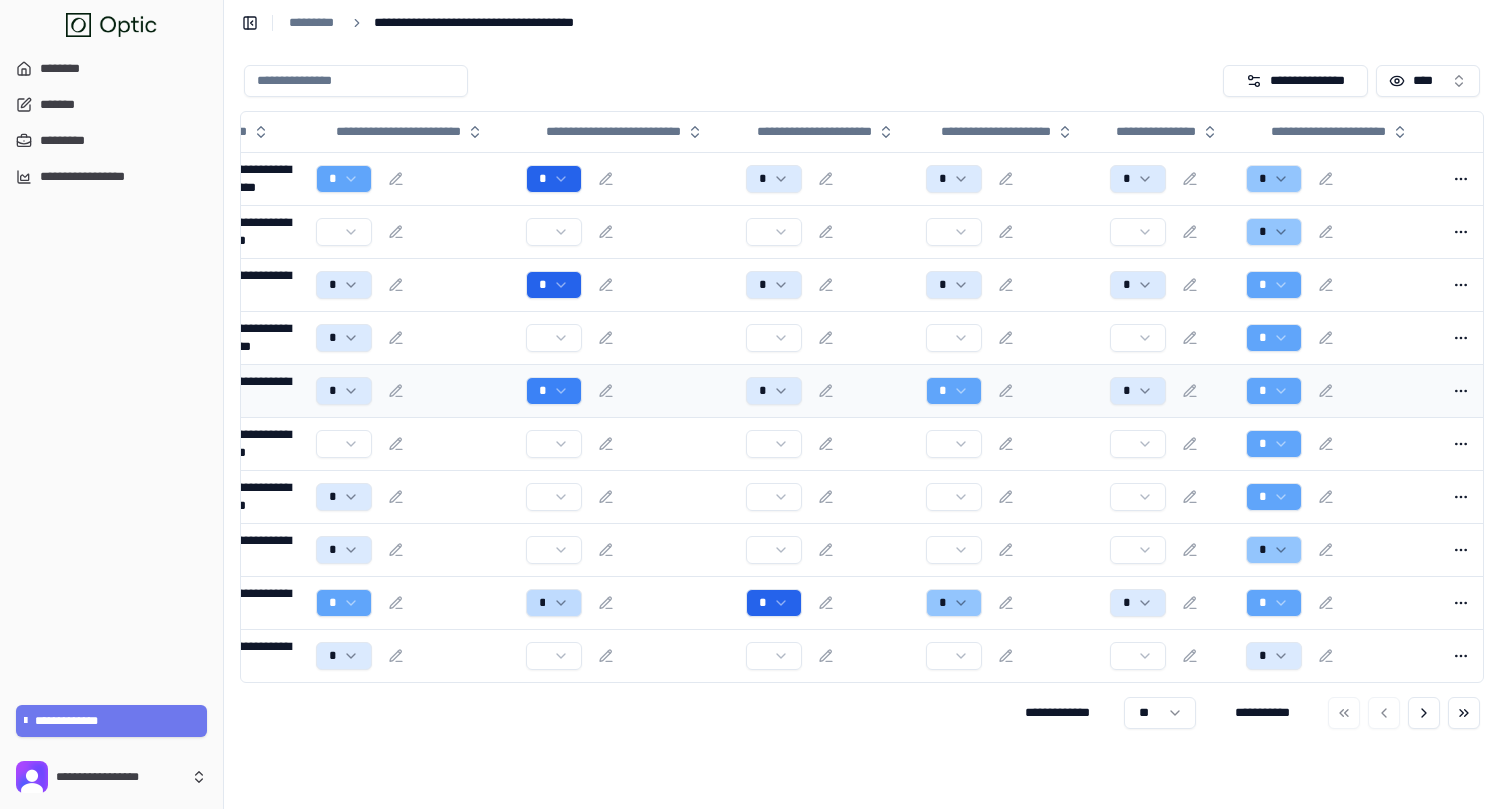 scroll, scrollTop: 0, scrollLeft: 60, axis: horizontal 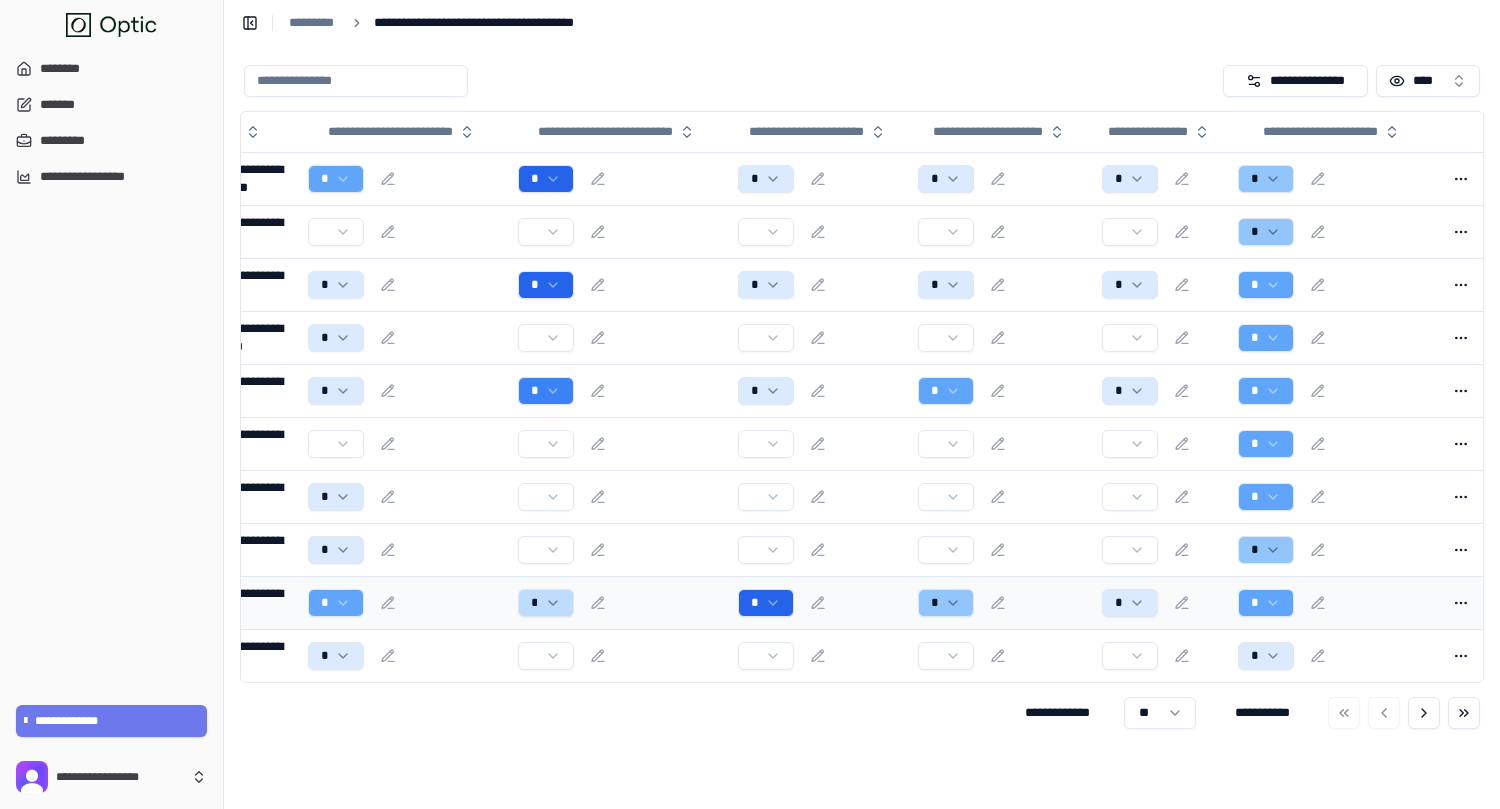 click on "*" at bounding box center (1334, 603) 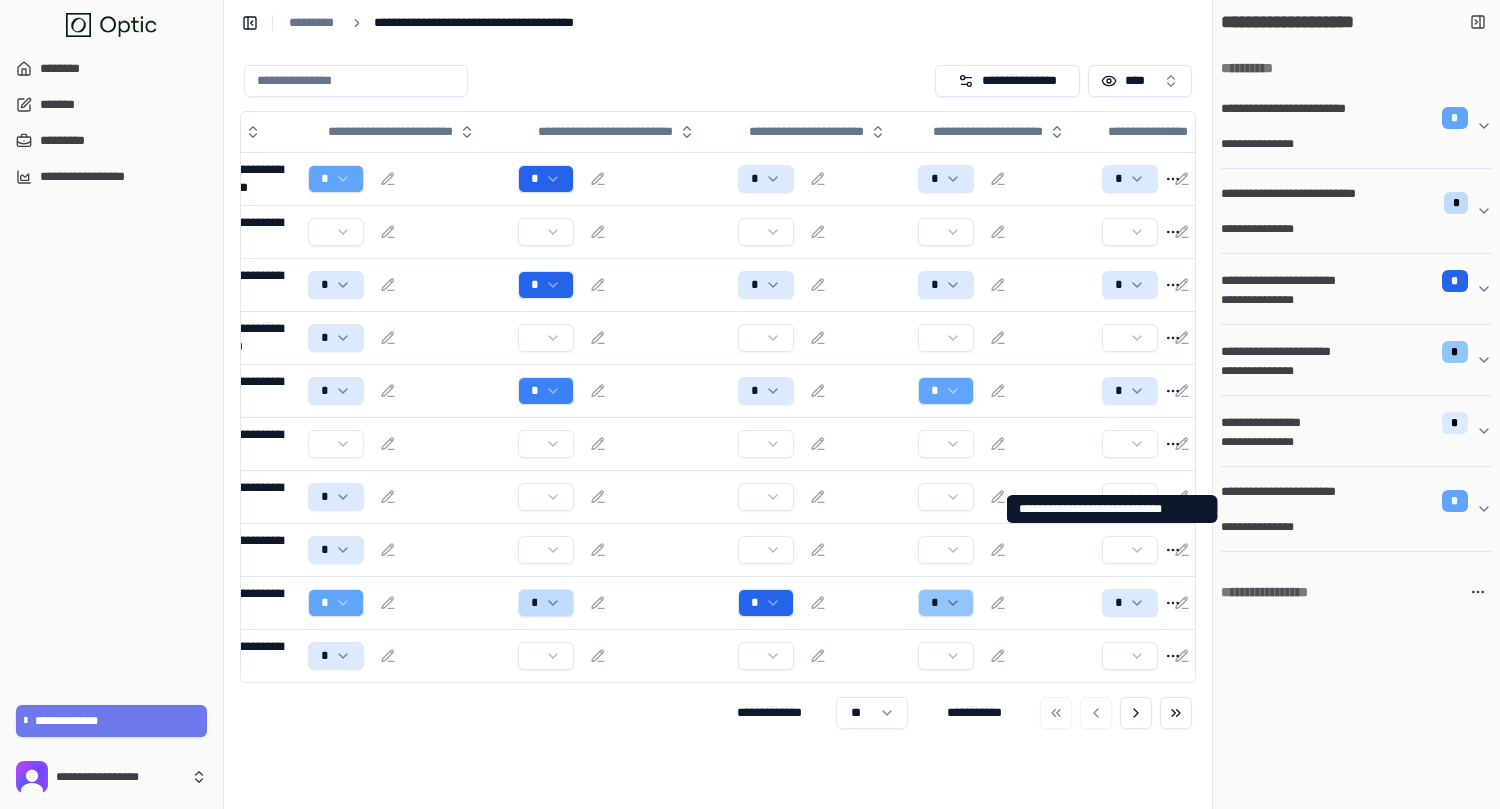 click on "**********" at bounding box center (1348, 527) 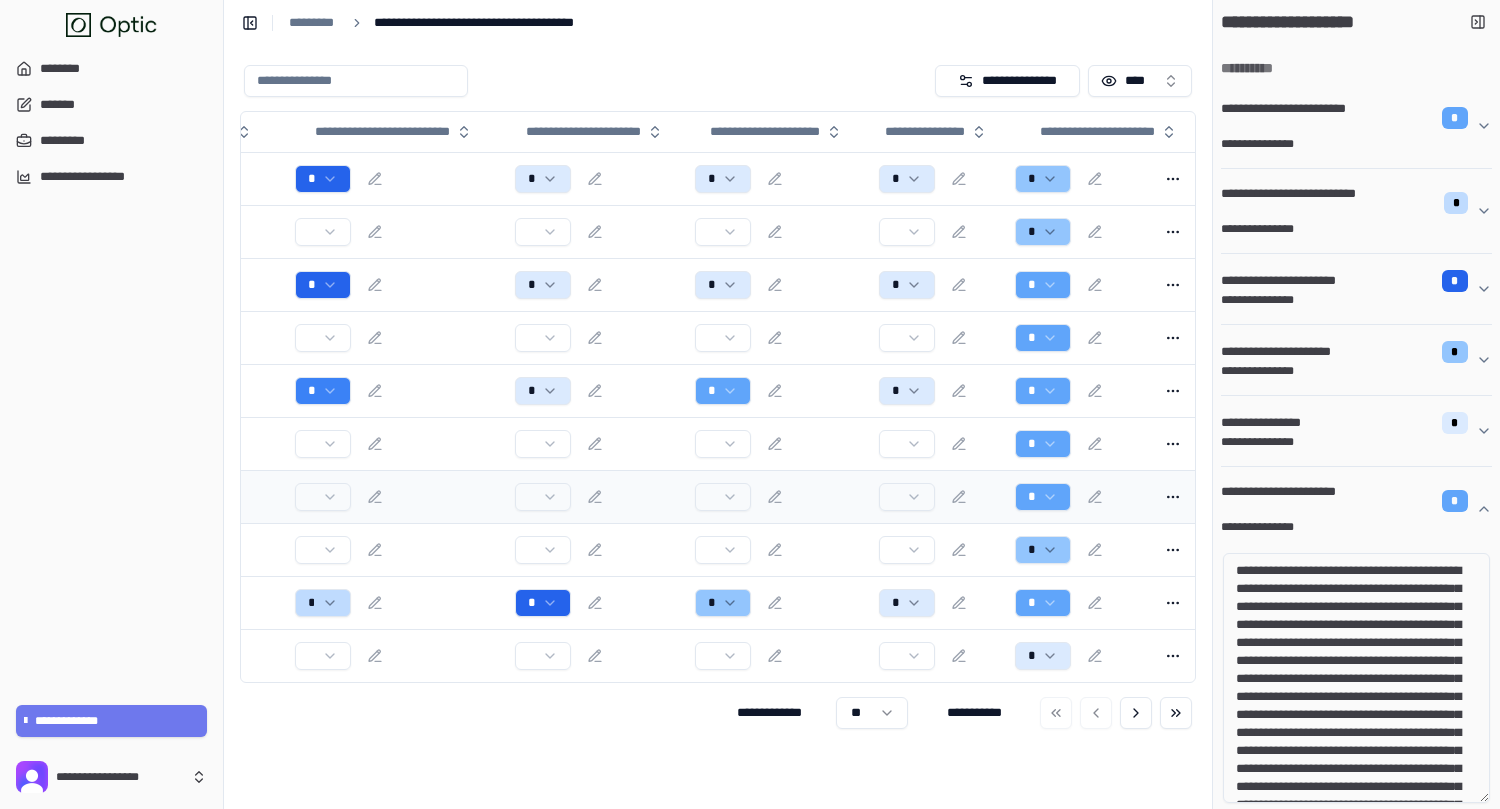 scroll, scrollTop: 0, scrollLeft: 348, axis: horizontal 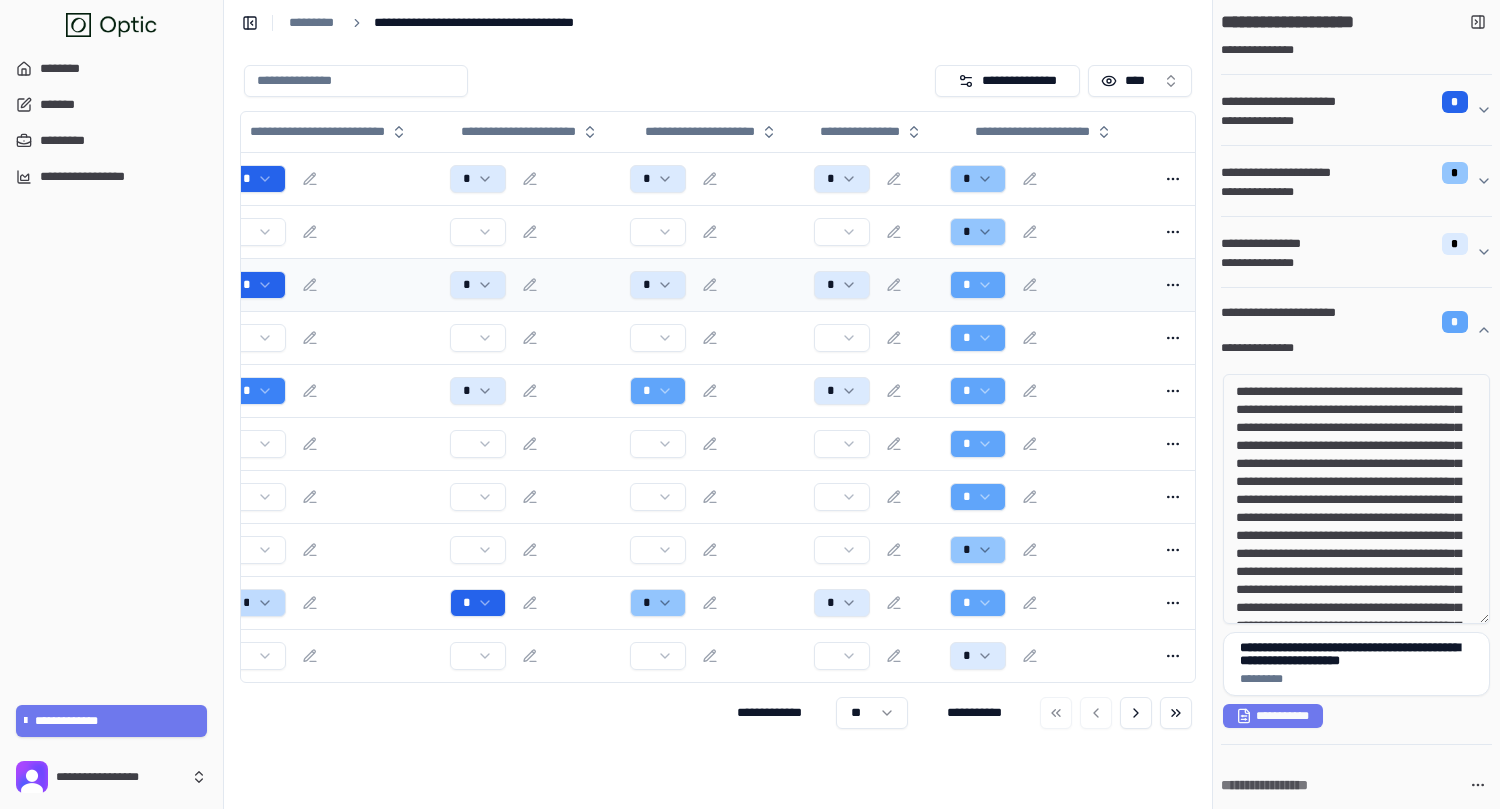 click on "*" at bounding box center [1046, 285] 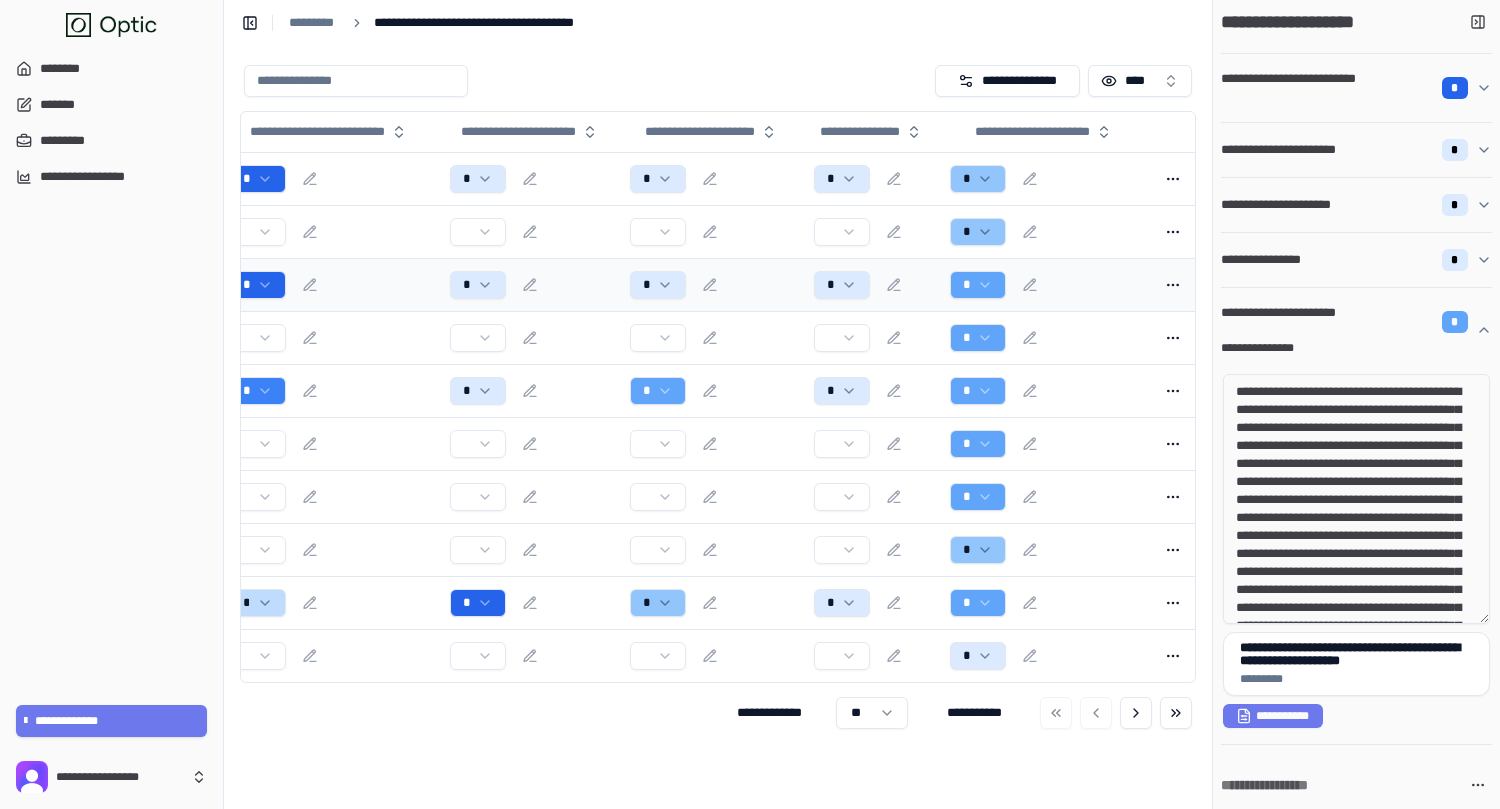 scroll, scrollTop: 0, scrollLeft: 0, axis: both 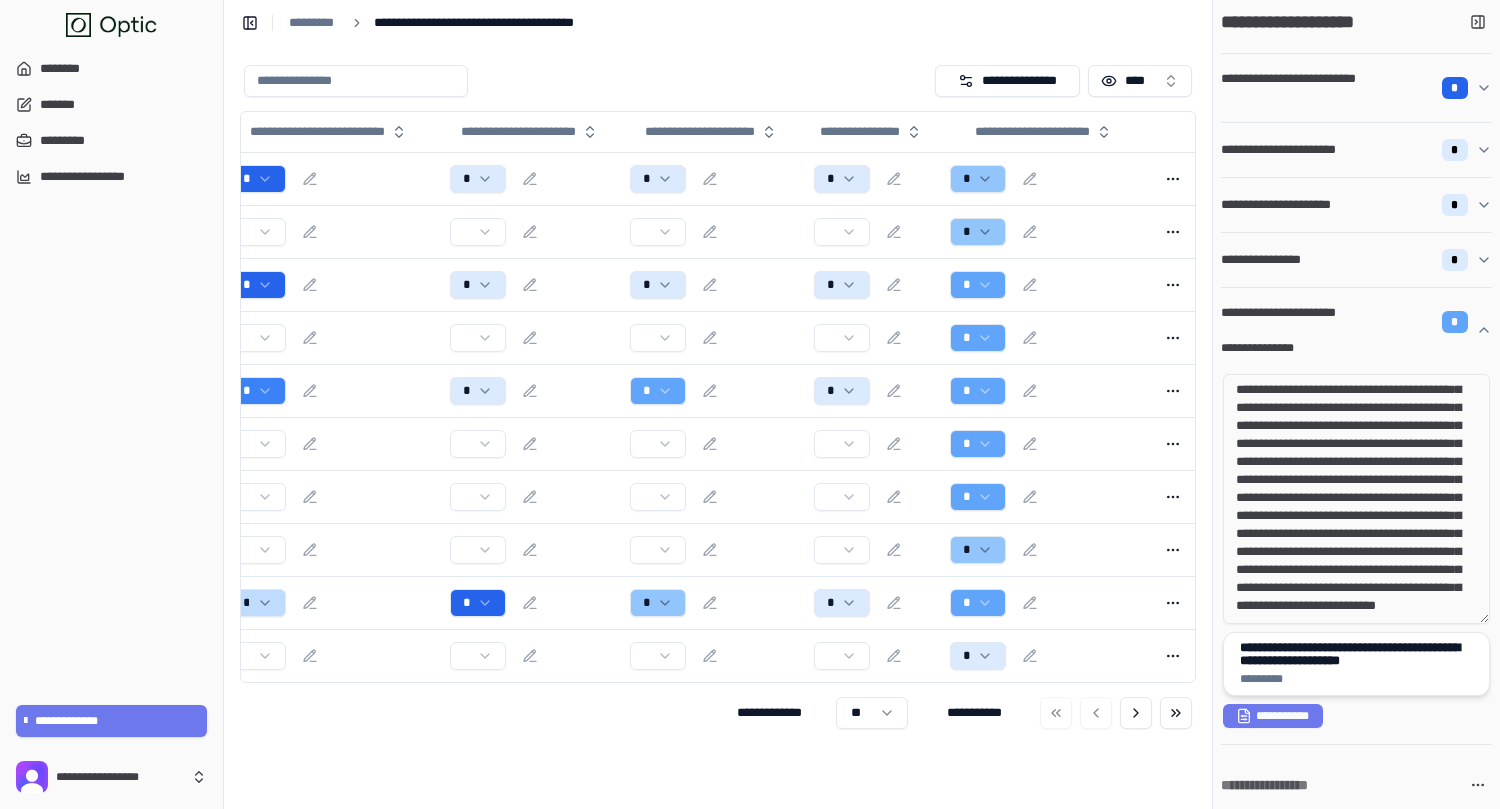 click on "**********" at bounding box center (1356, 654) 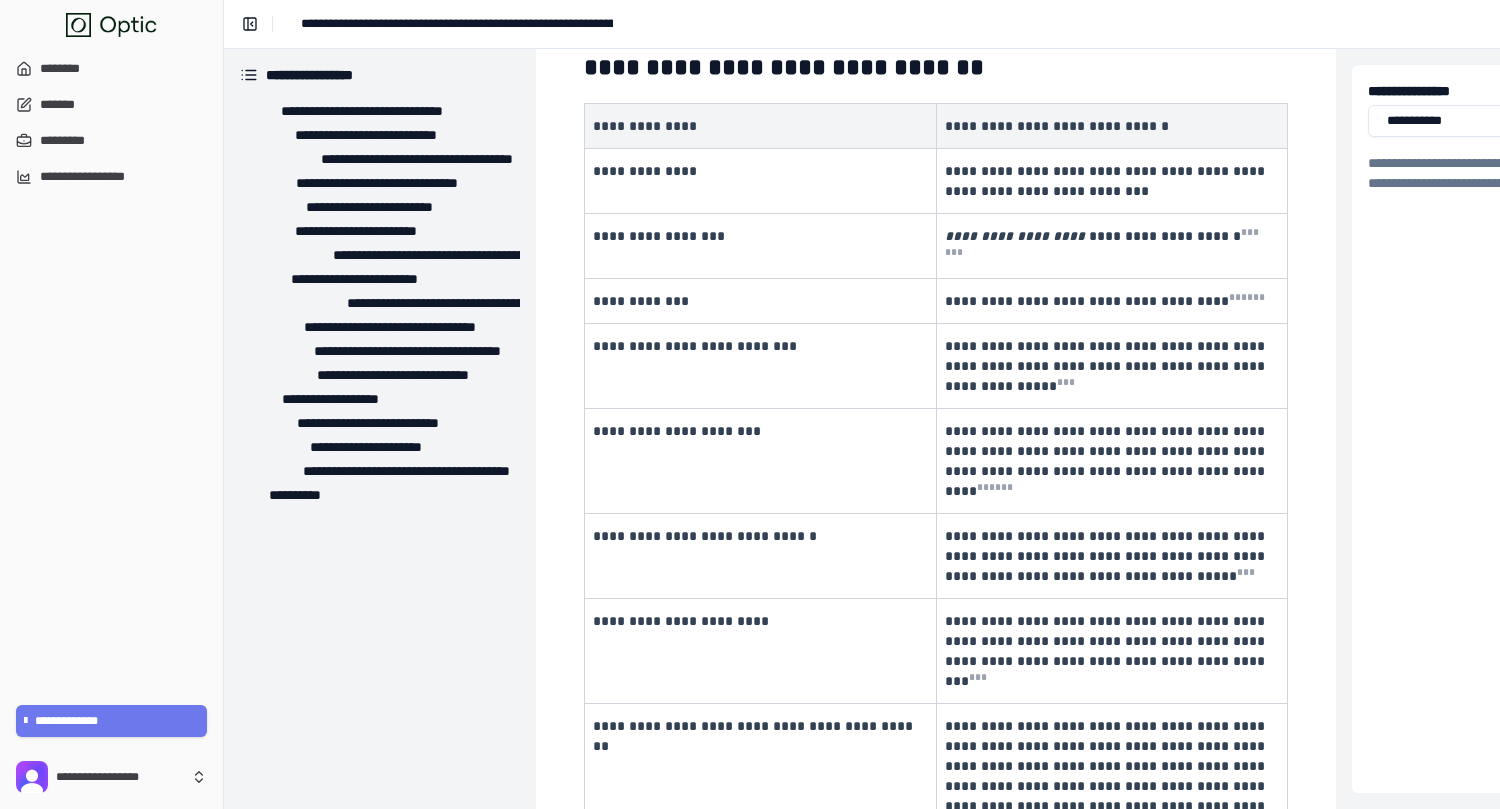scroll, scrollTop: 75, scrollLeft: 0, axis: vertical 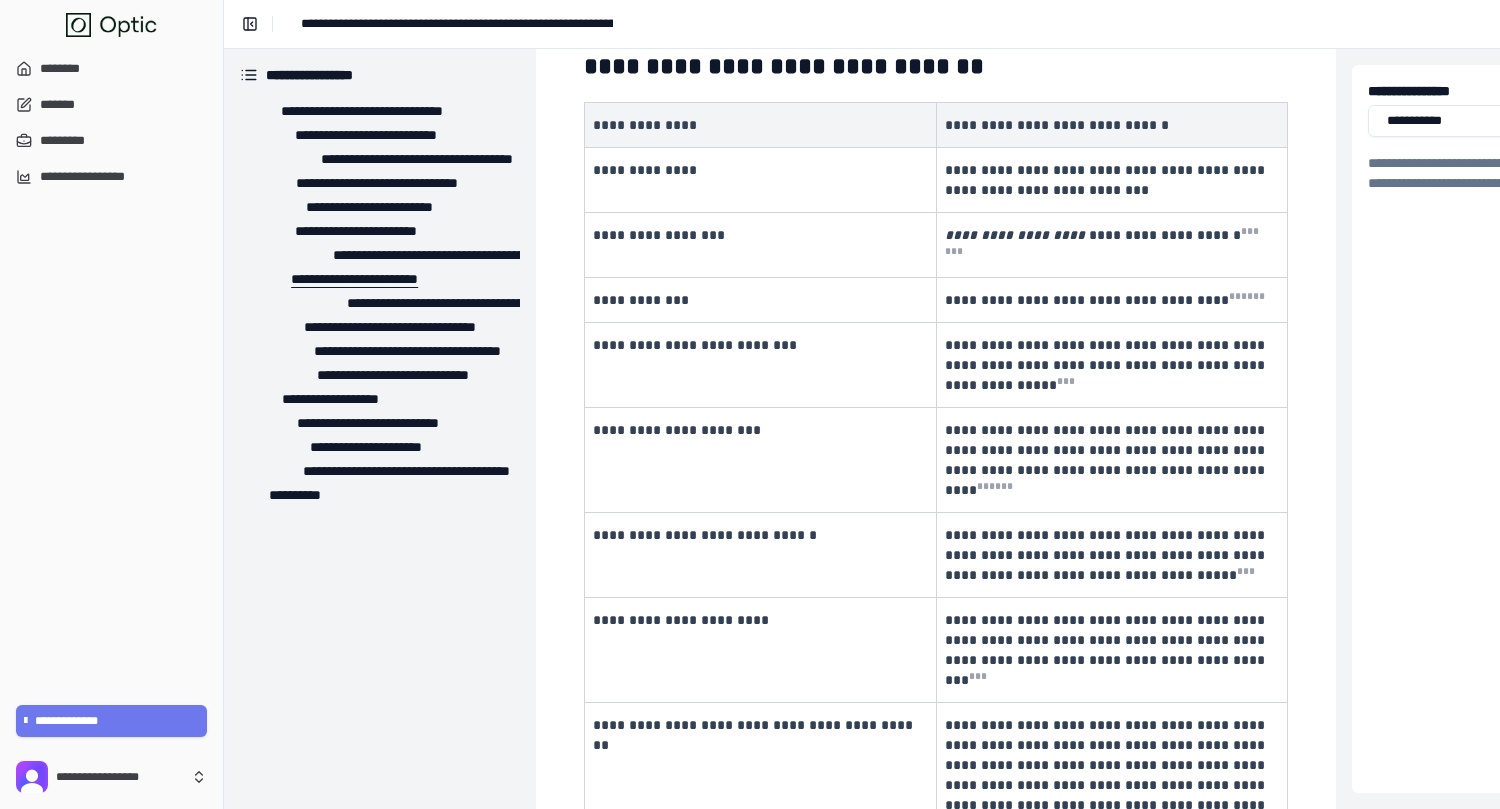 click on "**********" at bounding box center [338, 279] 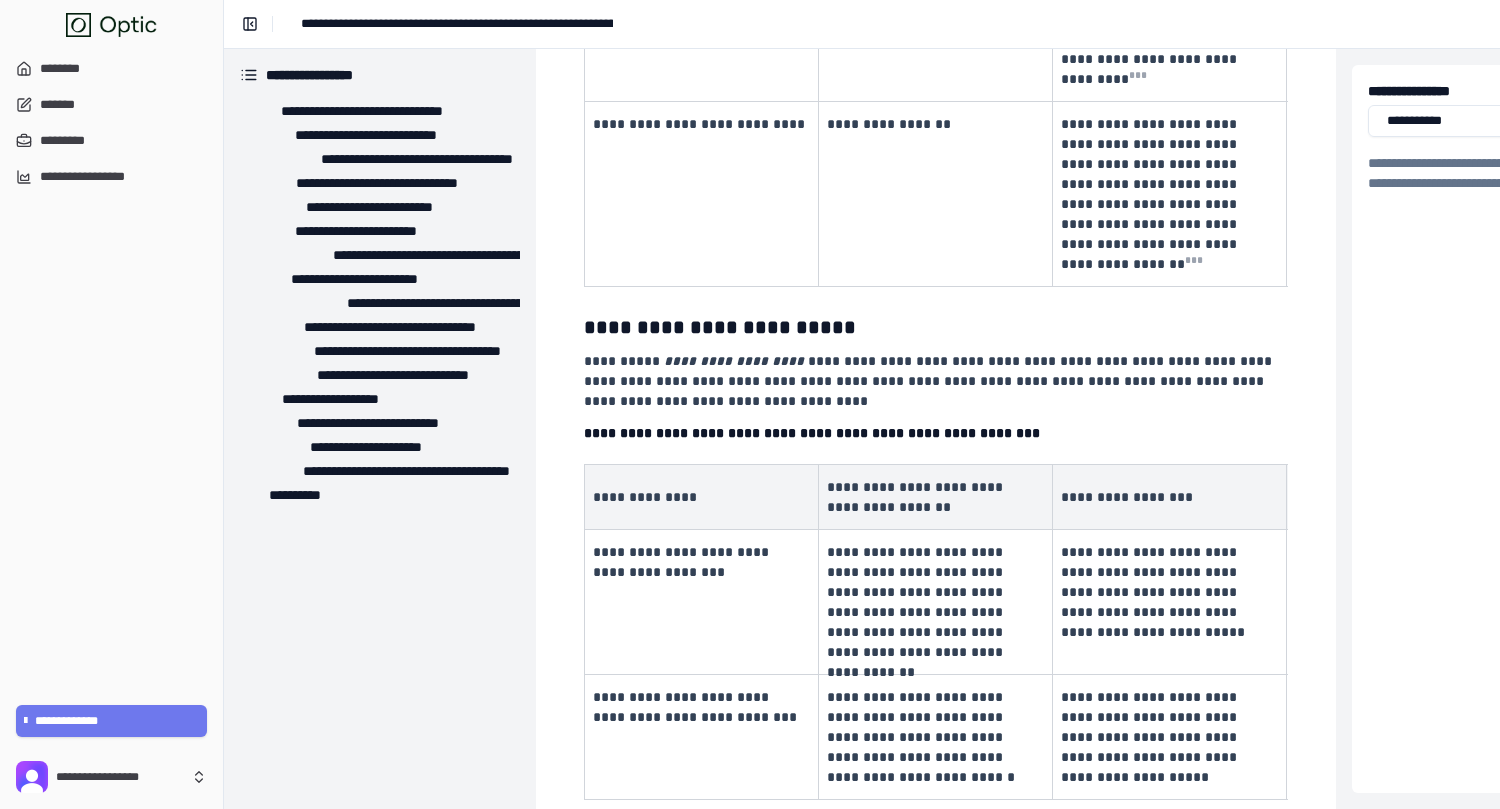 scroll, scrollTop: 3195, scrollLeft: 0, axis: vertical 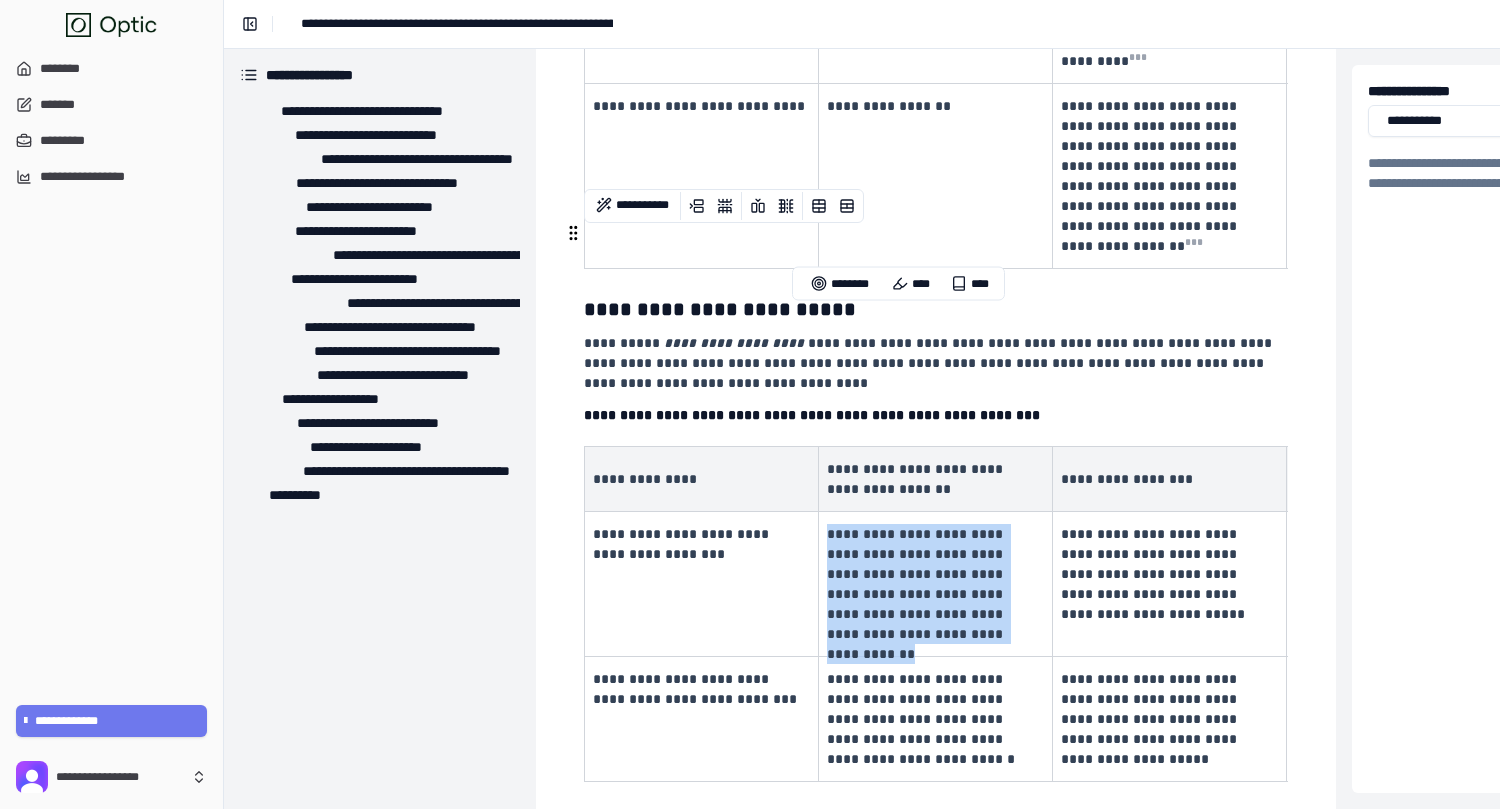 drag, startPoint x: 828, startPoint y: 313, endPoint x: 972, endPoint y: 414, distance: 175.88918 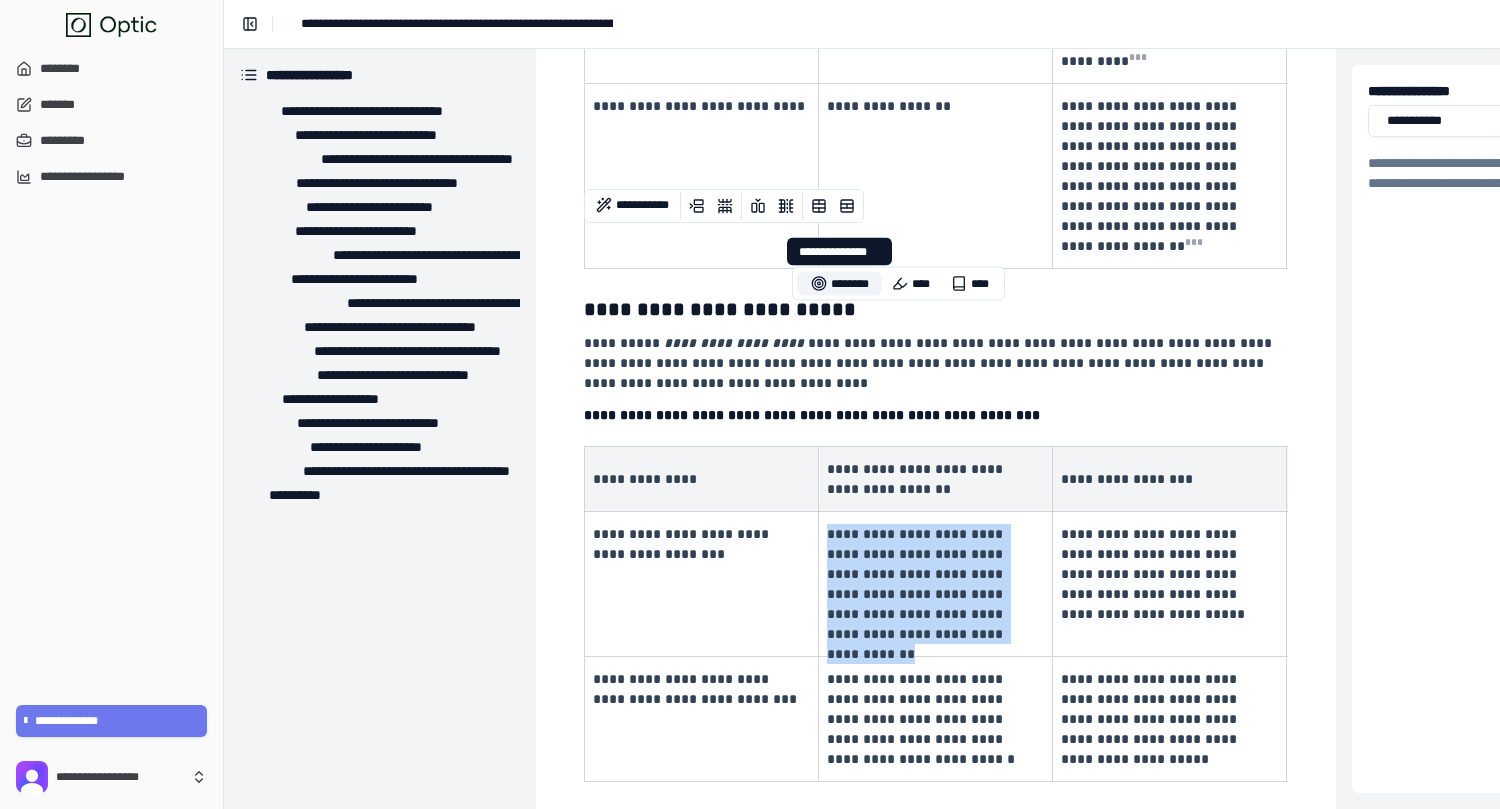 click on "********" at bounding box center (839, 284) 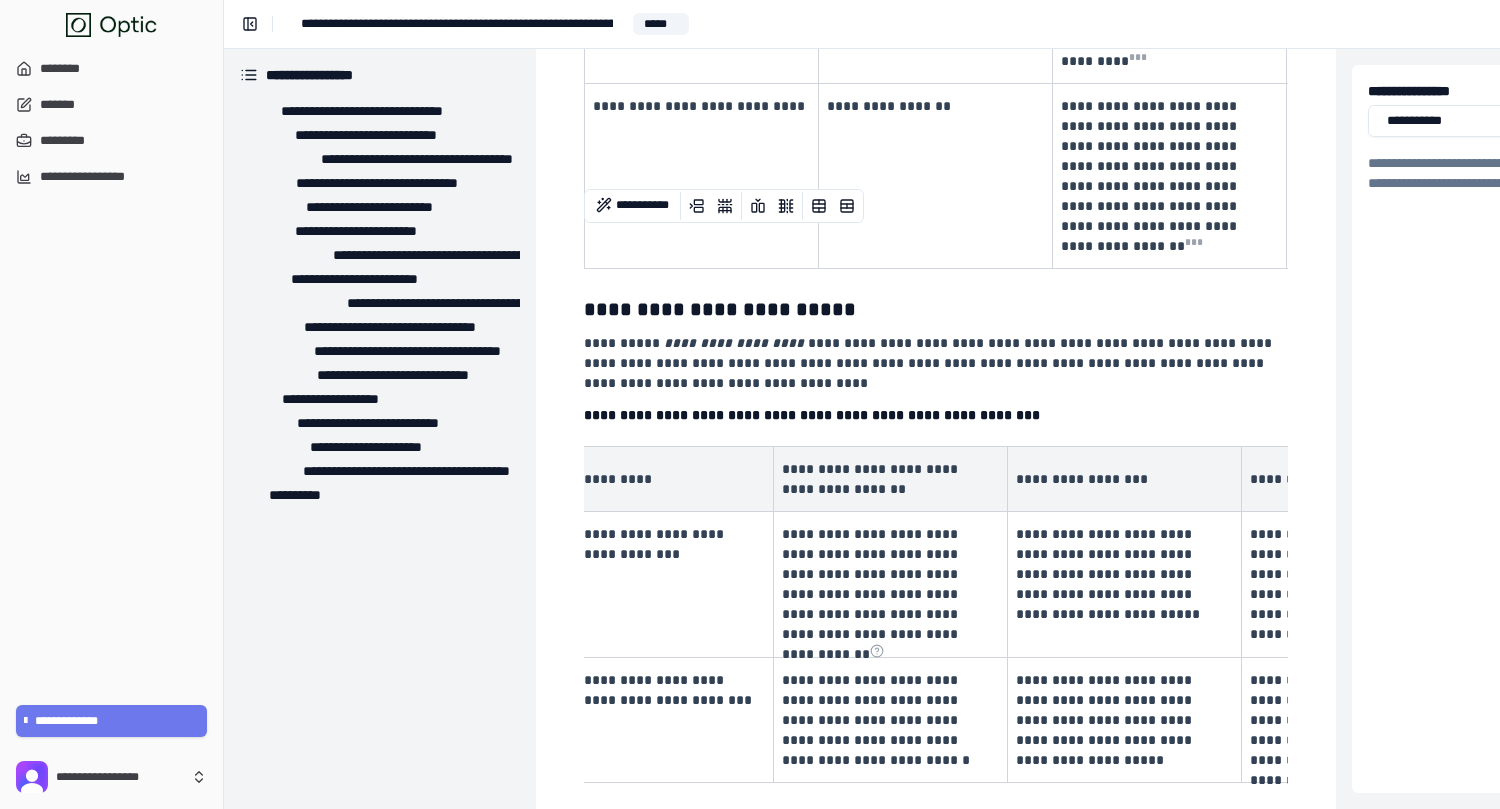scroll, scrollTop: 0, scrollLeft: 0, axis: both 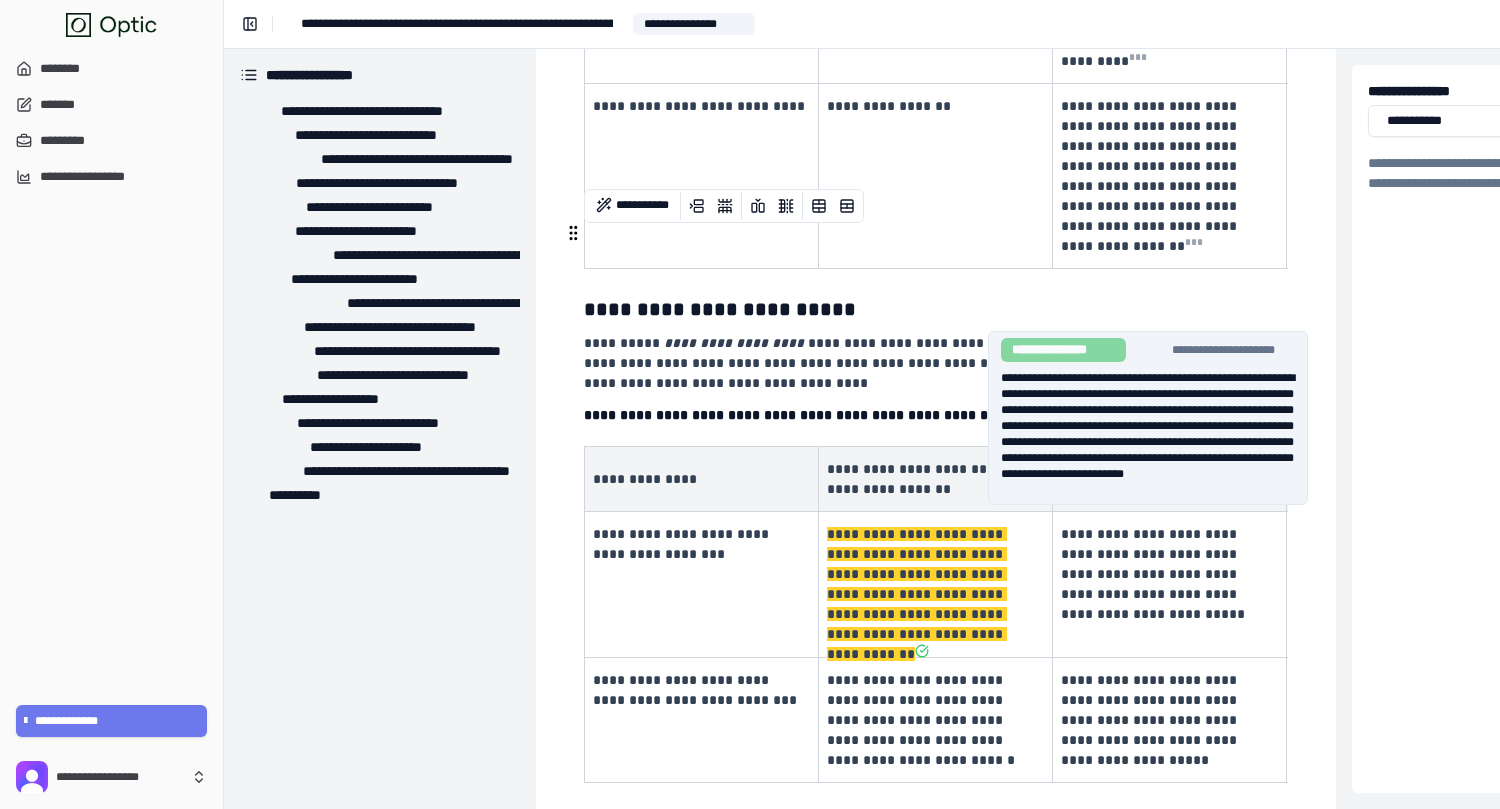 click 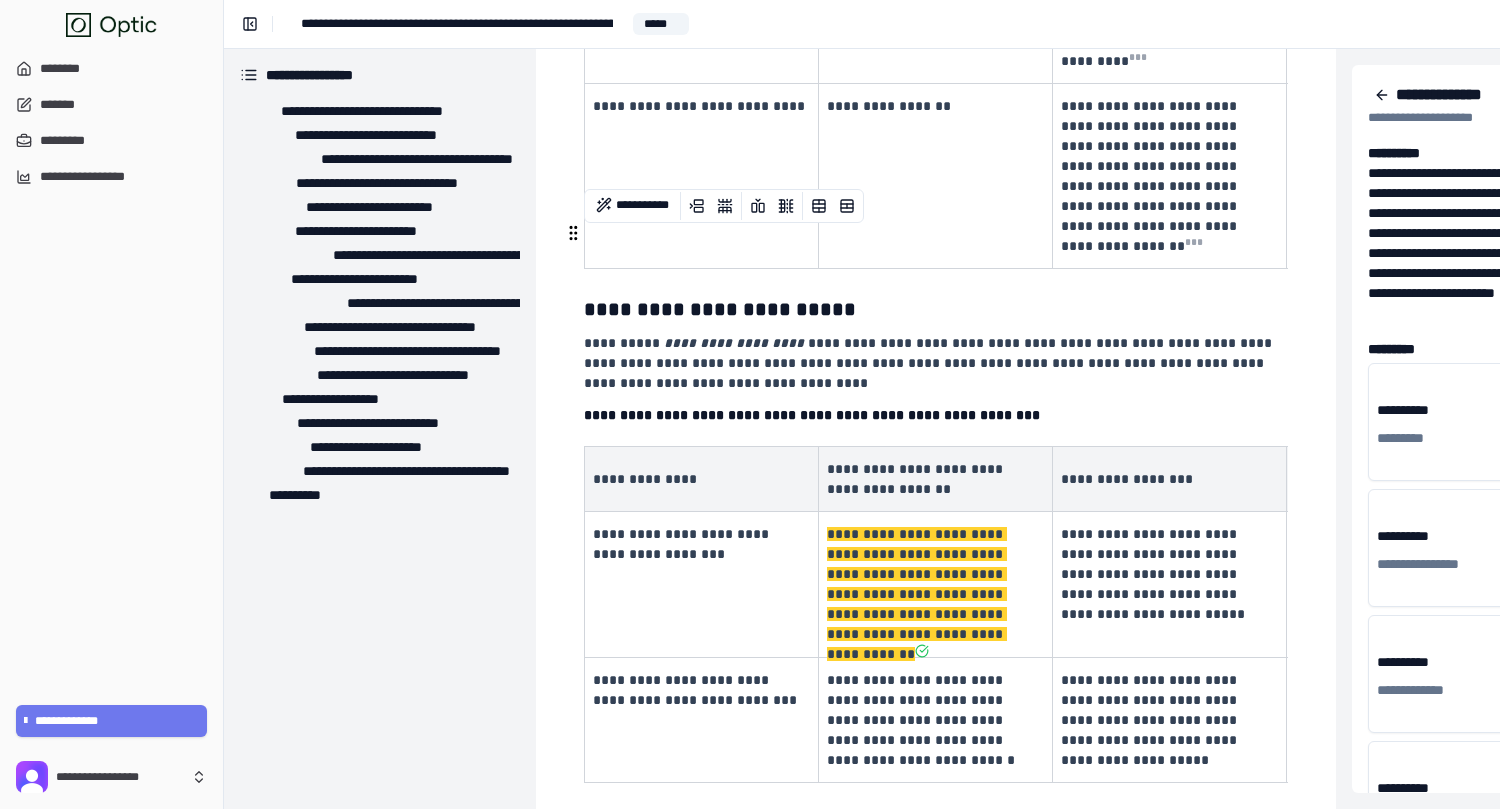 click on "**********" at bounding box center [933, 720] 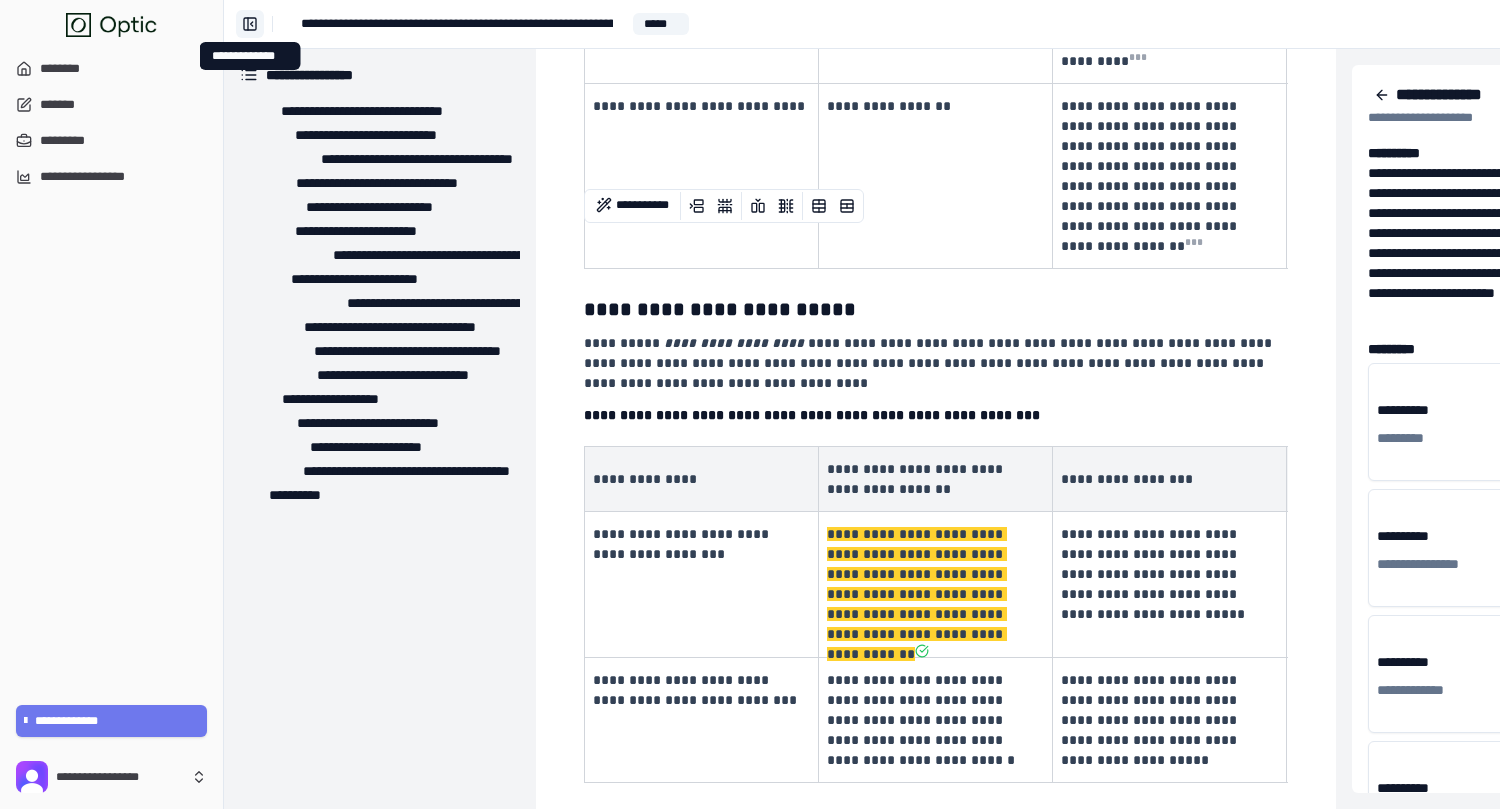 click on "**********" at bounding box center (250, 24) 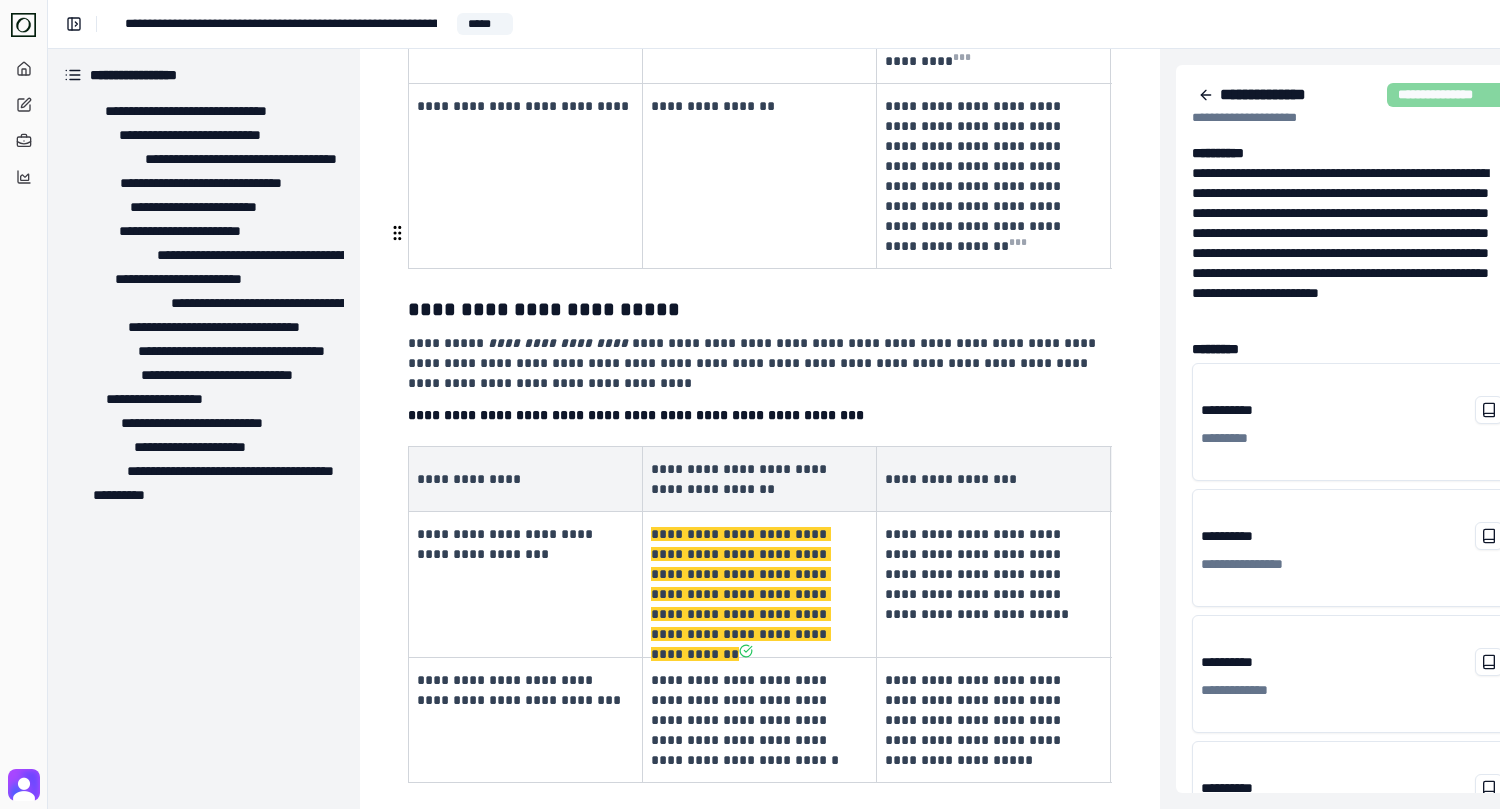 click on "**********" at bounding box center [991, 574] 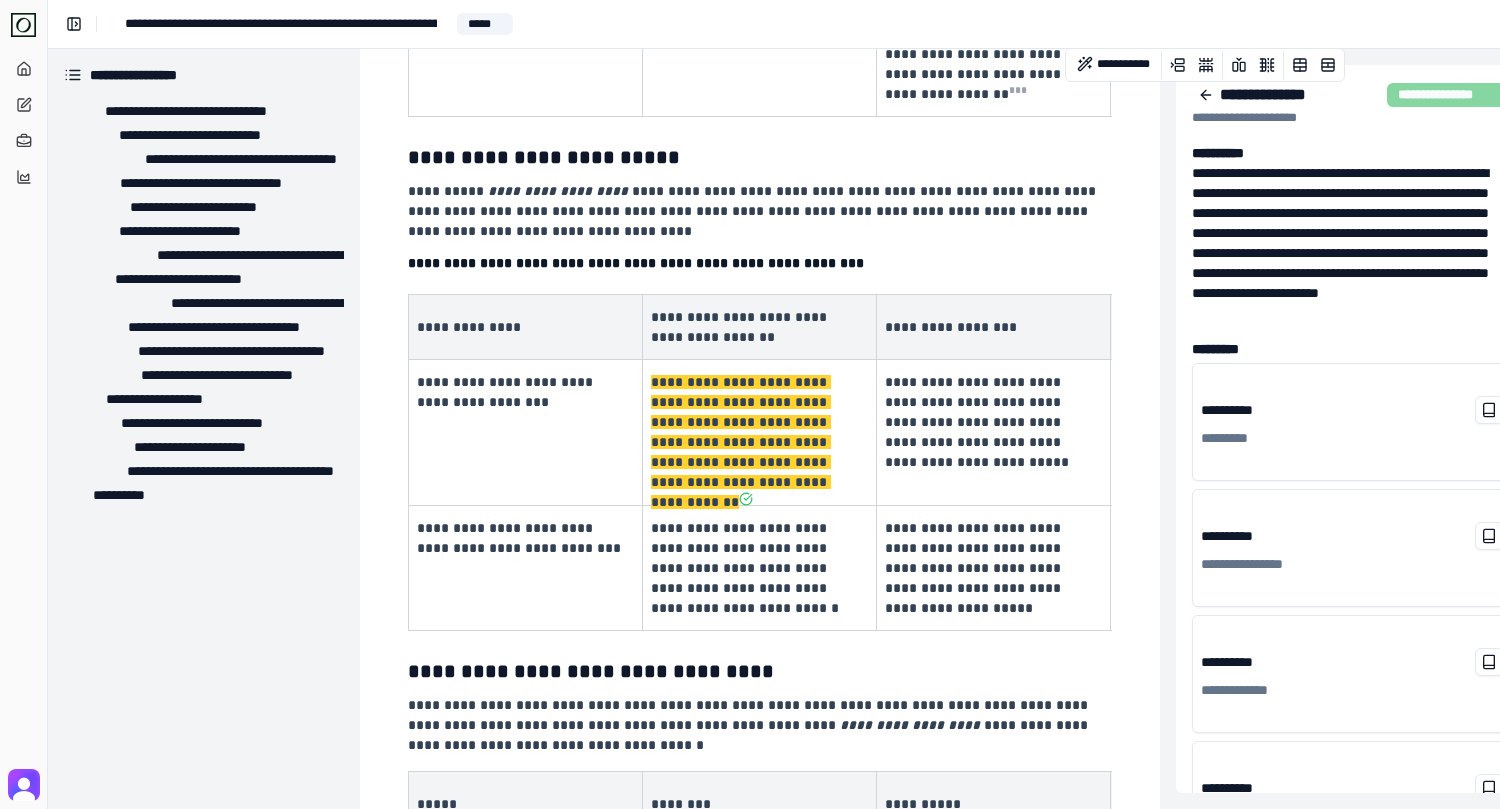 scroll, scrollTop: 3349, scrollLeft: 0, axis: vertical 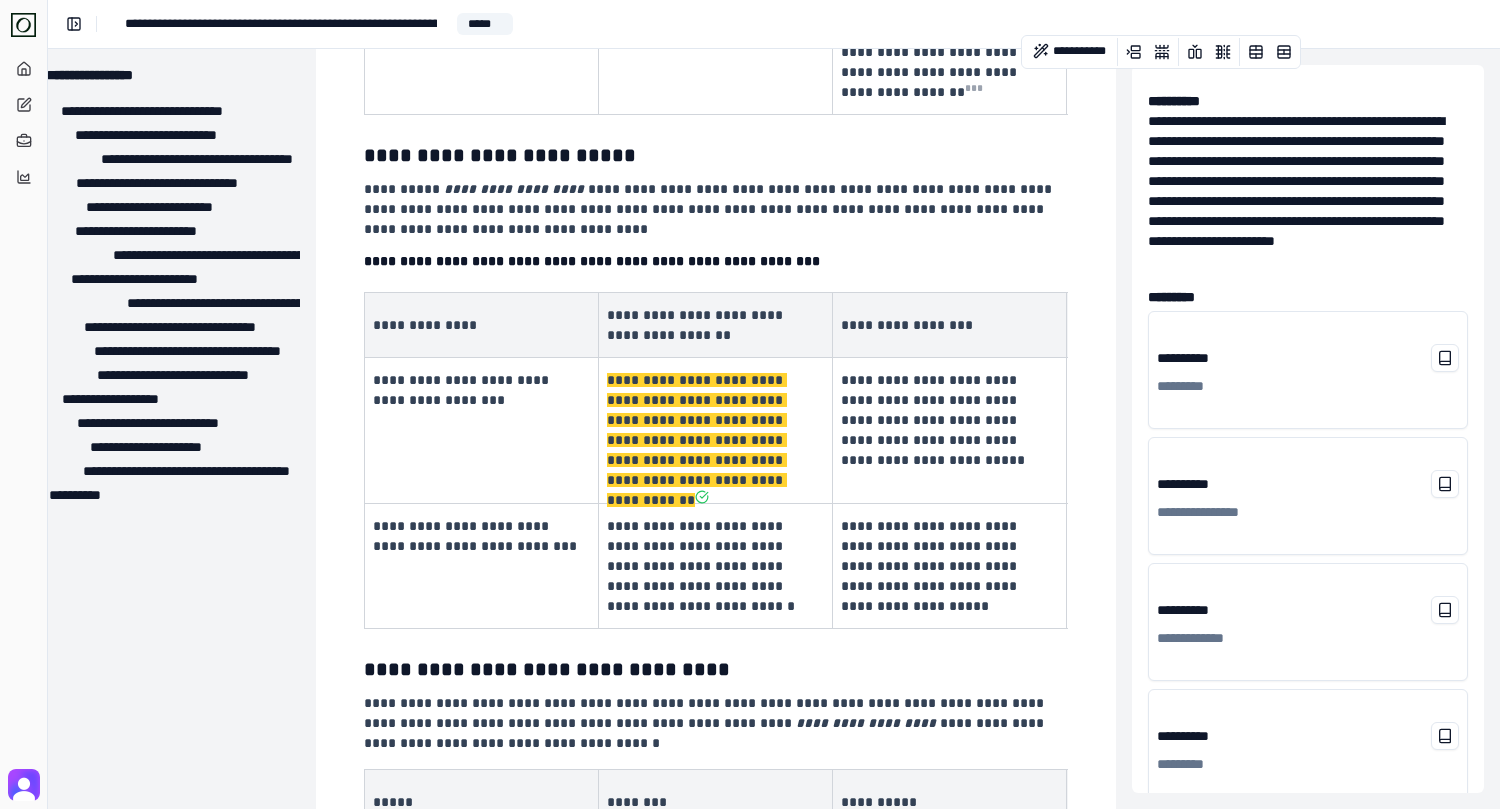 click on "******** *" at bounding box center [1308, 358] 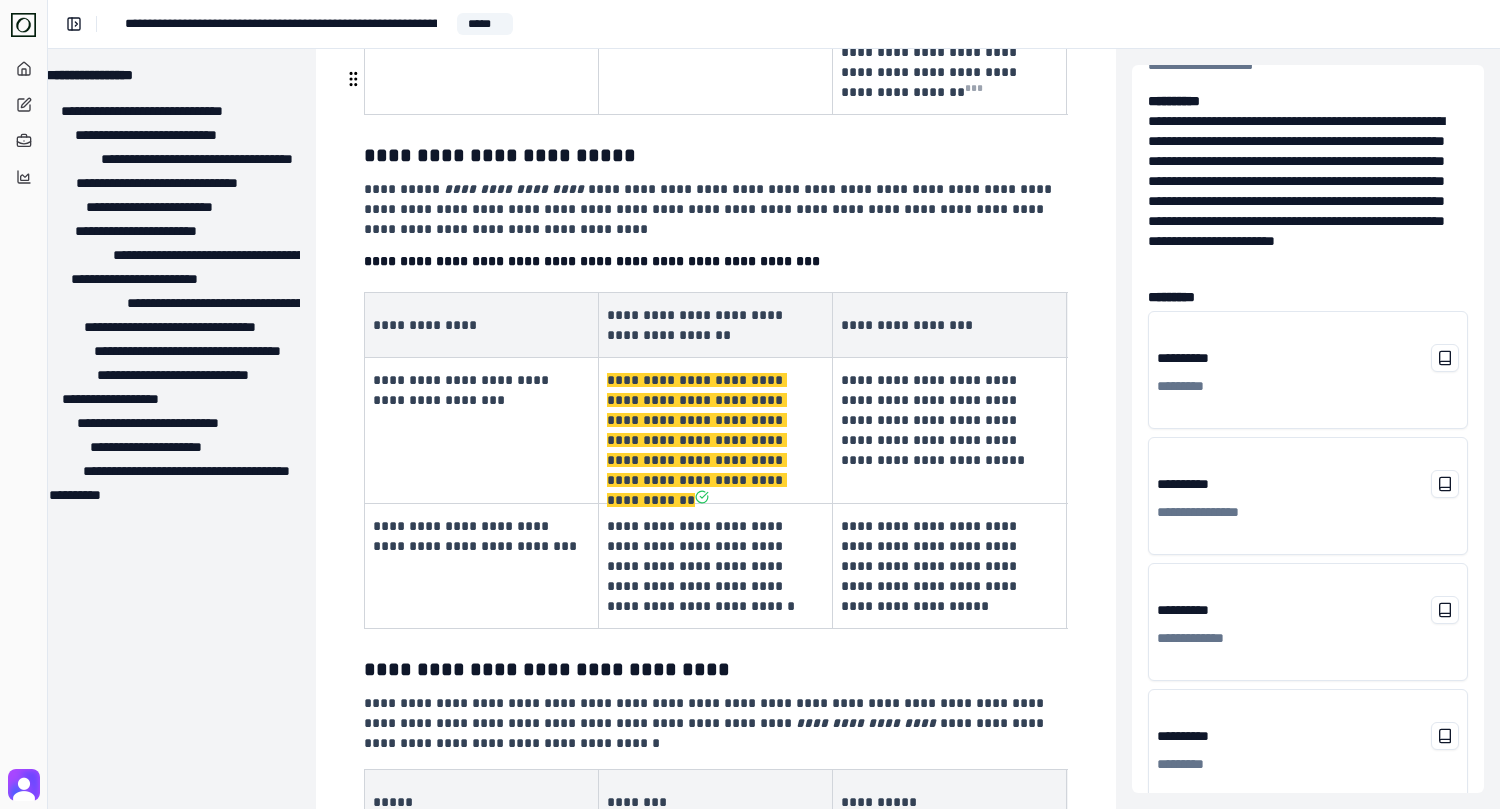click on "**********" at bounding box center (713, 566) 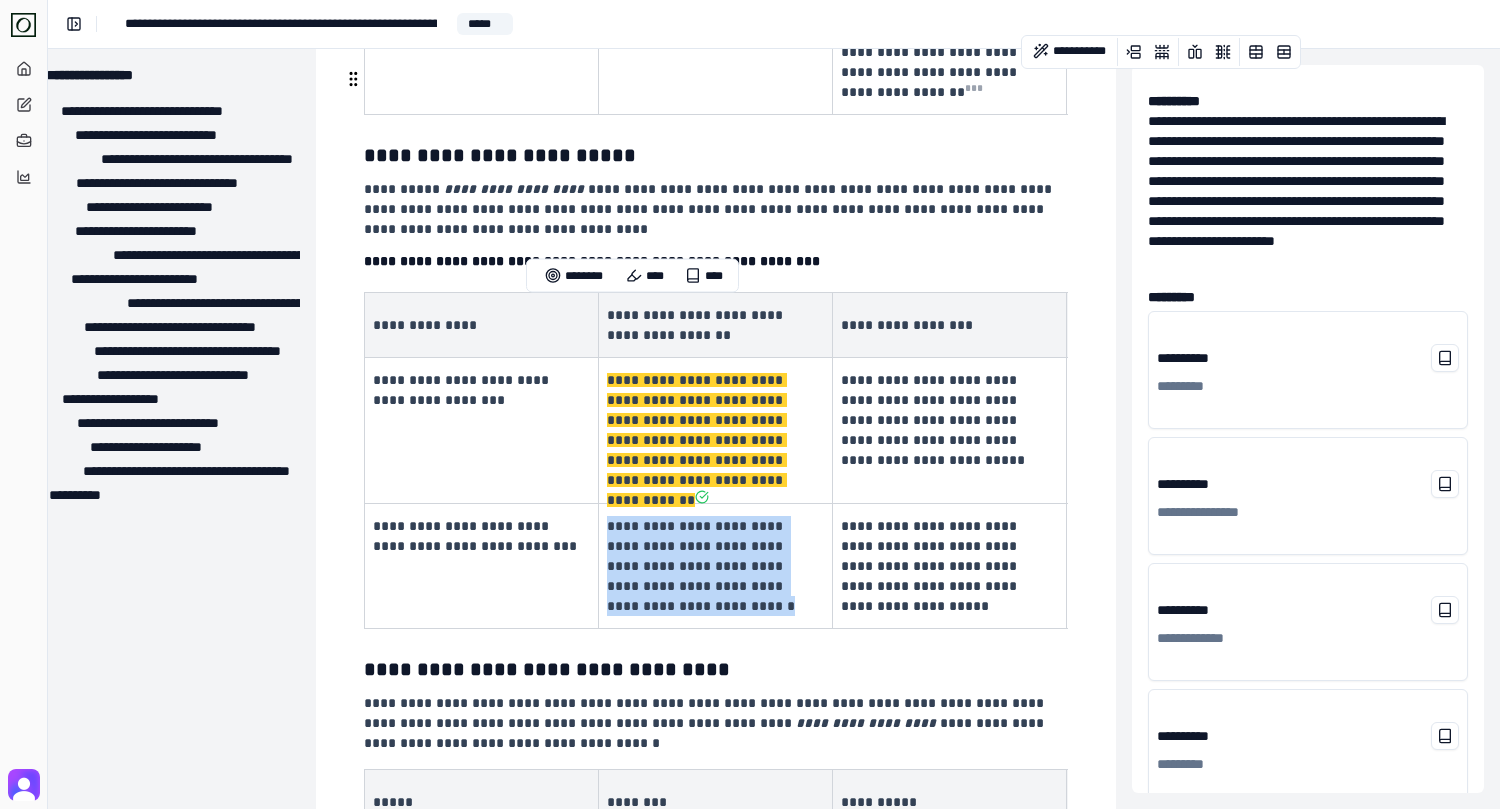 drag, startPoint x: 608, startPoint y: 309, endPoint x: 672, endPoint y: 384, distance: 98.59513 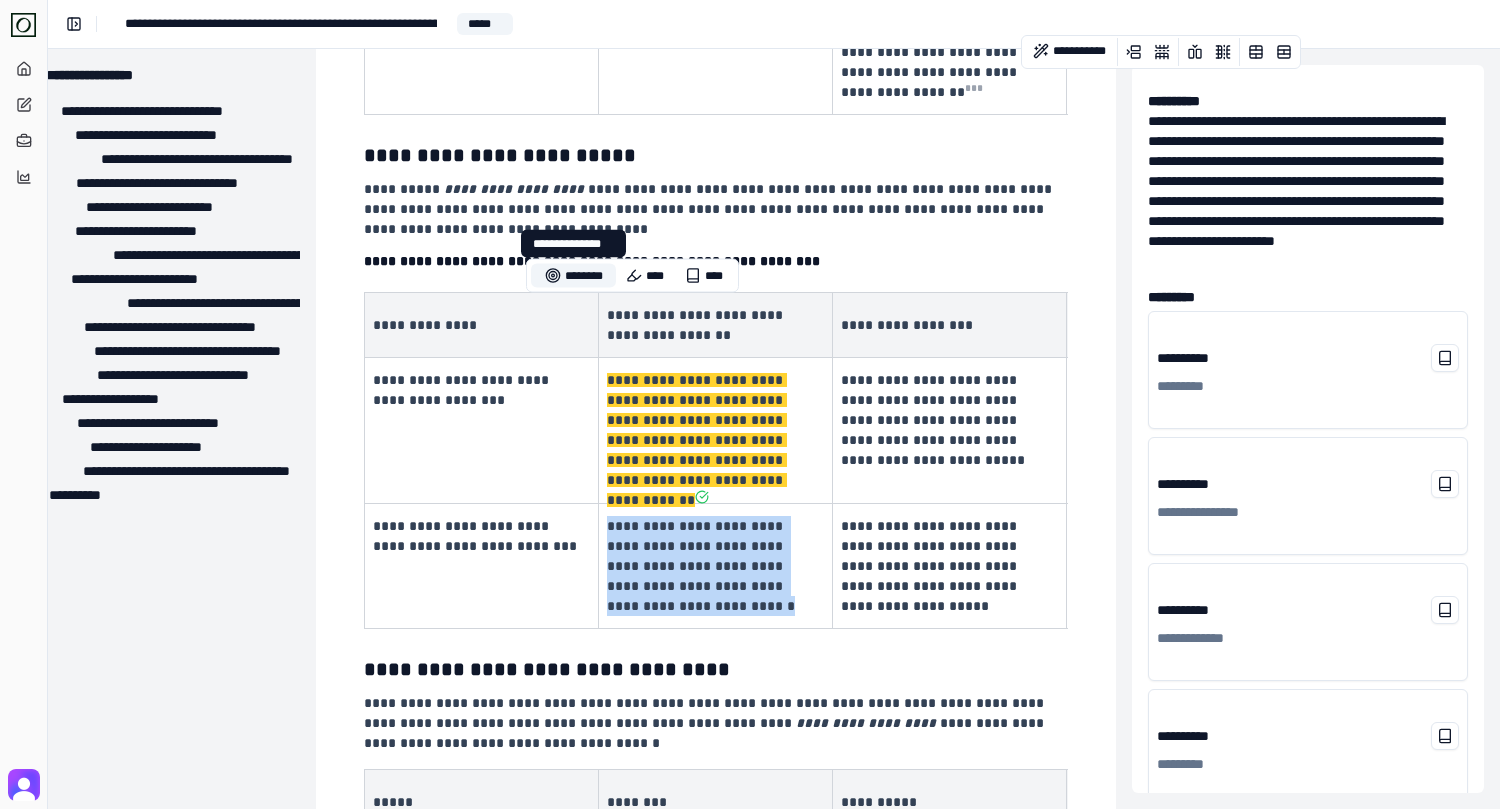 click on "********" at bounding box center [573, 276] 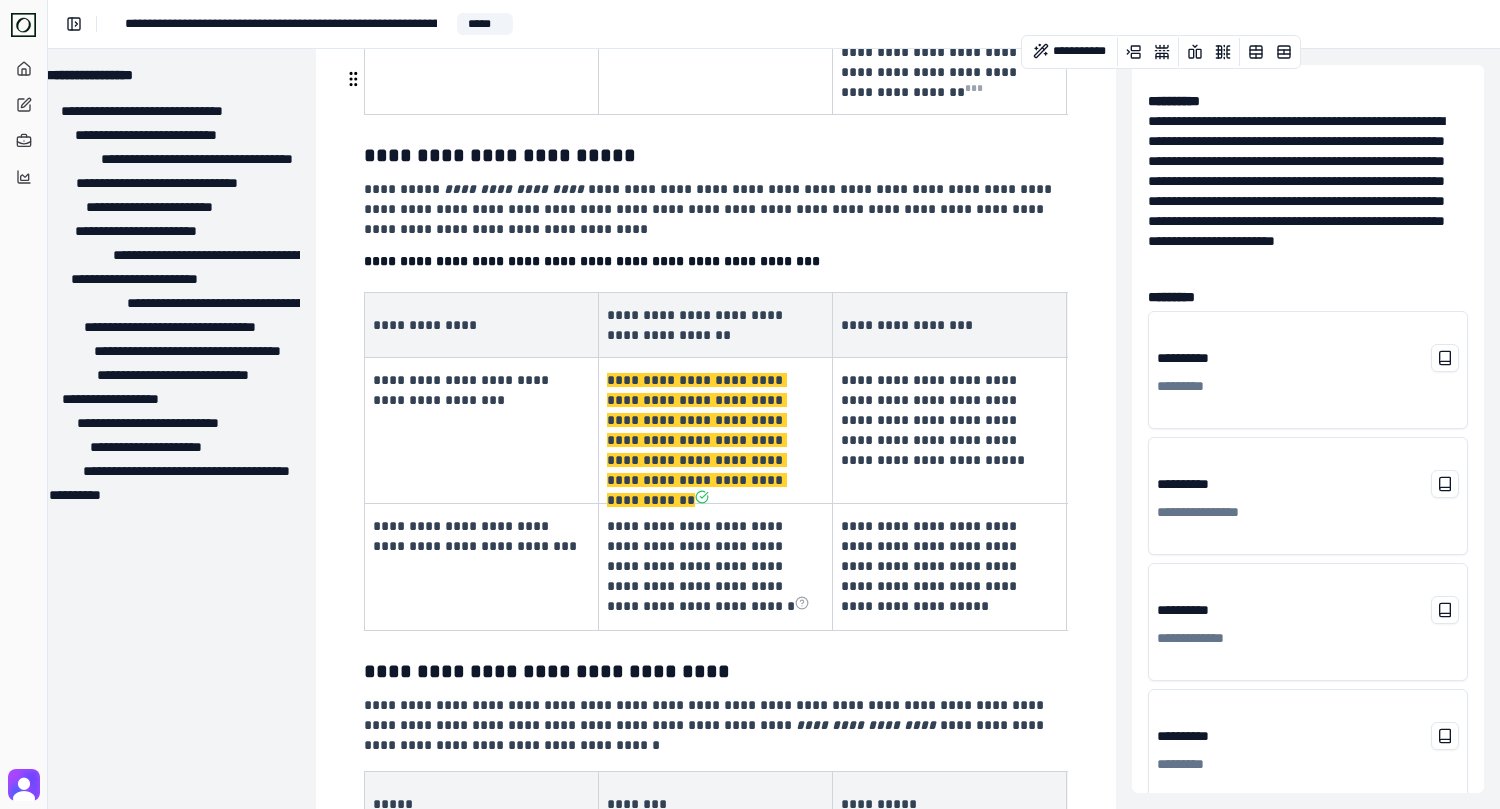 click on "**********" at bounding box center [701, 566] 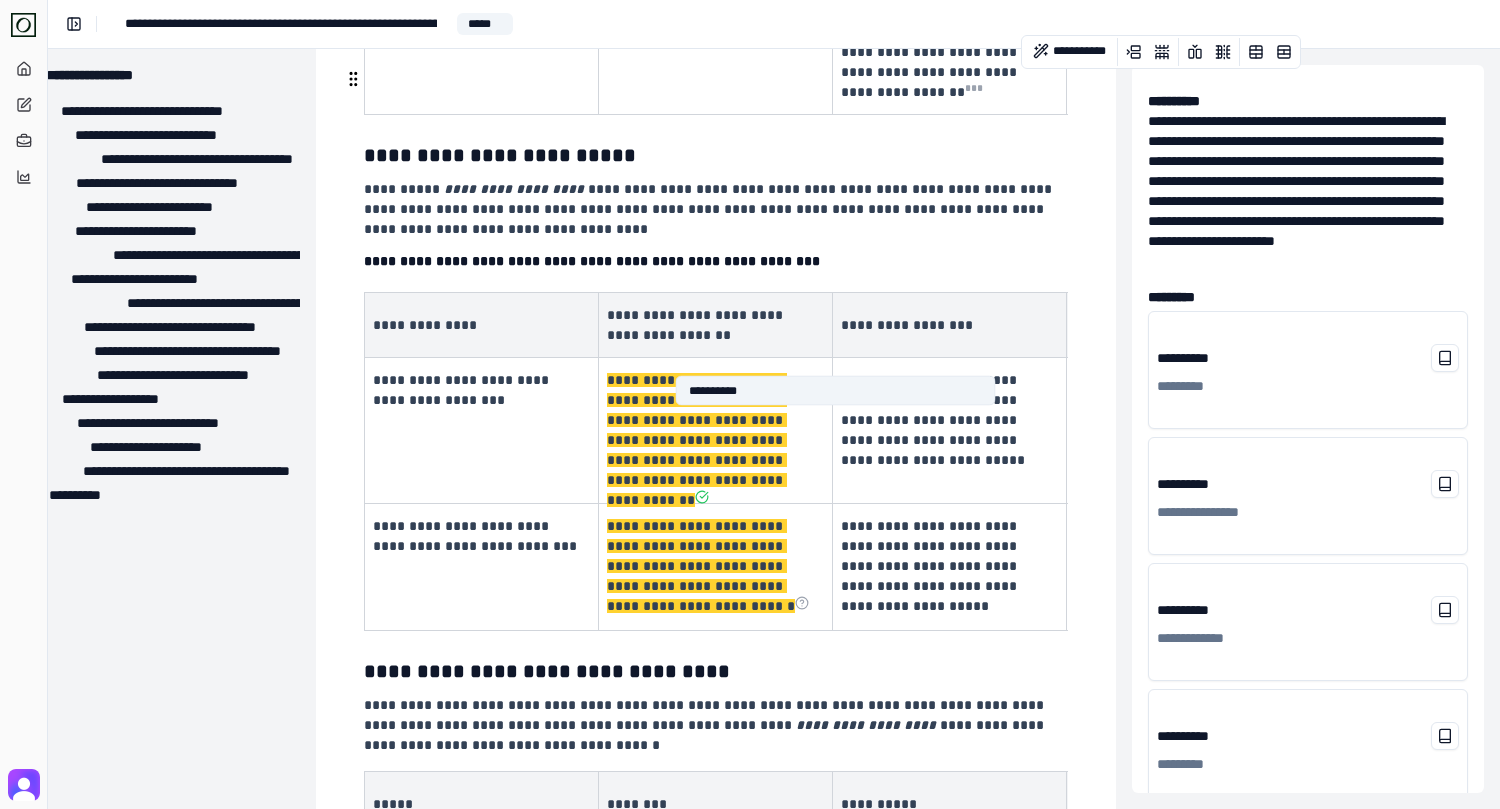 click 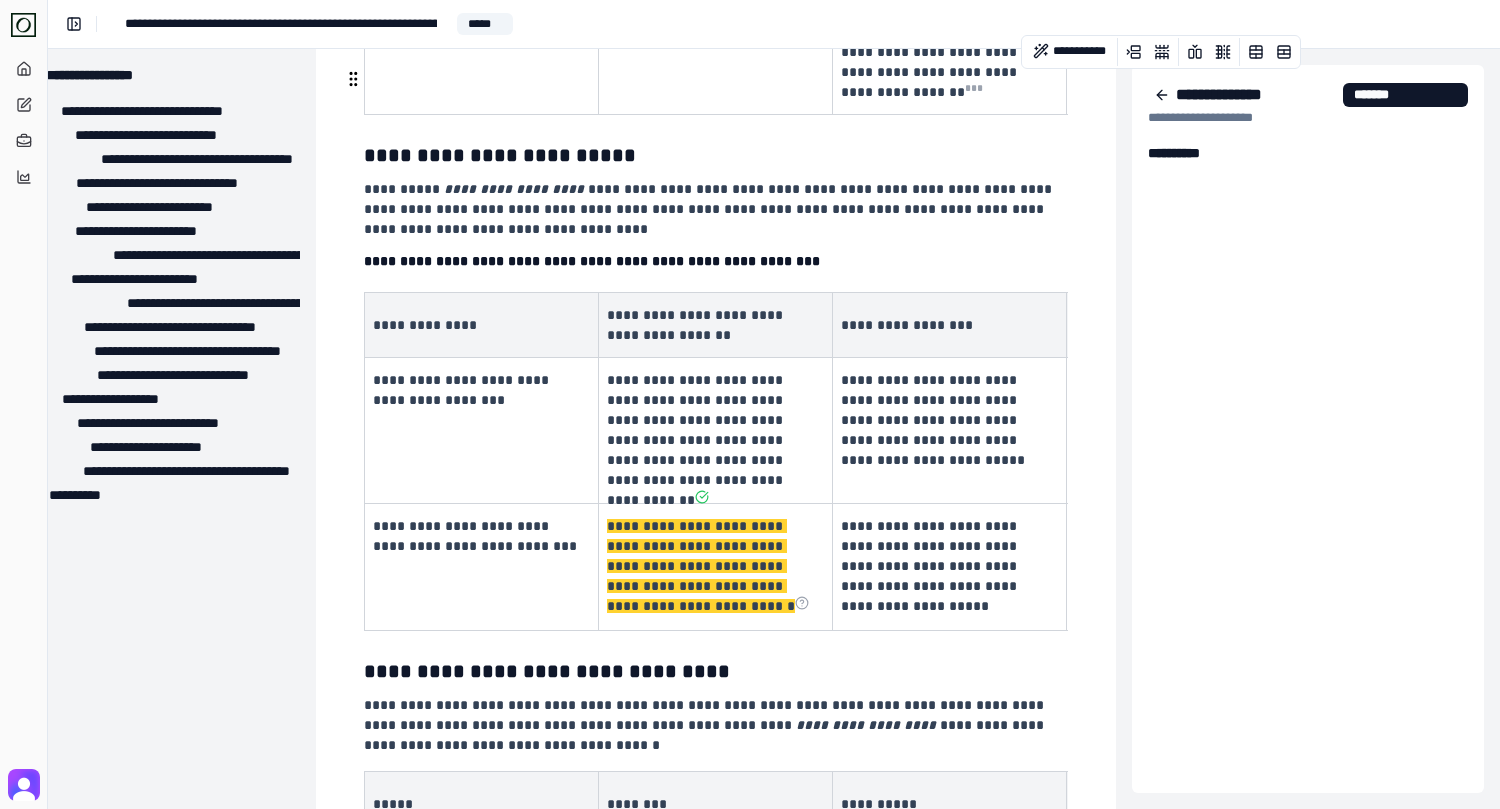 scroll, scrollTop: 0, scrollLeft: 0, axis: both 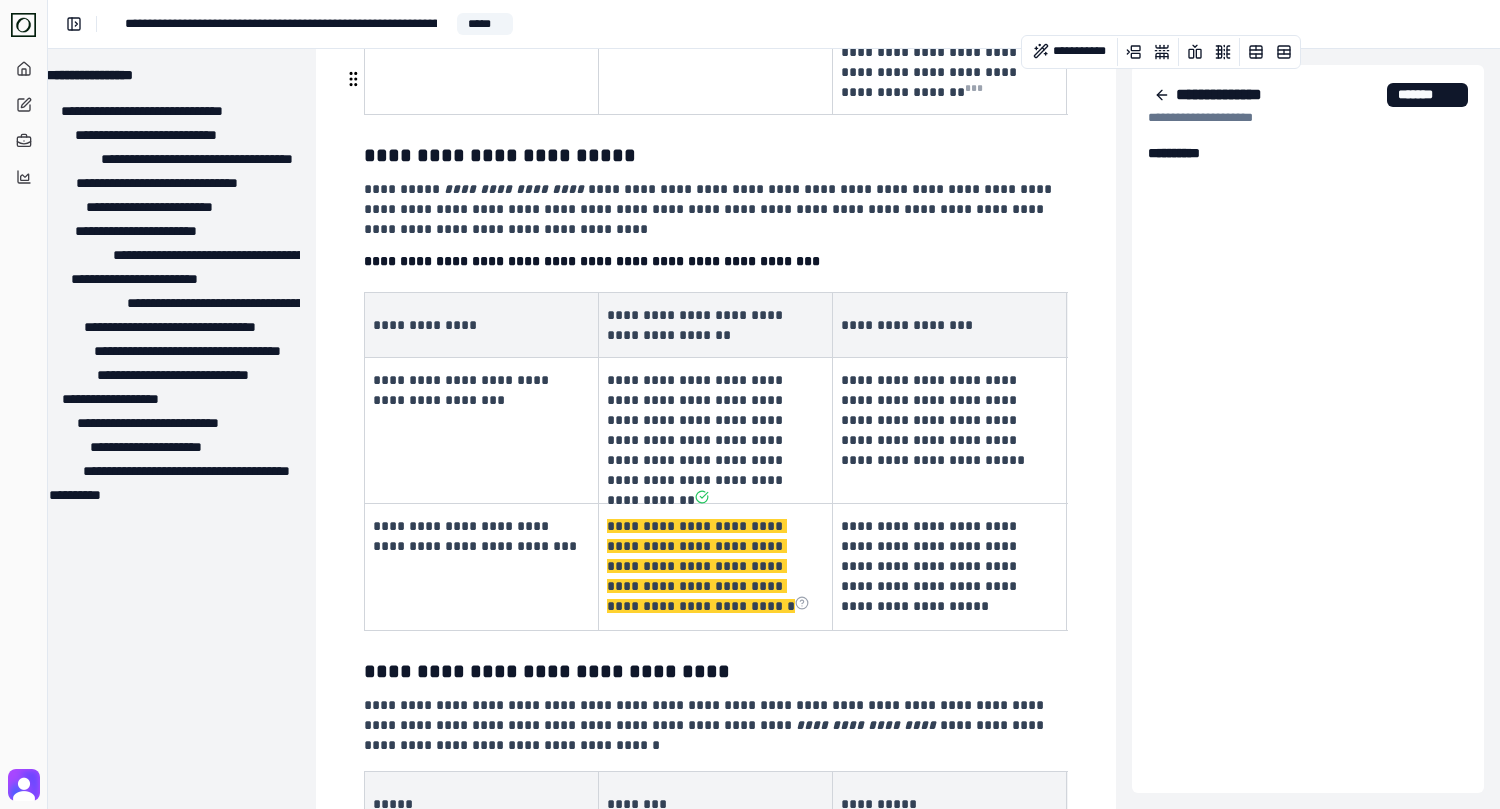 click on "**********" at bounding box center [479, 536] 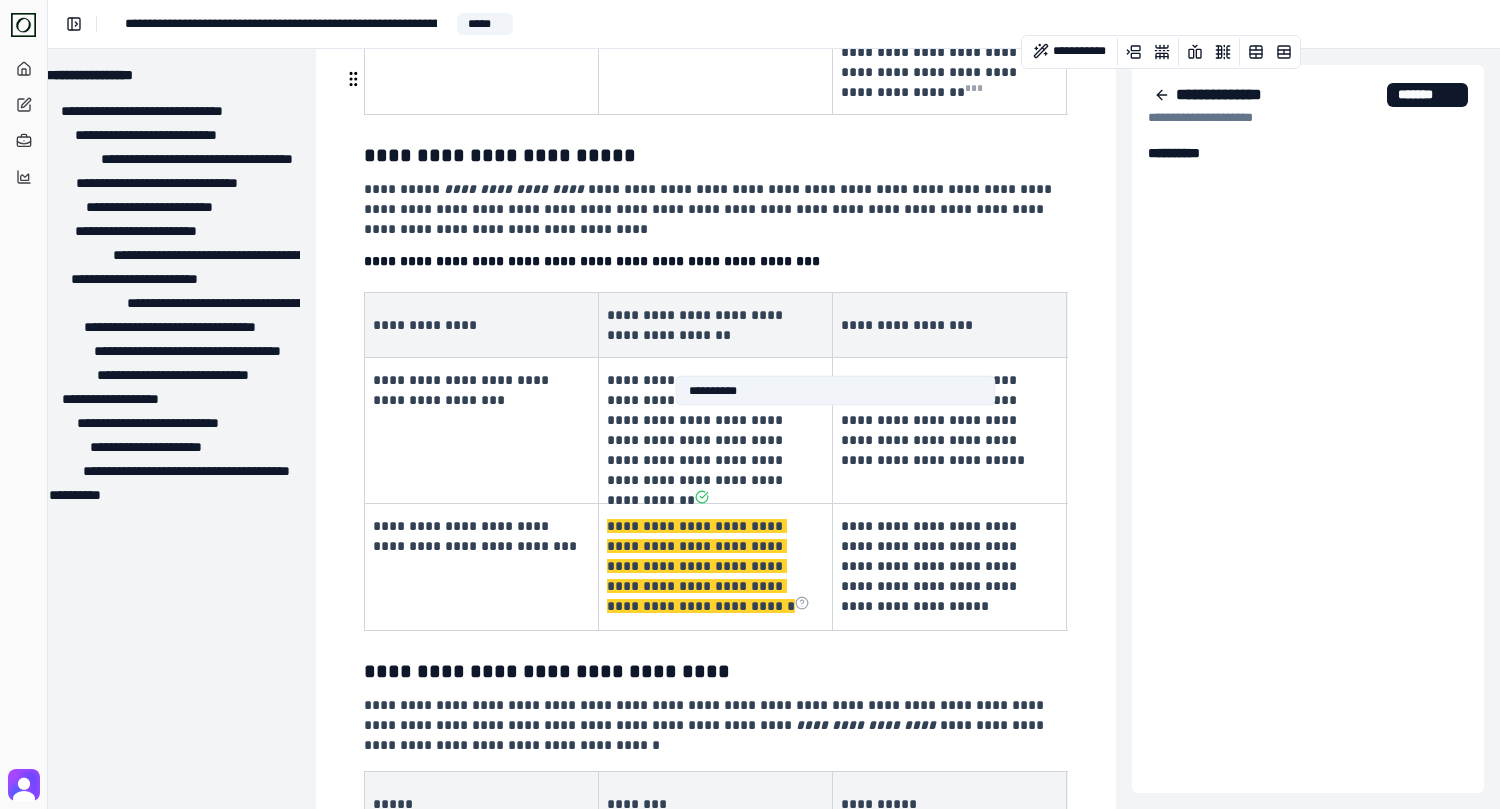 click 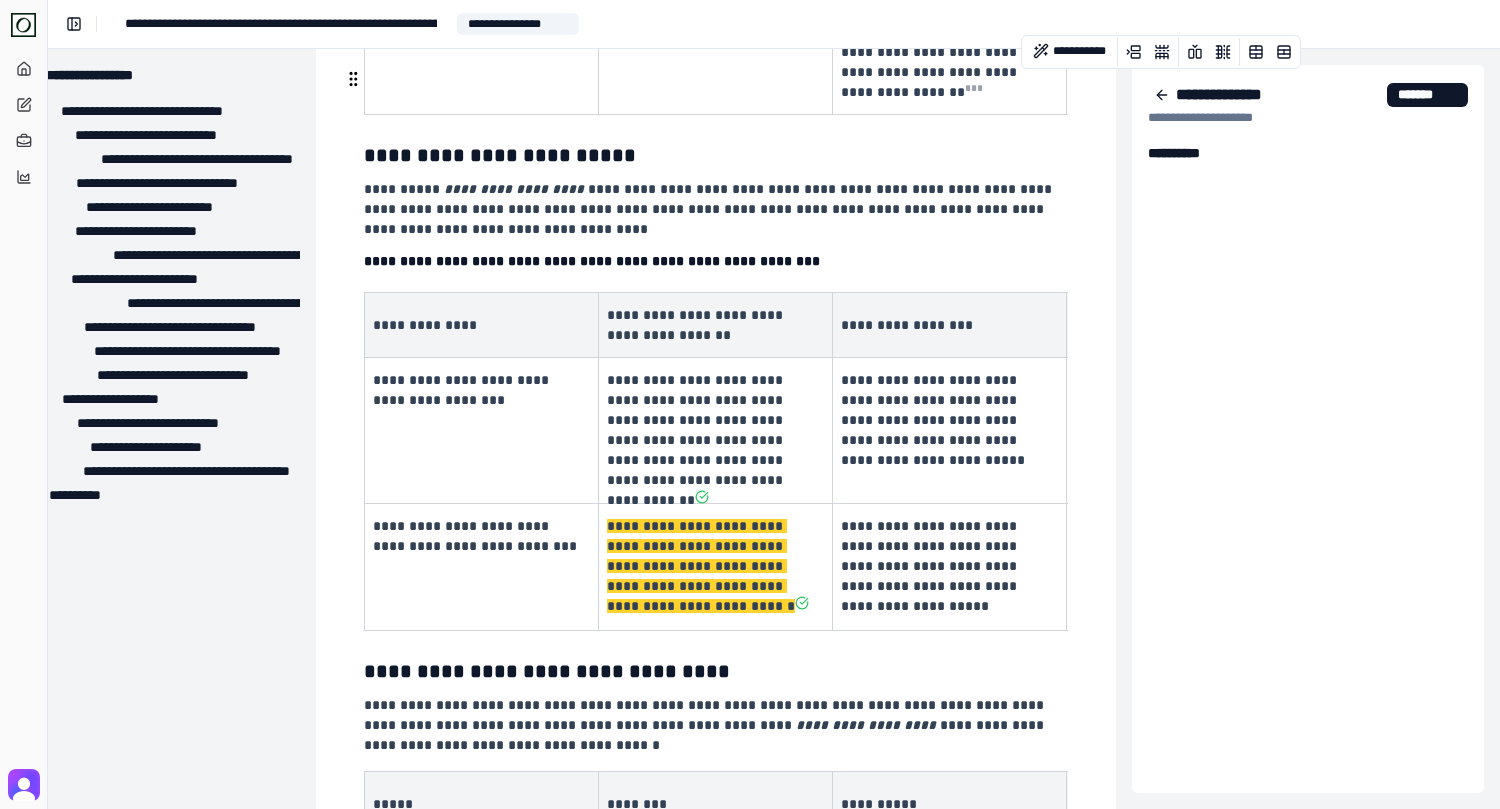 click on "**********" at bounding box center (713, 566) 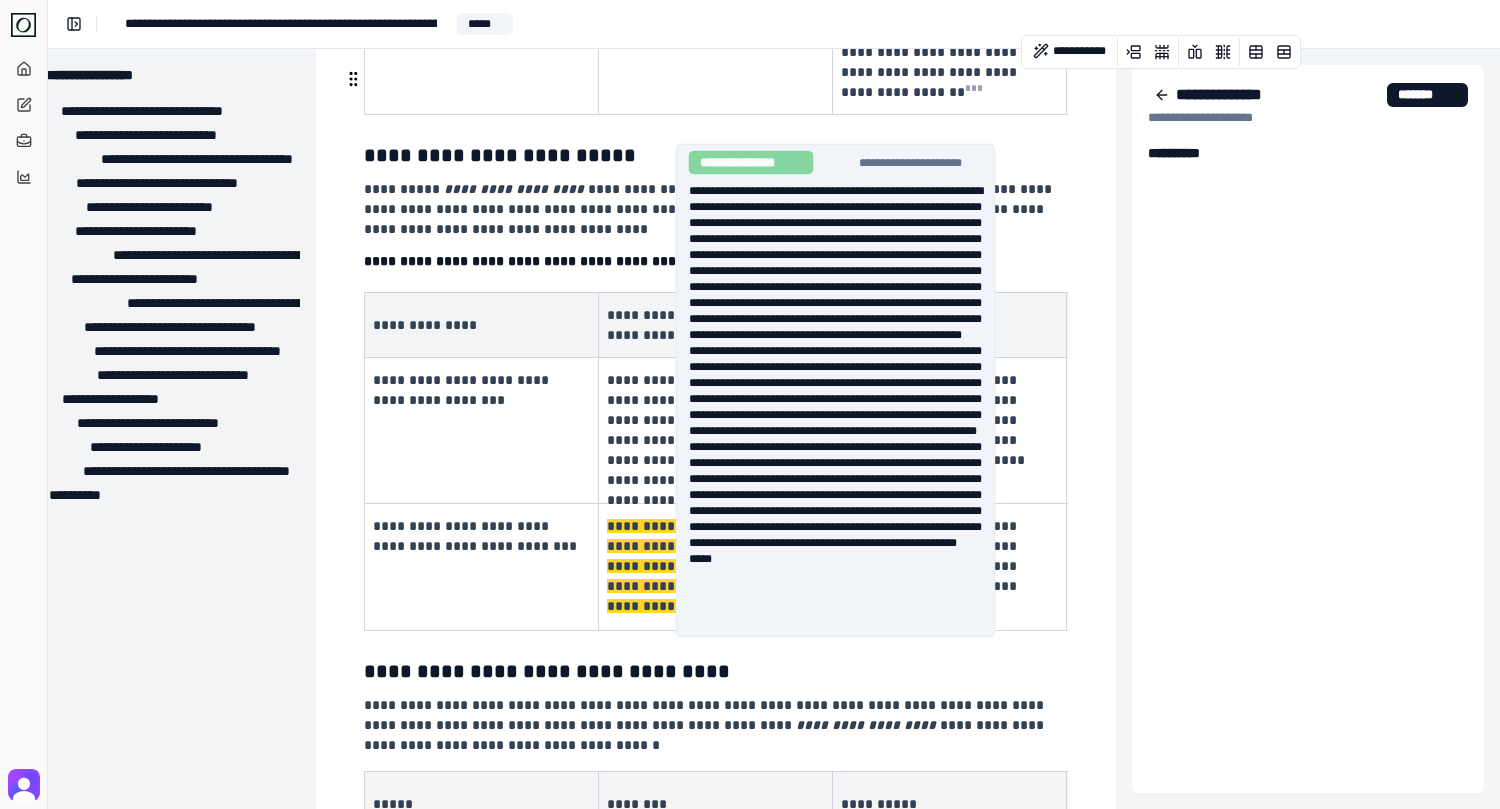 click 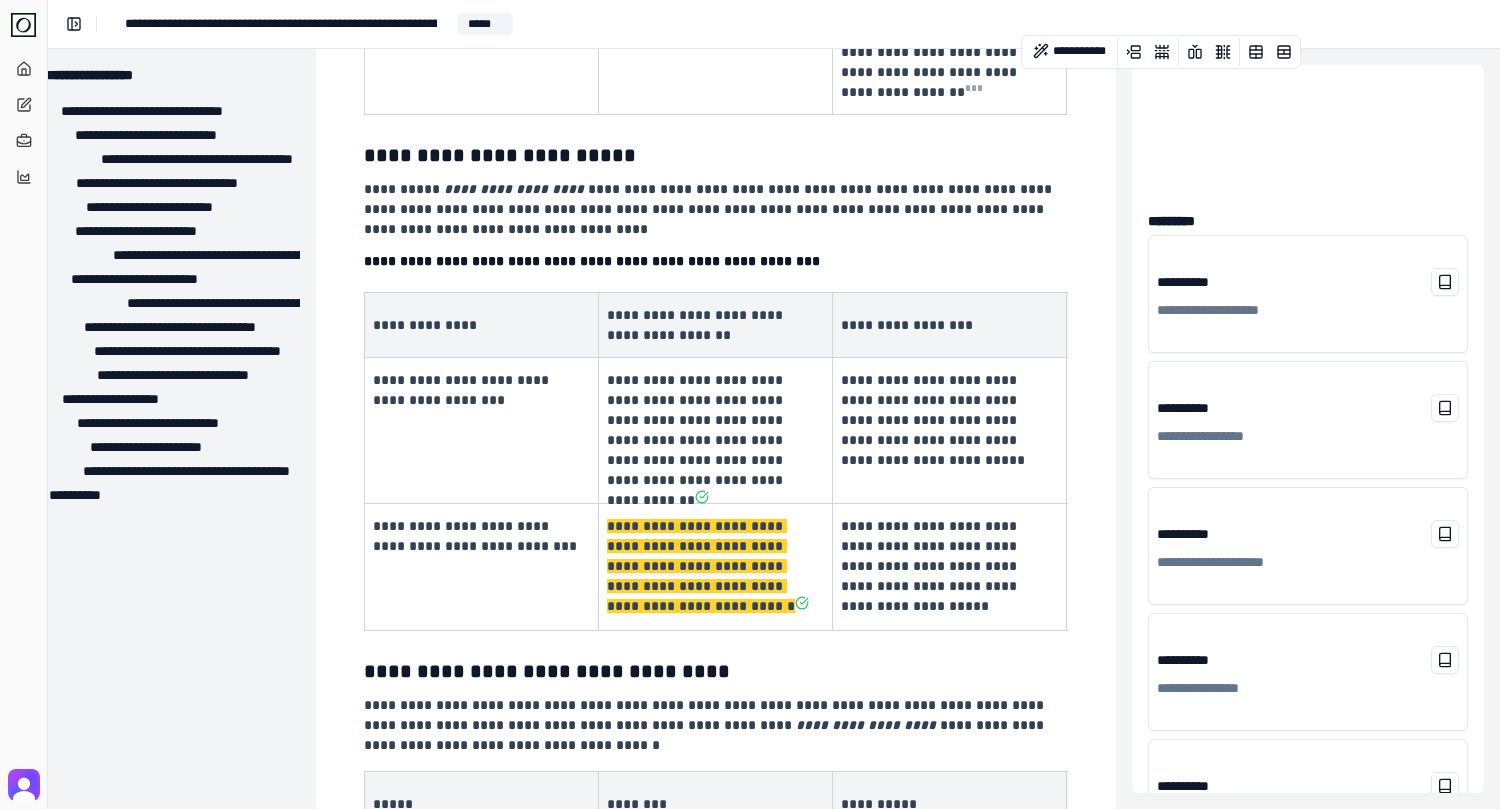 scroll, scrollTop: 598, scrollLeft: 0, axis: vertical 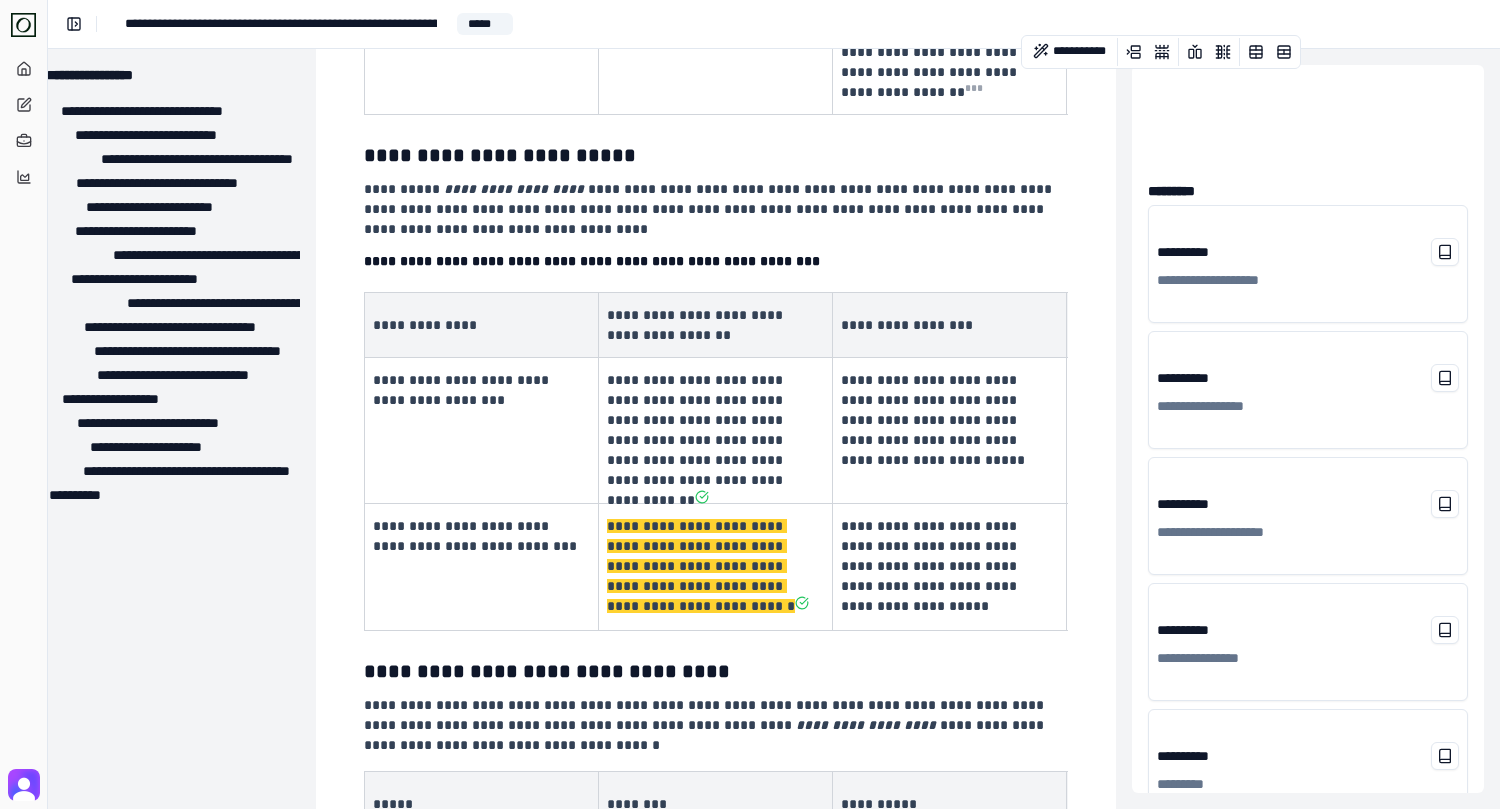 click on "**********" at bounding box center (1308, 264) 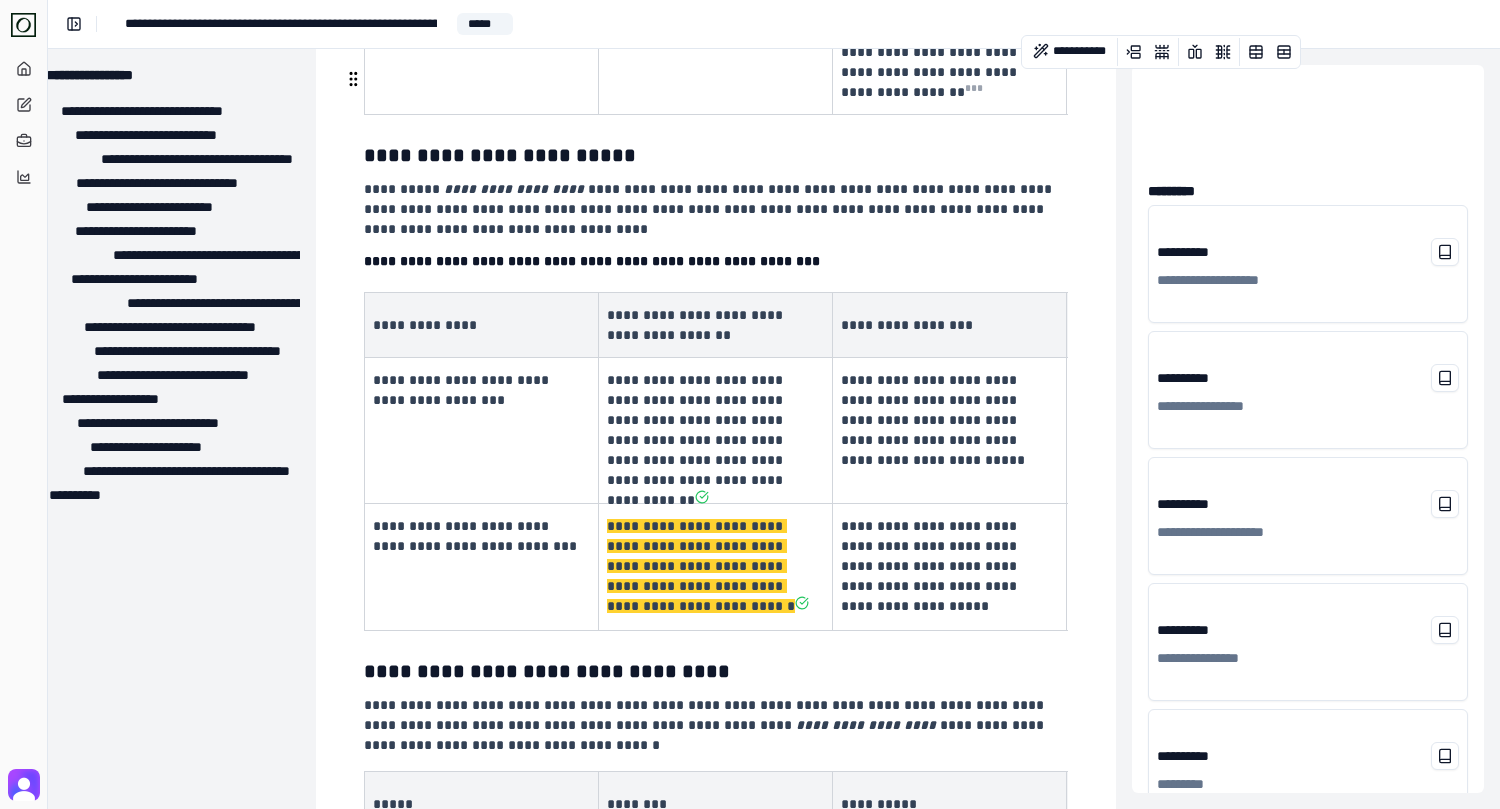 click on "**********" at bounding box center [947, 566] 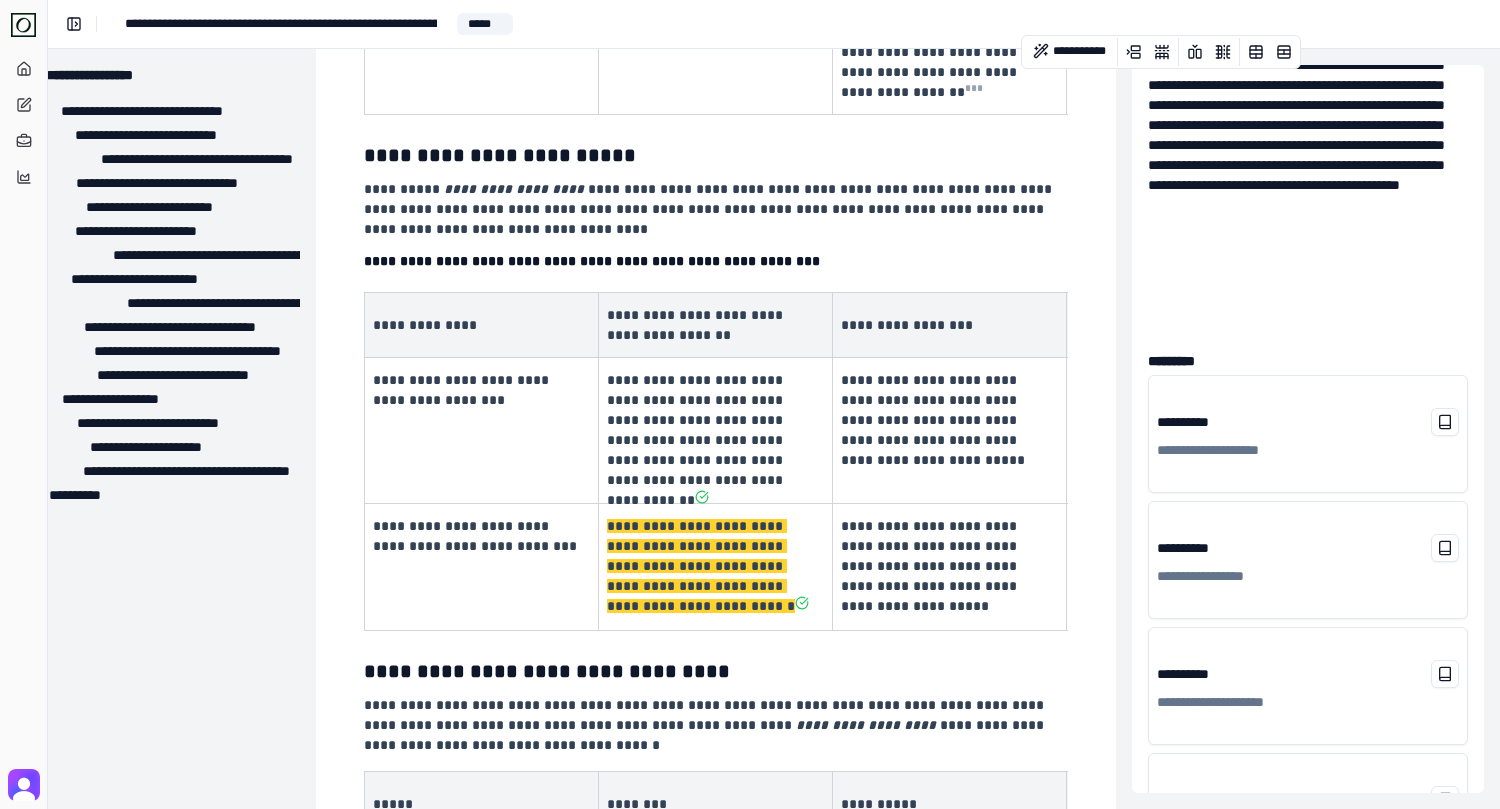 scroll, scrollTop: 429, scrollLeft: 0, axis: vertical 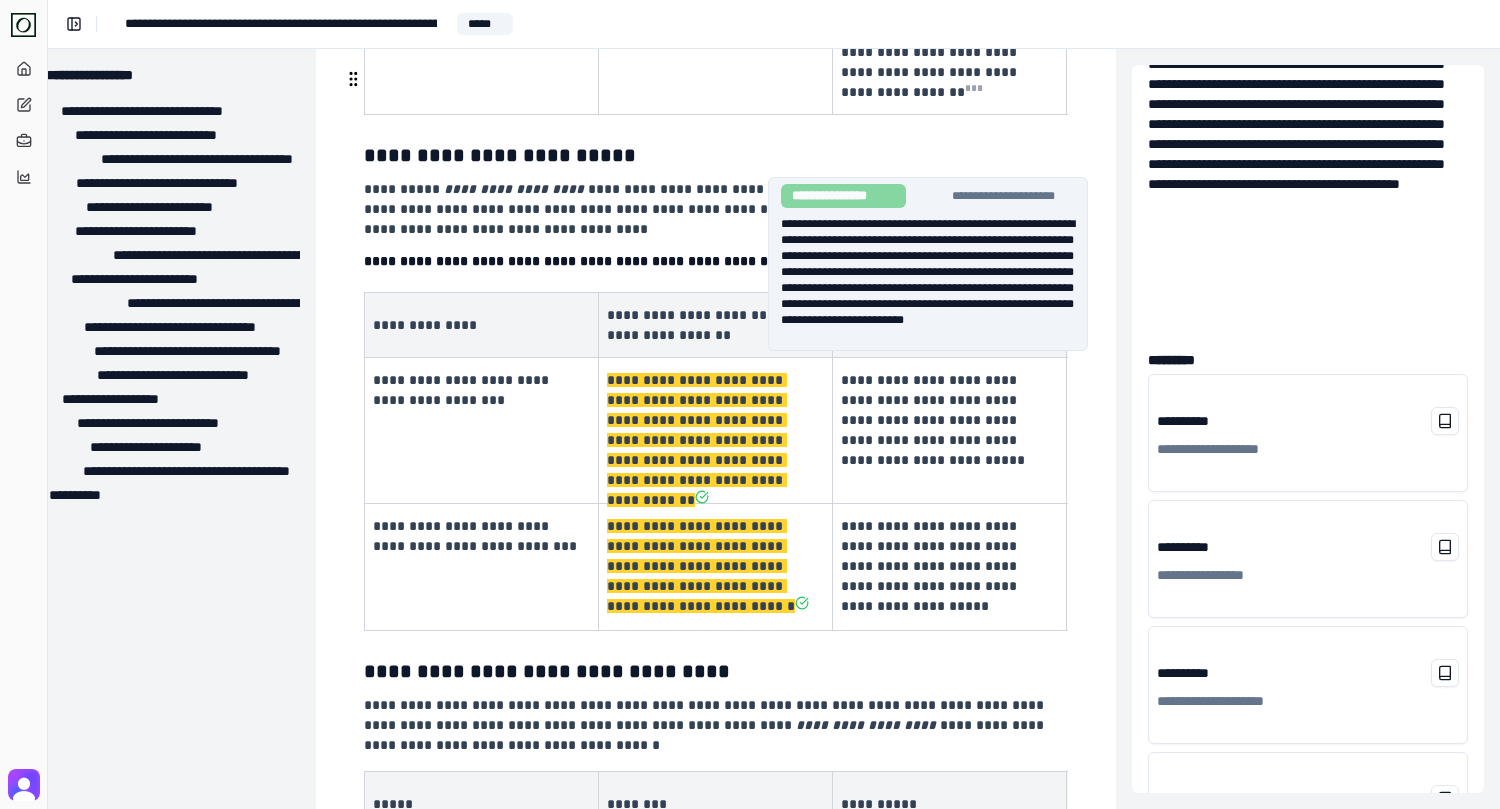 click 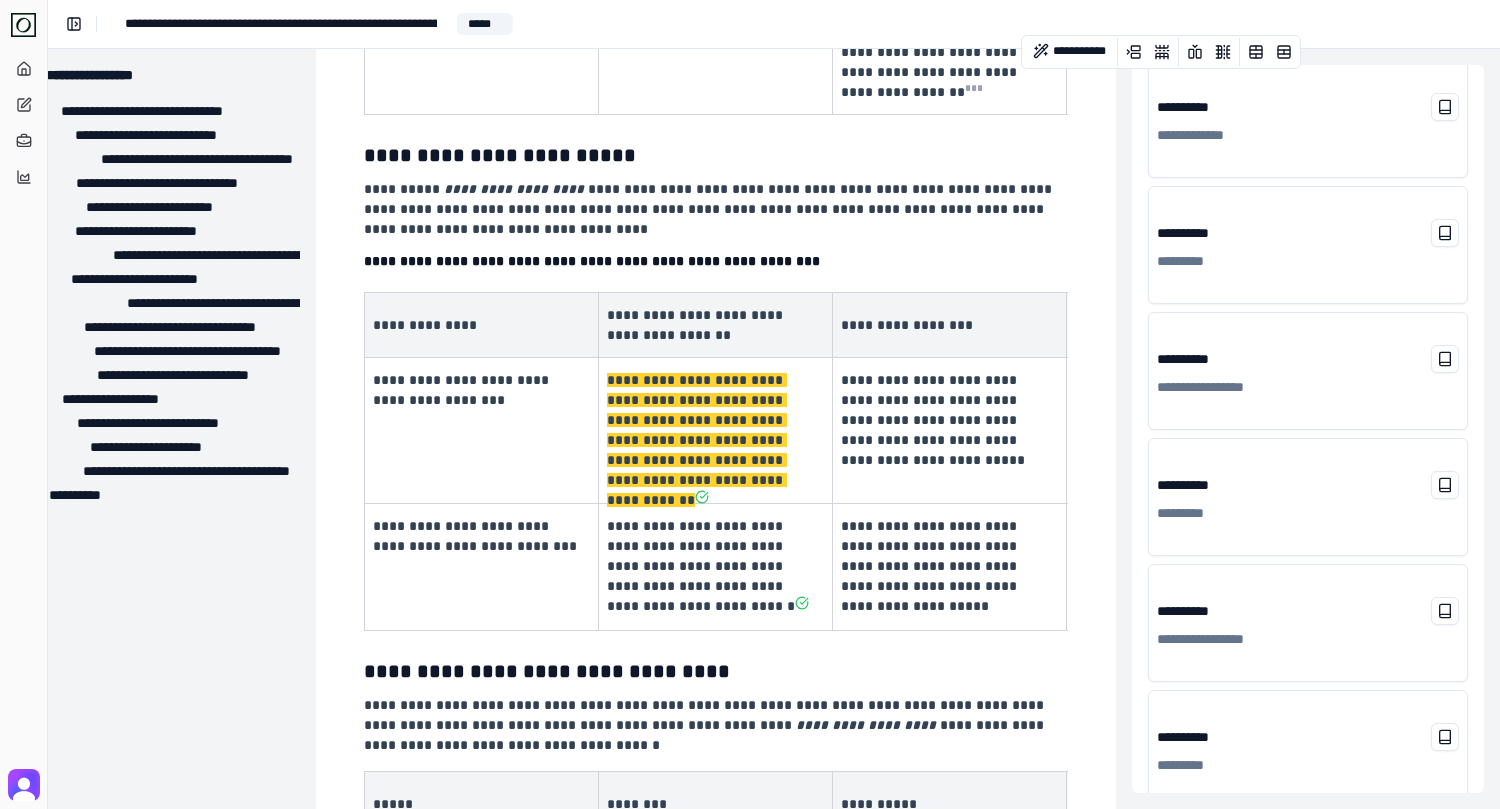 scroll, scrollTop: 712, scrollLeft: 0, axis: vertical 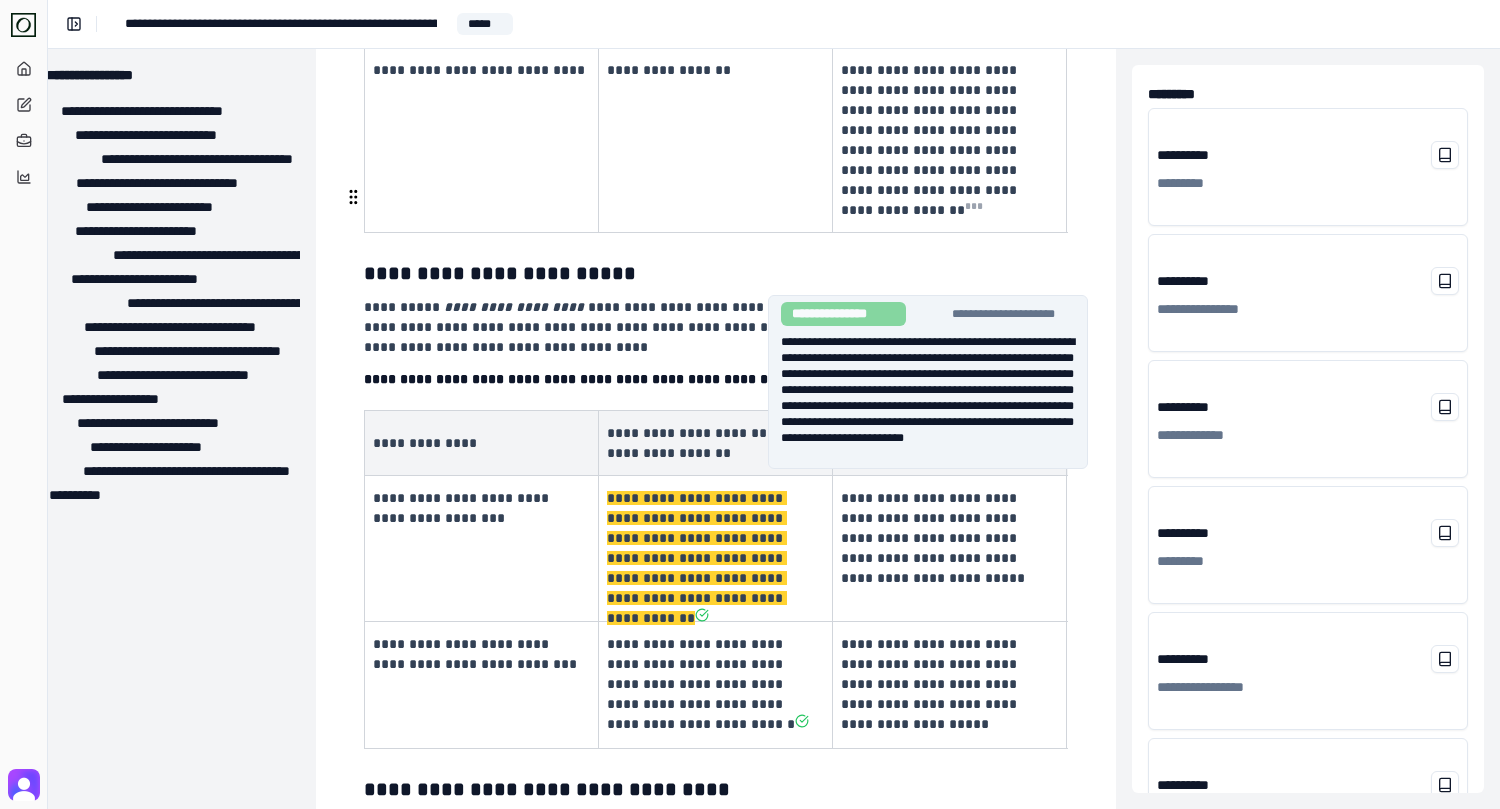 click 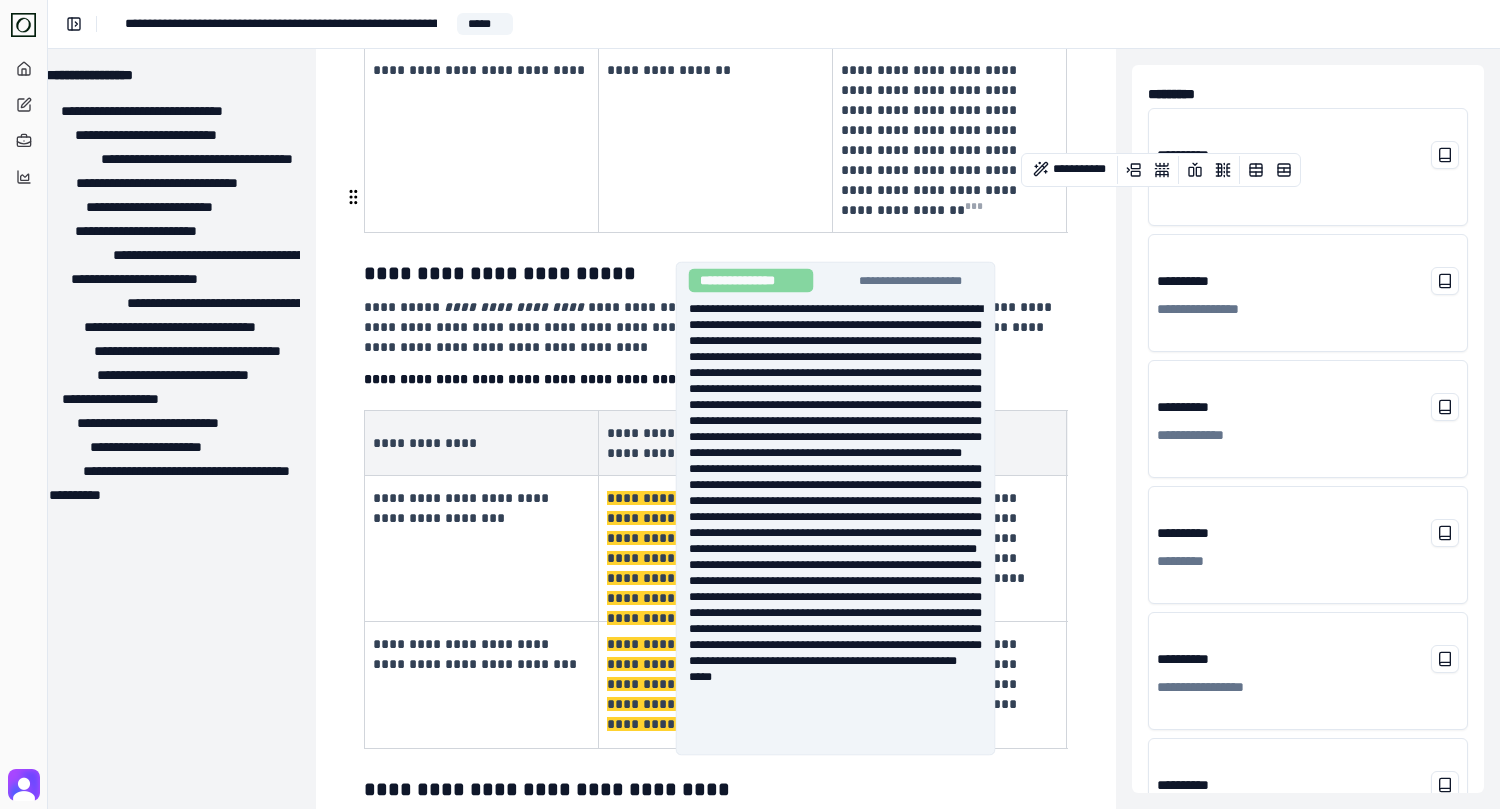 click 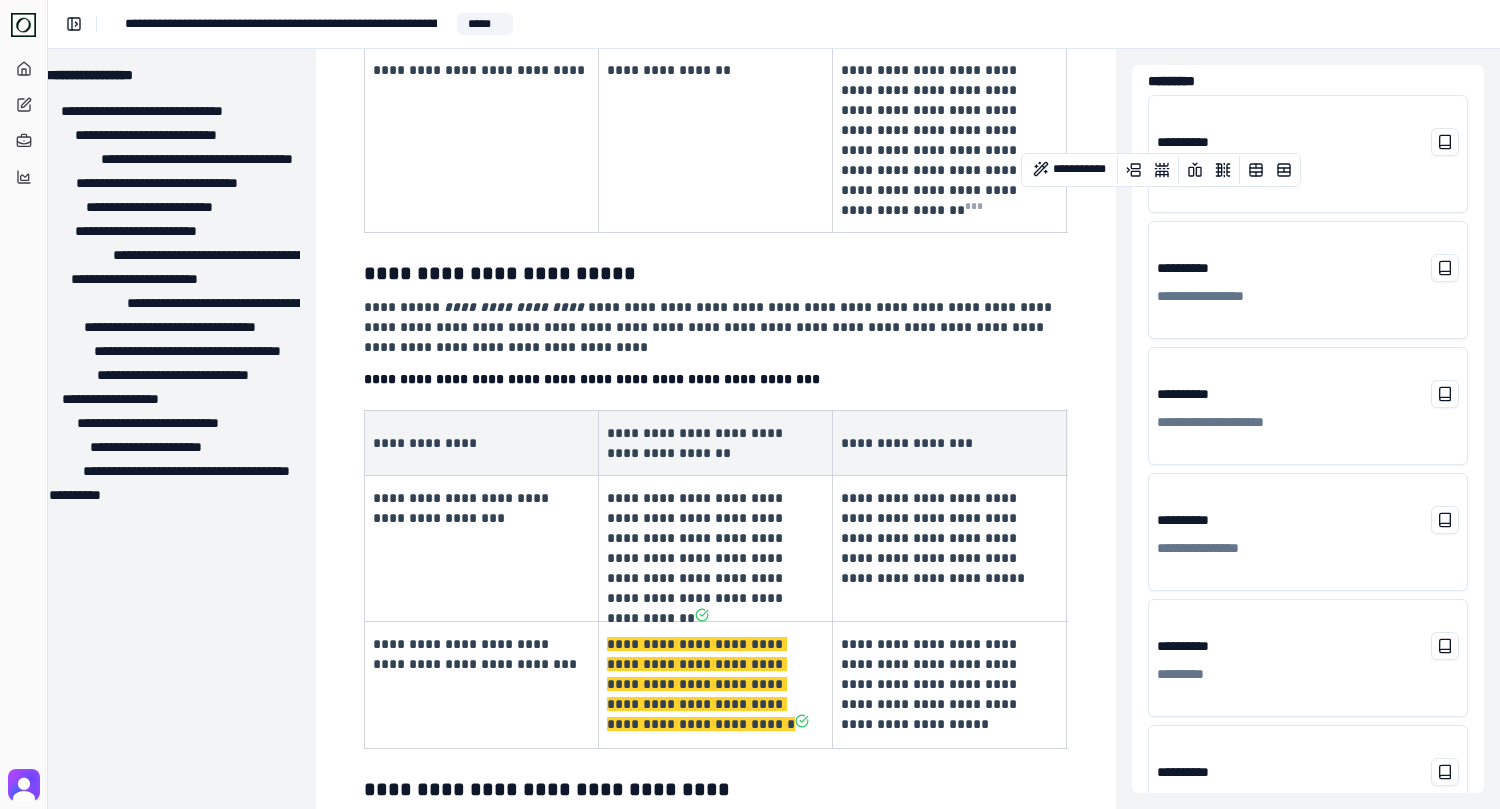 scroll, scrollTop: 717, scrollLeft: 0, axis: vertical 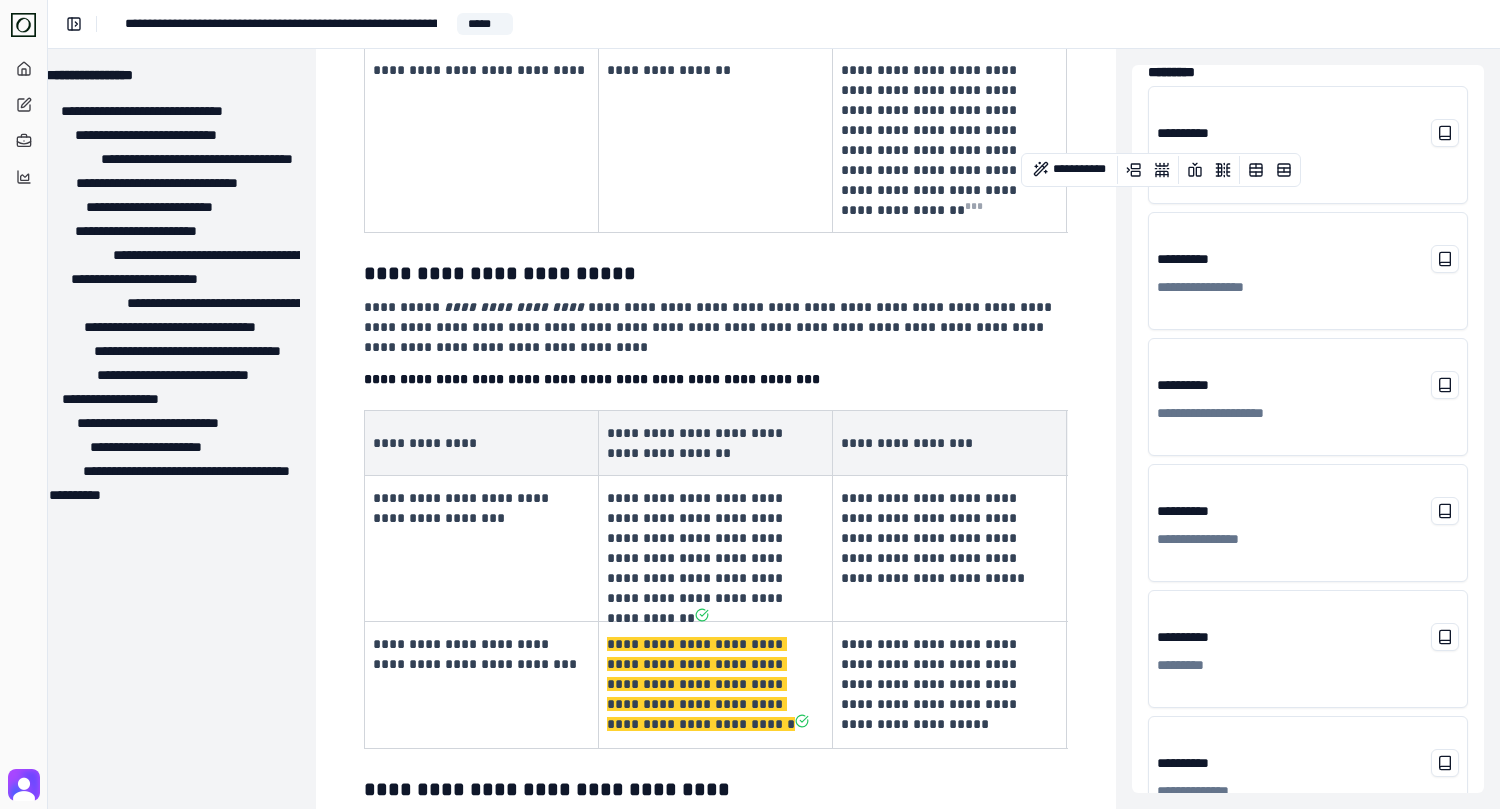 click on "**********" at bounding box center [947, 538] 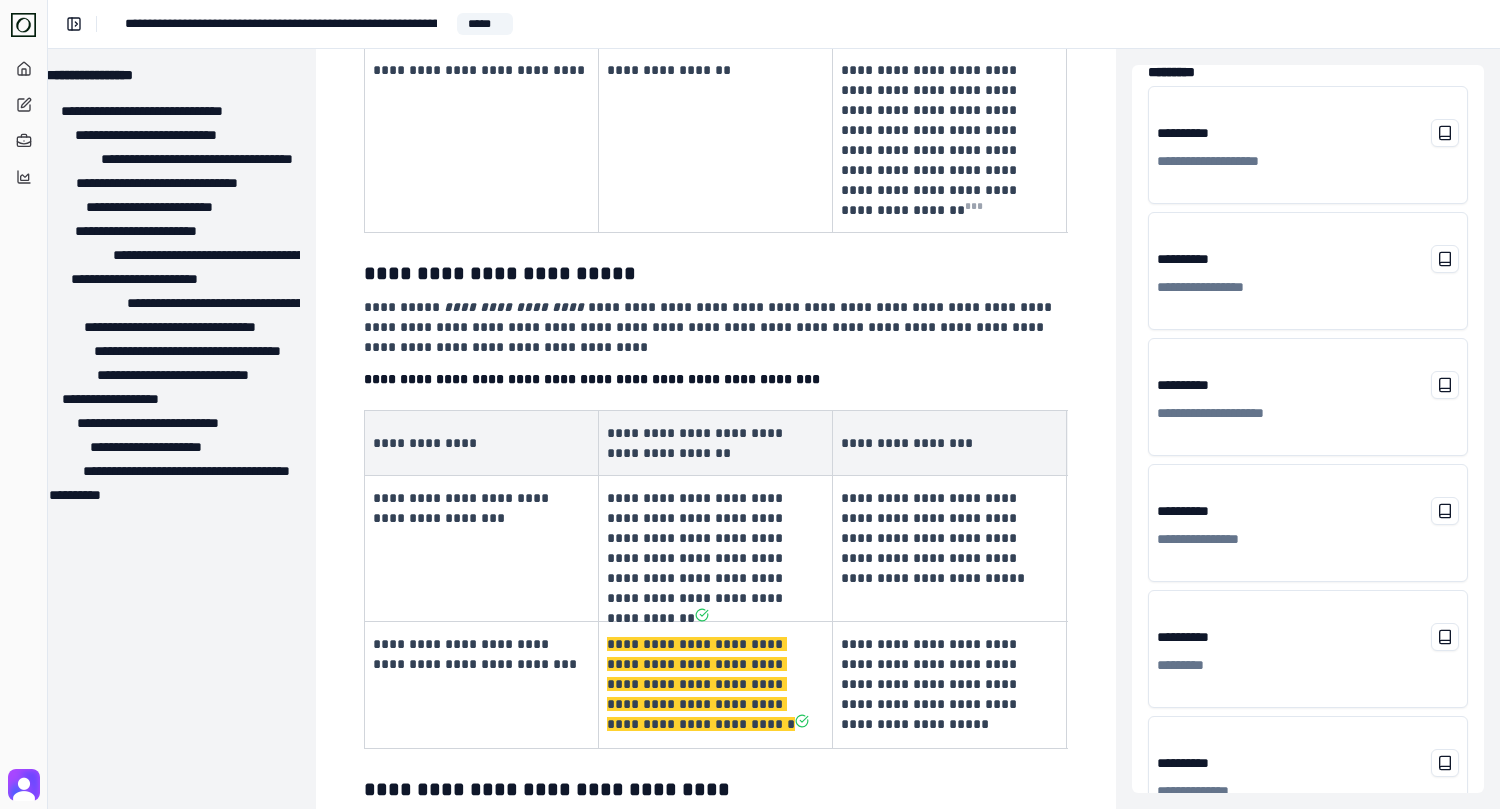 click on "**********" at bounding box center [716, 751] 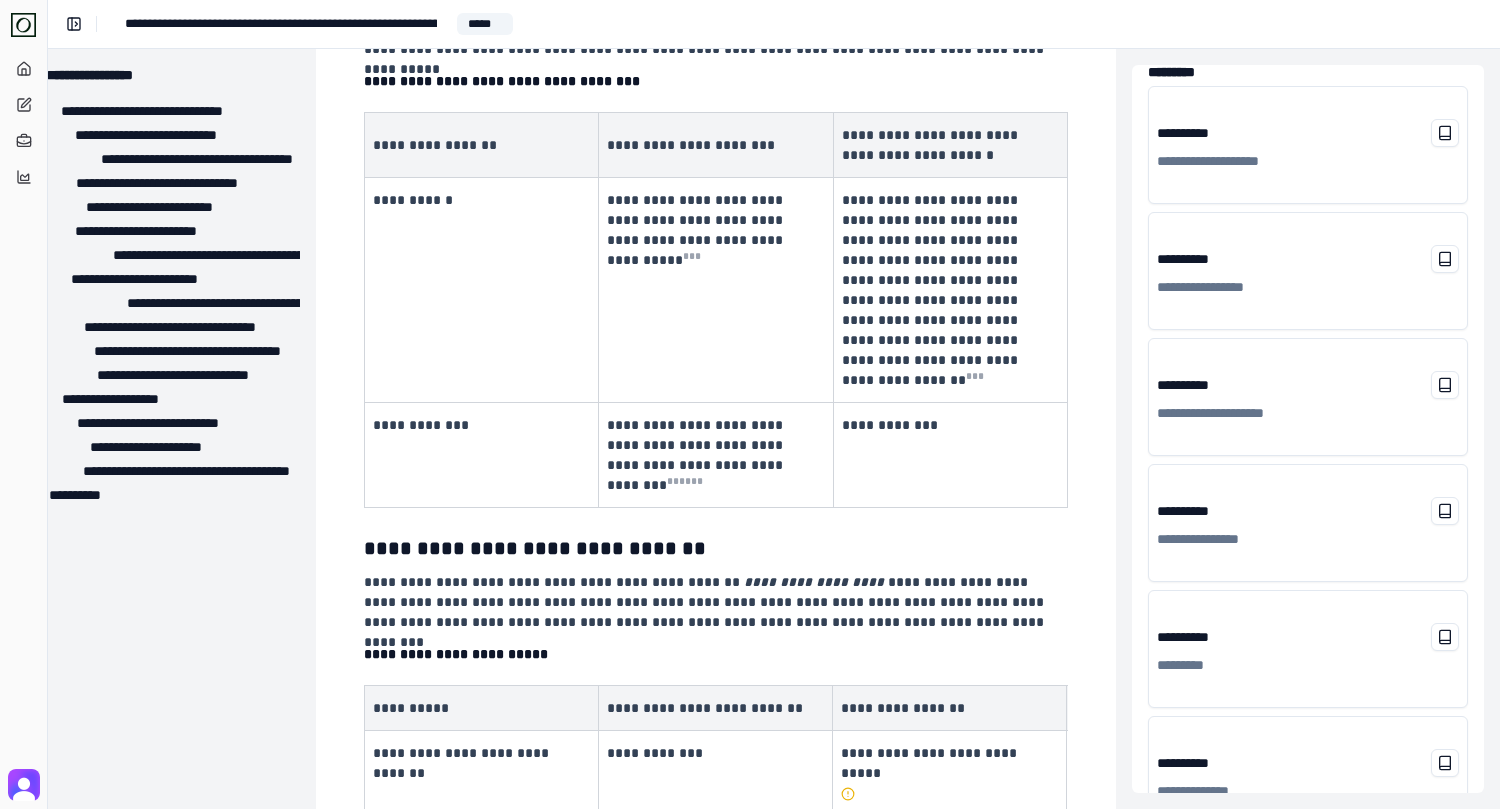 scroll, scrollTop: 868, scrollLeft: 44, axis: both 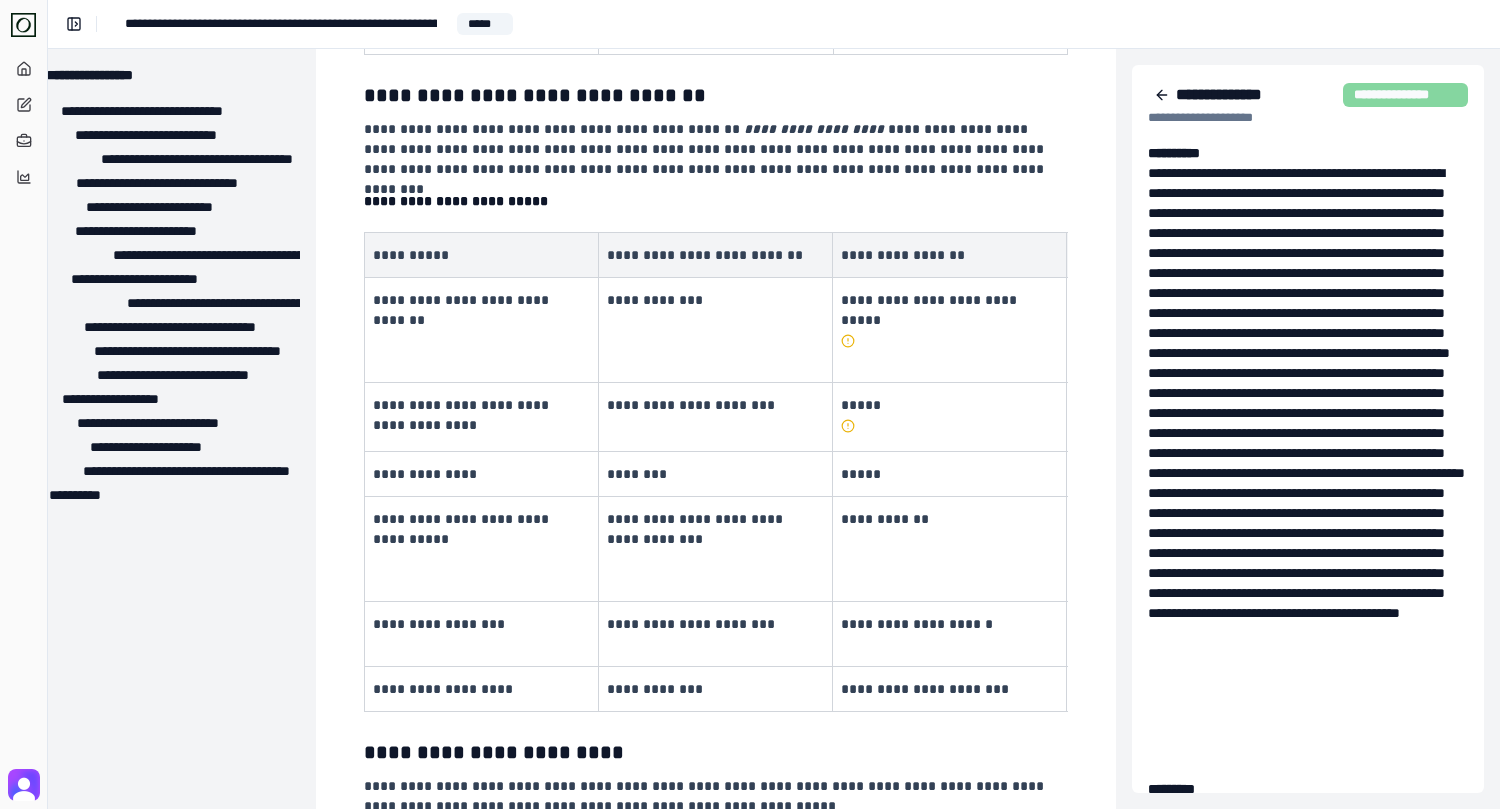 click on "**********" at bounding box center (774, 24) 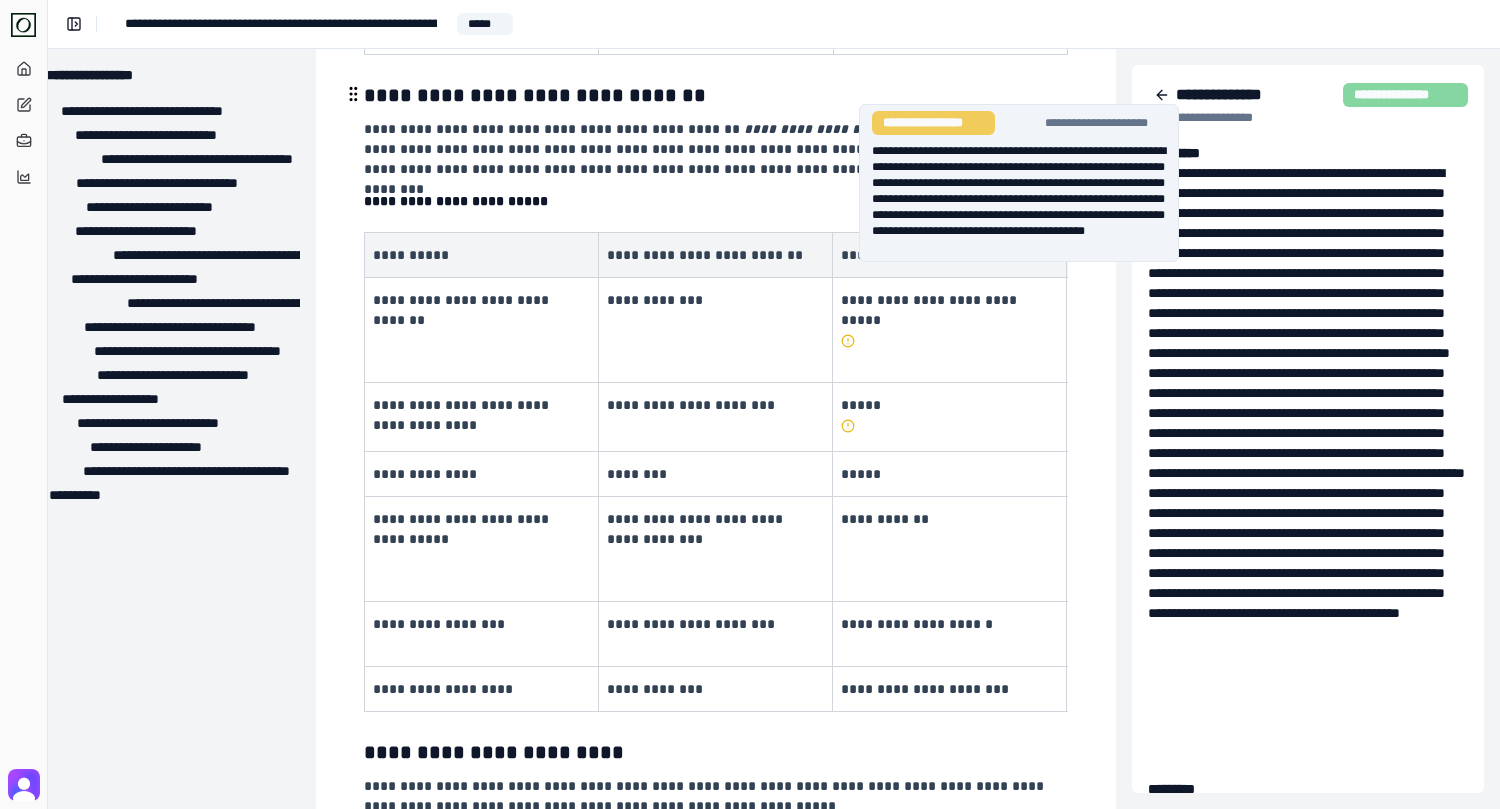 click on "**********" at bounding box center [713, 405] 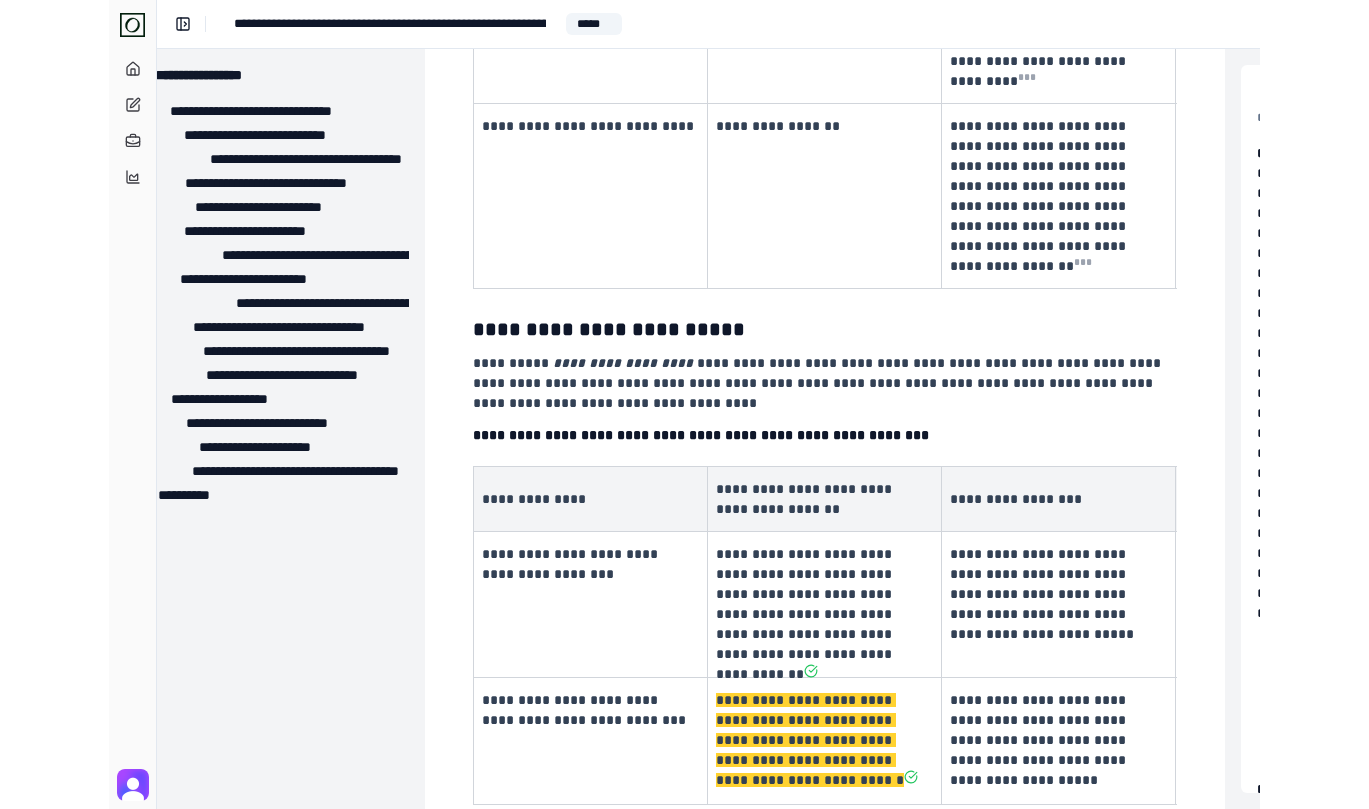 scroll, scrollTop: 3205, scrollLeft: 44, axis: both 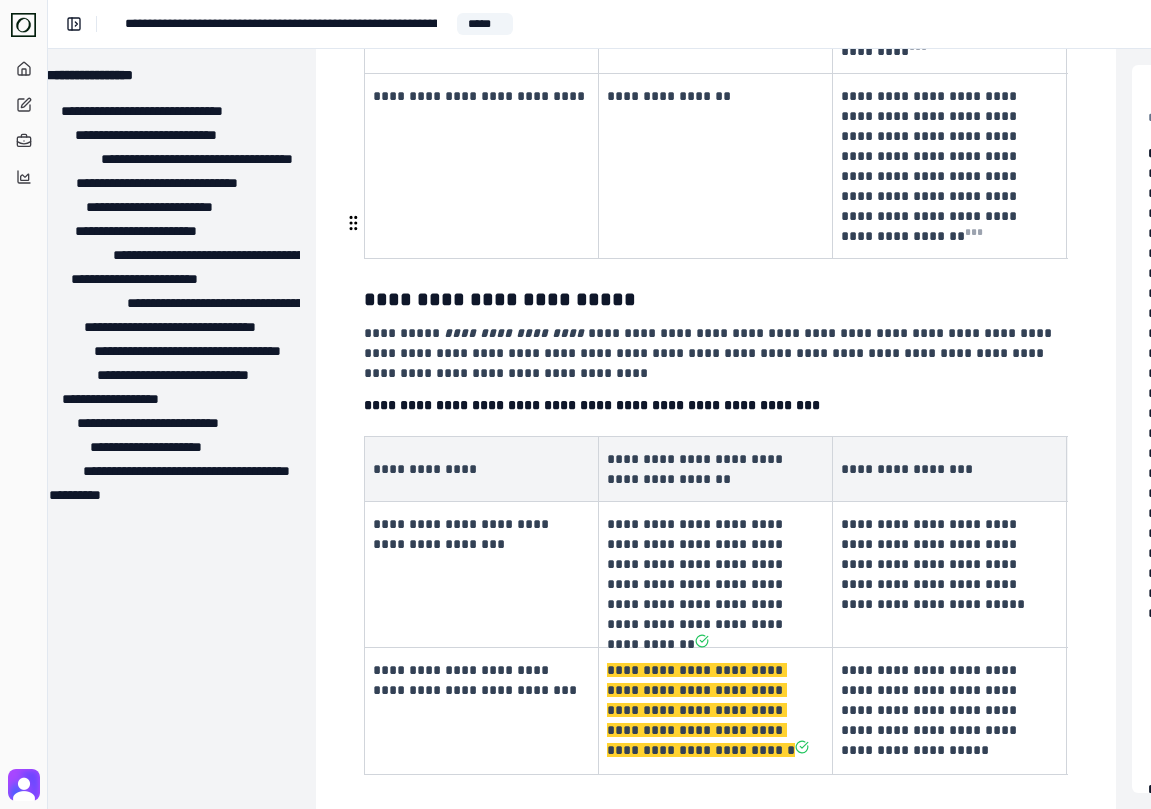 click on "**********" at bounding box center (713, 710) 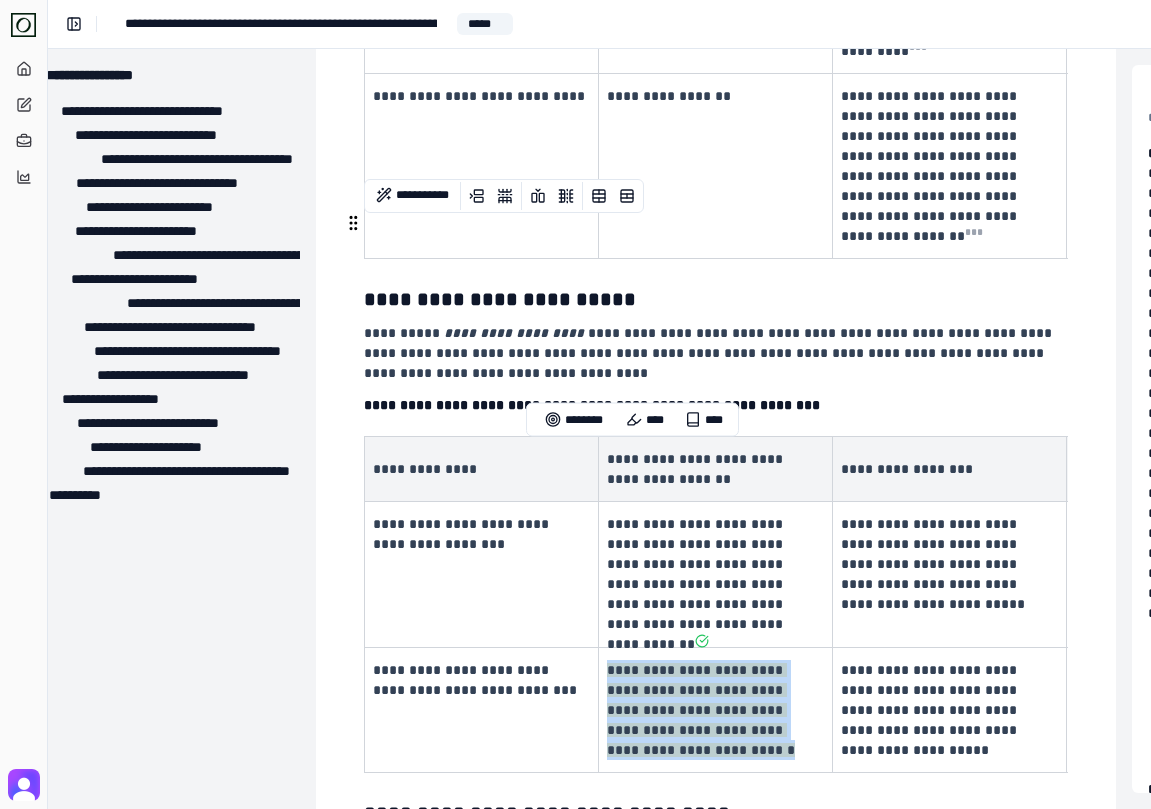 drag, startPoint x: 671, startPoint y: 531, endPoint x: 611, endPoint y: 458, distance: 94.493385 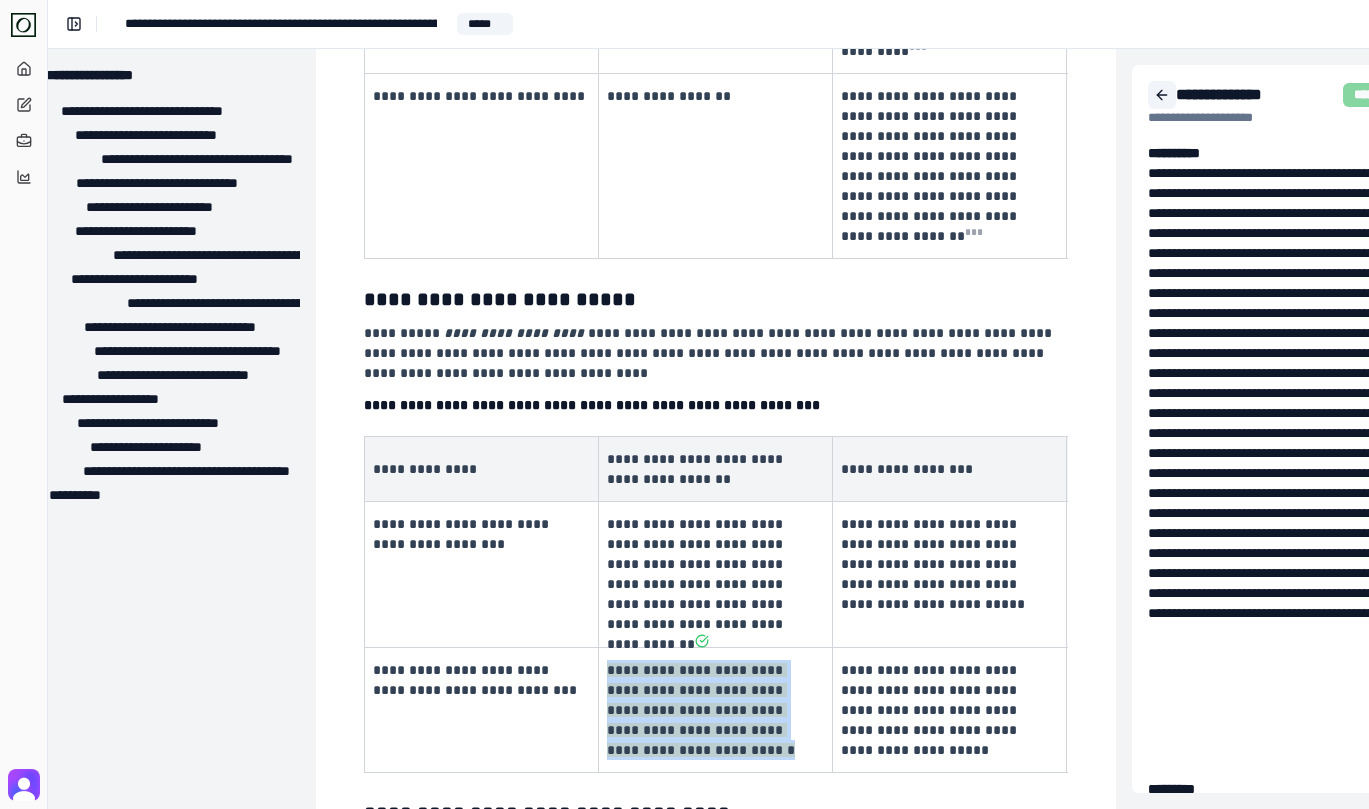 click at bounding box center (1162, 95) 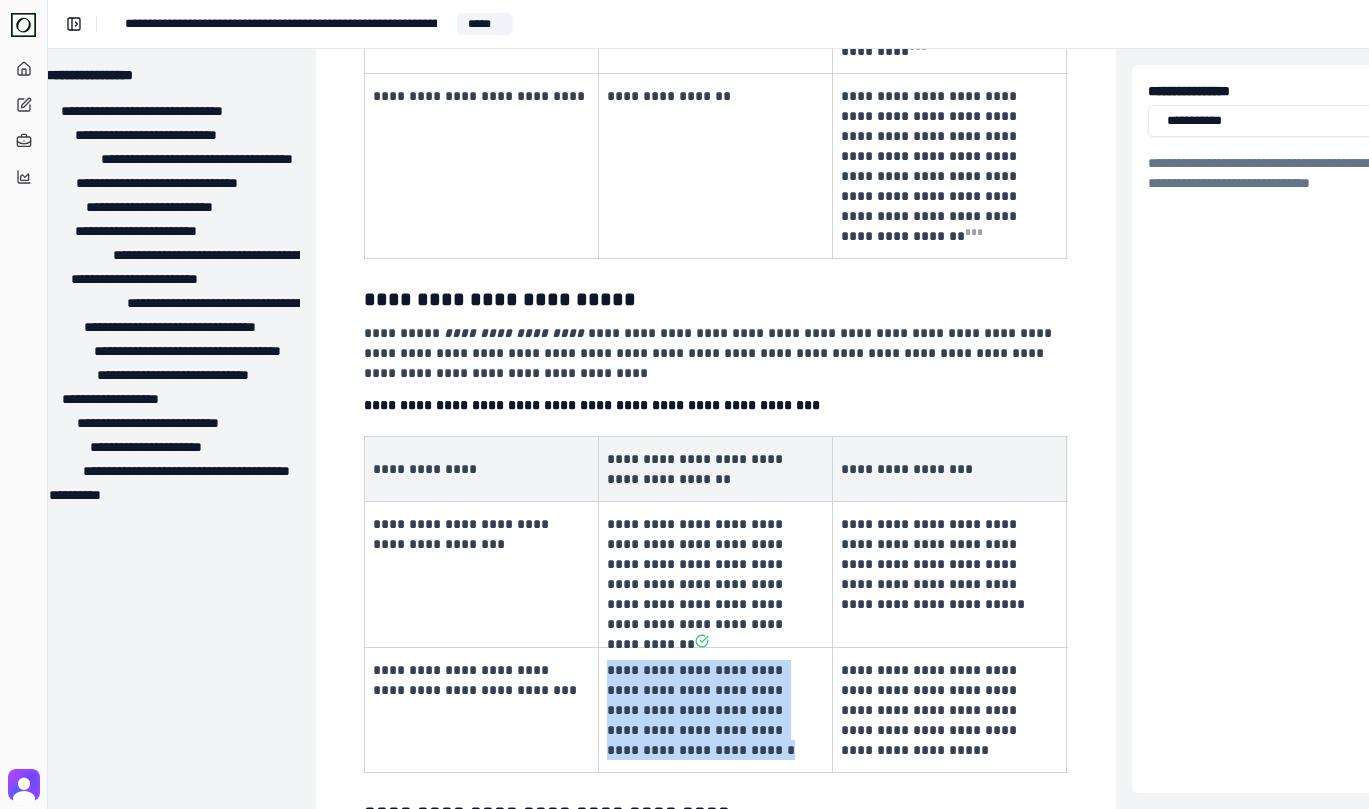 click on "**********" at bounding box center (684, 404) 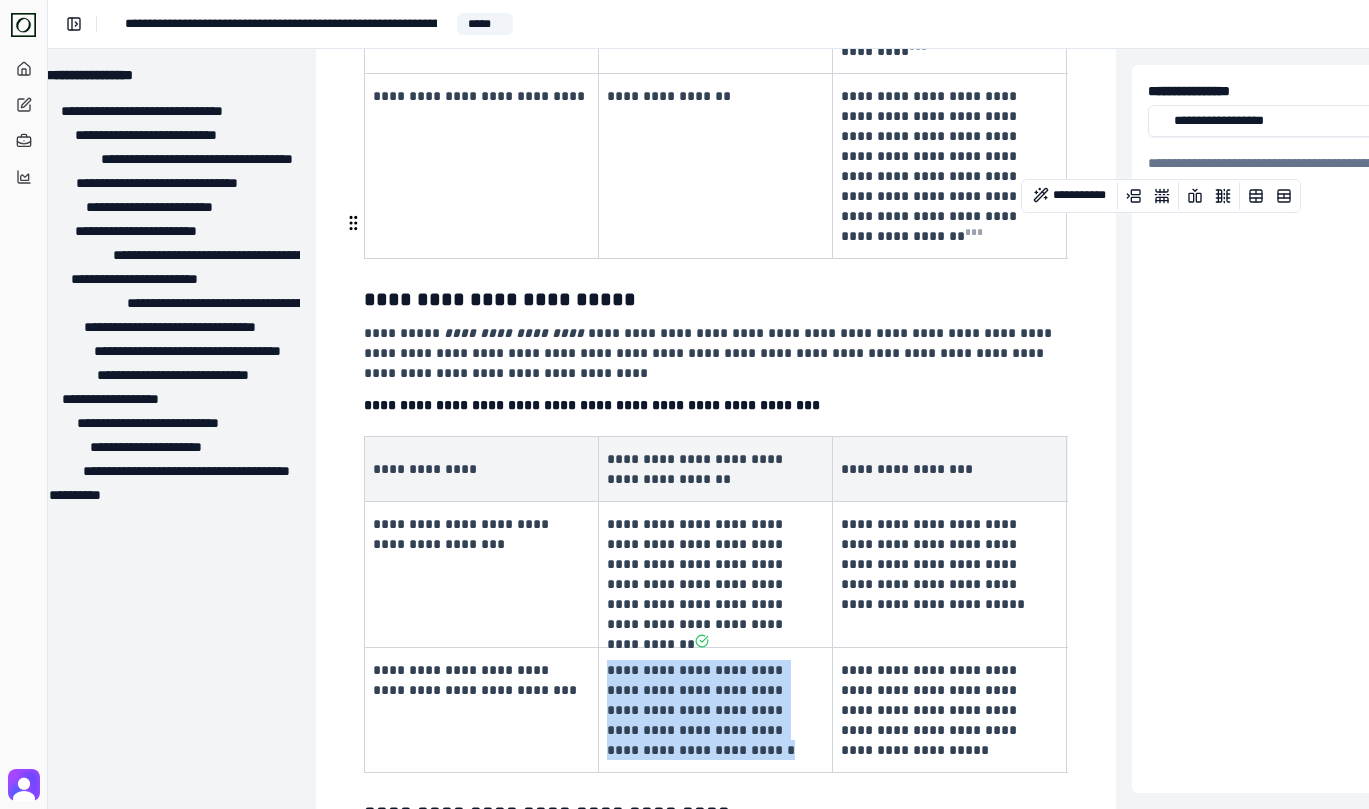 click on "**********" at bounding box center (701, 710) 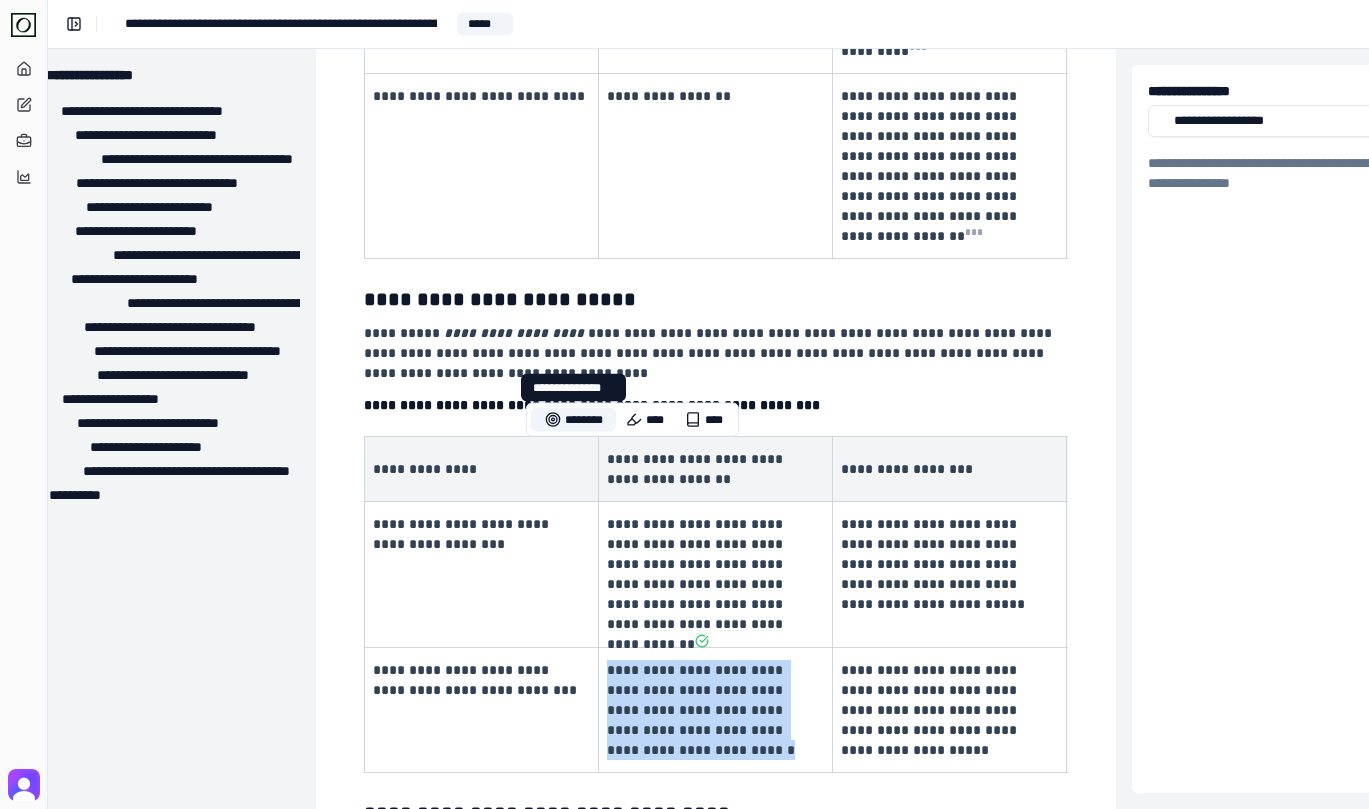 click on "********" at bounding box center [573, 420] 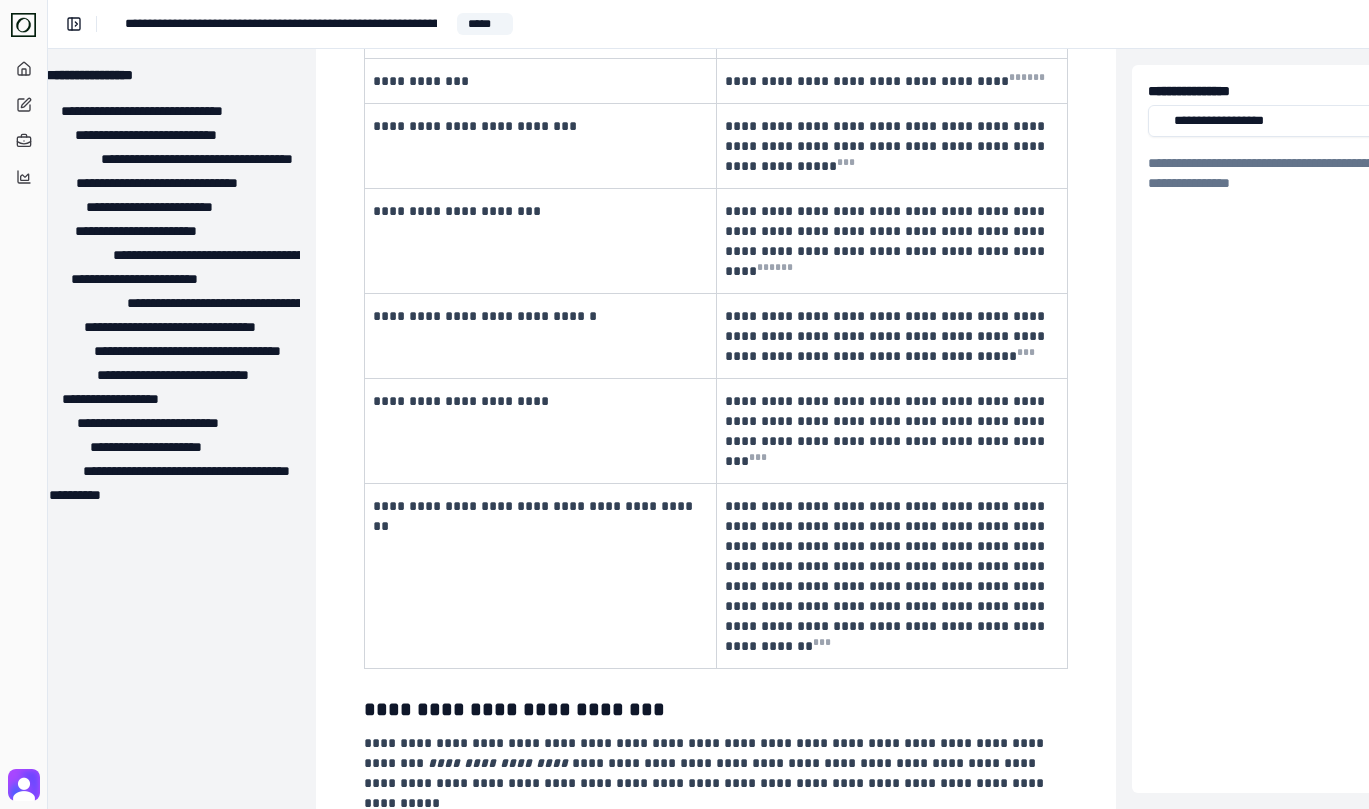 scroll, scrollTop: 0, scrollLeft: 44, axis: horizontal 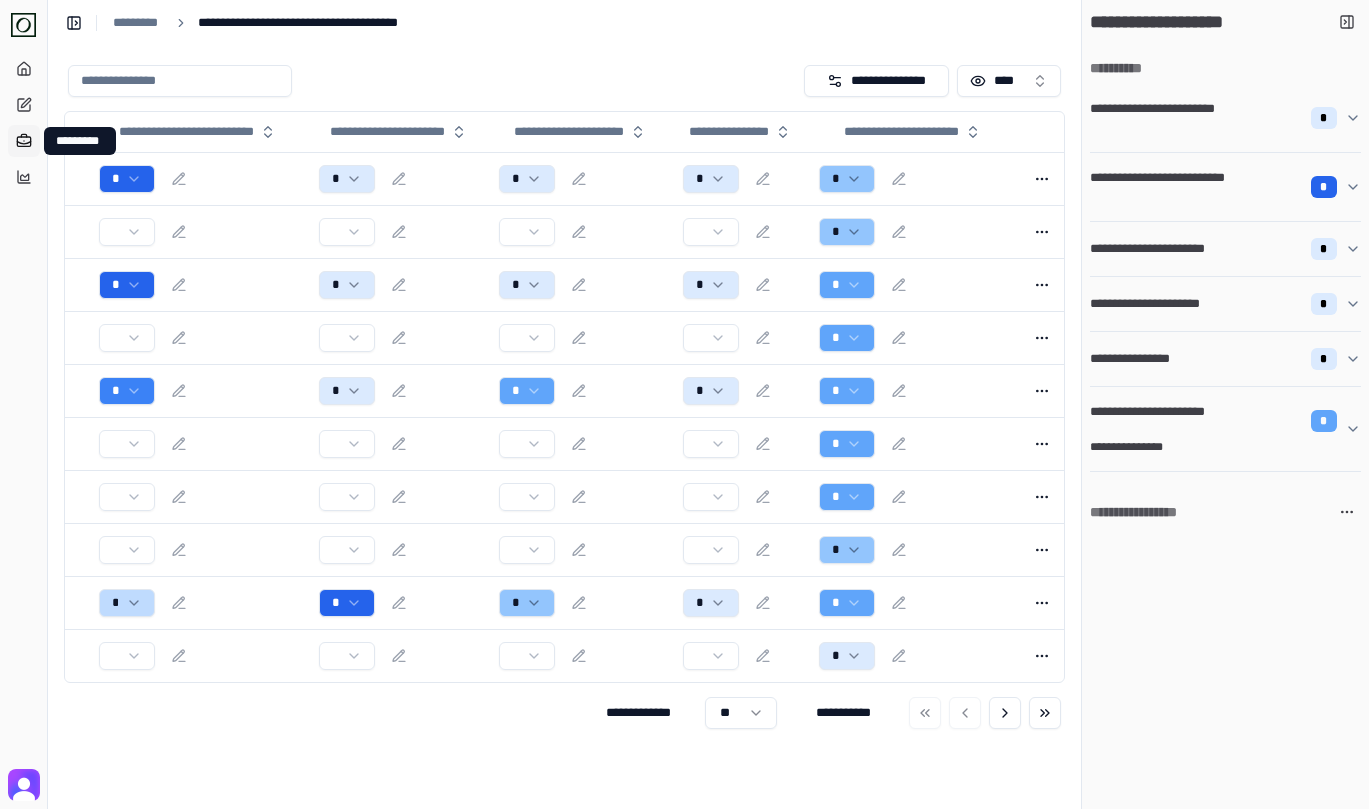 click on "*********" at bounding box center (24, 141) 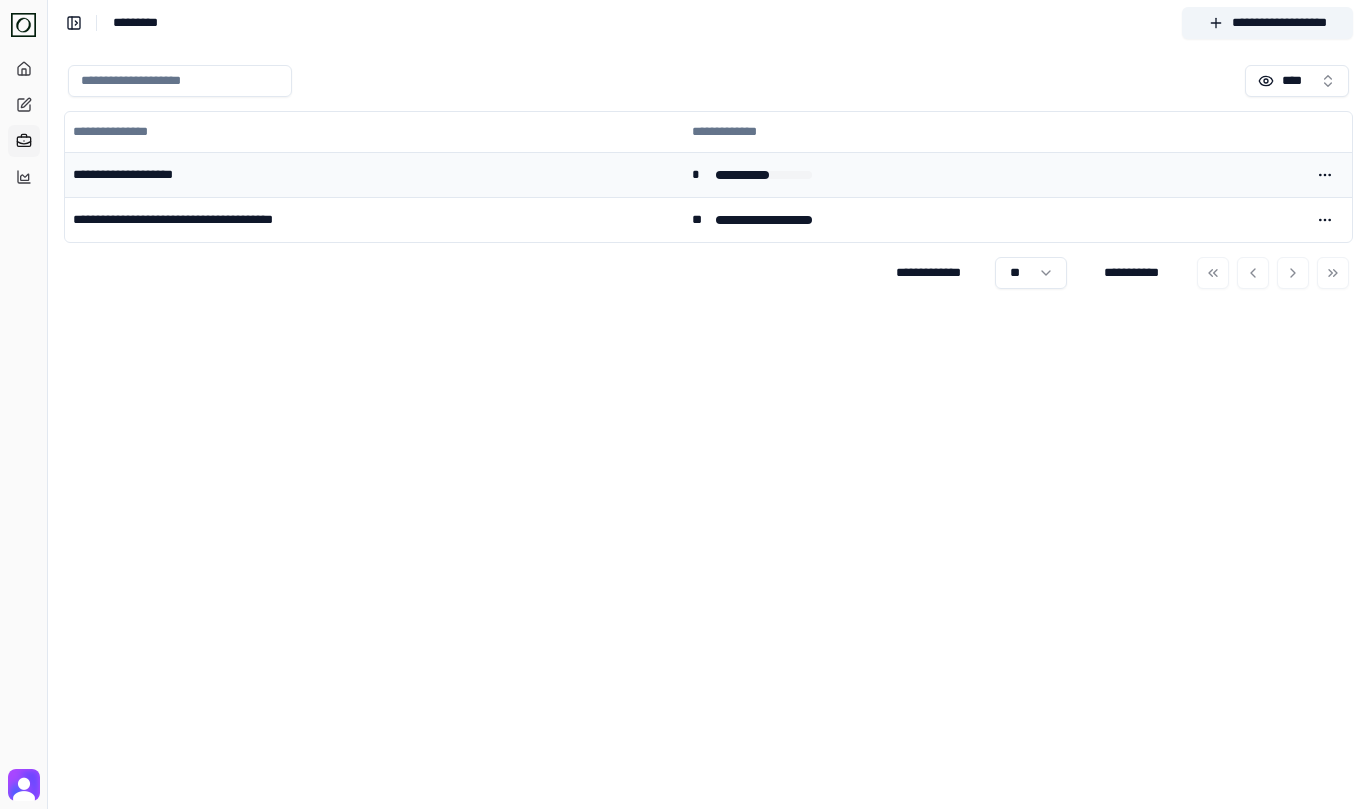 click on "**********" at bounding box center (374, 174) 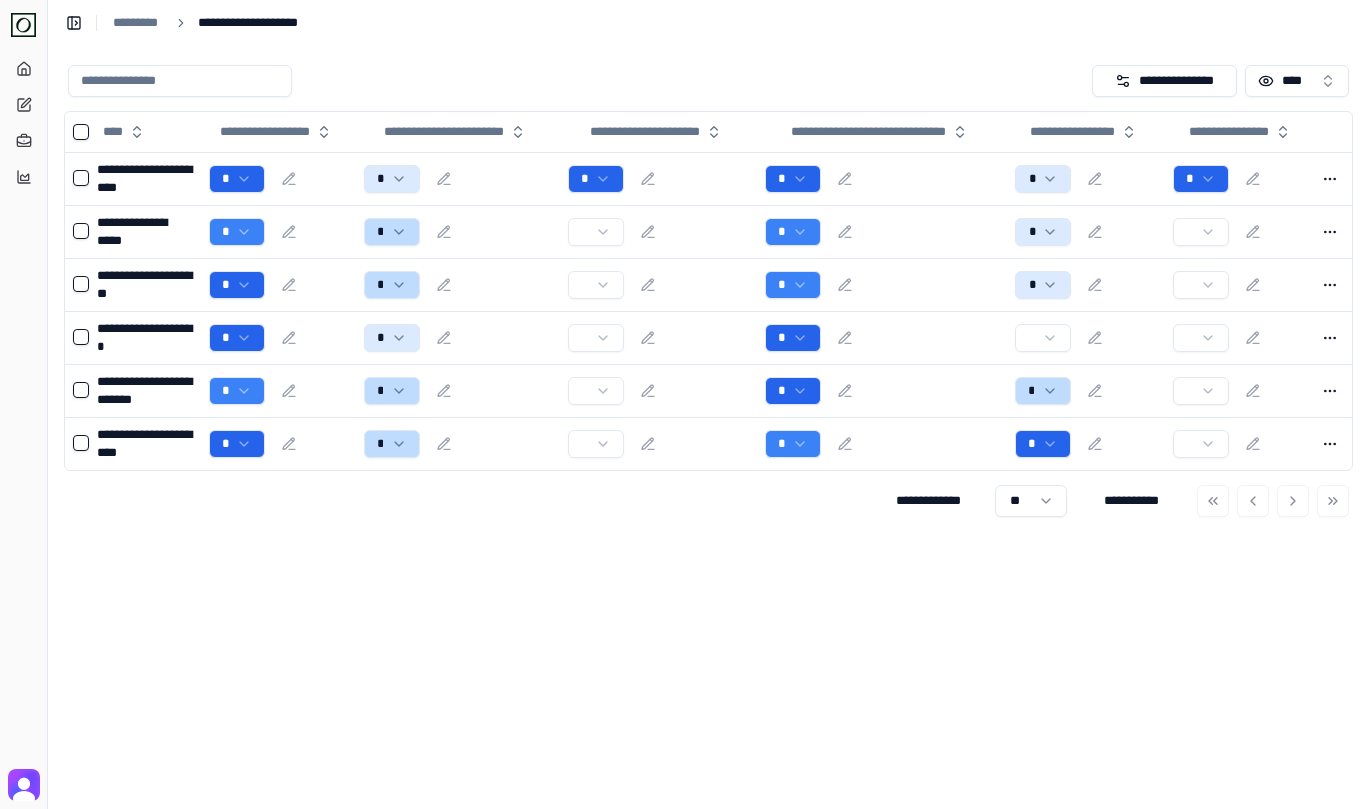 scroll, scrollTop: 0, scrollLeft: 12, axis: horizontal 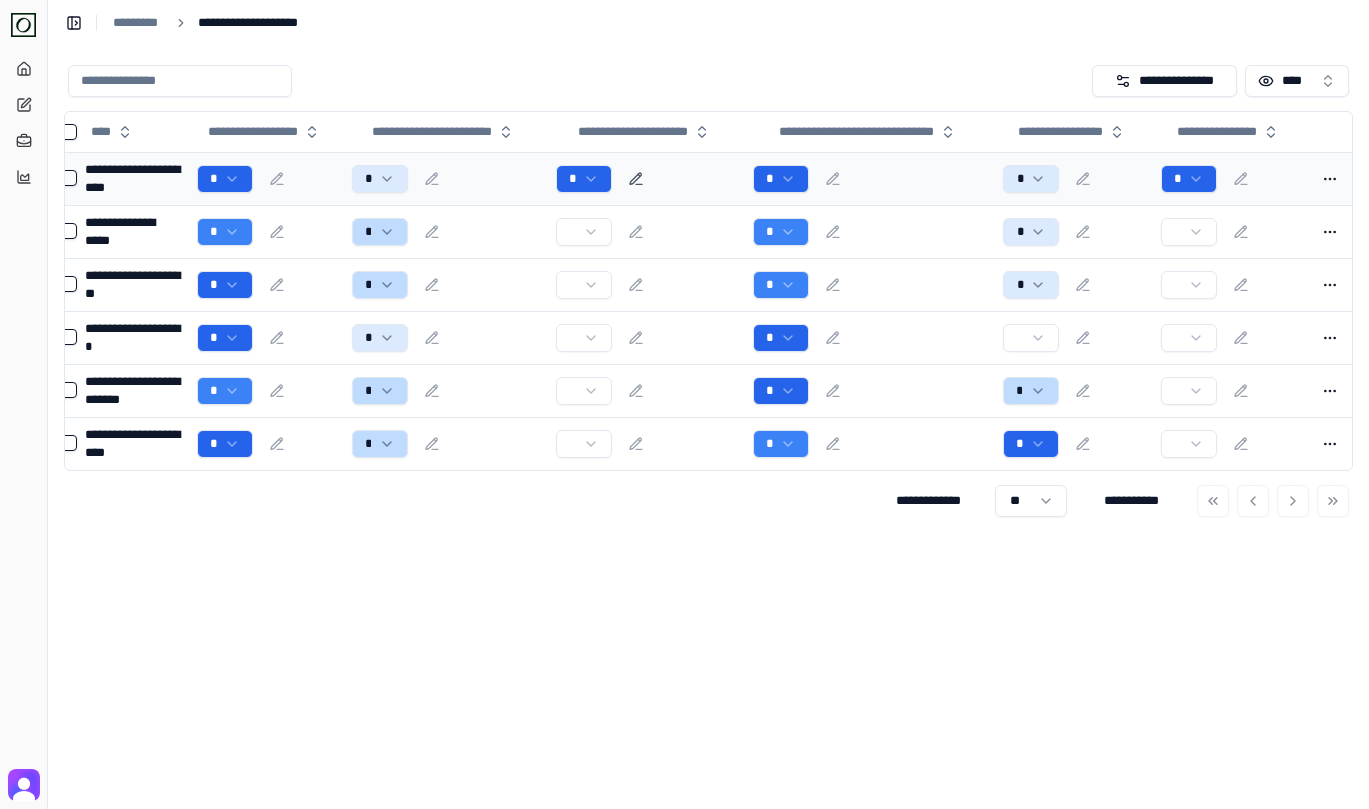 click 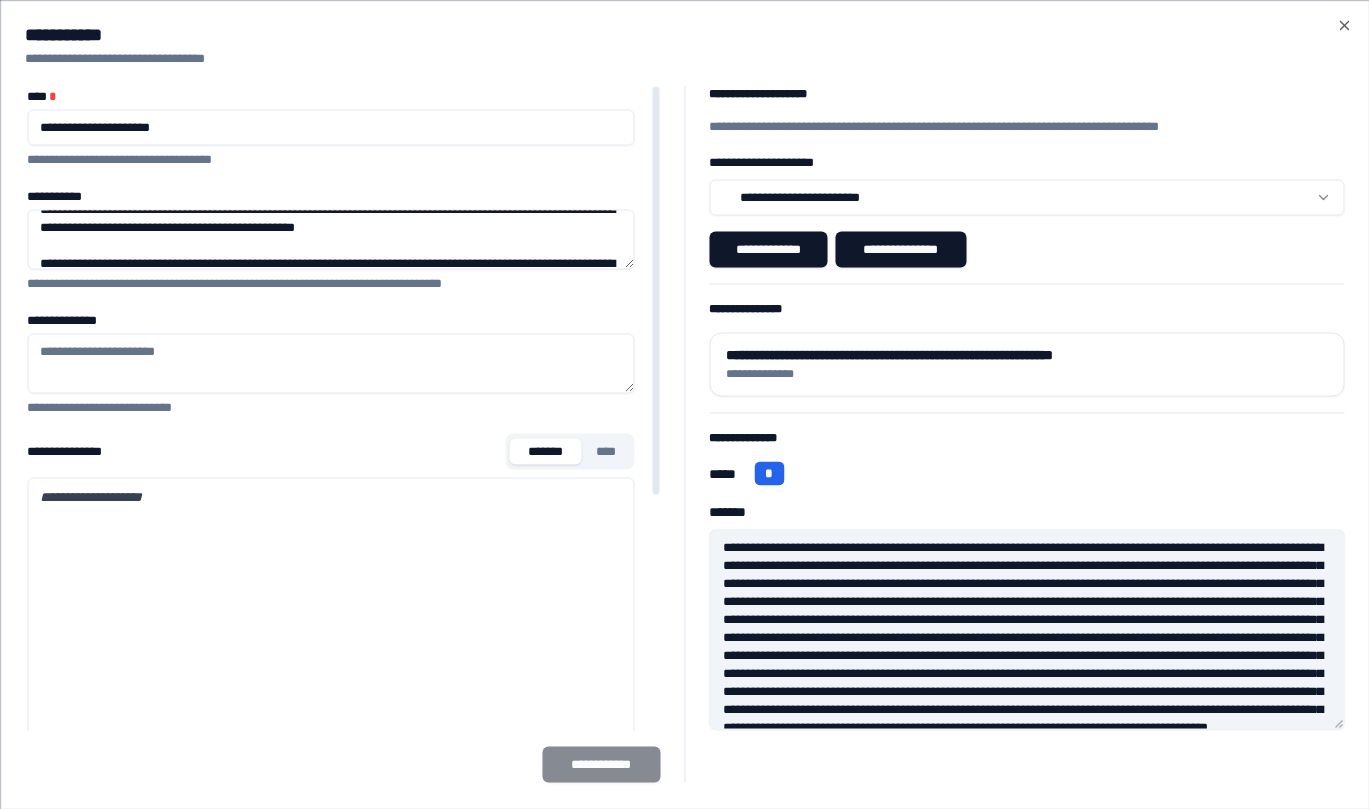 scroll, scrollTop: 16, scrollLeft: 0, axis: vertical 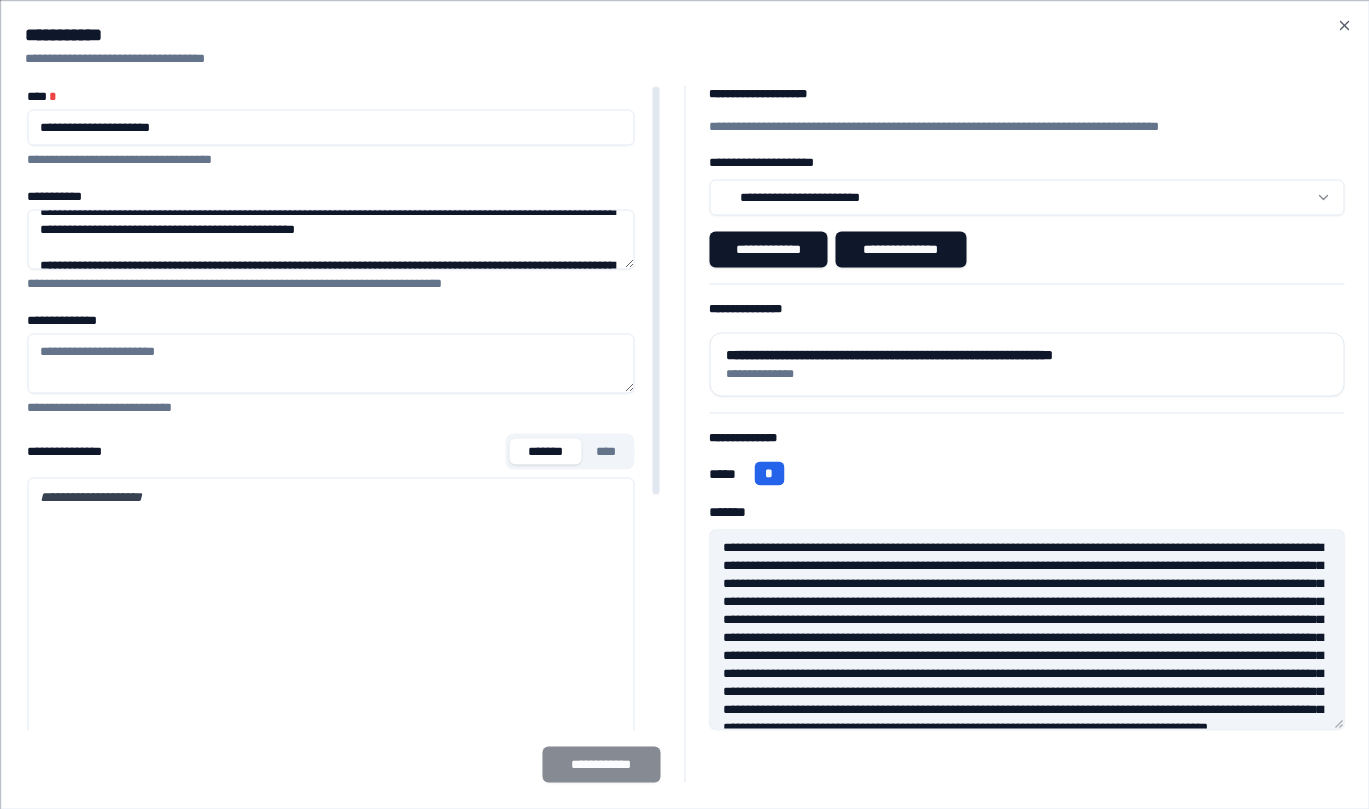 click on "**********" at bounding box center [330, 239] 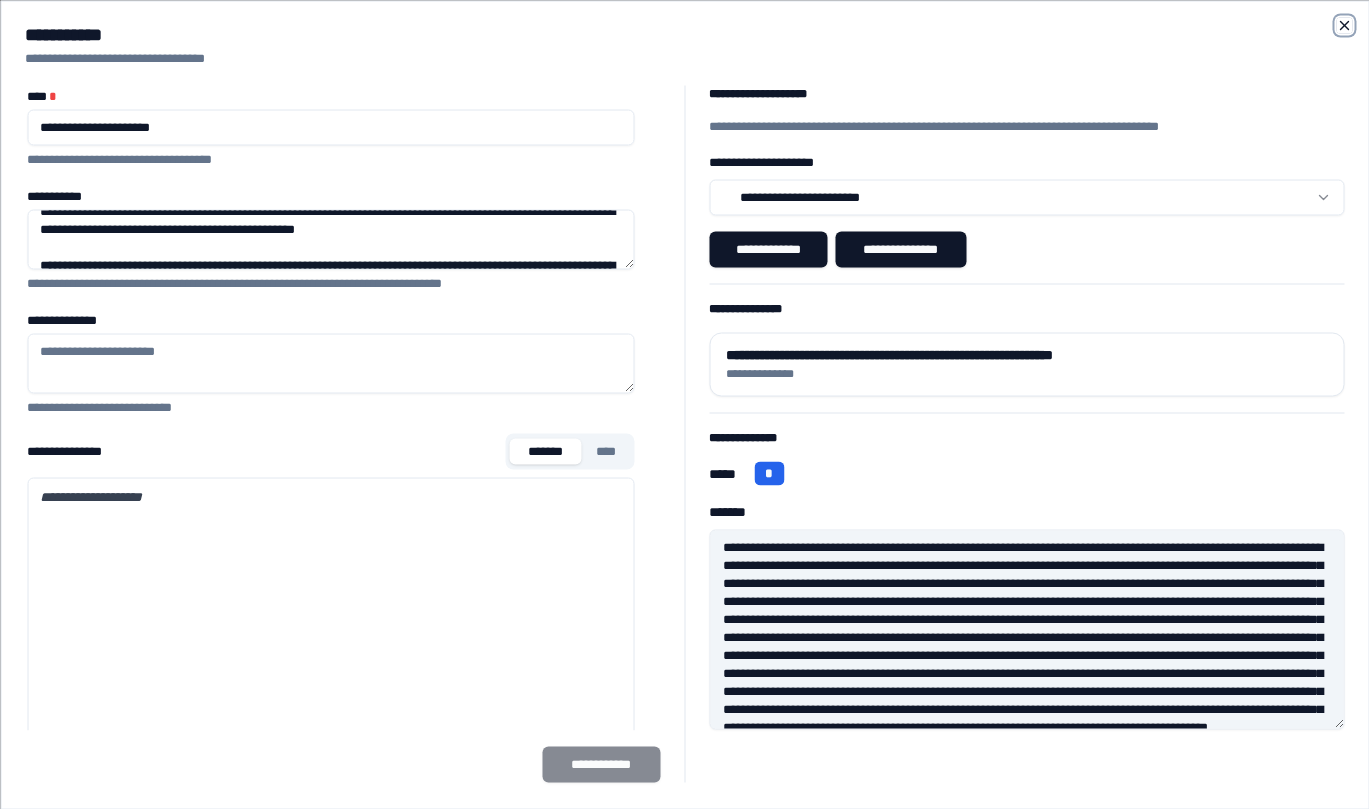 click 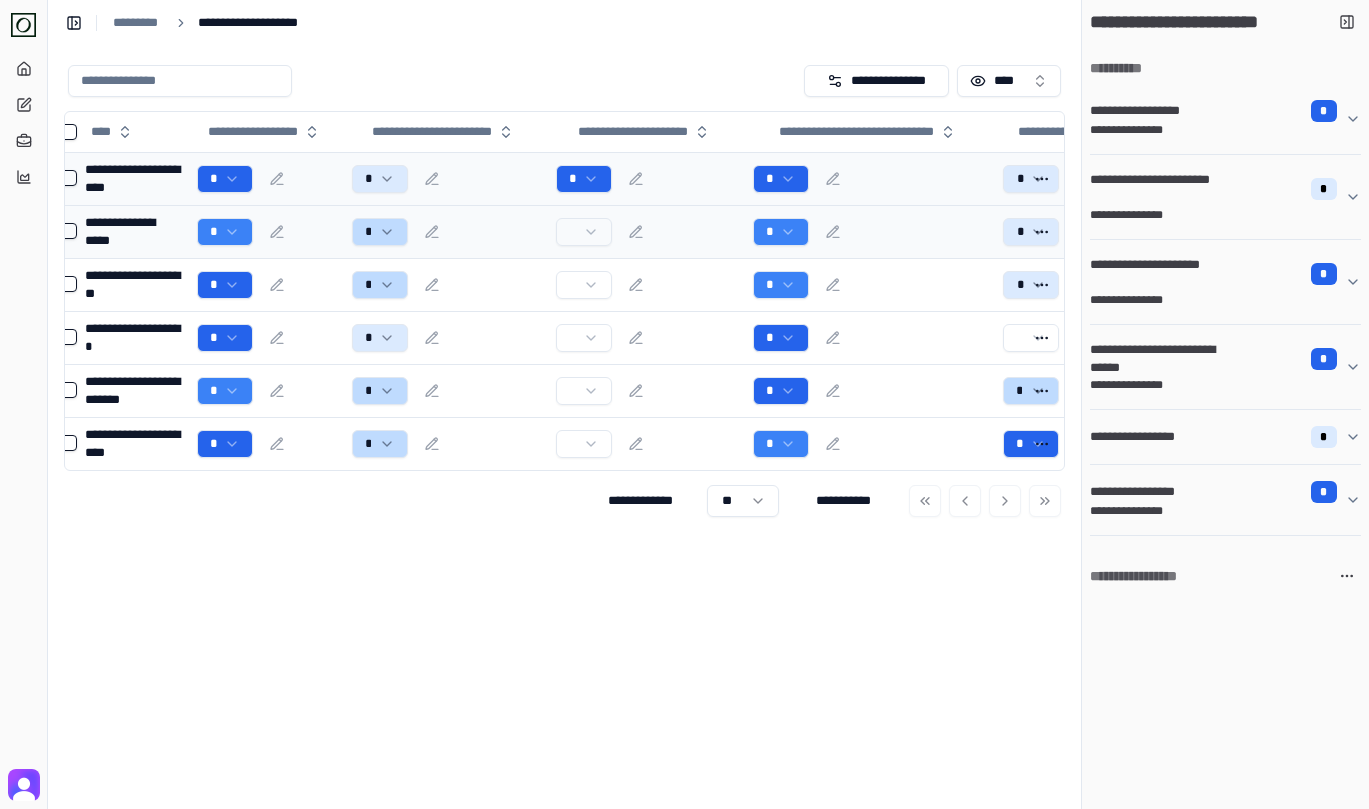scroll, scrollTop: 0, scrollLeft: 0, axis: both 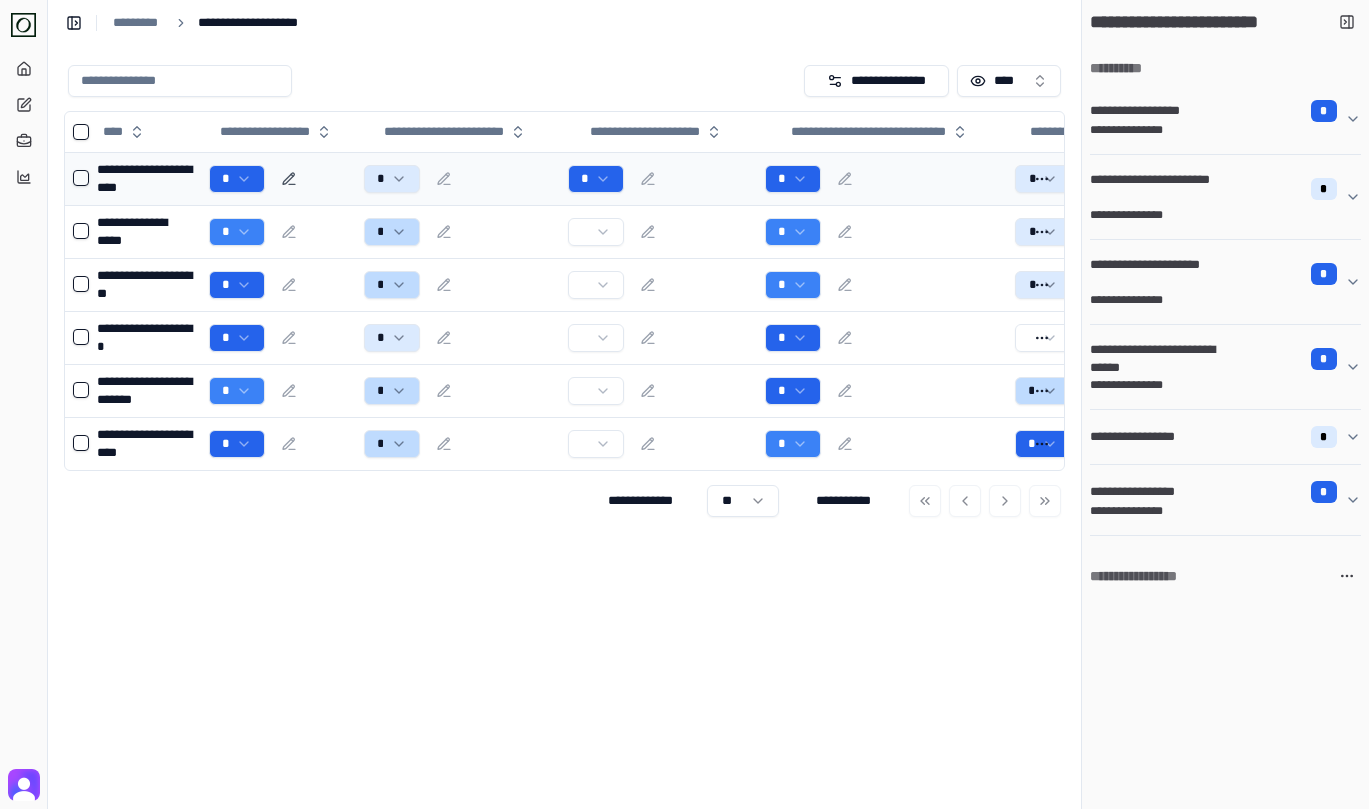 click 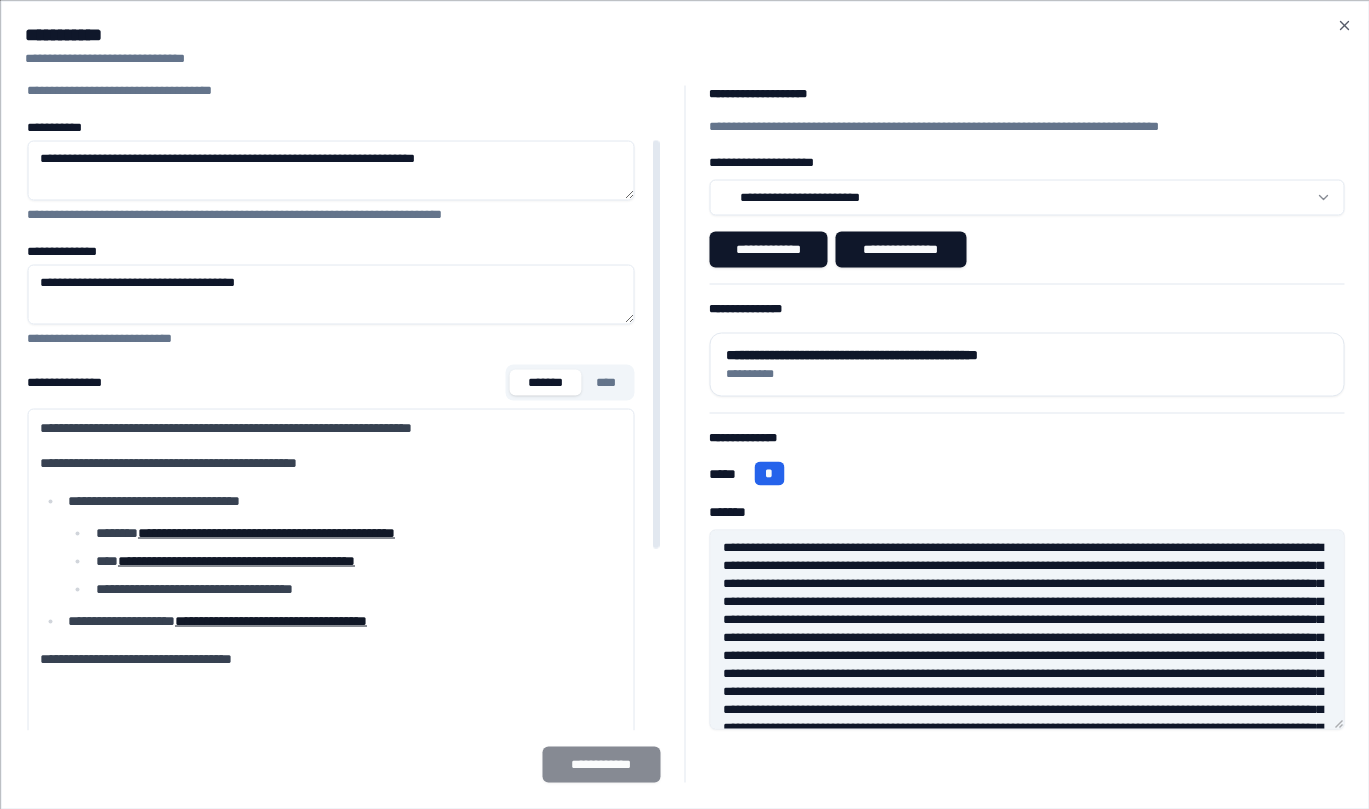 scroll, scrollTop: 92, scrollLeft: 0, axis: vertical 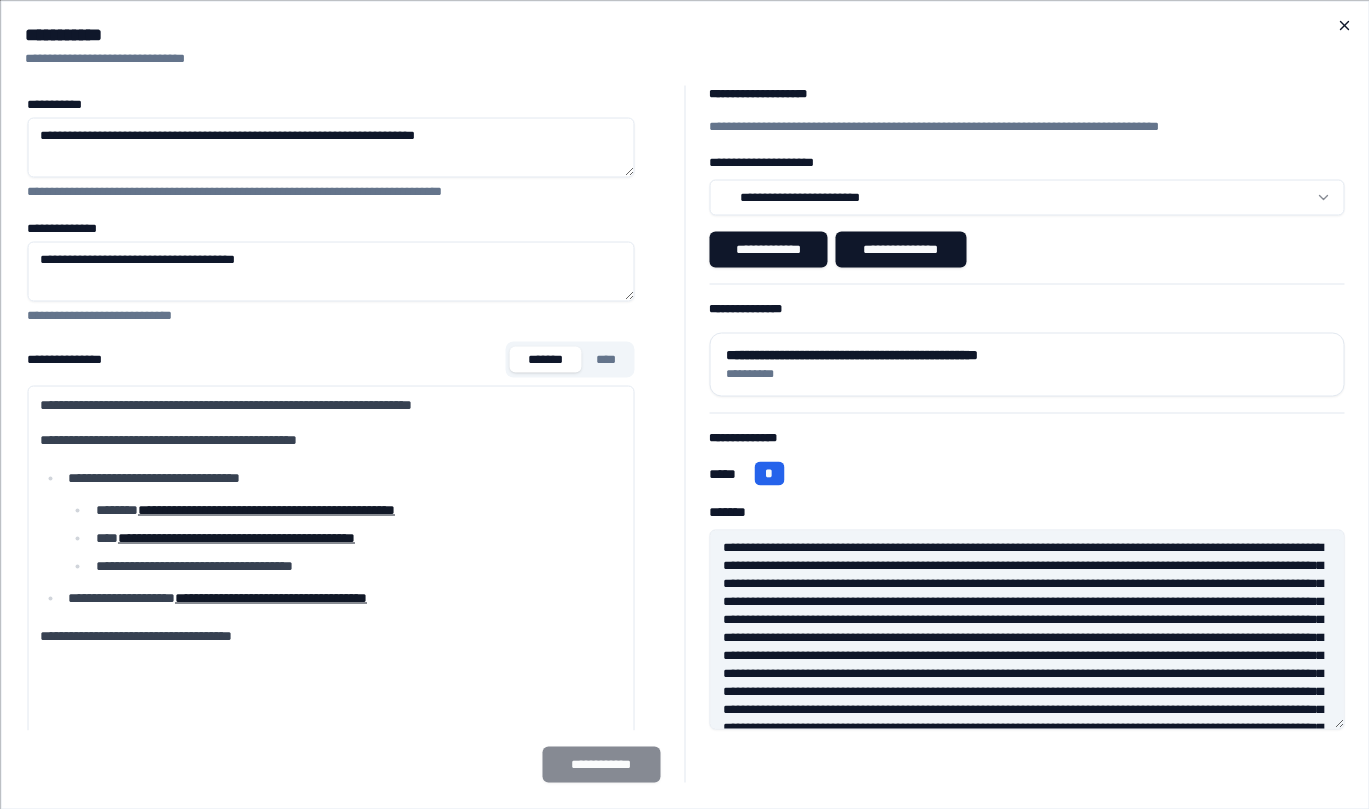 click 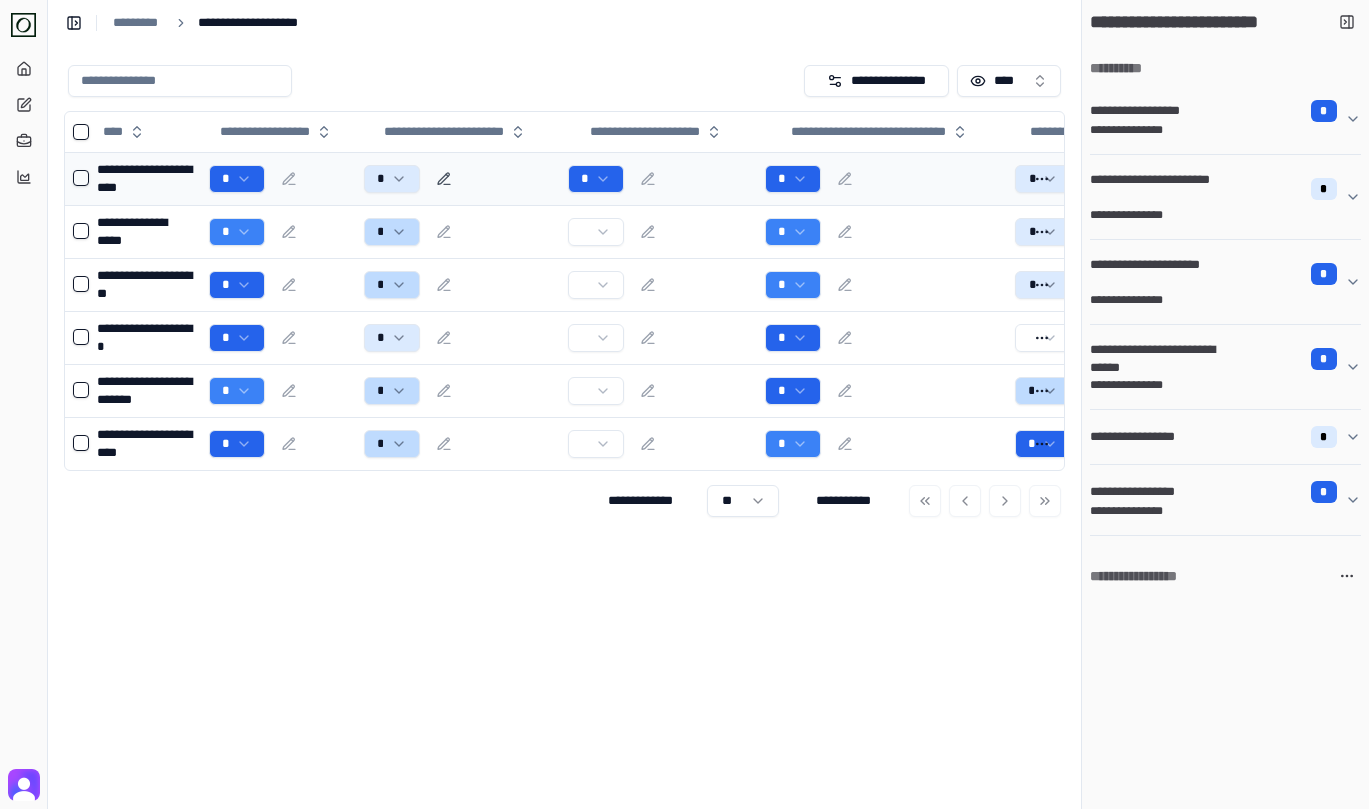 click 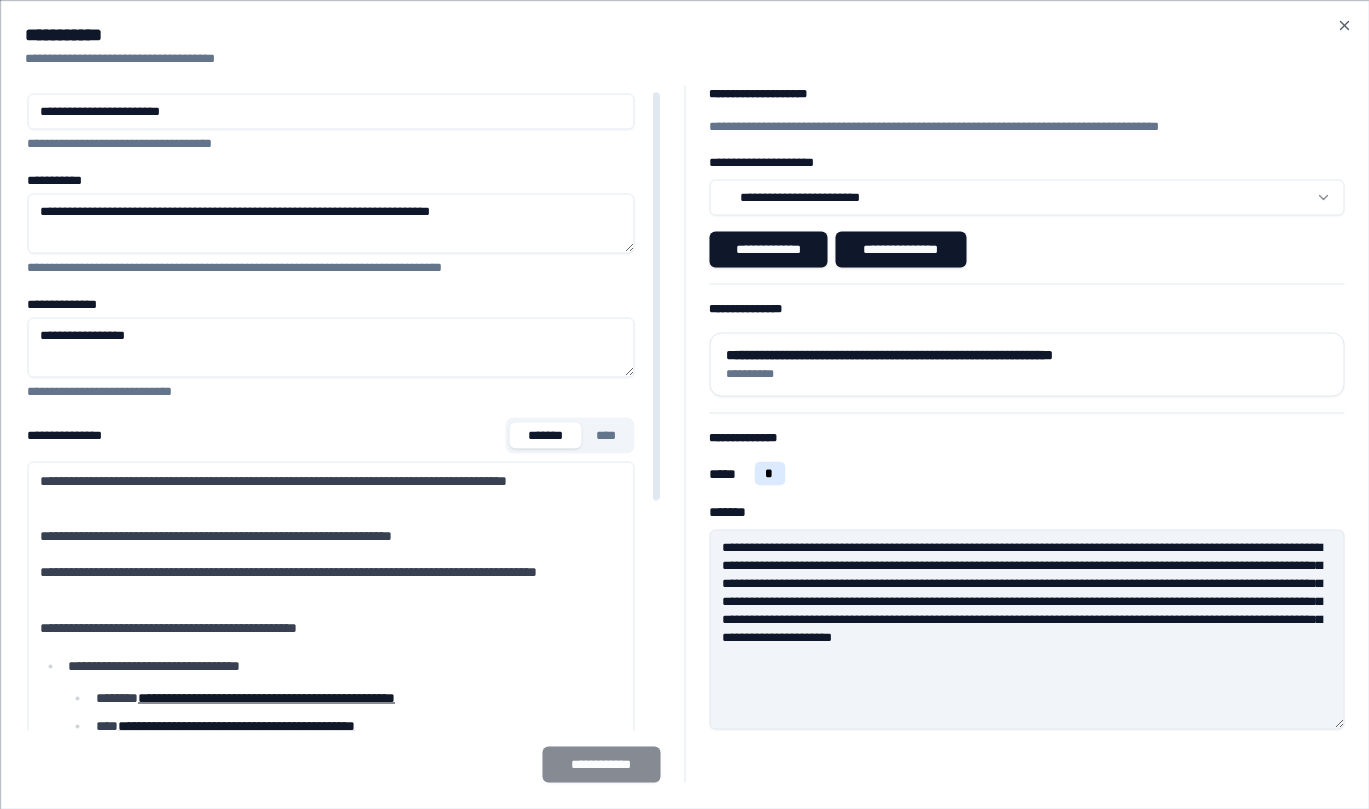 scroll, scrollTop: 0, scrollLeft: 0, axis: both 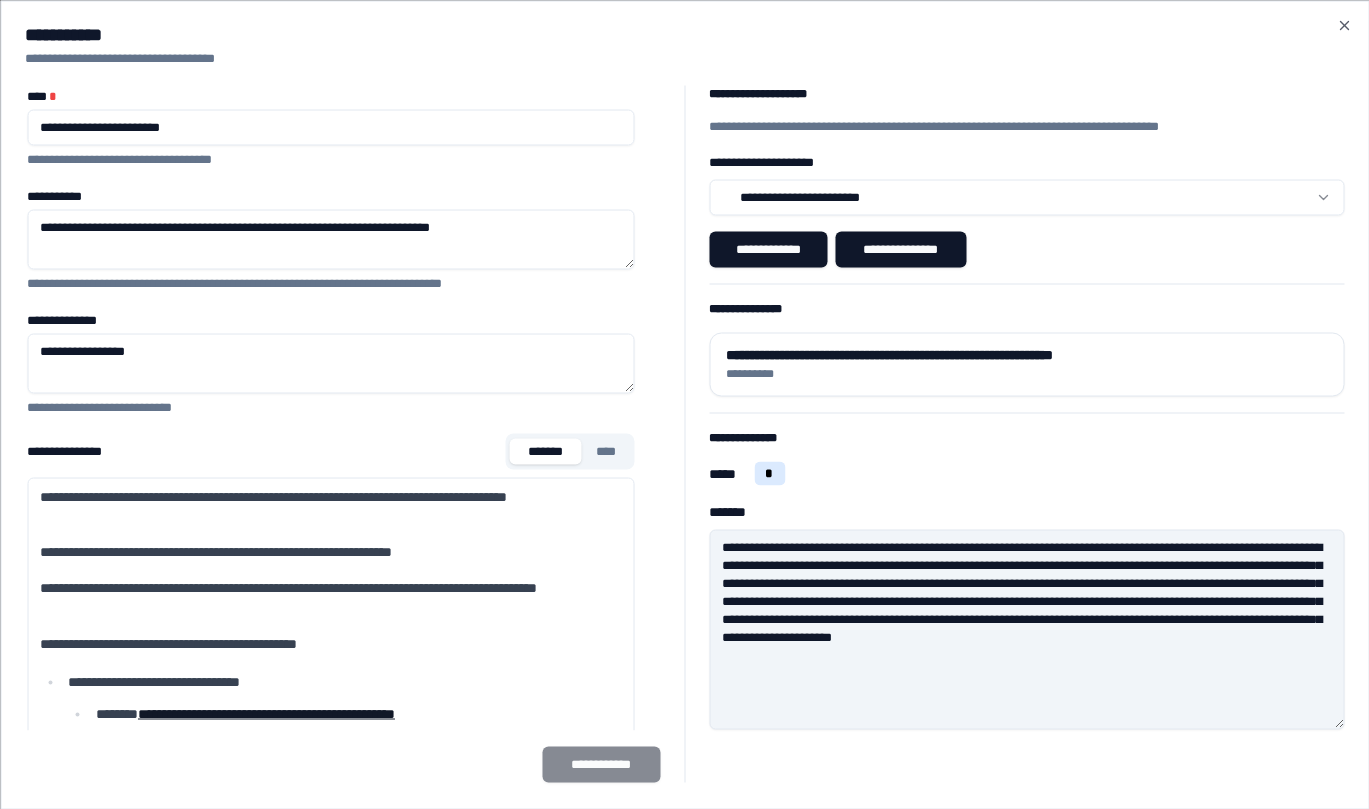 click on "**********" at bounding box center [684, 34] 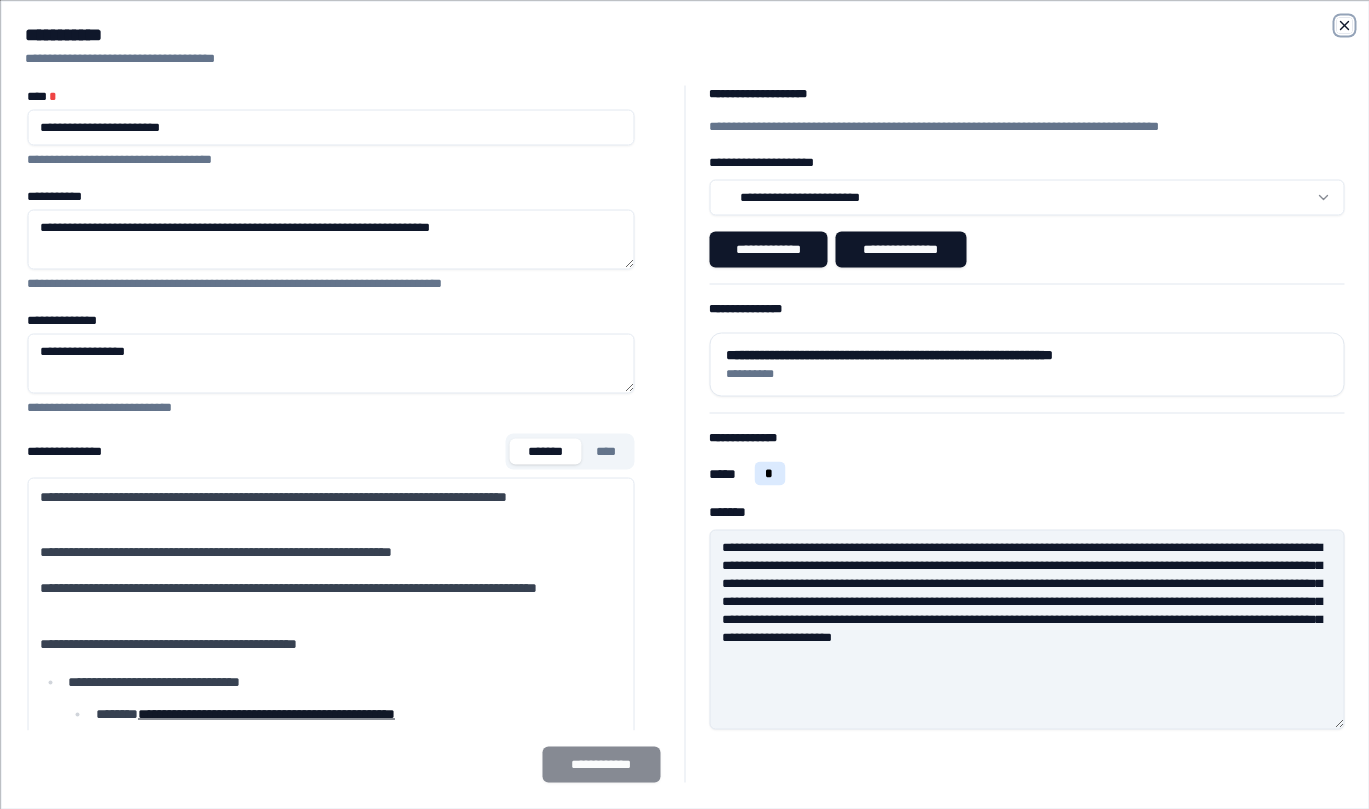 click 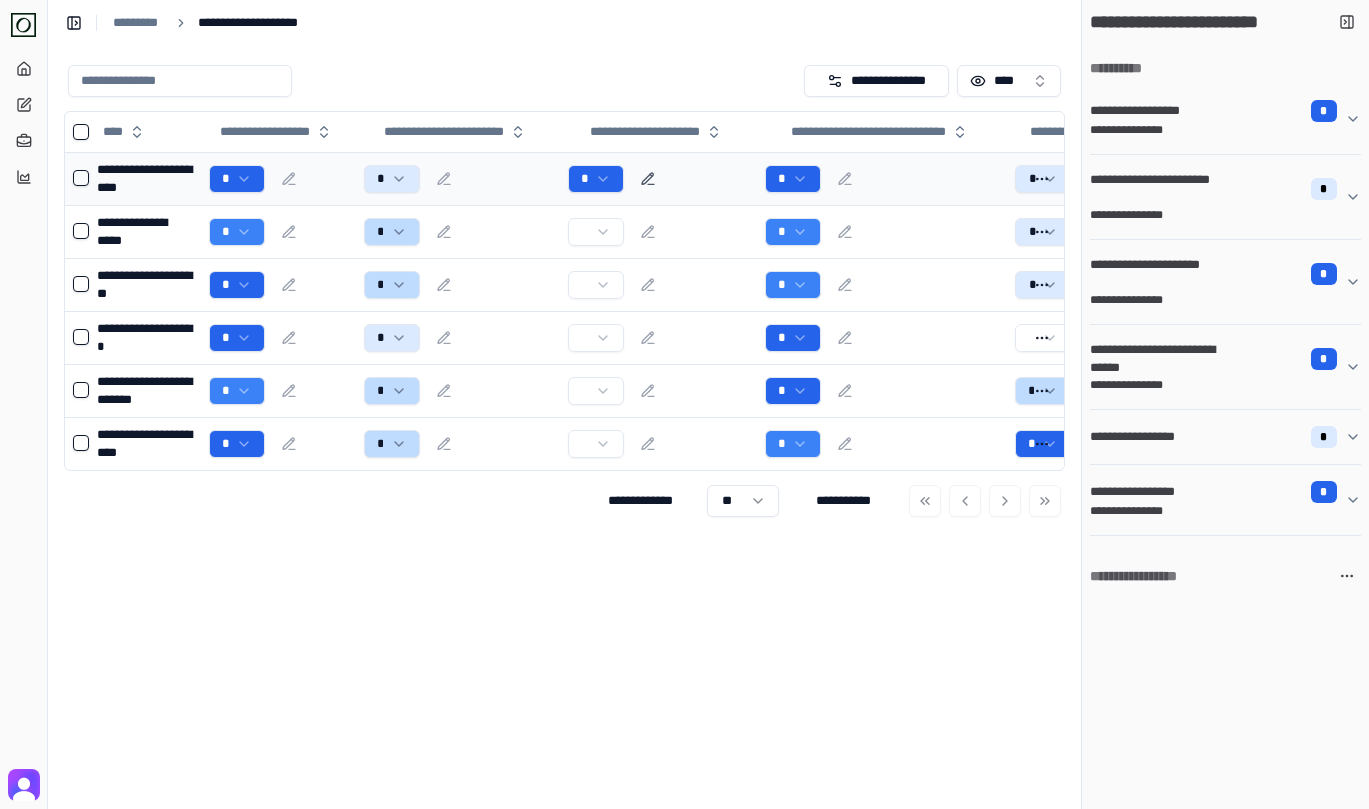 click 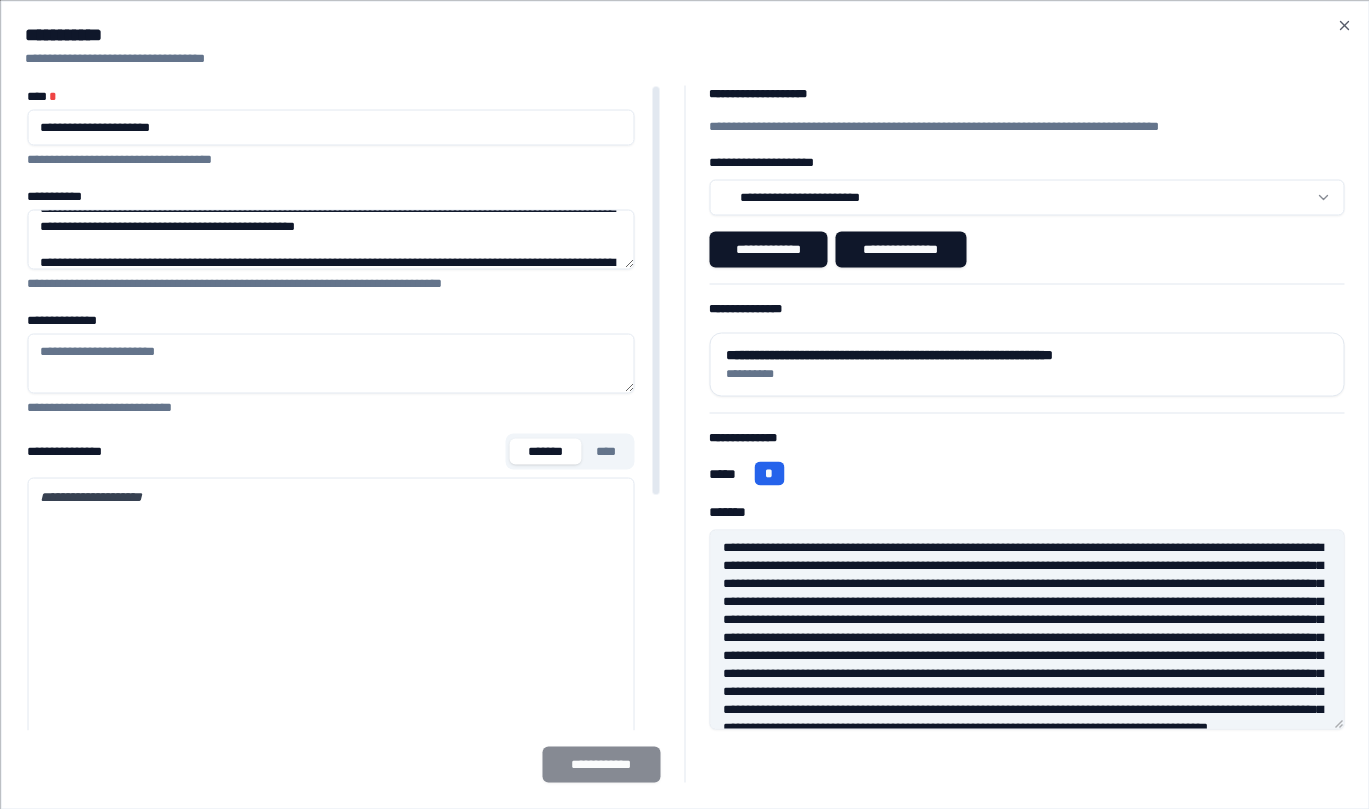 scroll, scrollTop: 13, scrollLeft: 0, axis: vertical 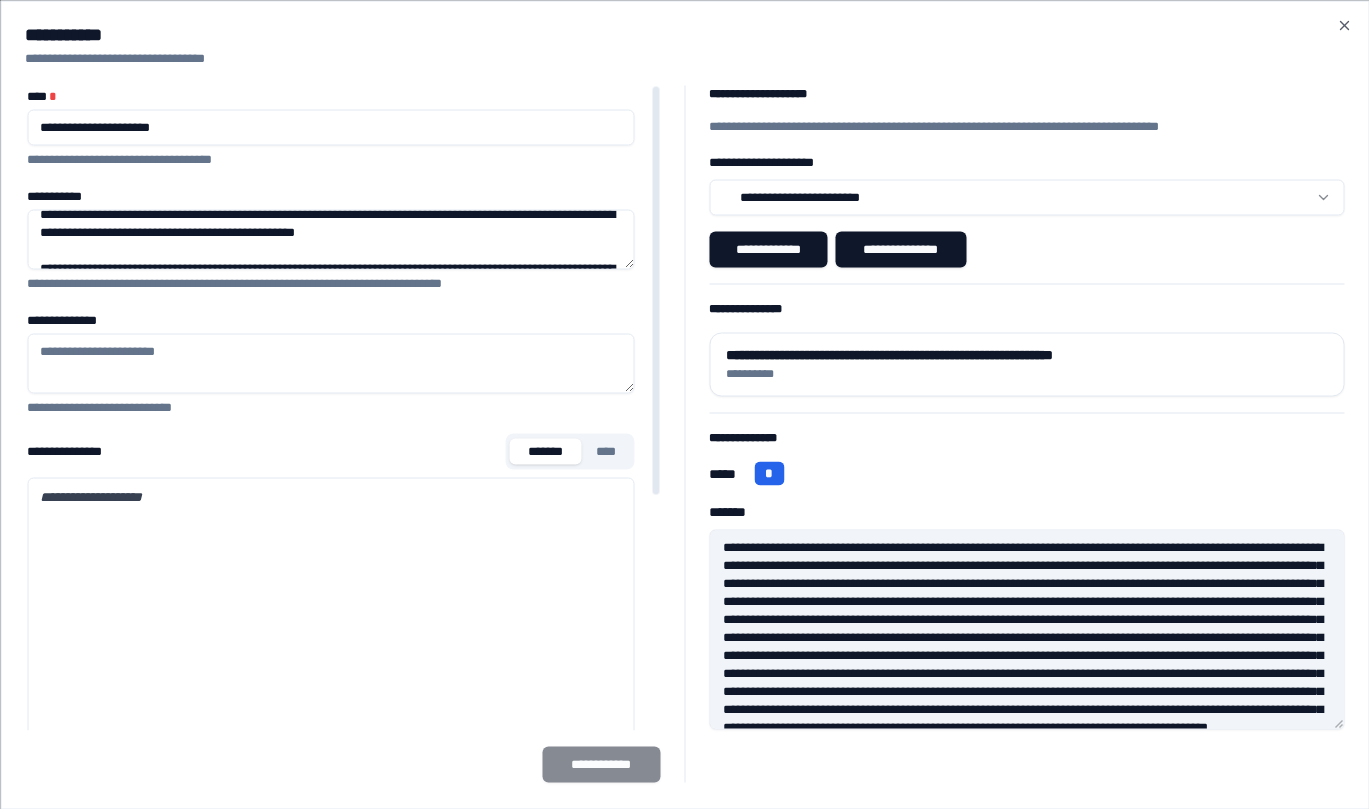 drag, startPoint x: 399, startPoint y: 233, endPoint x: 465, endPoint y: 240, distance: 66.37017 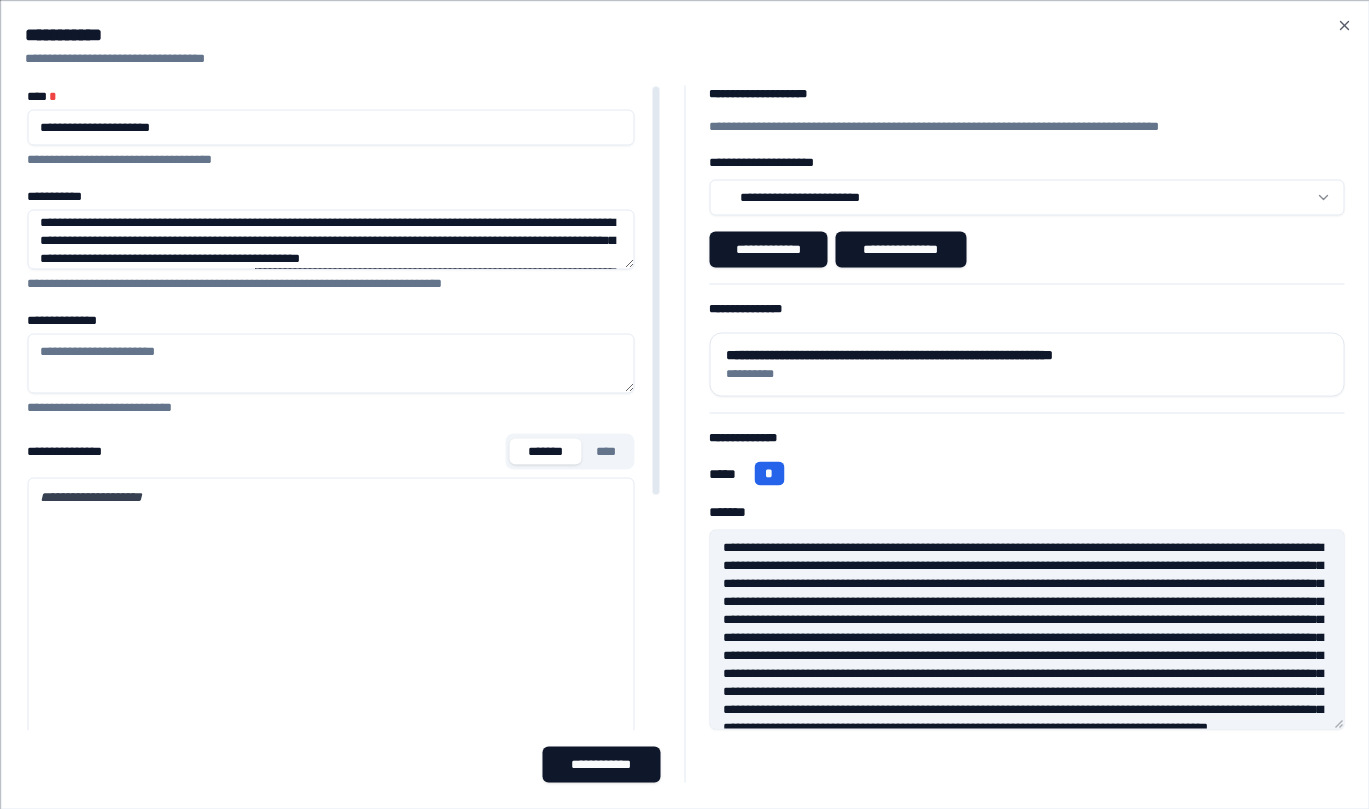 scroll, scrollTop: 318, scrollLeft: 0, axis: vertical 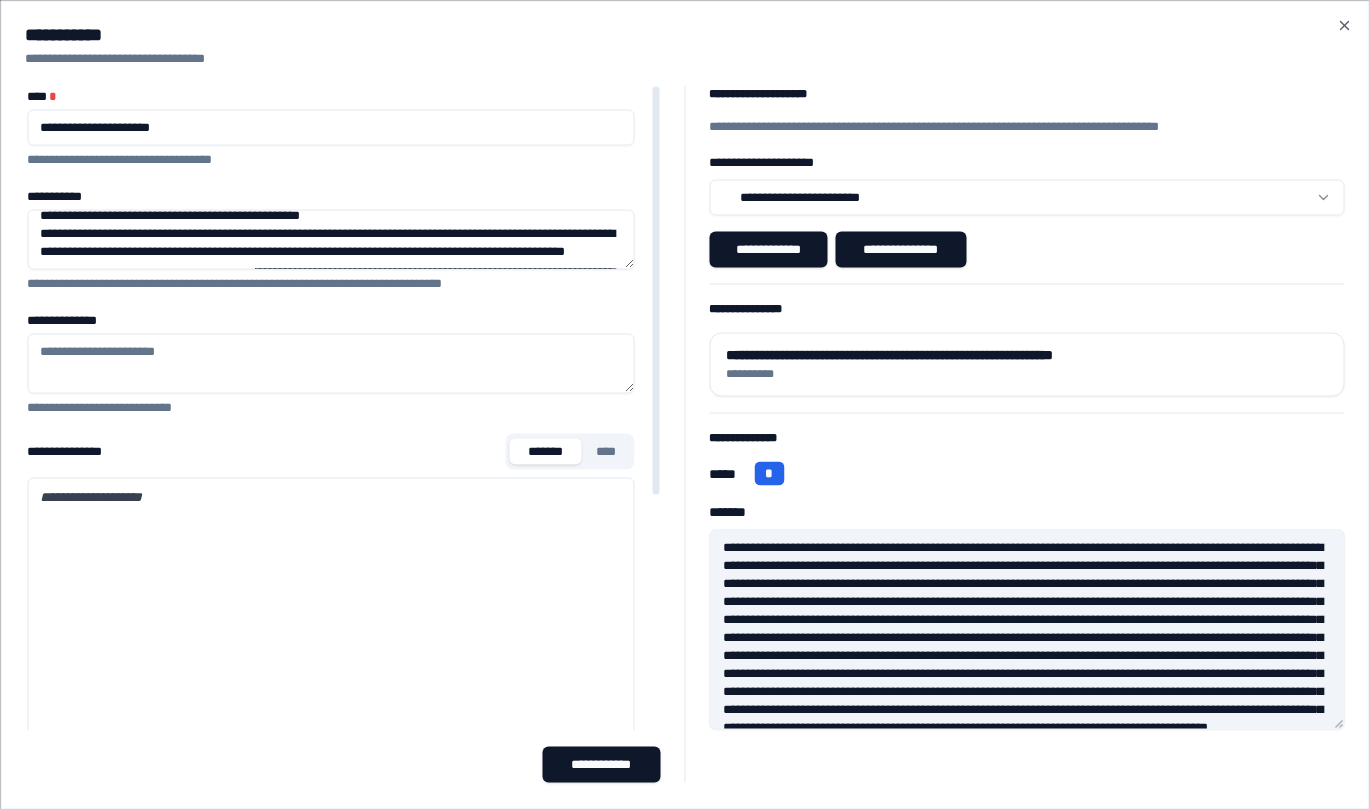 drag, startPoint x: 405, startPoint y: 240, endPoint x: 460, endPoint y: 368, distance: 139.3162 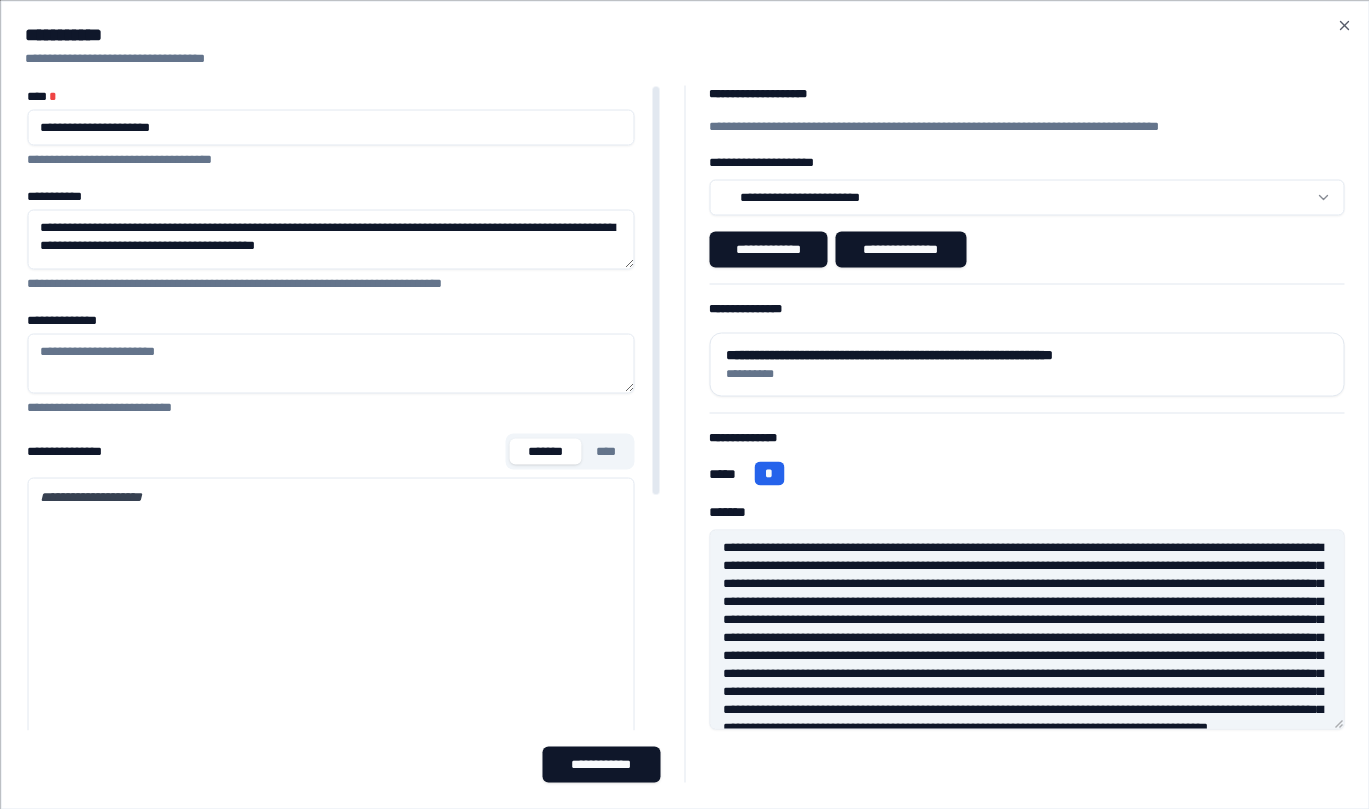 scroll, scrollTop: 0, scrollLeft: 0, axis: both 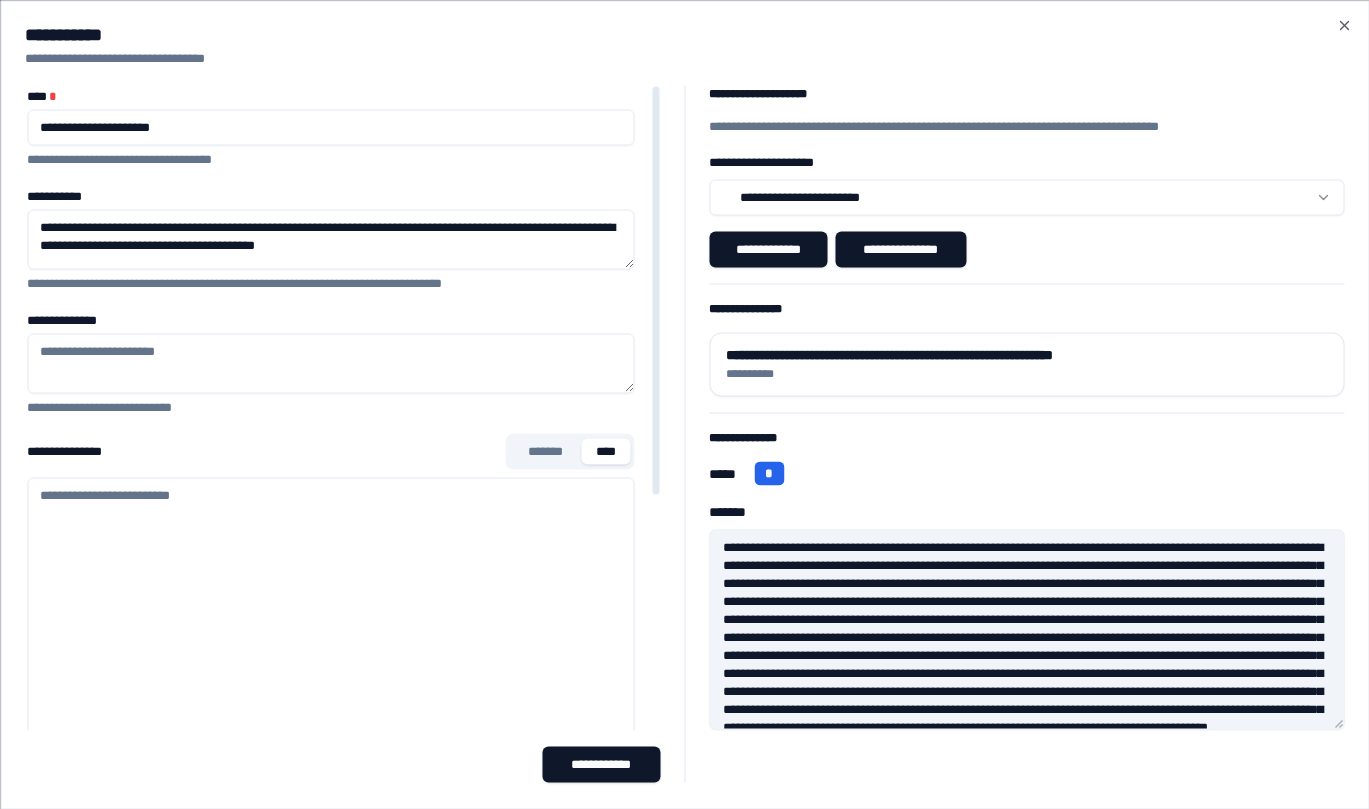 click on "****" at bounding box center [606, 451] 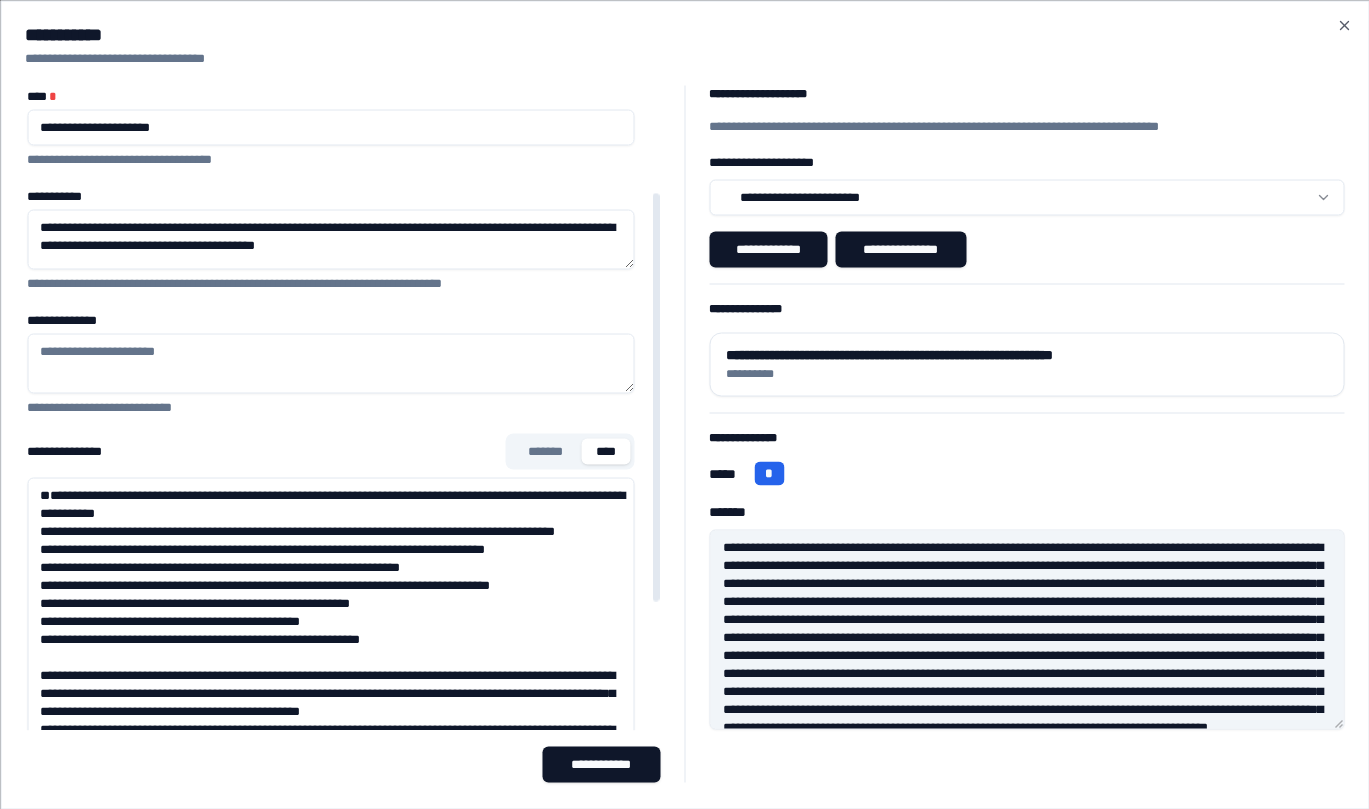 scroll, scrollTop: 168, scrollLeft: 0, axis: vertical 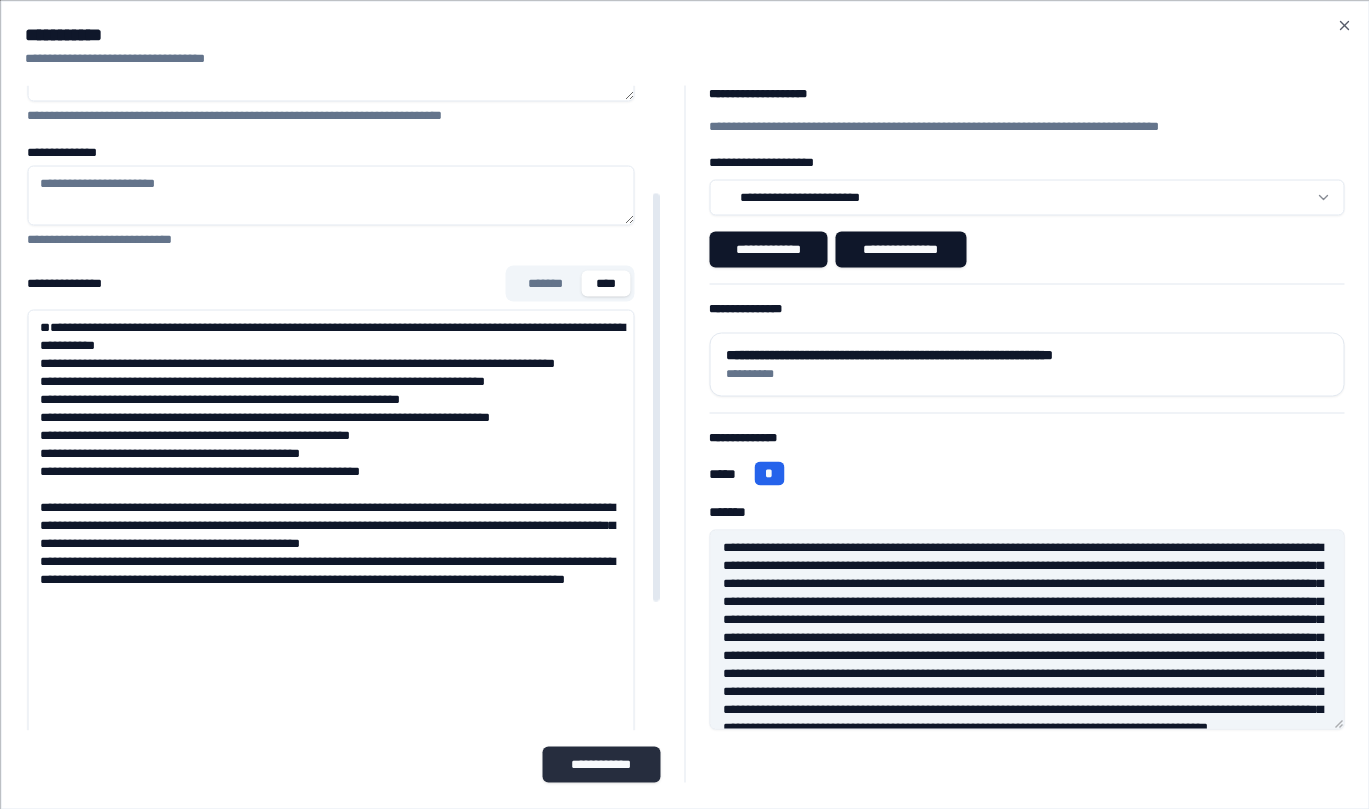 type on "**********" 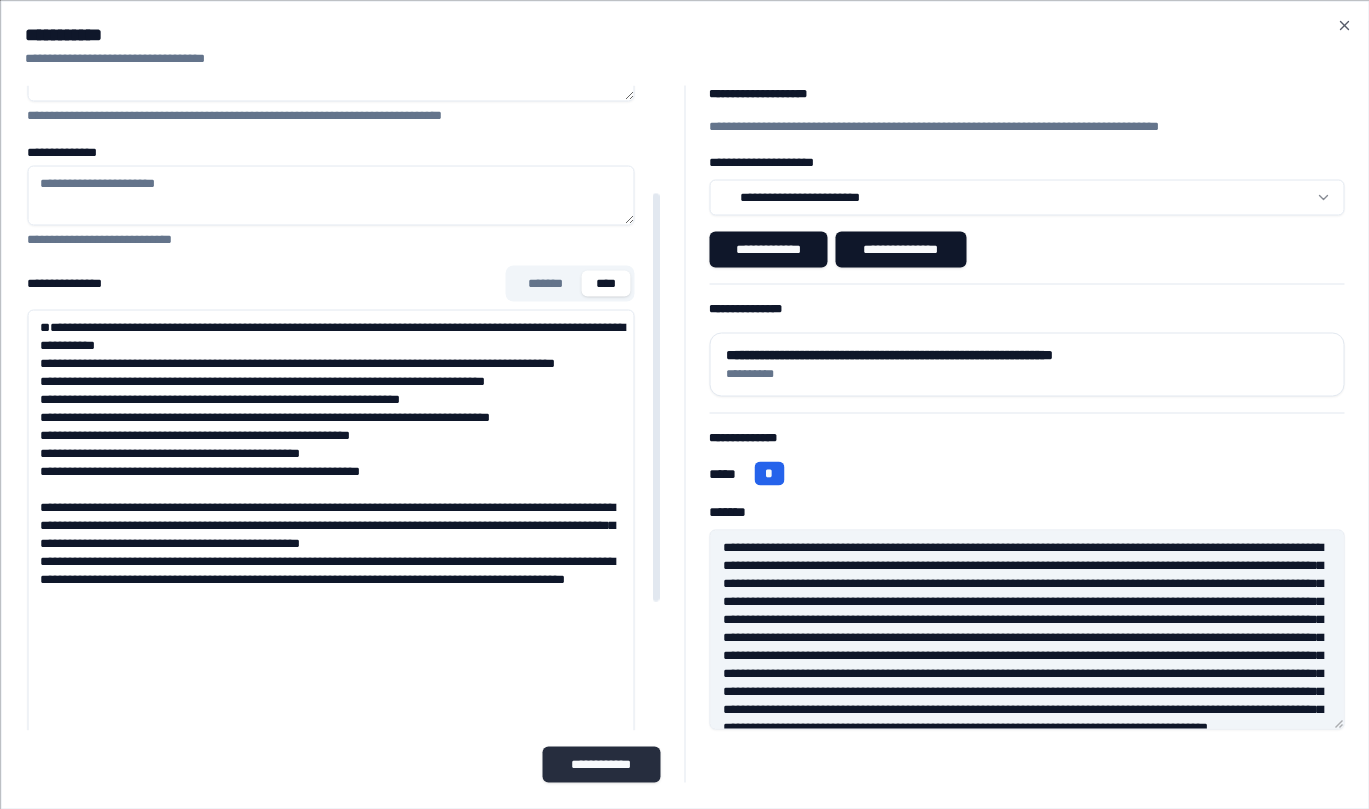 click on "**********" at bounding box center (601, 764) 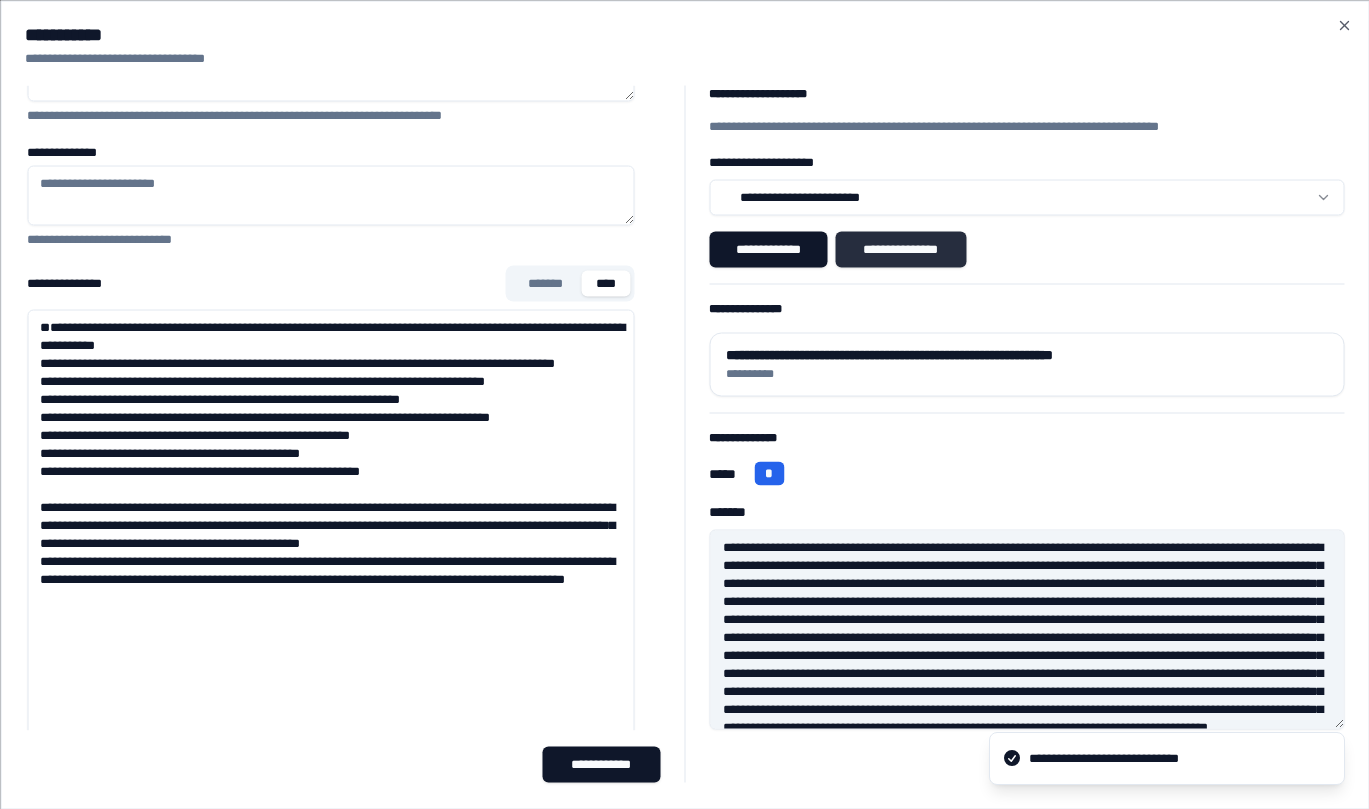 click on "**********" at bounding box center (901, 249) 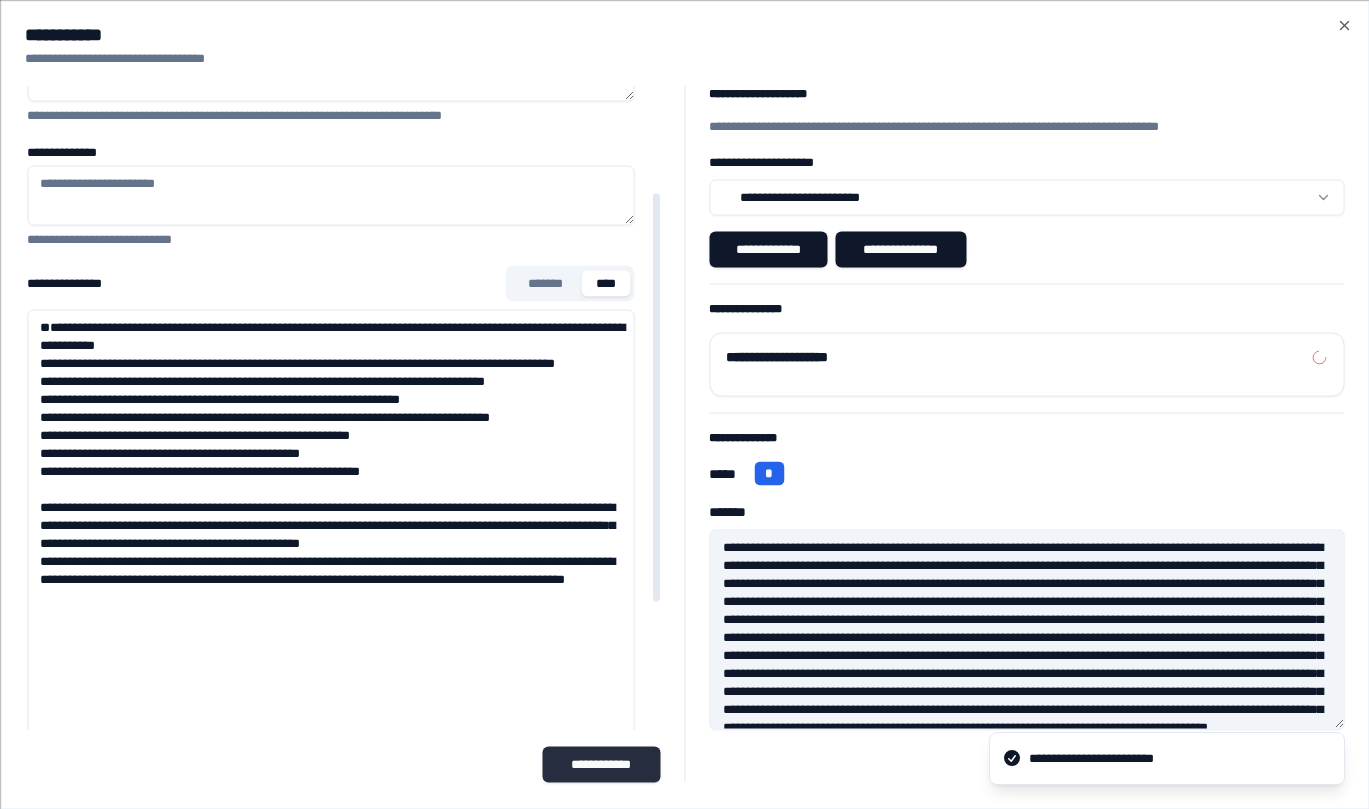 click on "**********" at bounding box center (601, 764) 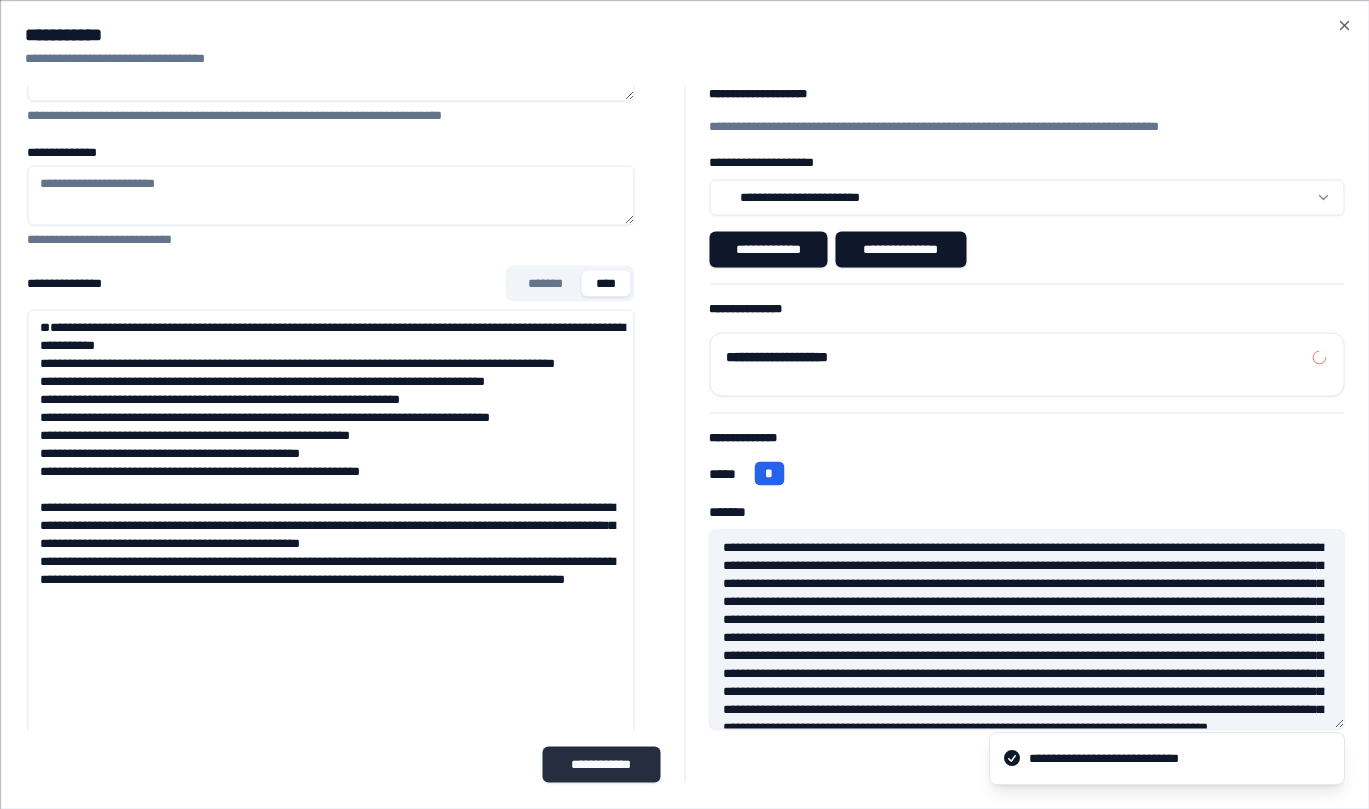 click on "**********" at bounding box center [601, 764] 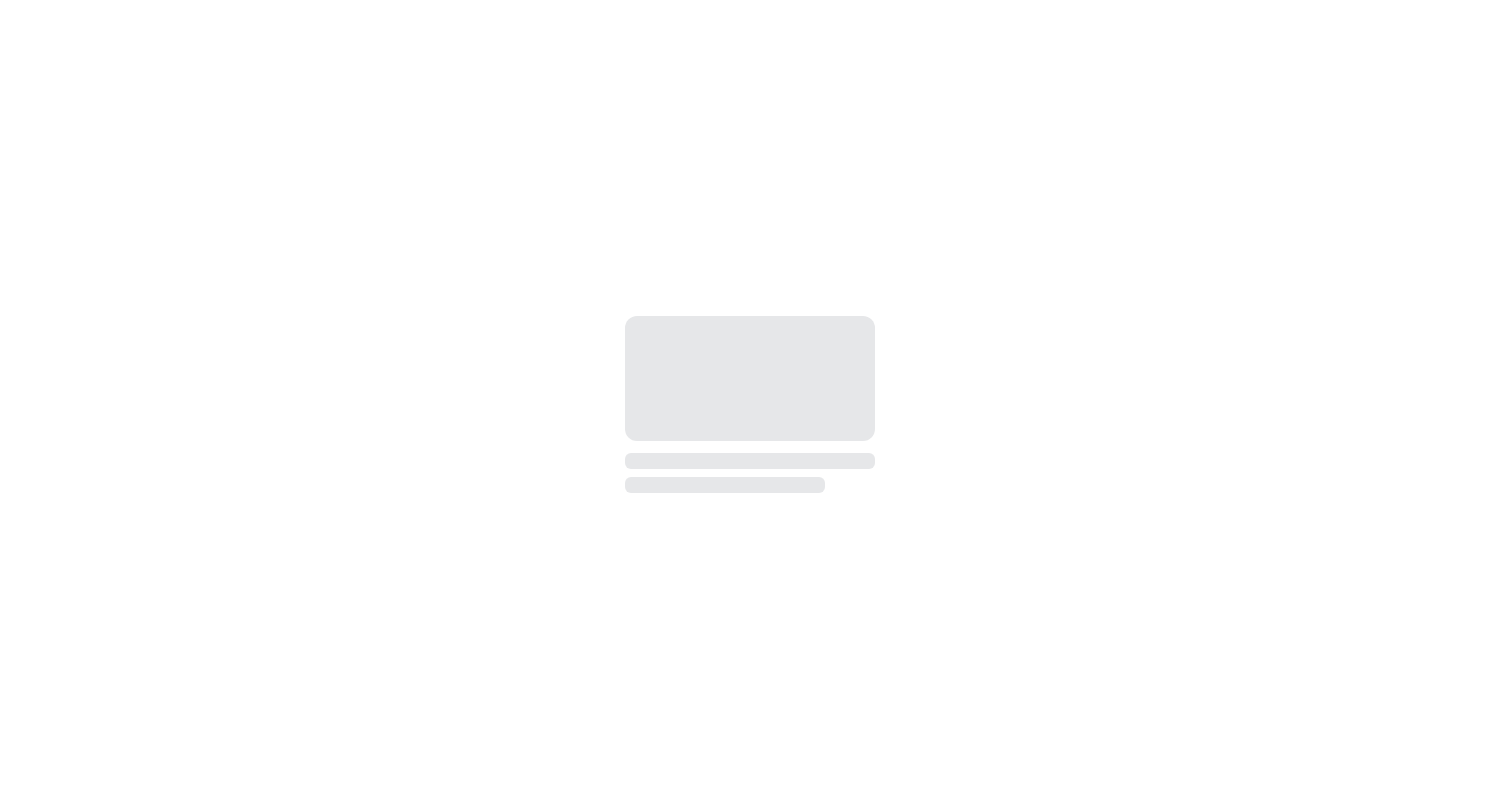 scroll, scrollTop: 0, scrollLeft: 0, axis: both 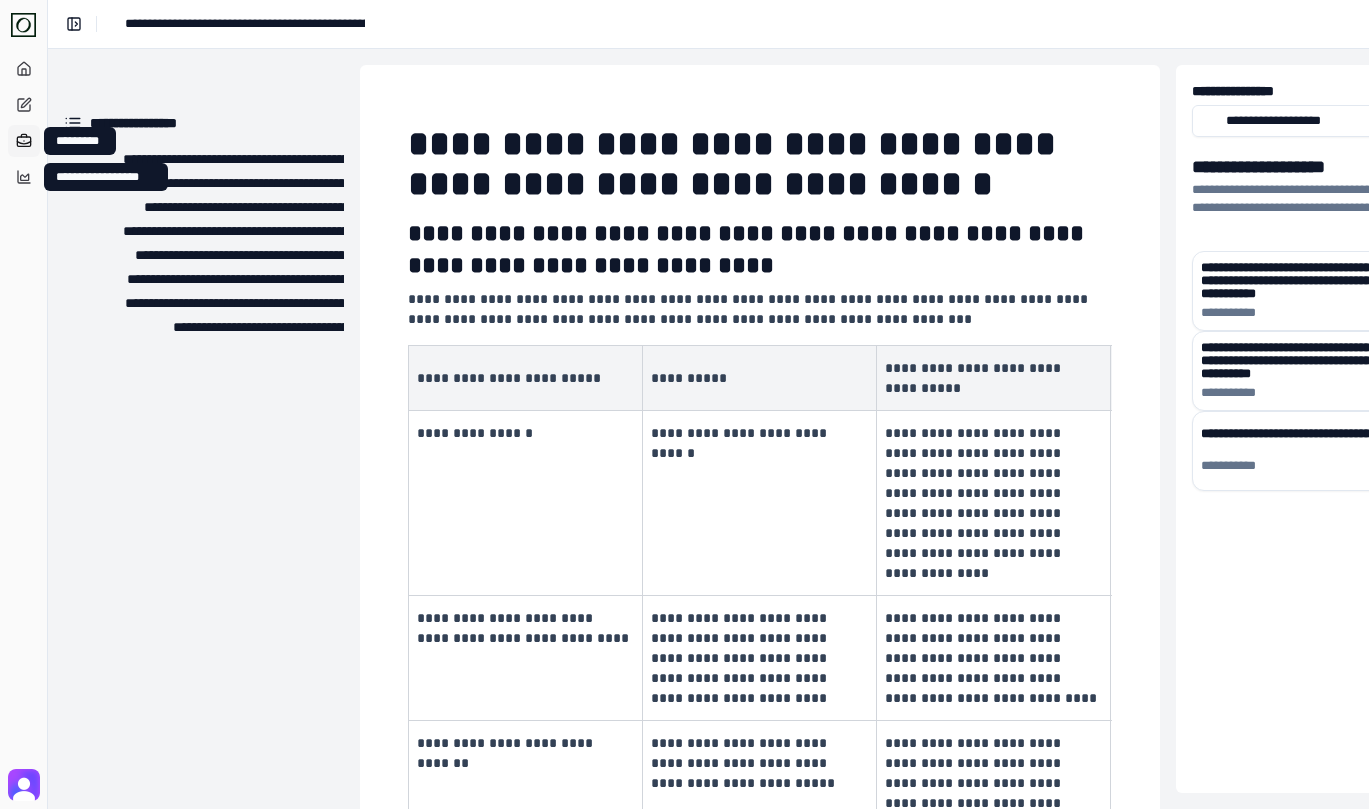 click on "*********" at bounding box center [24, 141] 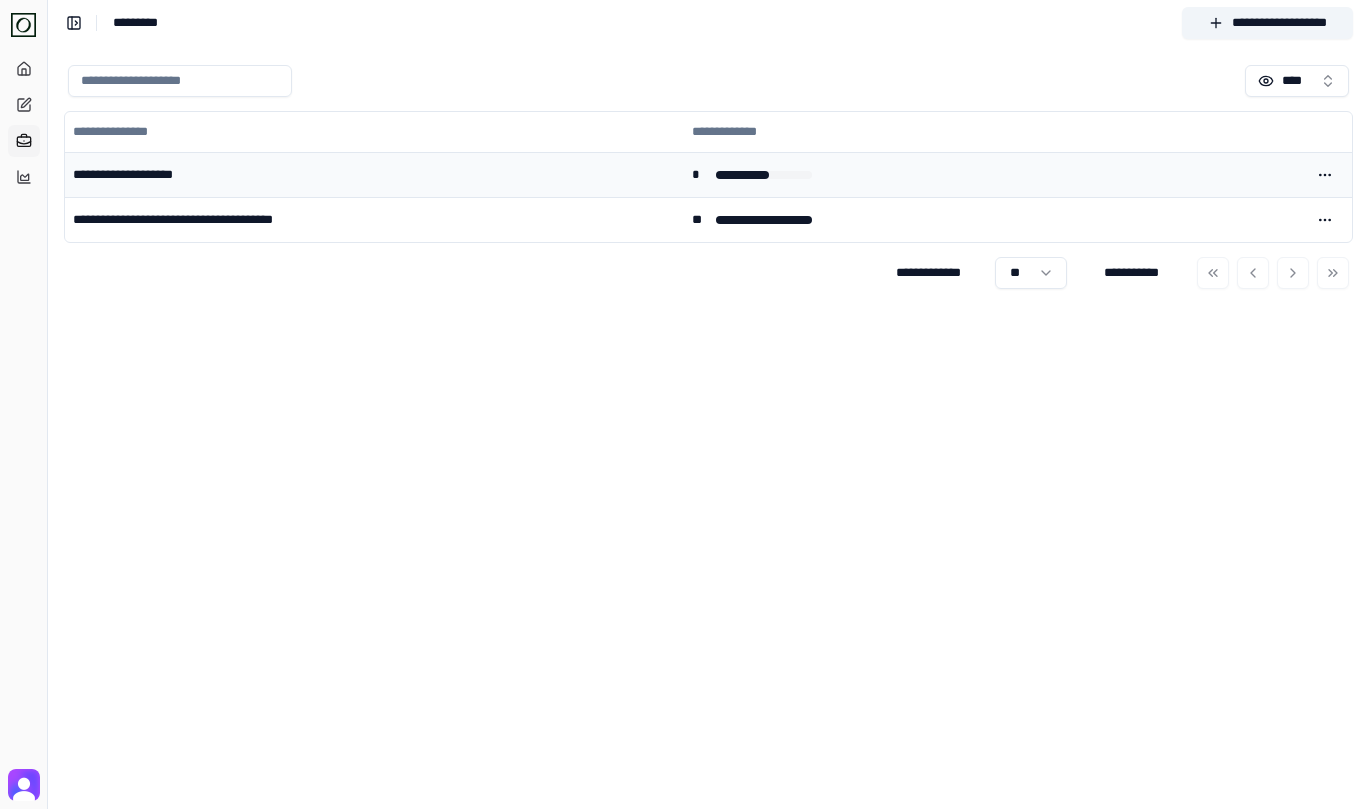 click on "**********" at bounding box center [374, 174] 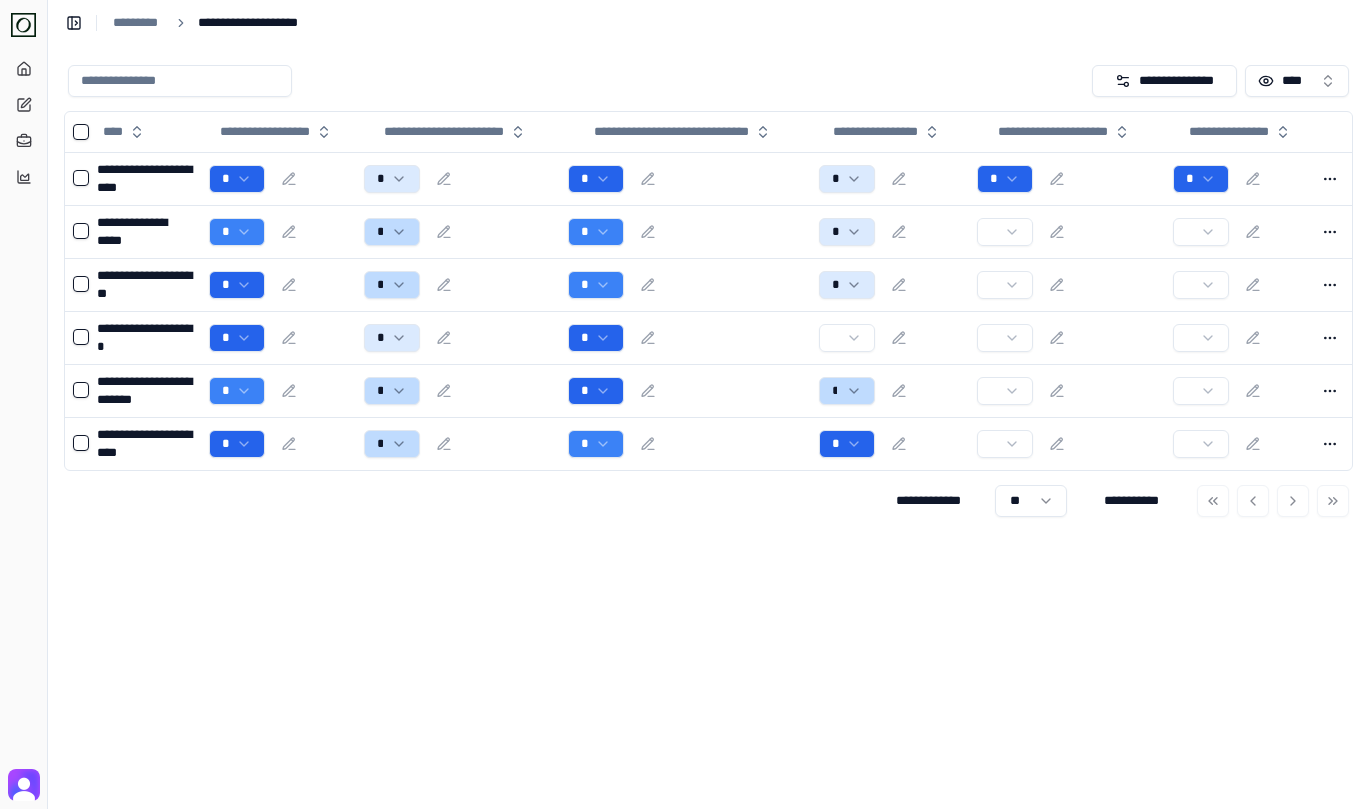 scroll, scrollTop: 0, scrollLeft: 12, axis: horizontal 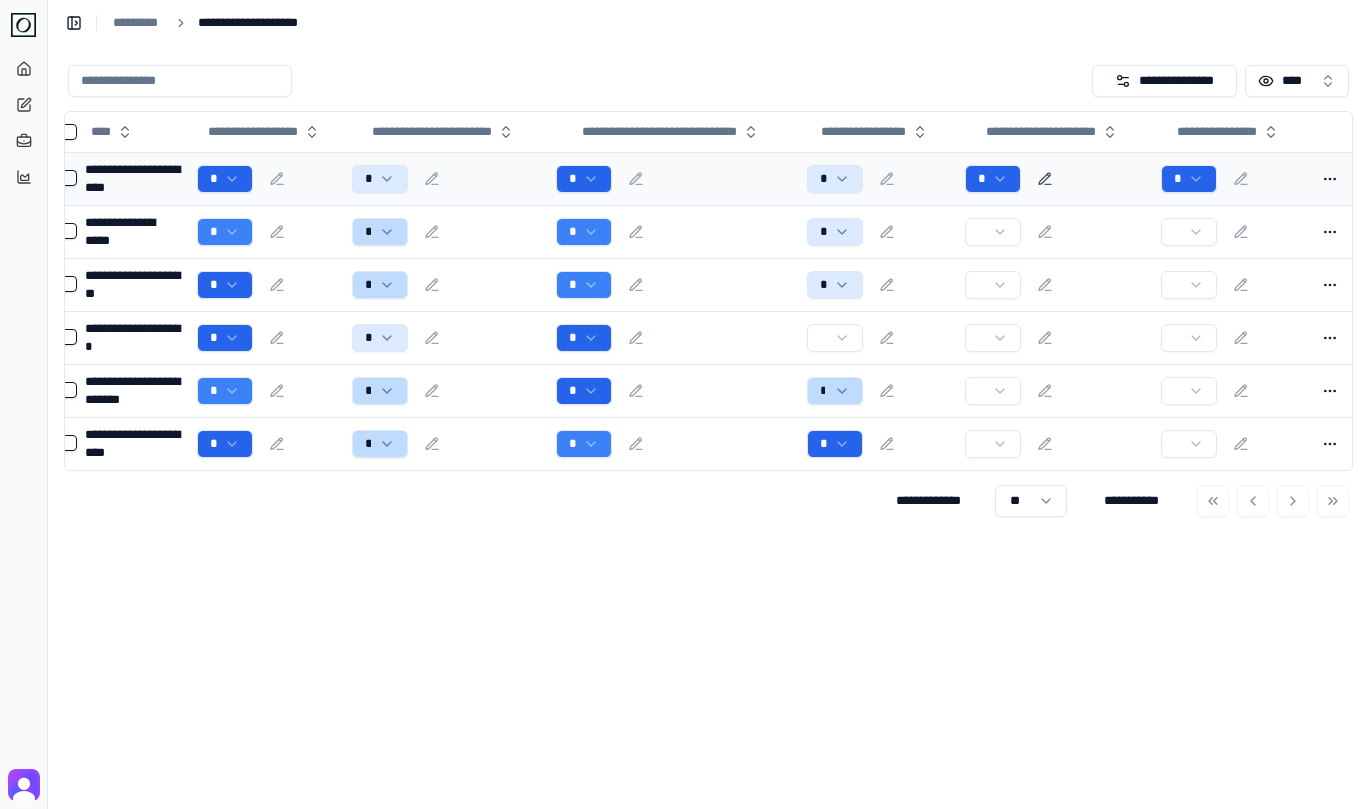 click 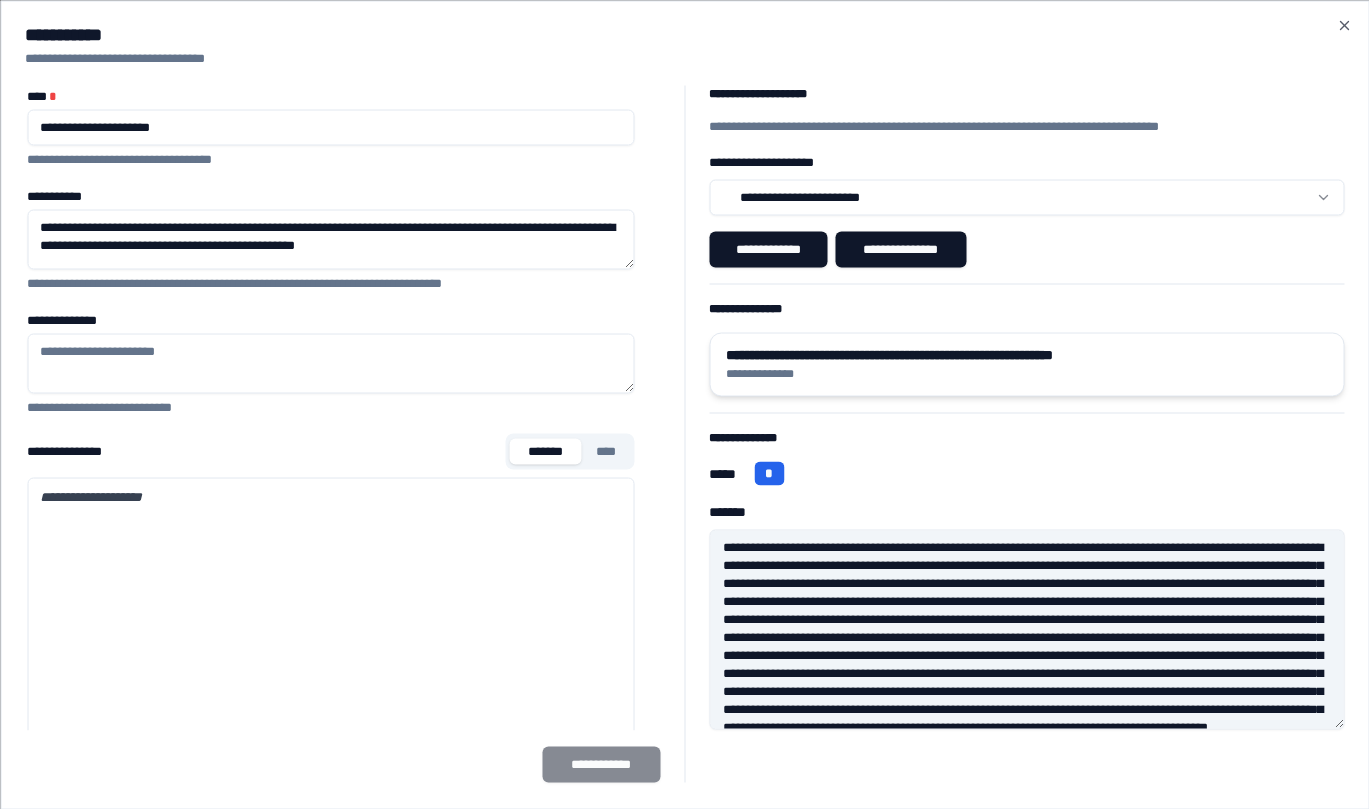 click on "**********" at bounding box center (1026, 364) 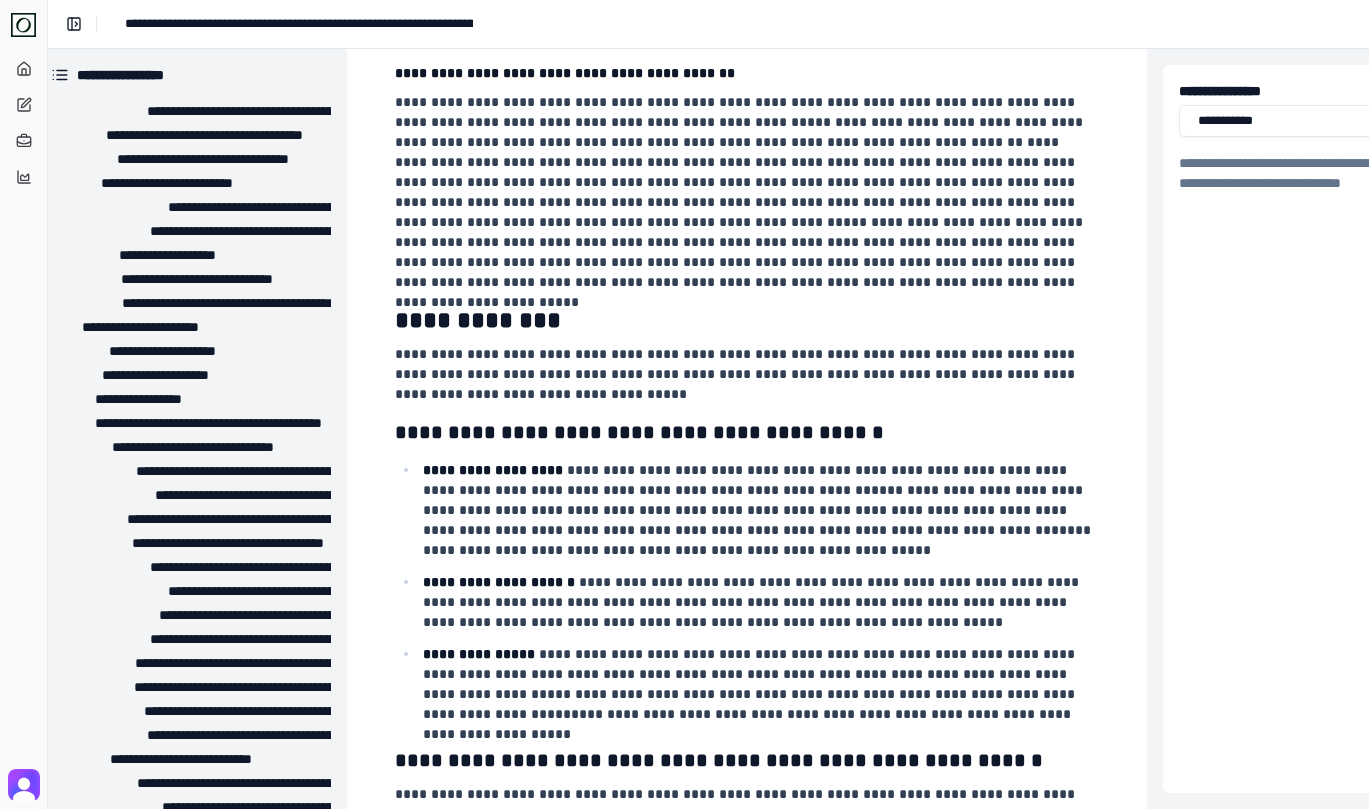 scroll, scrollTop: 13803, scrollLeft: 13, axis: both 